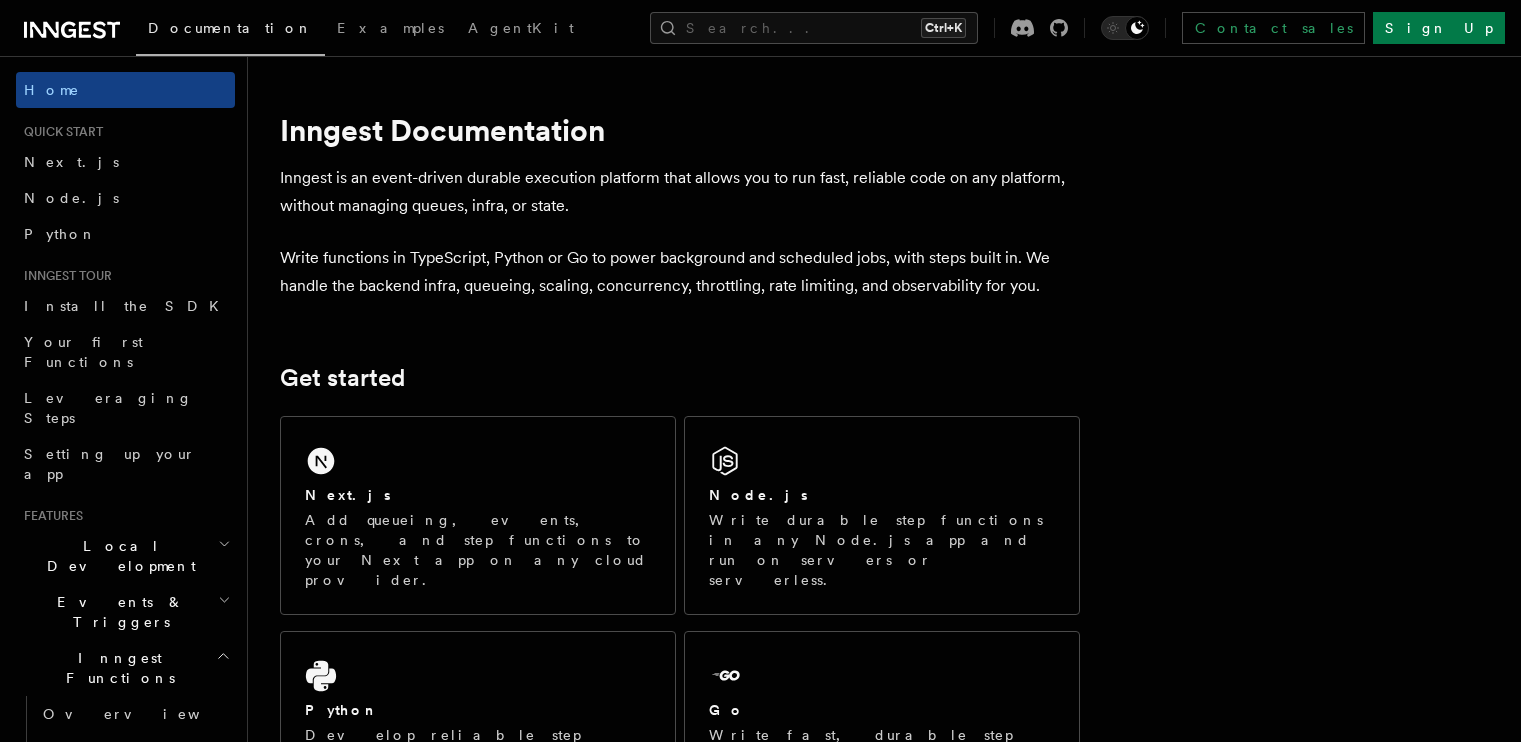 scroll, scrollTop: 200, scrollLeft: 0, axis: vertical 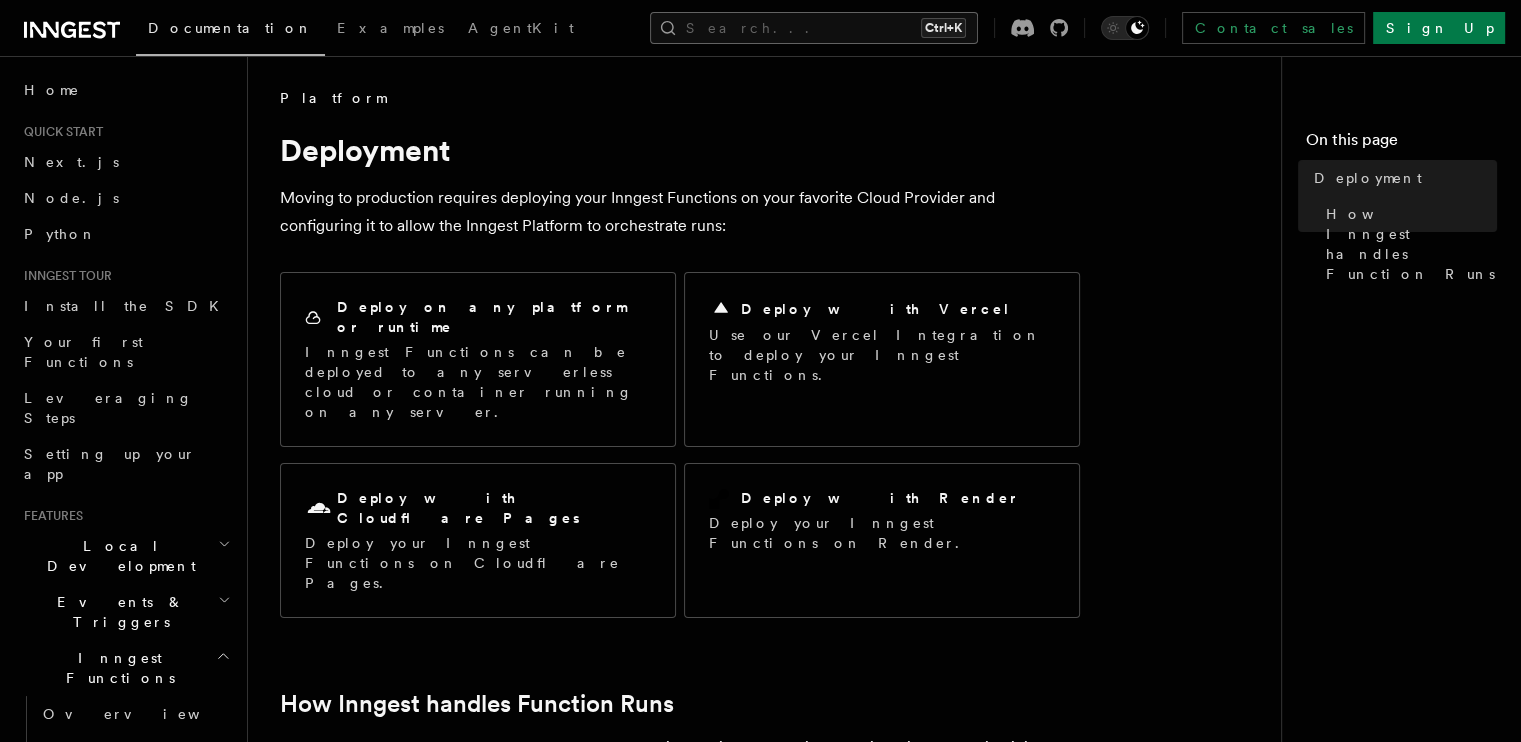 click on "Search... Ctrl+K" at bounding box center (814, 28) 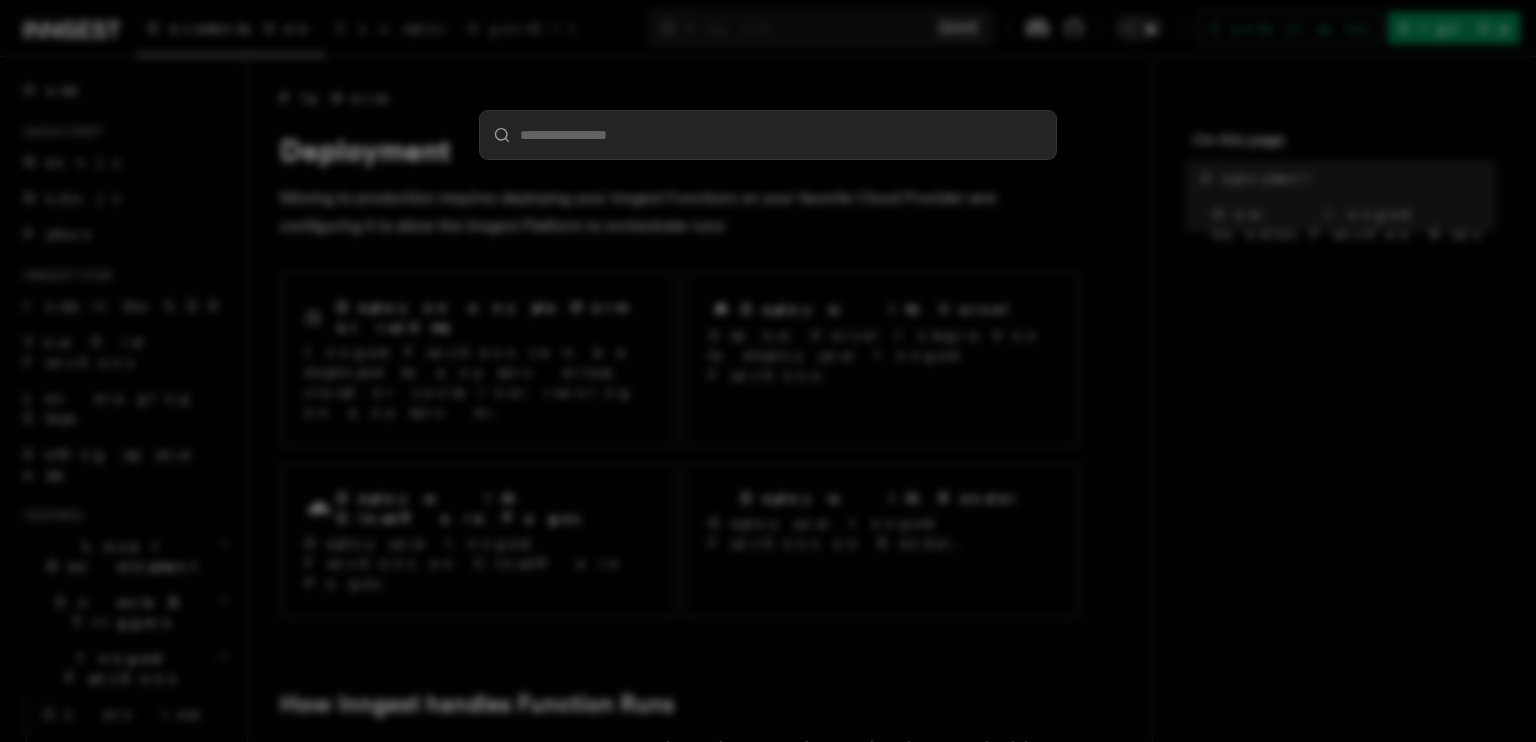 click at bounding box center [768, 371] 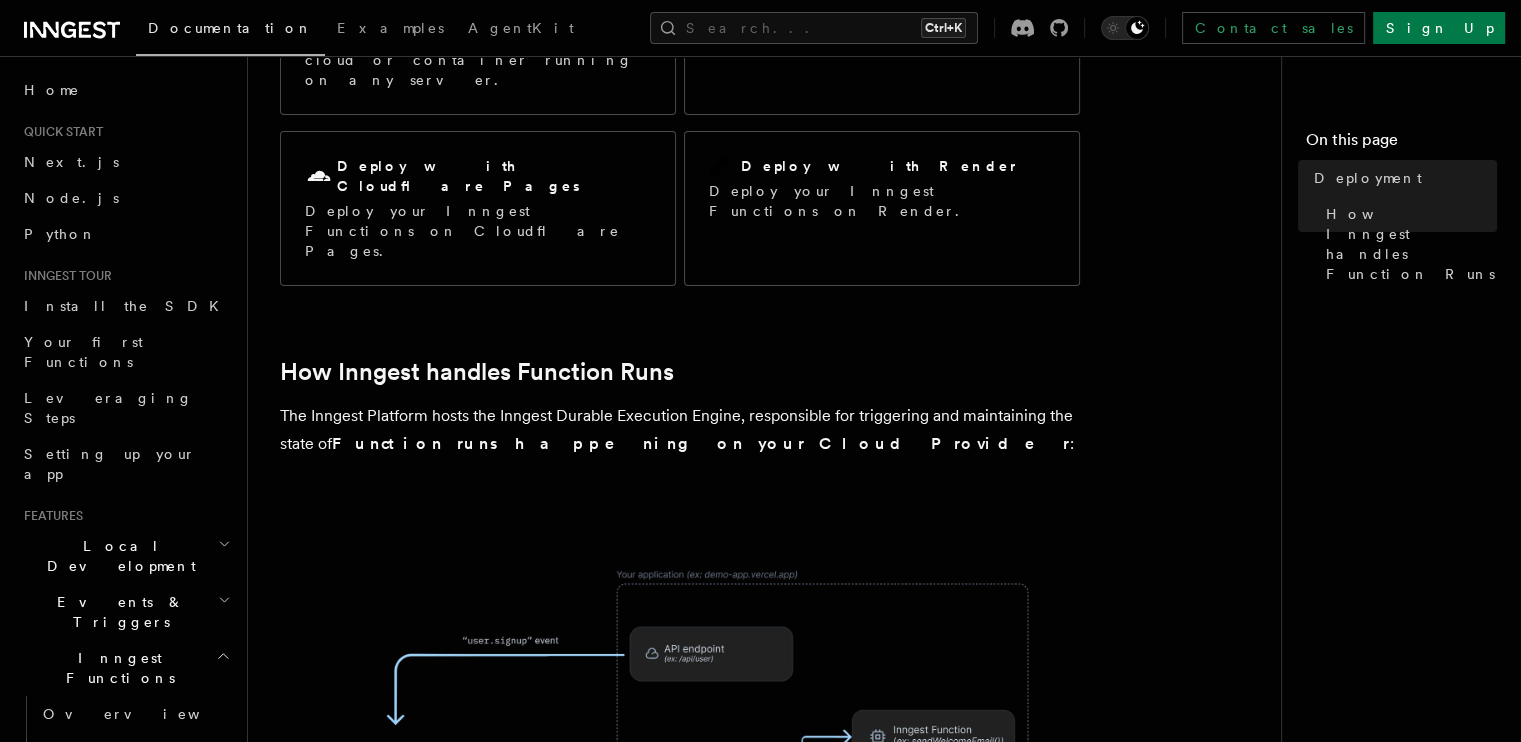 scroll, scrollTop: 400, scrollLeft: 0, axis: vertical 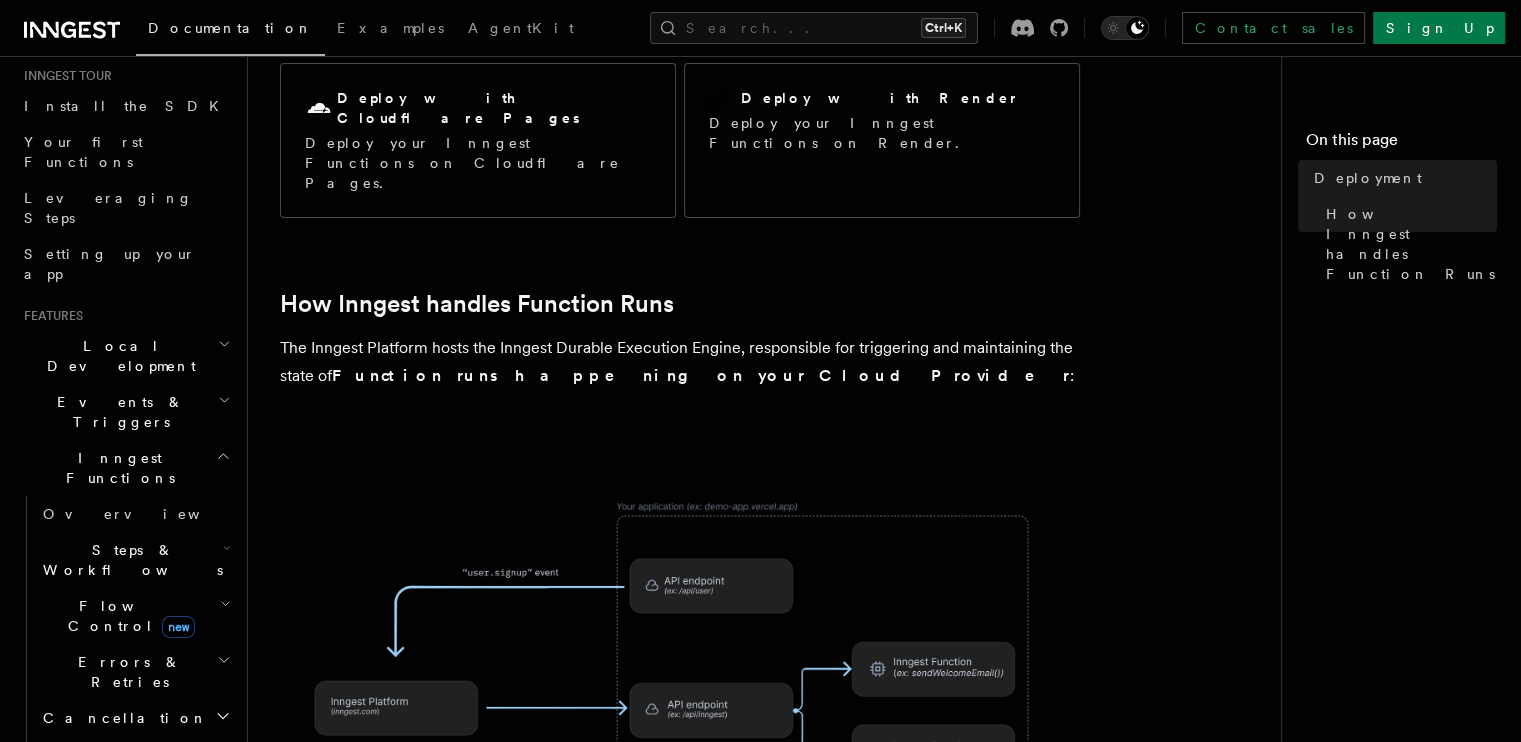 click on "Steps & Workflows" at bounding box center (129, 560) 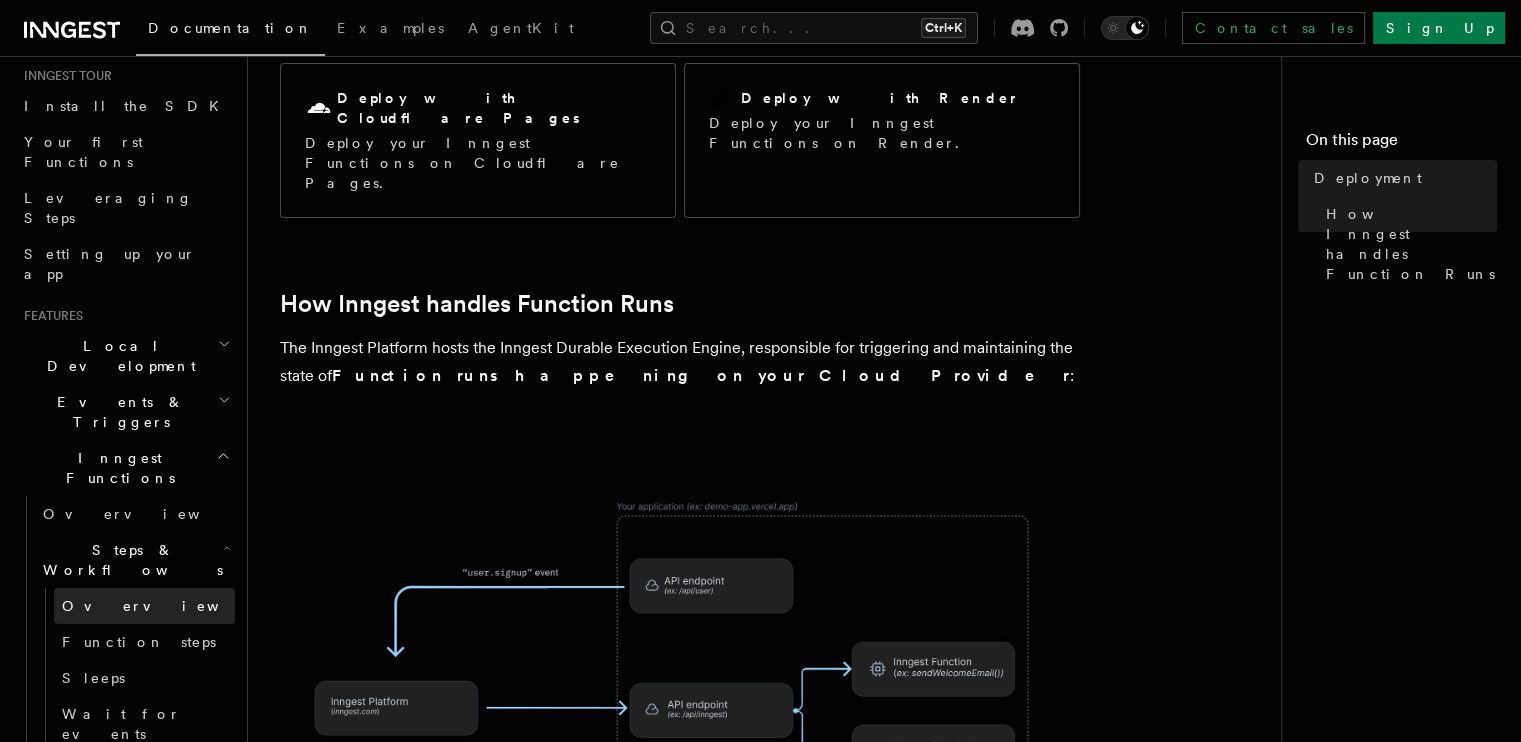 click on "Overview" at bounding box center (144, 606) 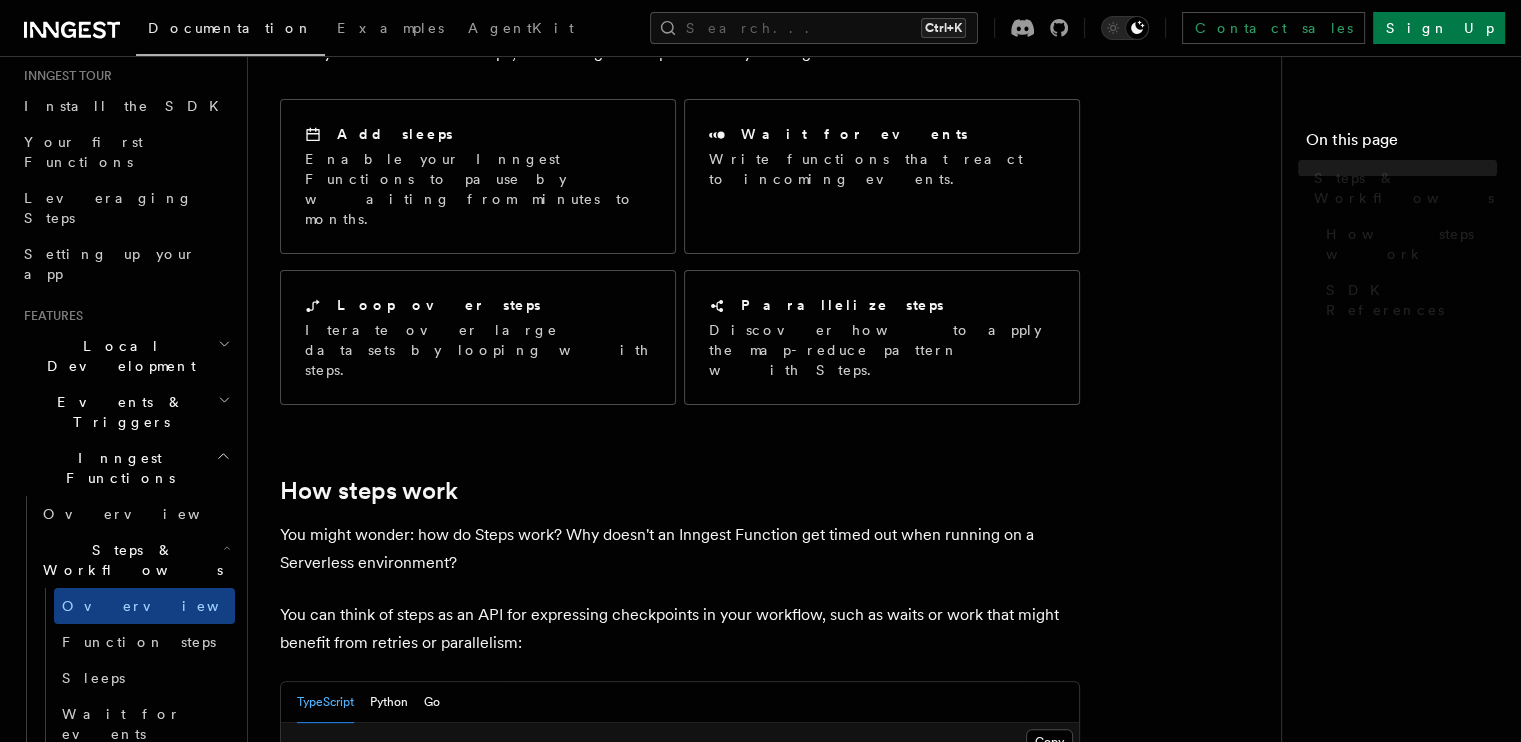 scroll, scrollTop: 0, scrollLeft: 0, axis: both 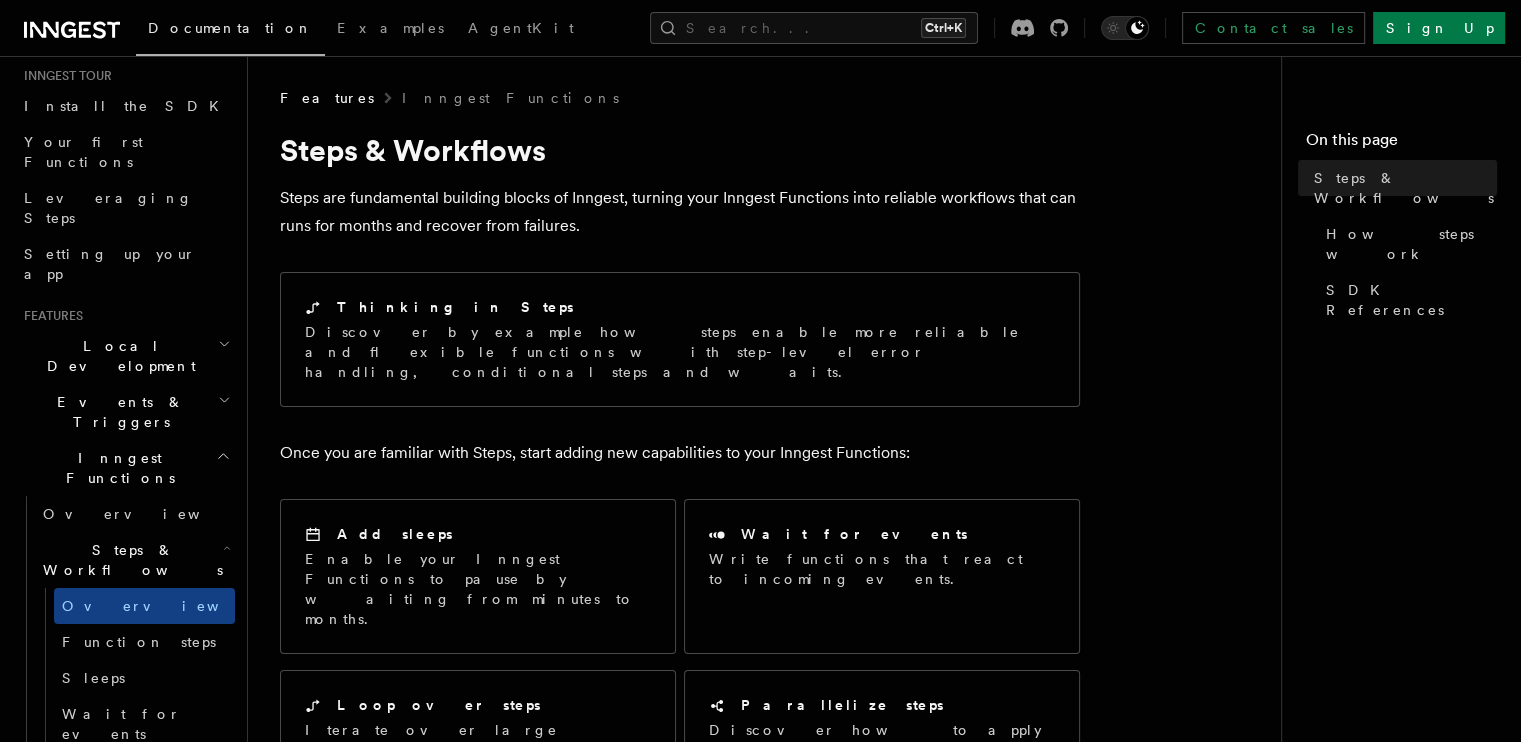click on "Add sleeps Enable your Inngest Functions to pause by waiting from minutes to months. Wait for events Write functions that react to incoming events. Loop over steps Iterate over large datasets by looping with steps. Parallelize steps Discover how to apply the map-reduce pattern with Steps." at bounding box center (680, 652) 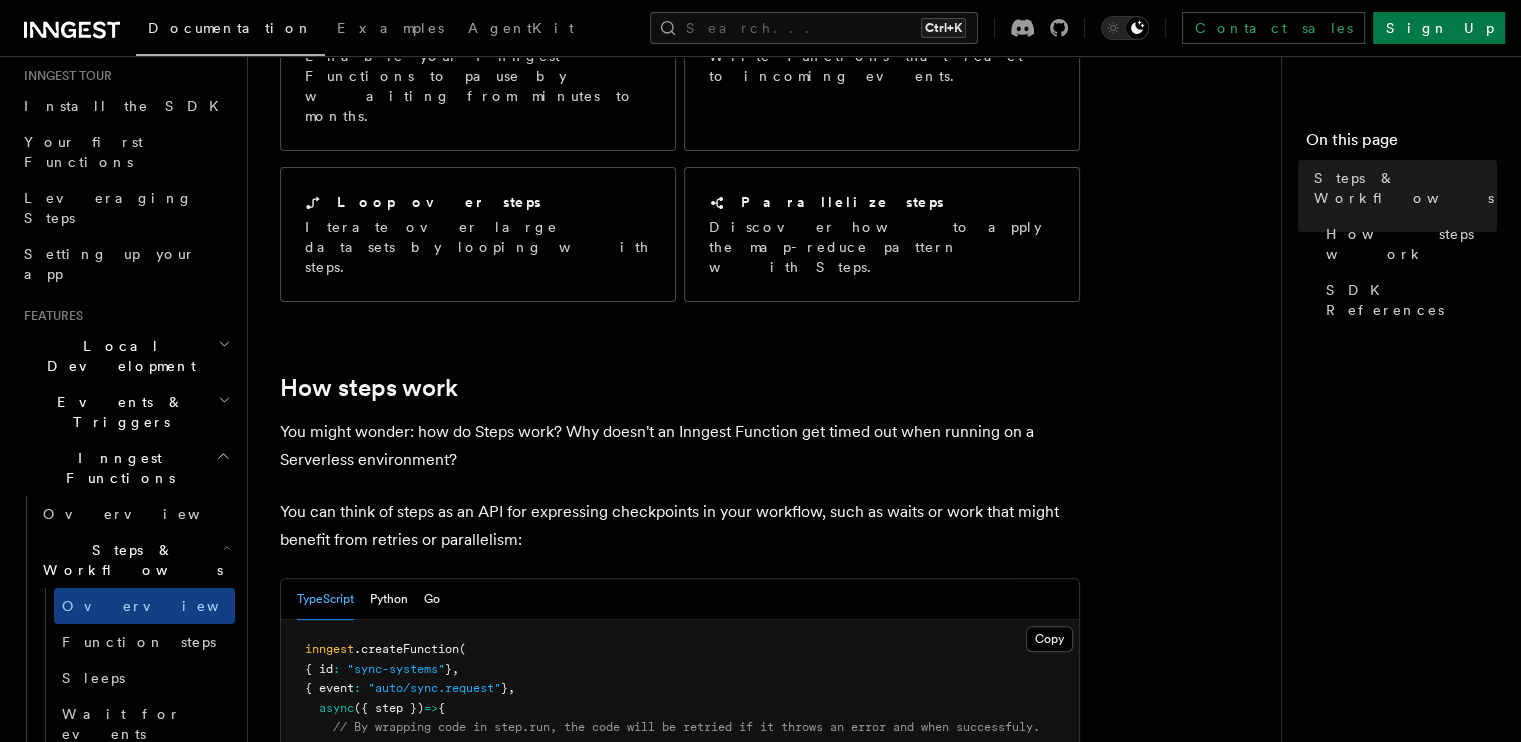 drag, startPoint x: 628, startPoint y: 506, endPoint x: 625, endPoint y: 545, distance: 39.115215 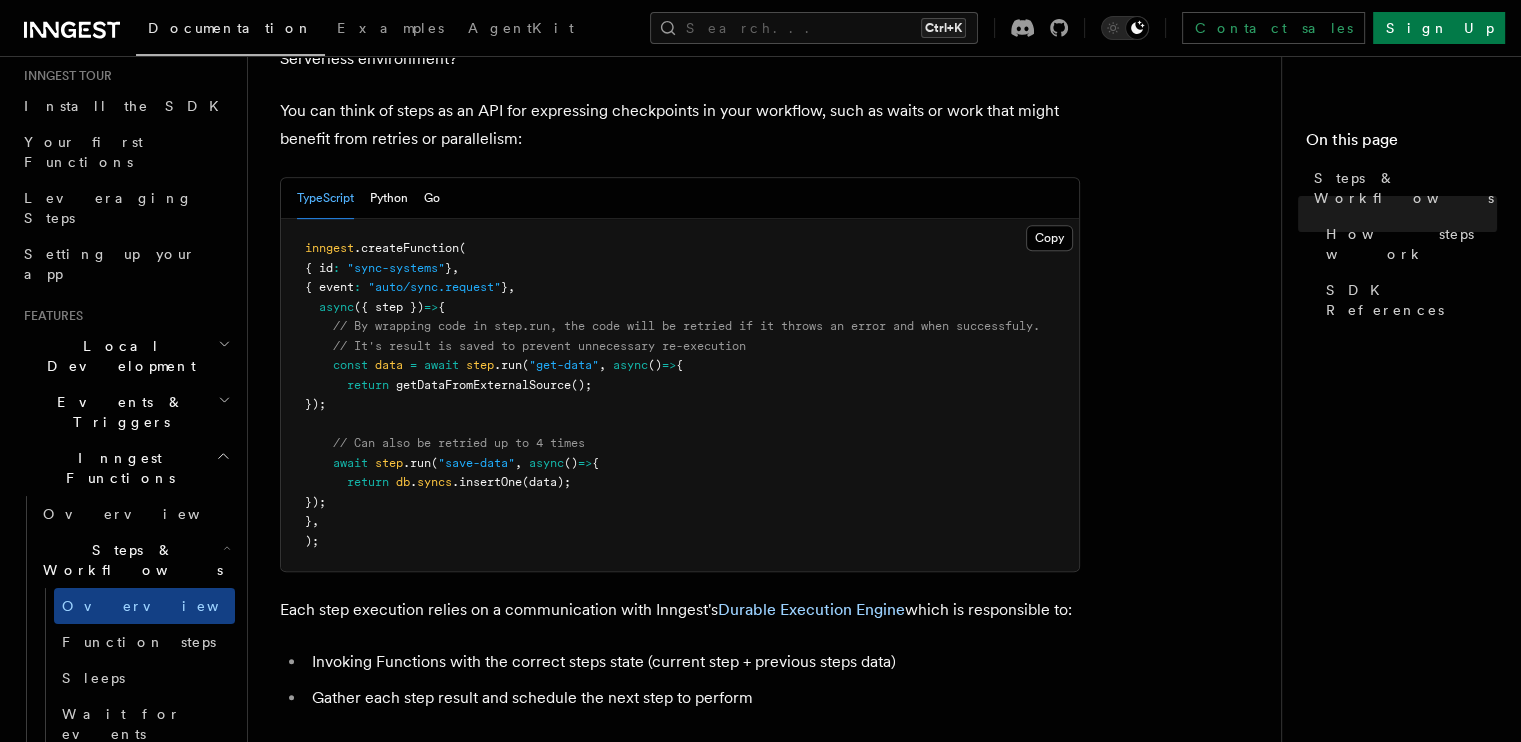drag, startPoint x: 479, startPoint y: 455, endPoint x: 485, endPoint y: 507, distance: 52.34501 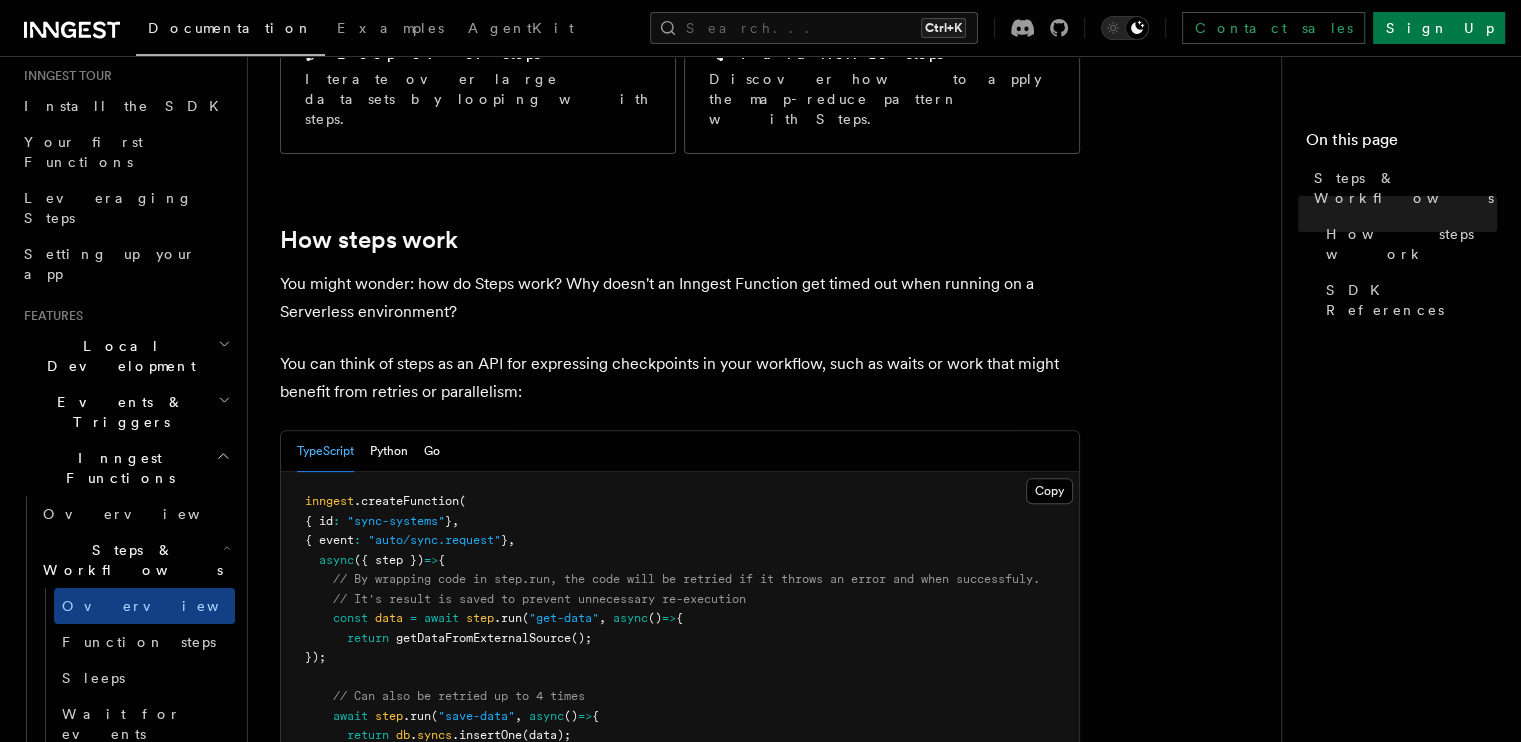 drag, startPoint x: 485, startPoint y: 507, endPoint x: 472, endPoint y: 394, distance: 113.74533 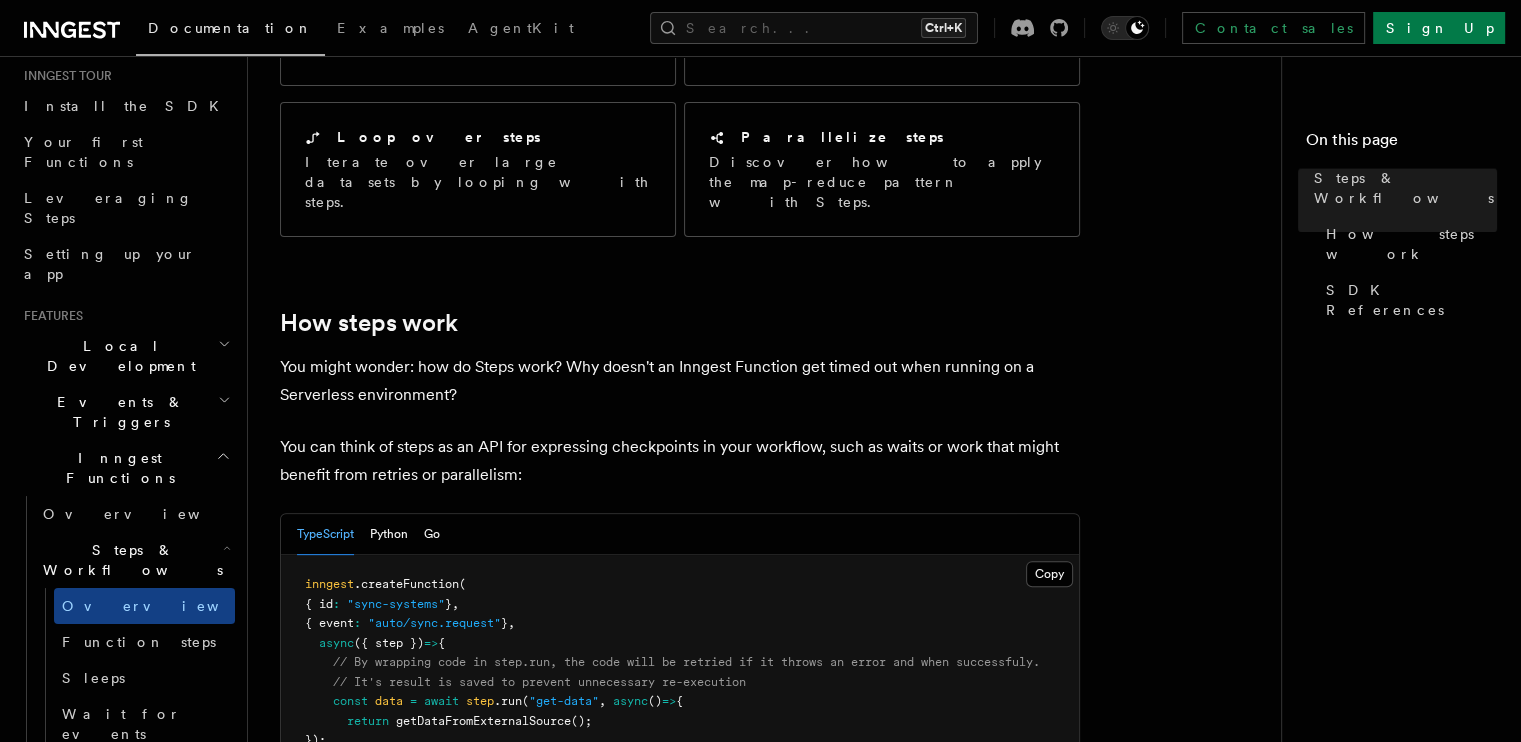 scroll, scrollTop: 532, scrollLeft: 0, axis: vertical 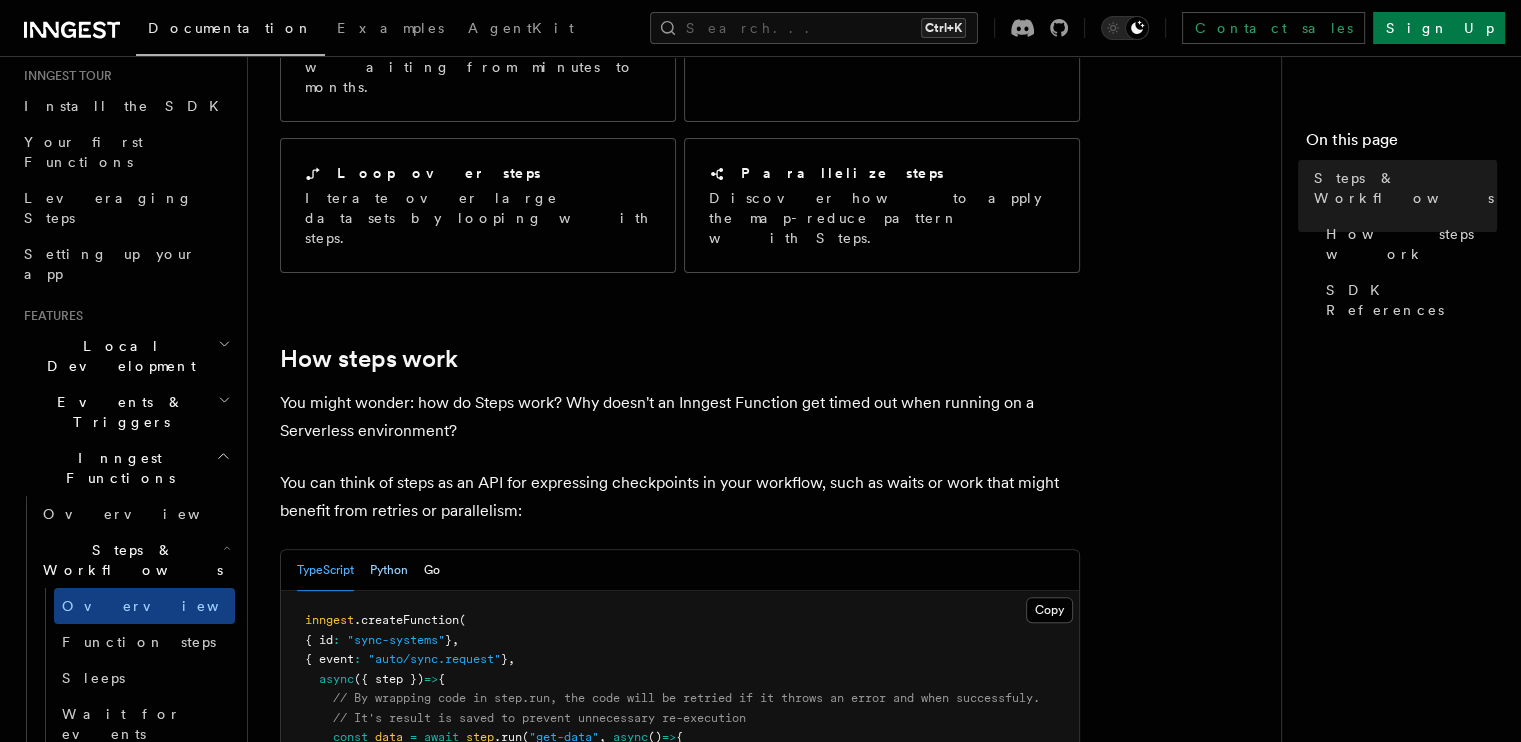 click on "Python" at bounding box center (389, 570) 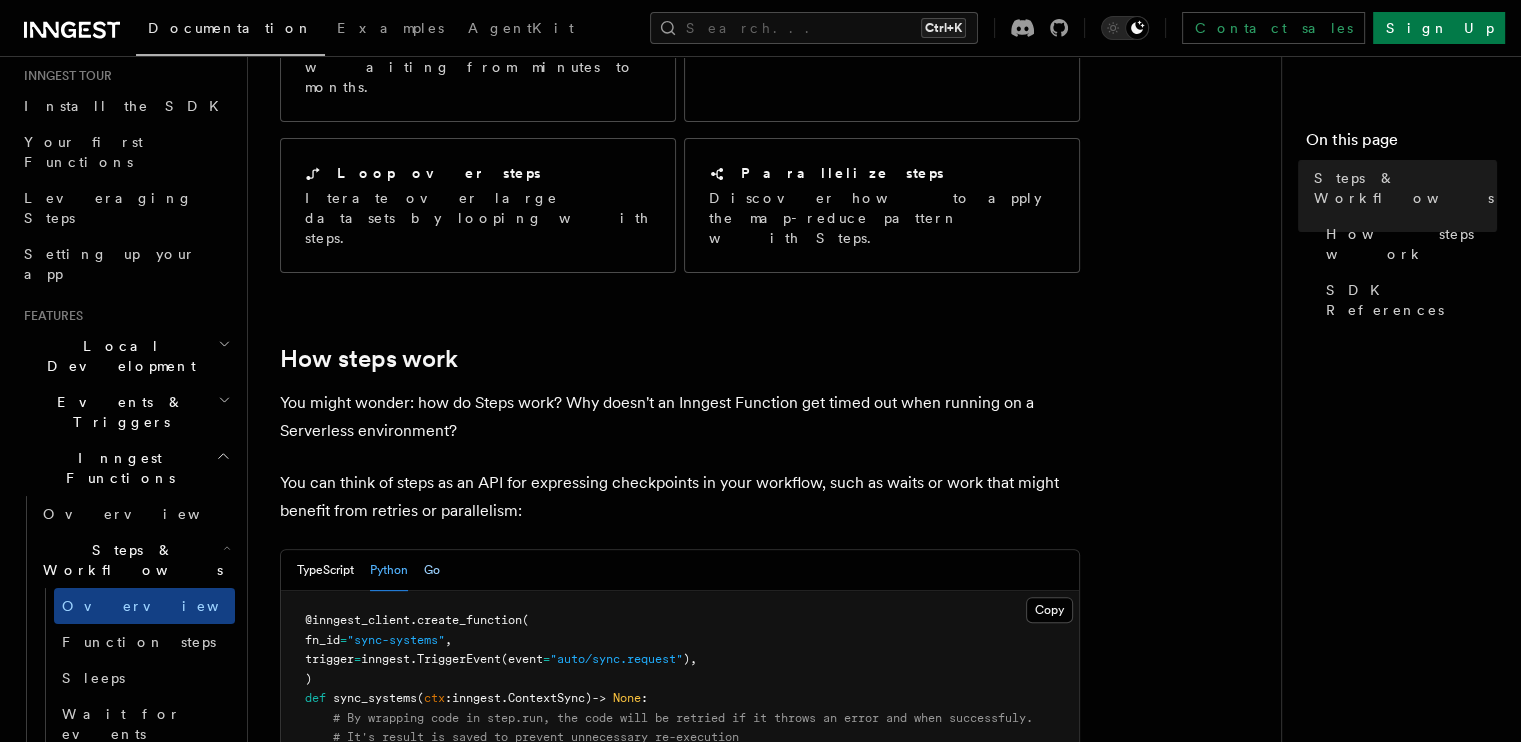 click on "Go" at bounding box center [432, 570] 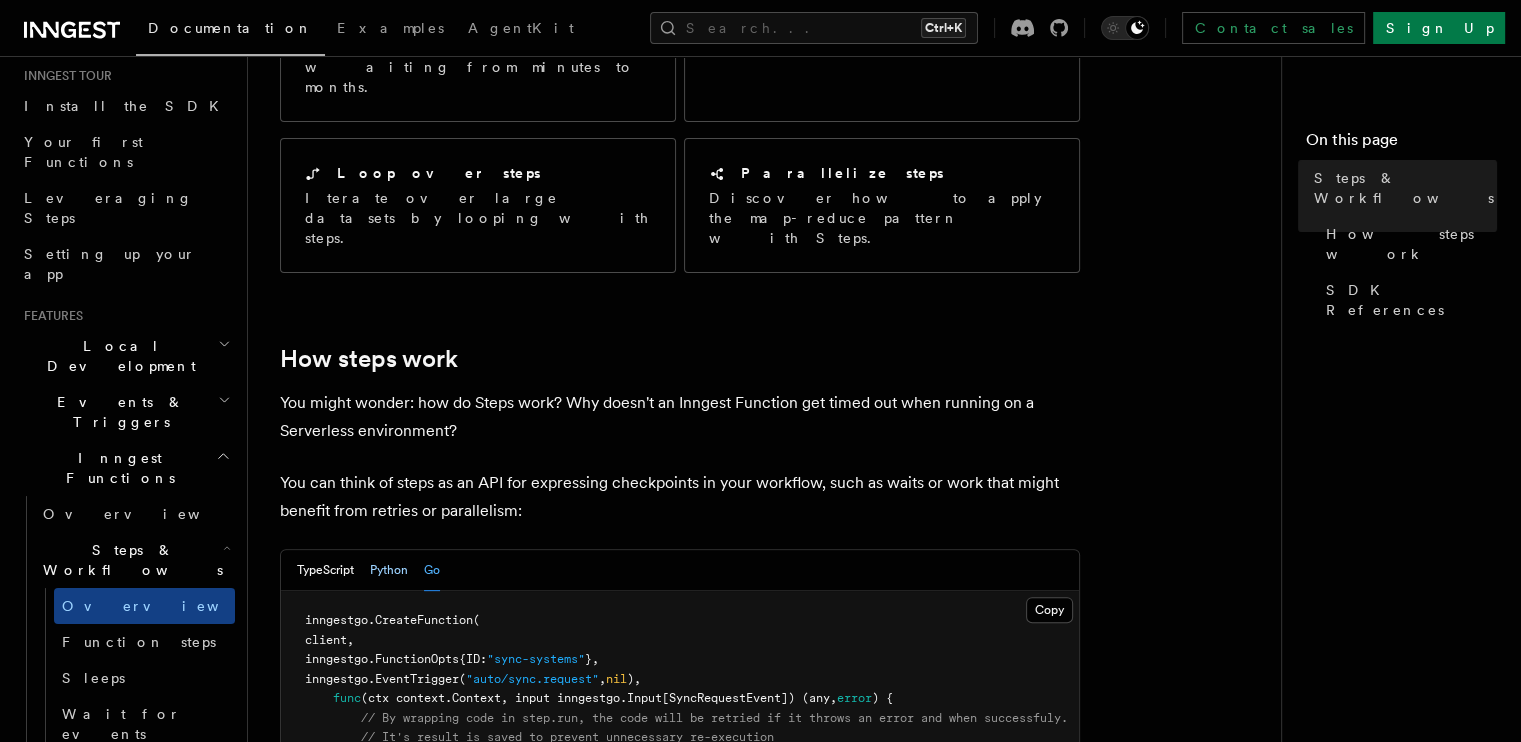 click on "Python" at bounding box center (389, 570) 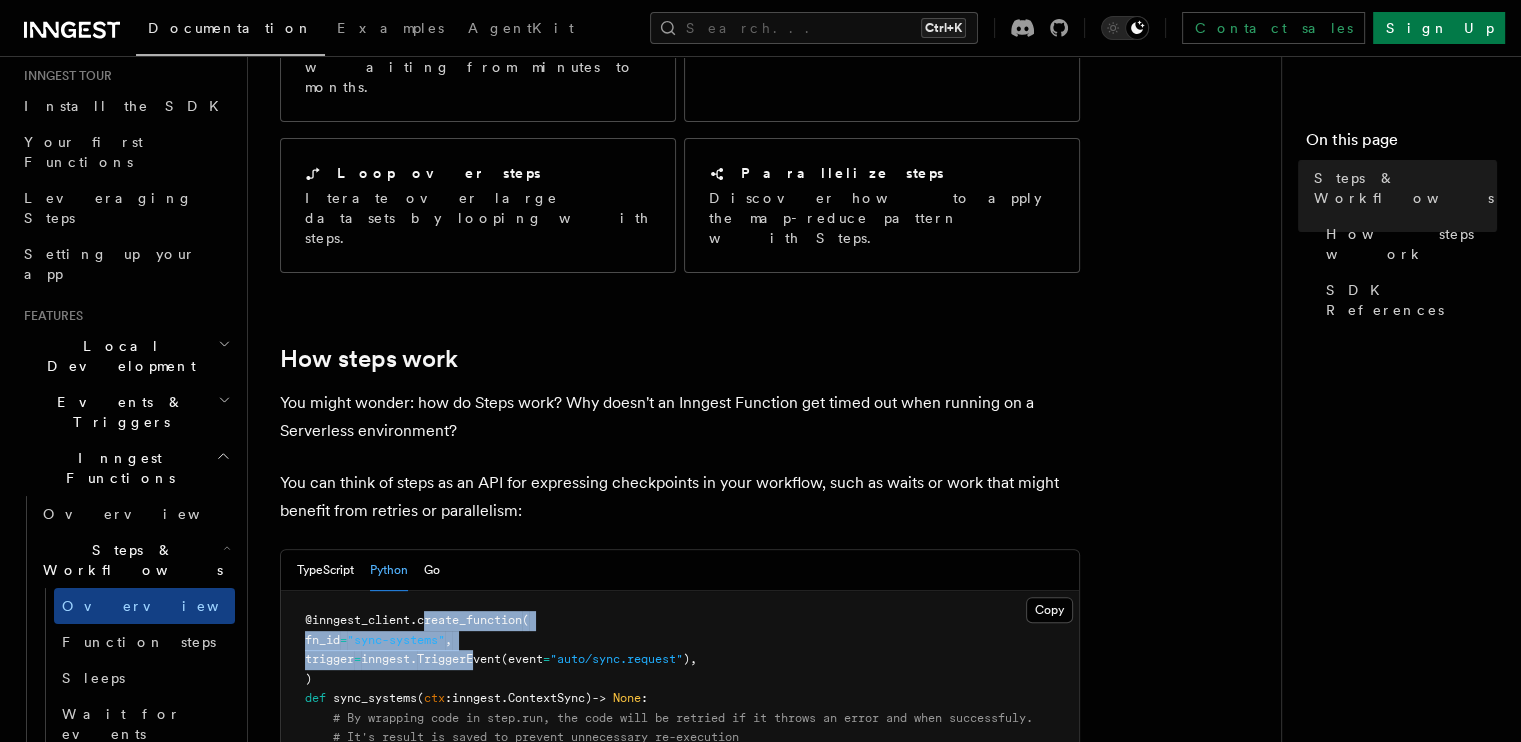 drag, startPoint x: 428, startPoint y: 531, endPoint x: 508, endPoint y: 576, distance: 91.787796 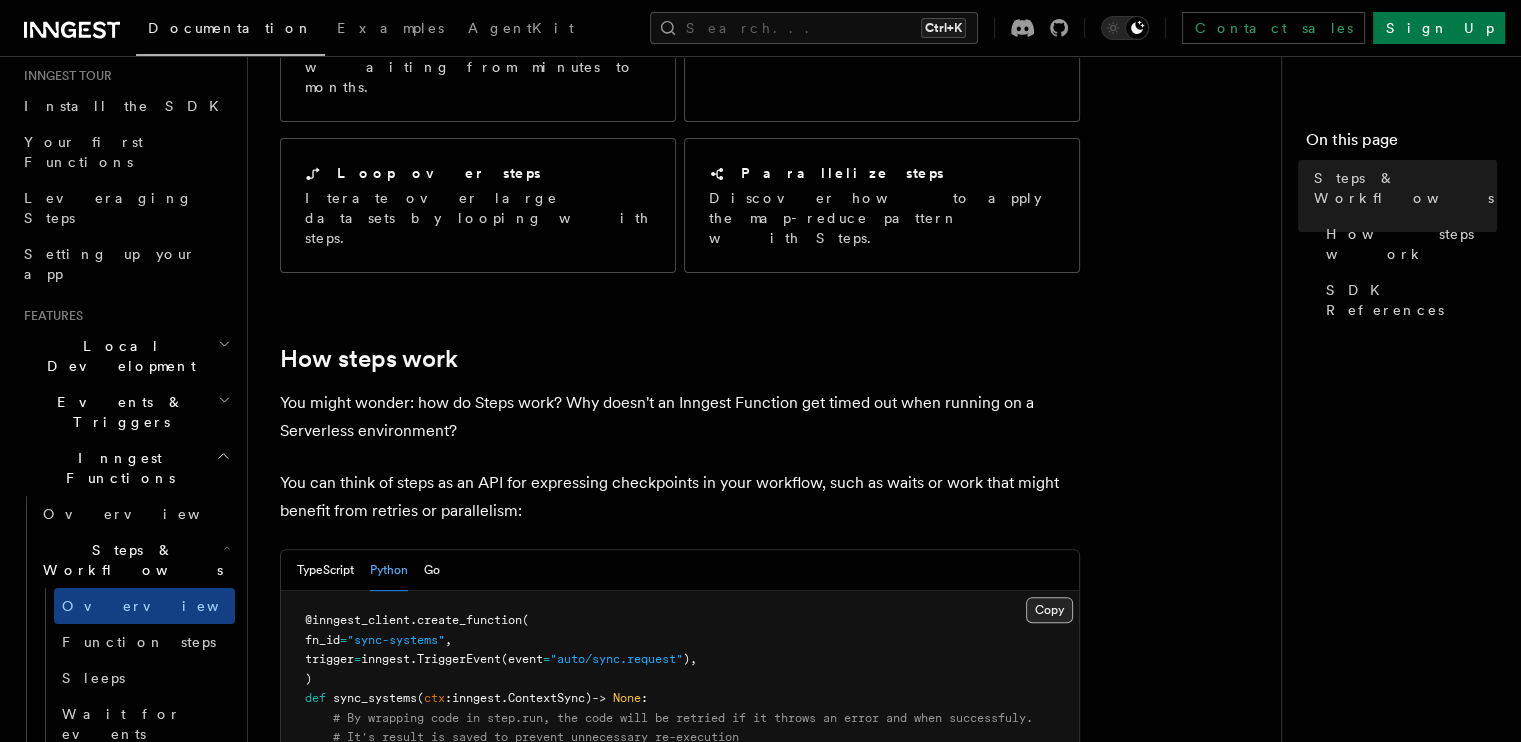 click on "Copy Copied" at bounding box center (1049, 610) 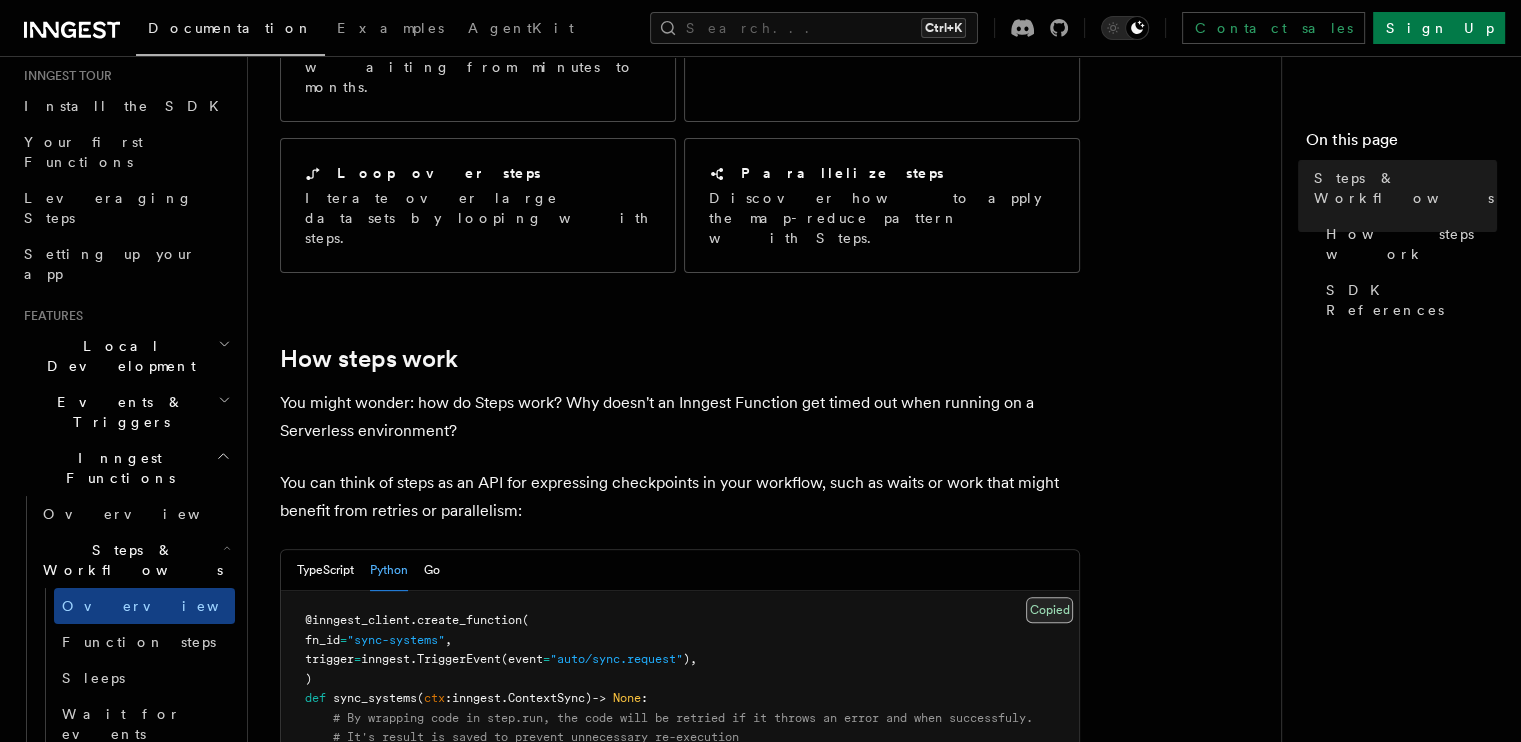 click on "Copy Copied" at bounding box center (1049, 610) 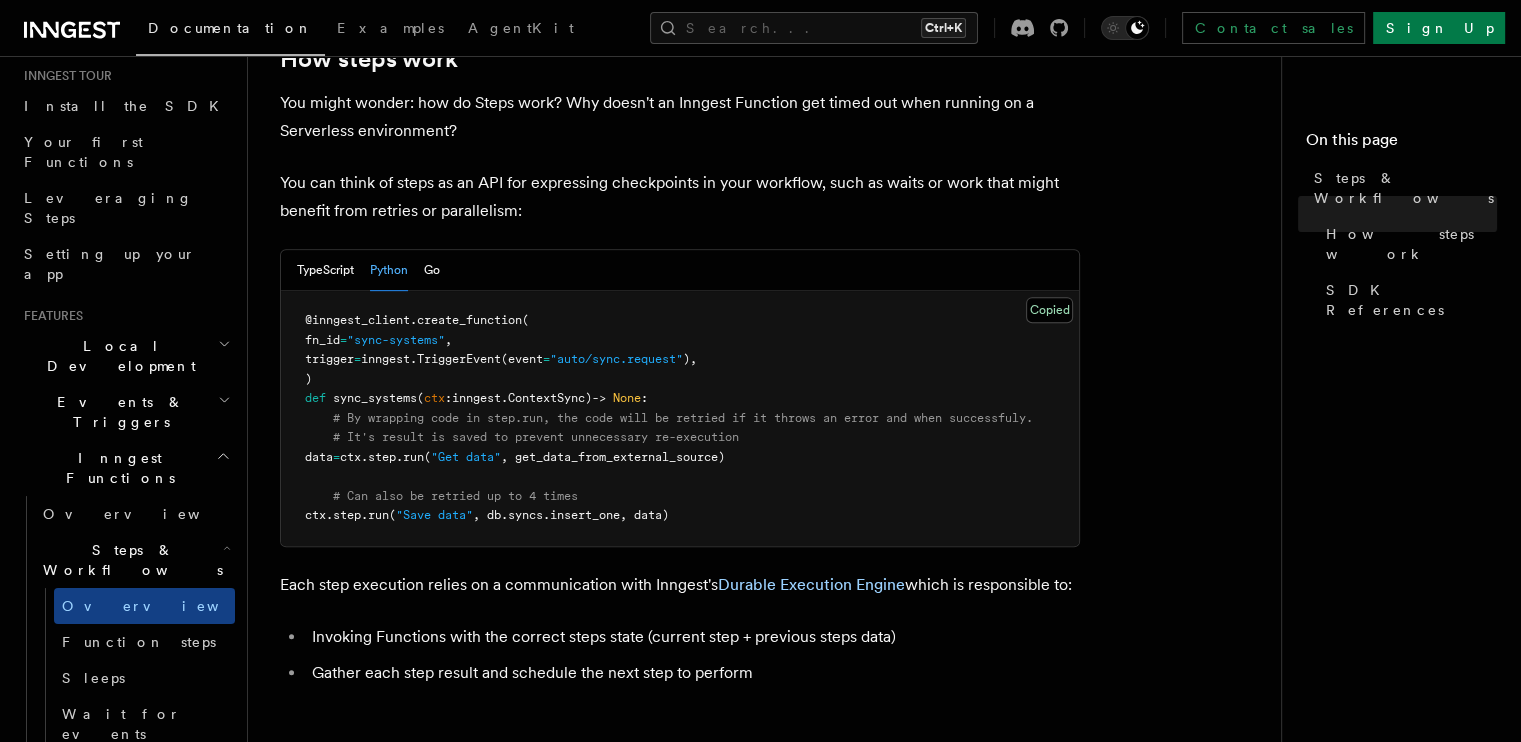 scroll, scrollTop: 1132, scrollLeft: 0, axis: vertical 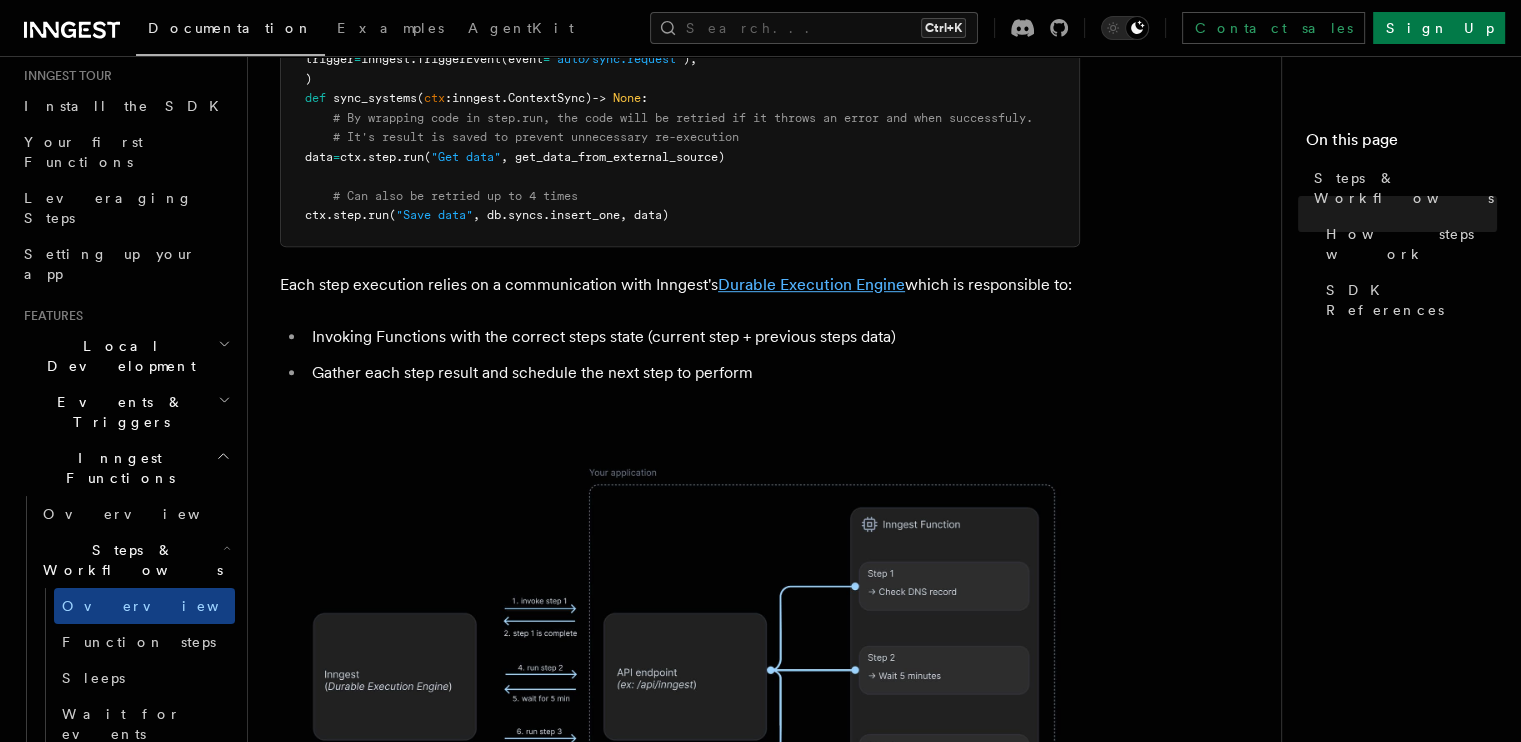 click on "Durable Execution Engine" at bounding box center [811, 284] 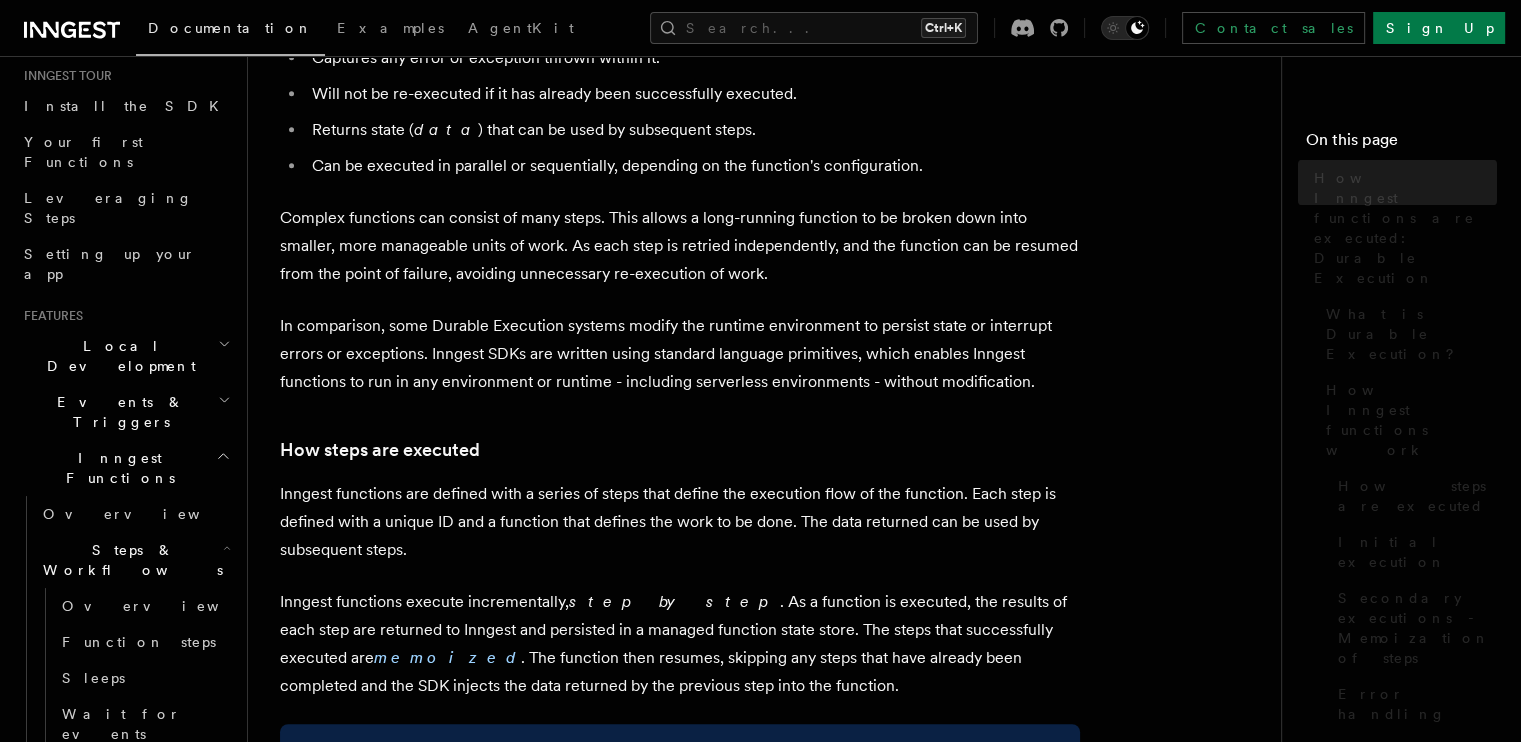 scroll, scrollTop: 0, scrollLeft: 0, axis: both 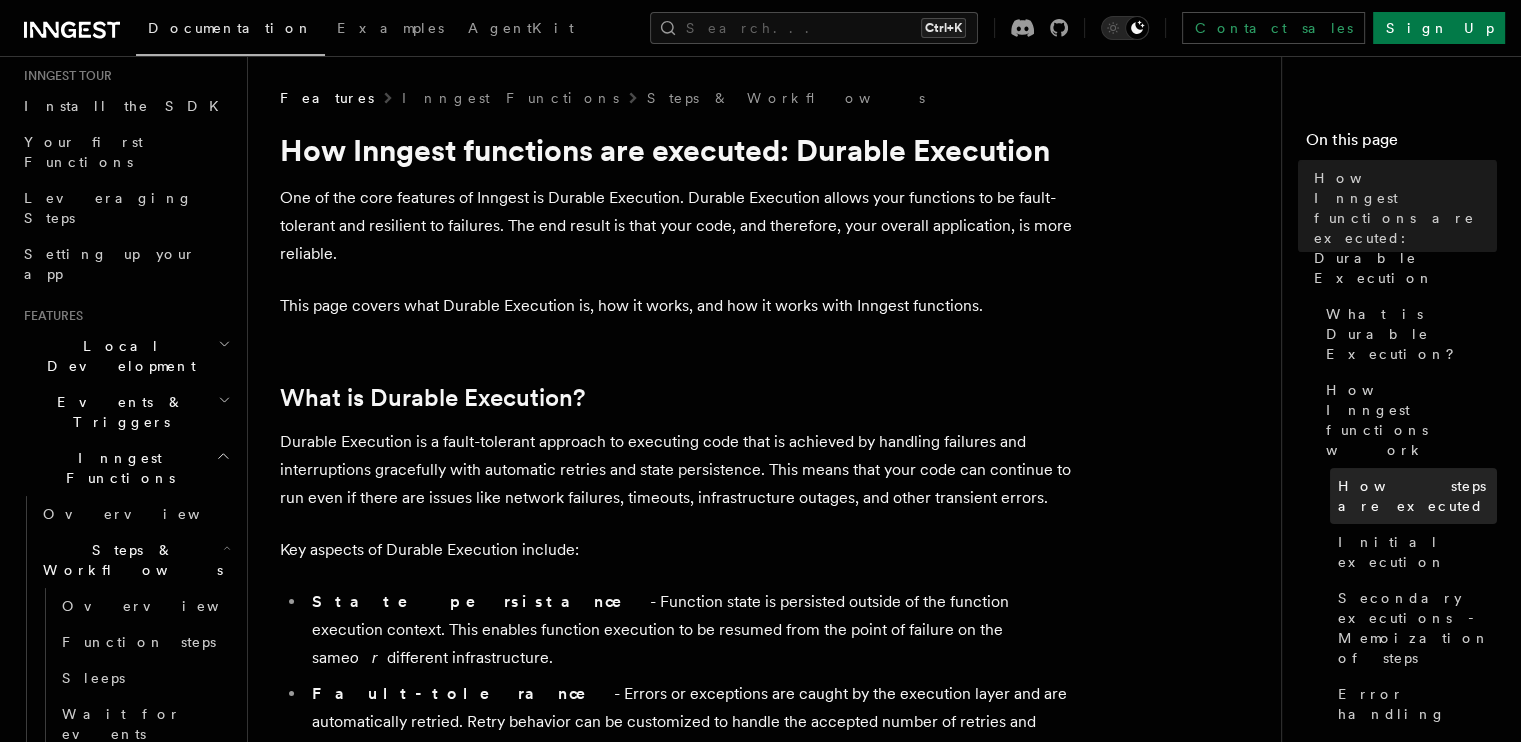 click on "How steps are executed" at bounding box center [1417, 496] 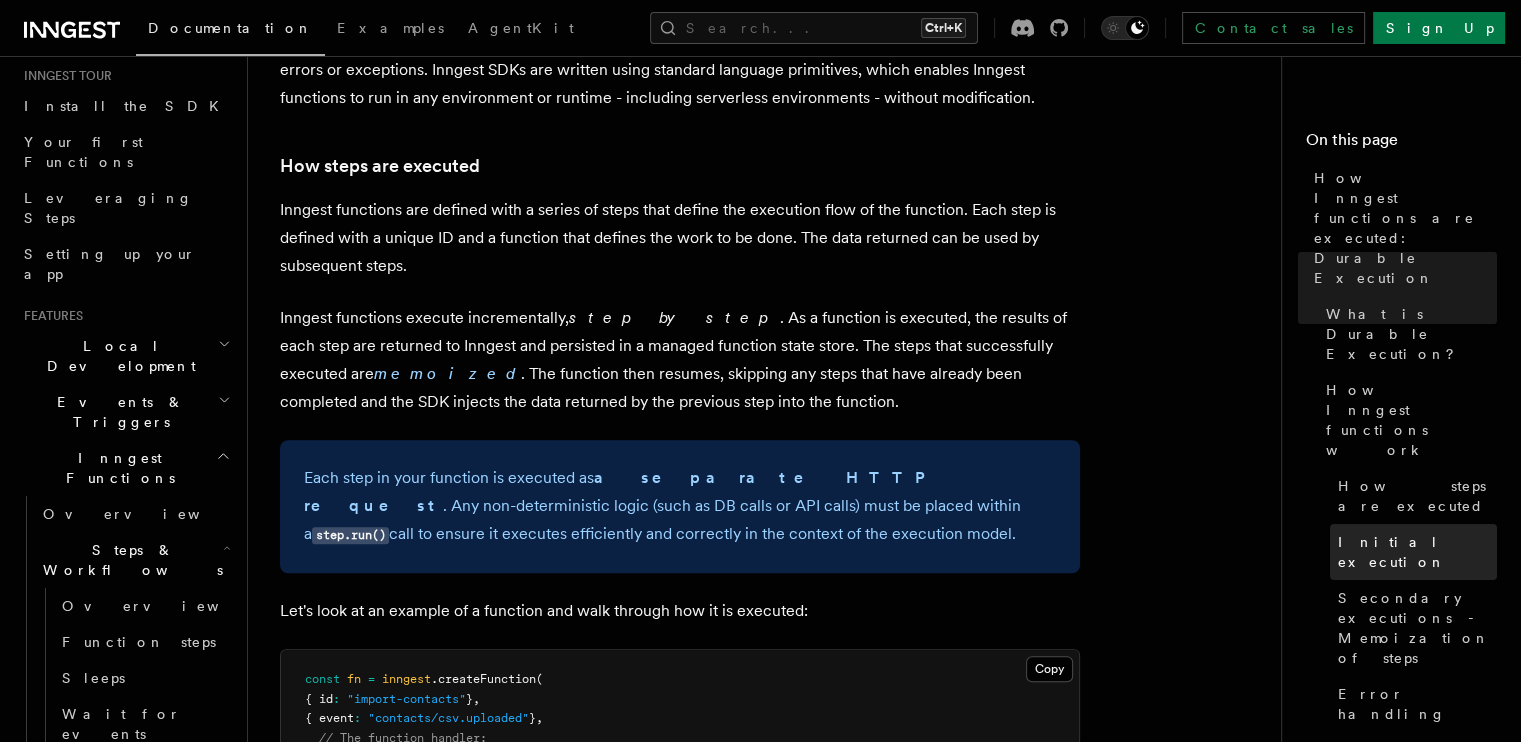click on "Initial execution" at bounding box center (1413, 552) 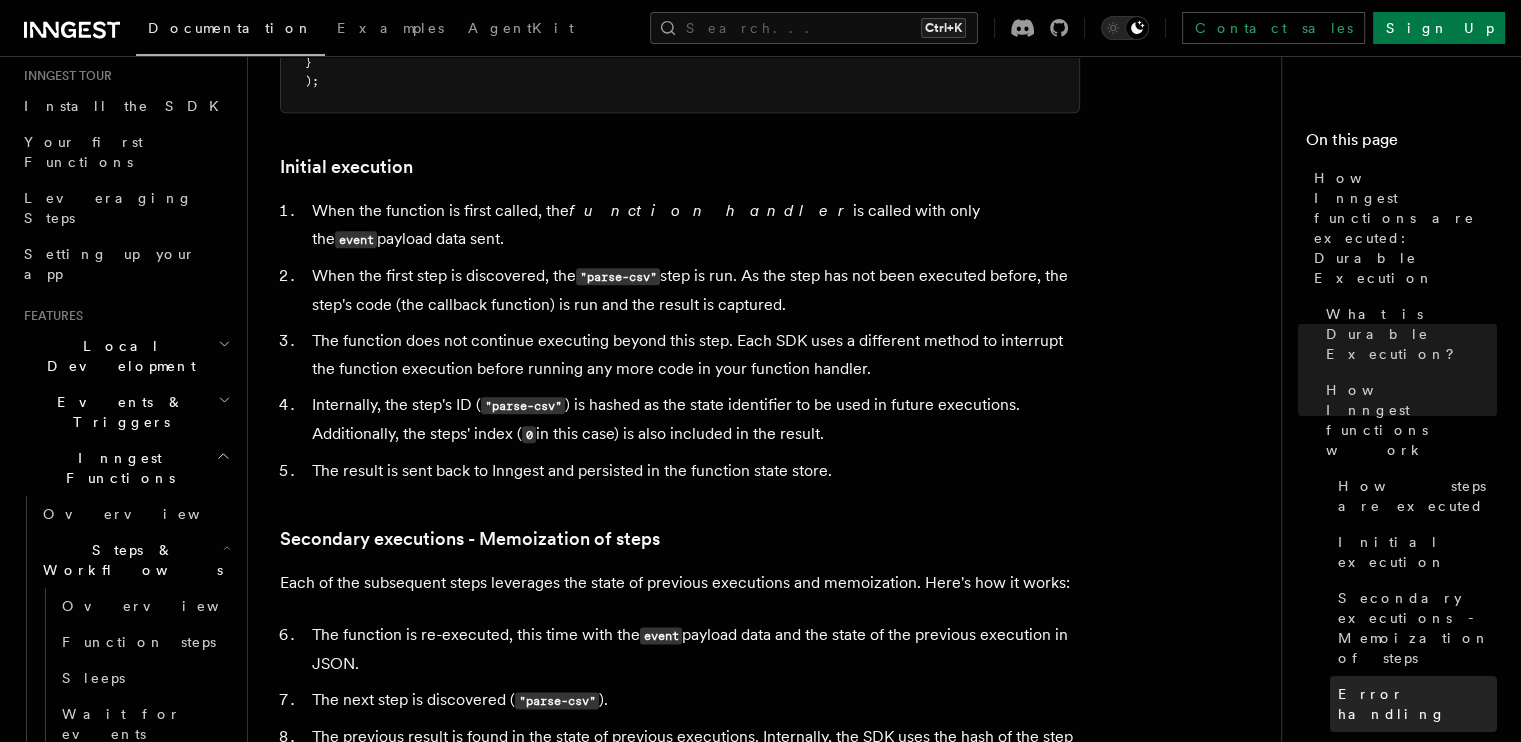 click on "Error handling" at bounding box center (1413, 704) 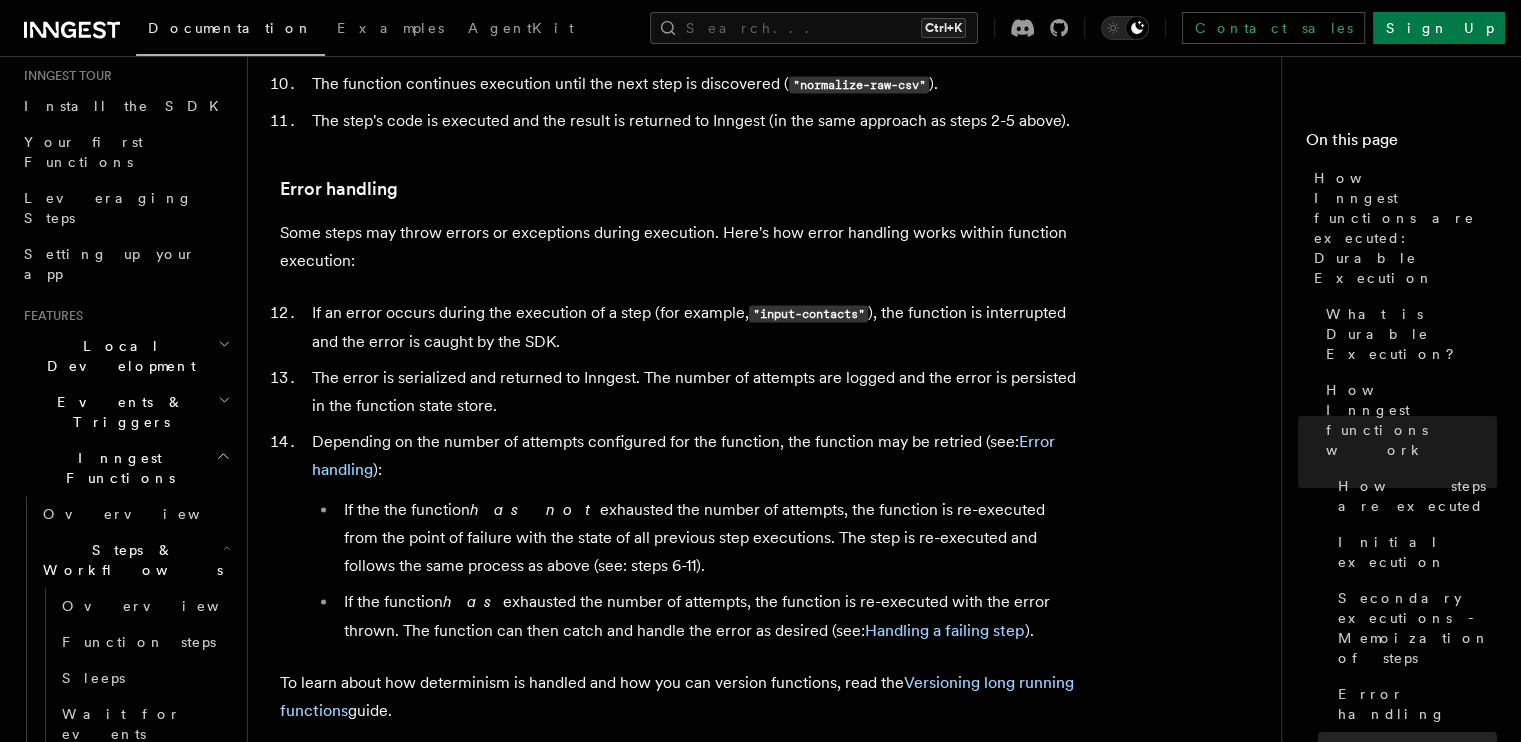 click on "Conclusion" at bounding box center [1388, 750] 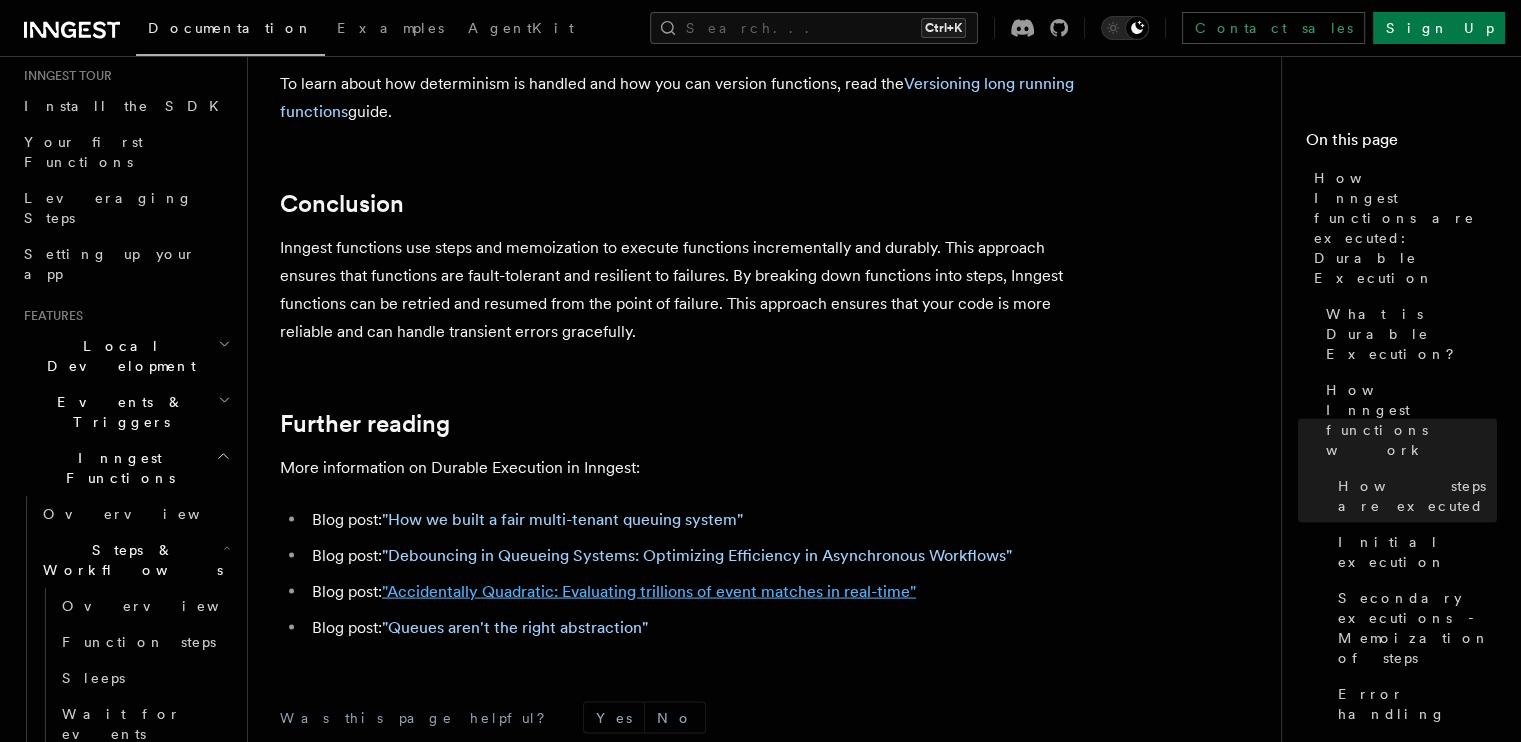 scroll, scrollTop: 3800, scrollLeft: 0, axis: vertical 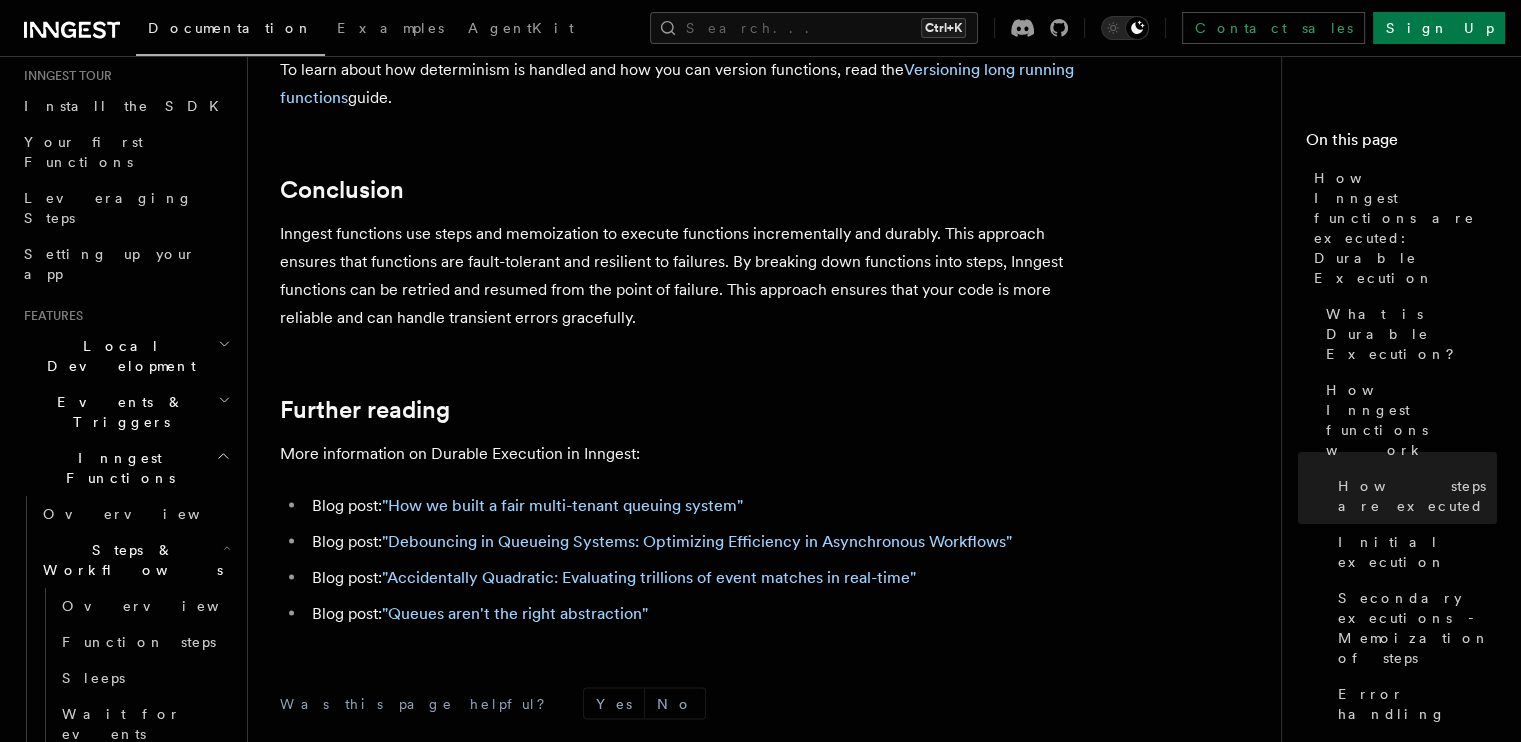 click on "Blog post:  "How we built a fair multi-tenant queuing system"" at bounding box center (693, 505) 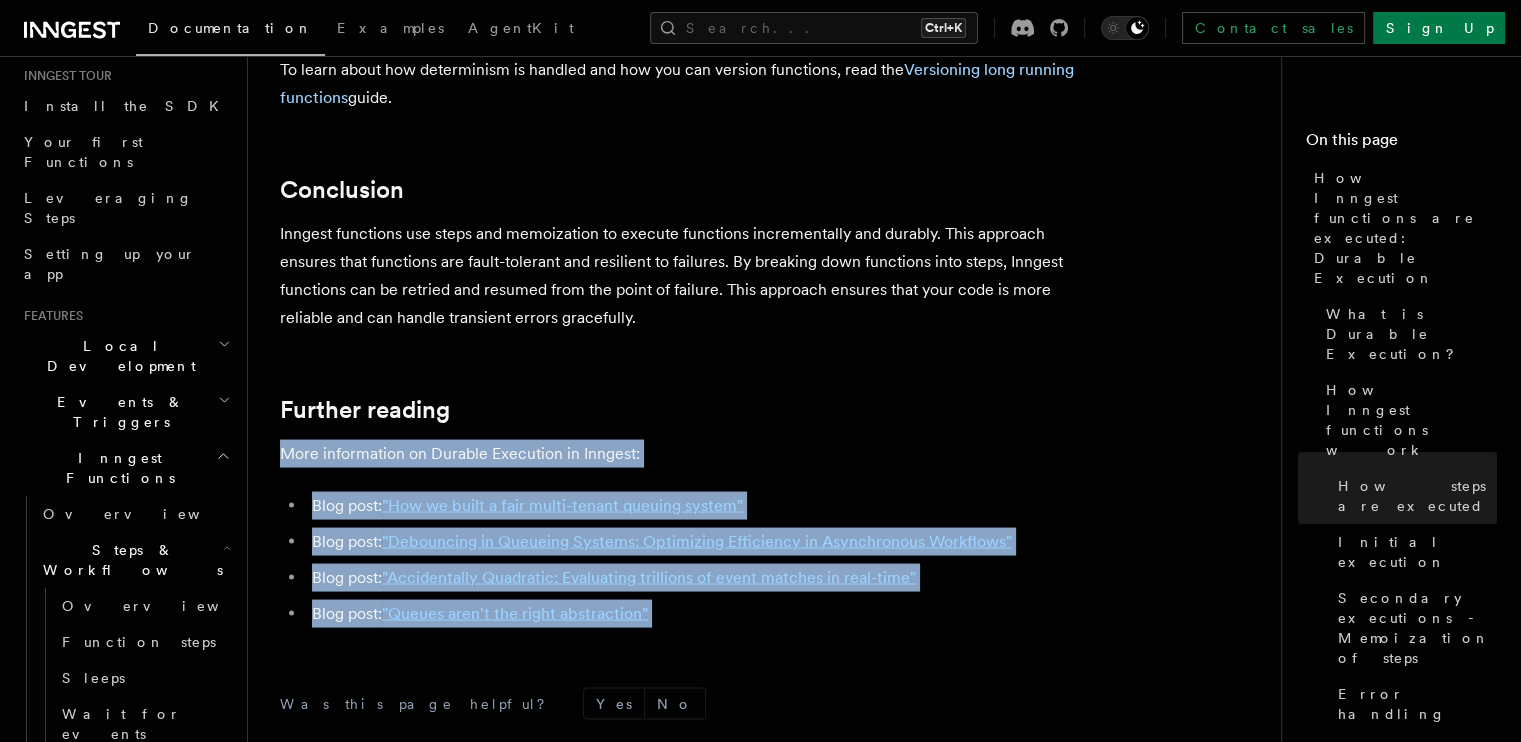 drag, startPoint x: 269, startPoint y: 355, endPoint x: 730, endPoint y: 552, distance: 501.32825 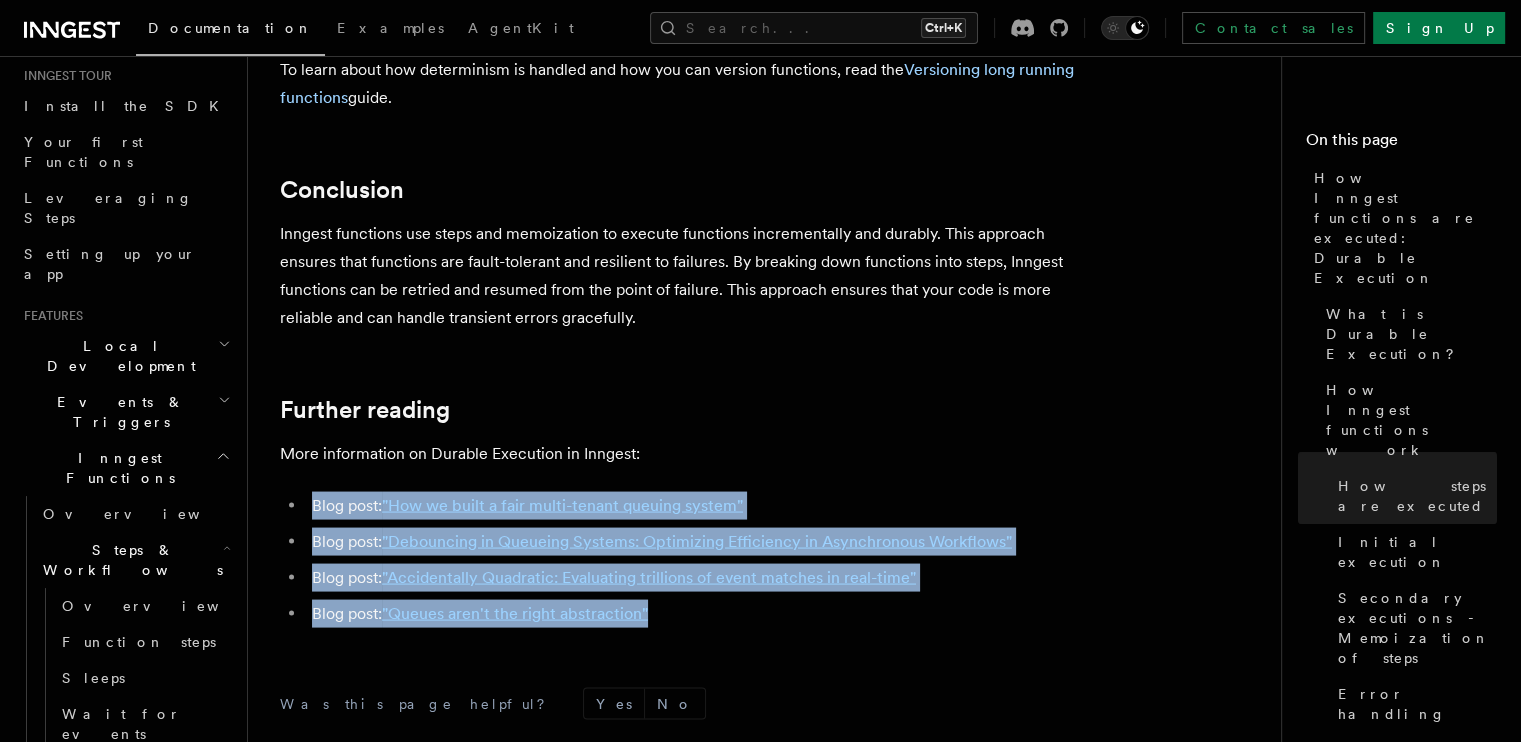 drag, startPoint x: 316, startPoint y: 426, endPoint x: 676, endPoint y: 541, distance: 377.92194 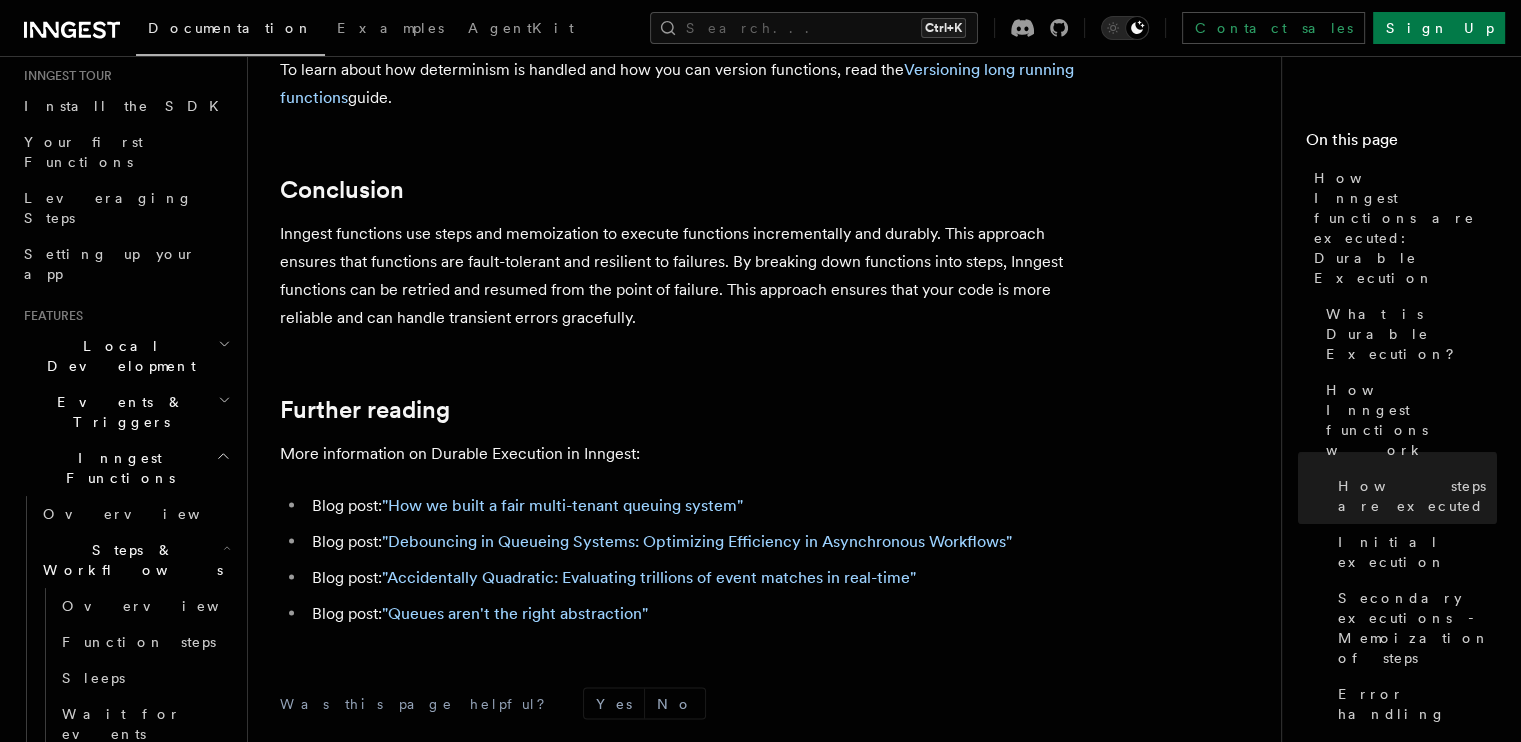 click on "More information on Durable Execution in Inngest:" at bounding box center [680, 453] 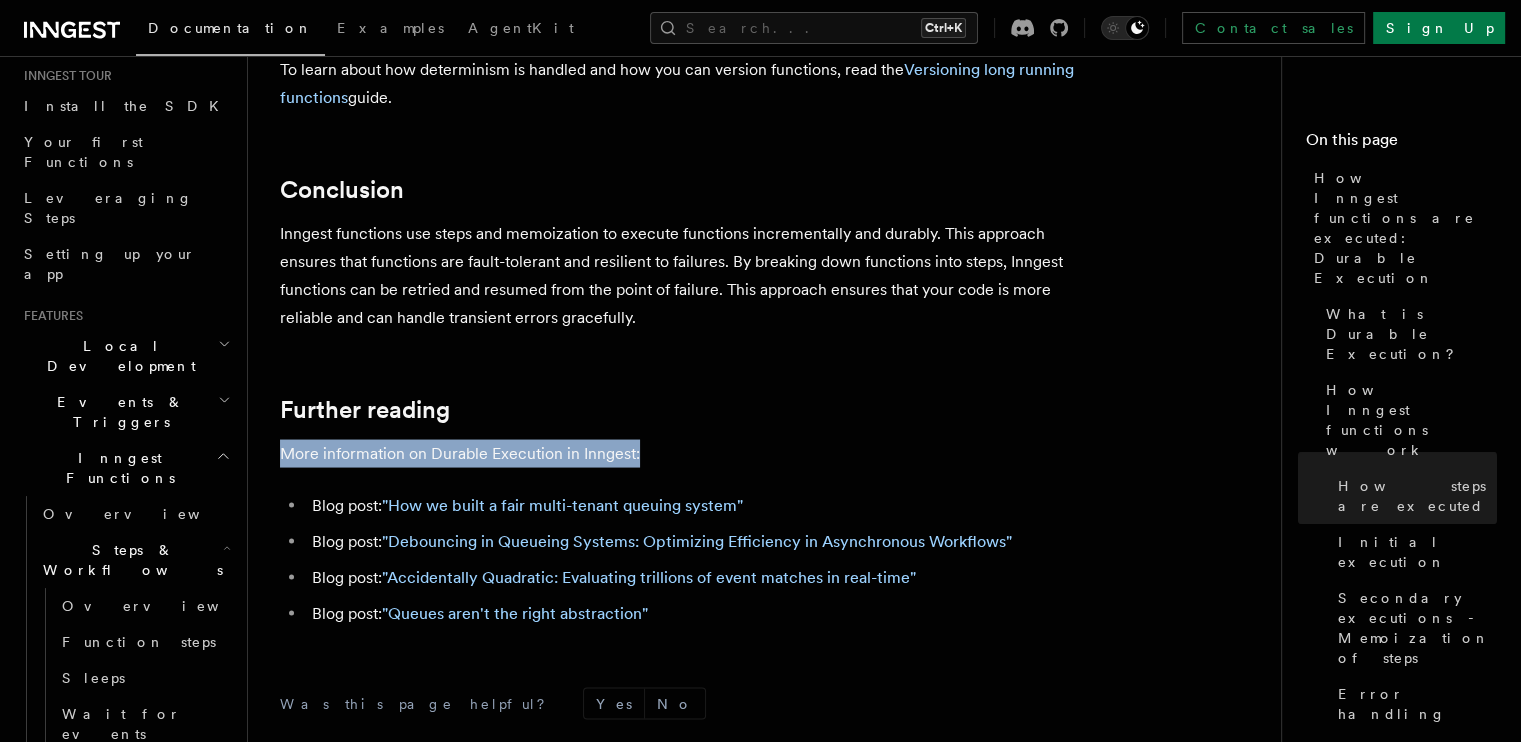 drag, startPoint x: 637, startPoint y: 367, endPoint x: 287, endPoint y: 366, distance: 350.00143 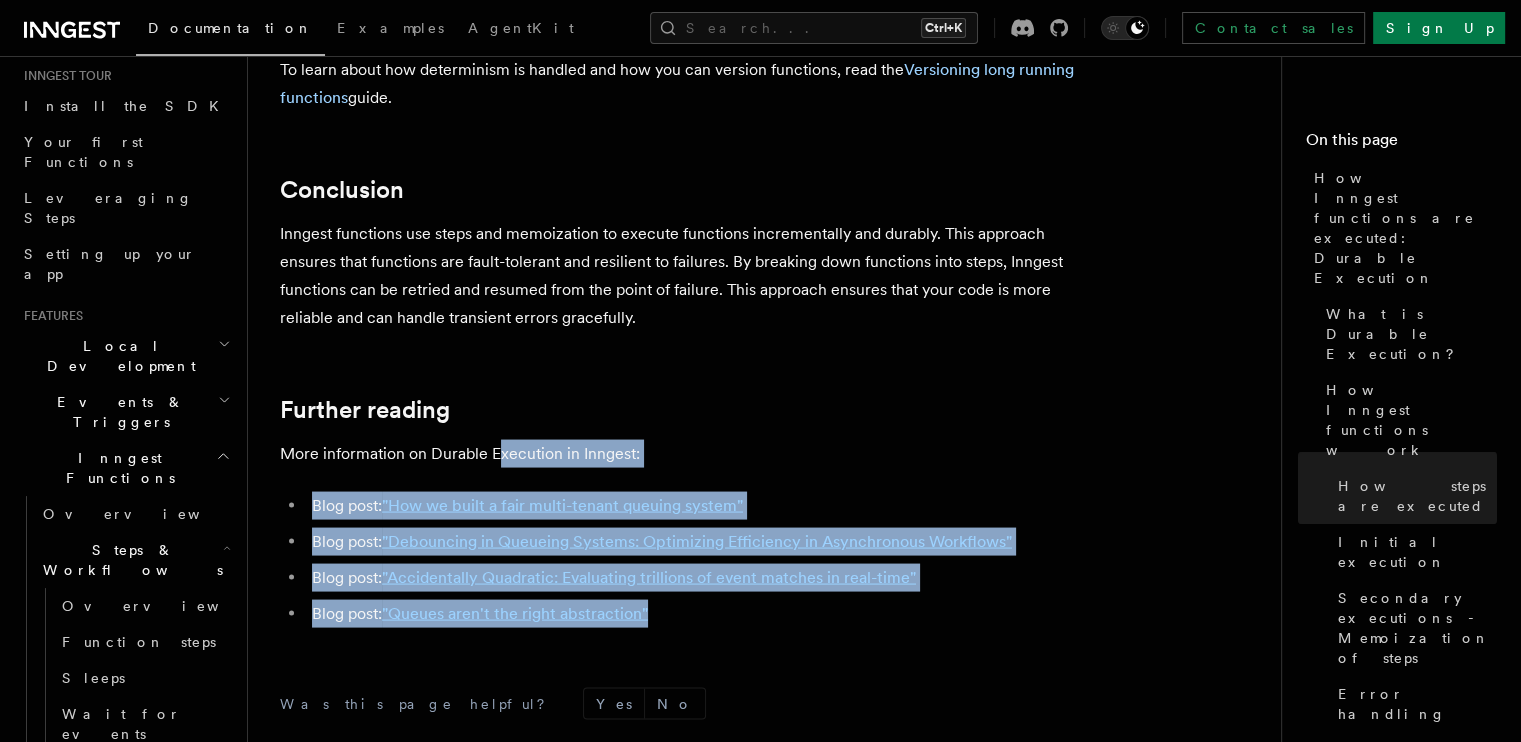 drag, startPoint x: 667, startPoint y: 527, endPoint x: 502, endPoint y: 349, distance: 242.71176 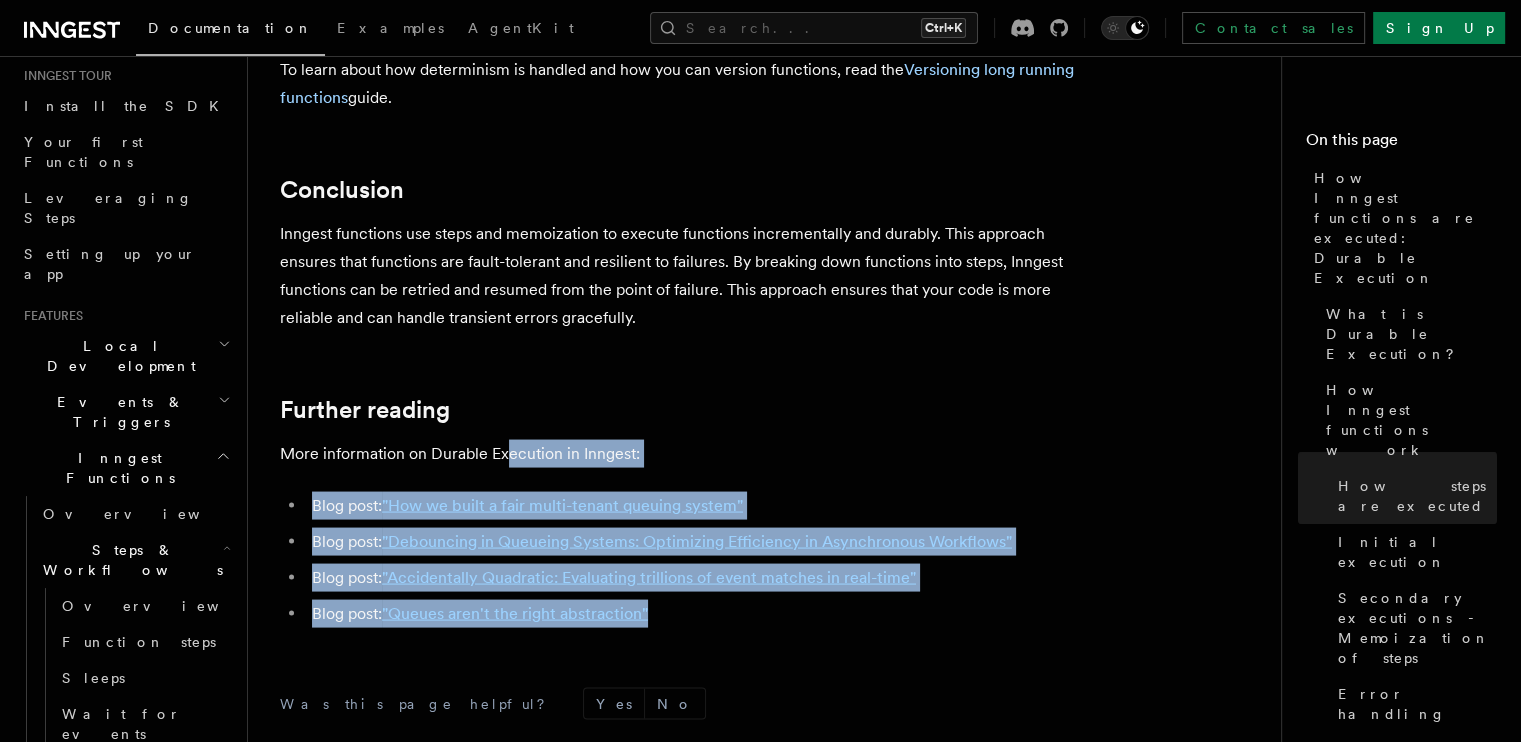 drag, startPoint x: 543, startPoint y: 376, endPoint x: 692, endPoint y: 527, distance: 212.13675 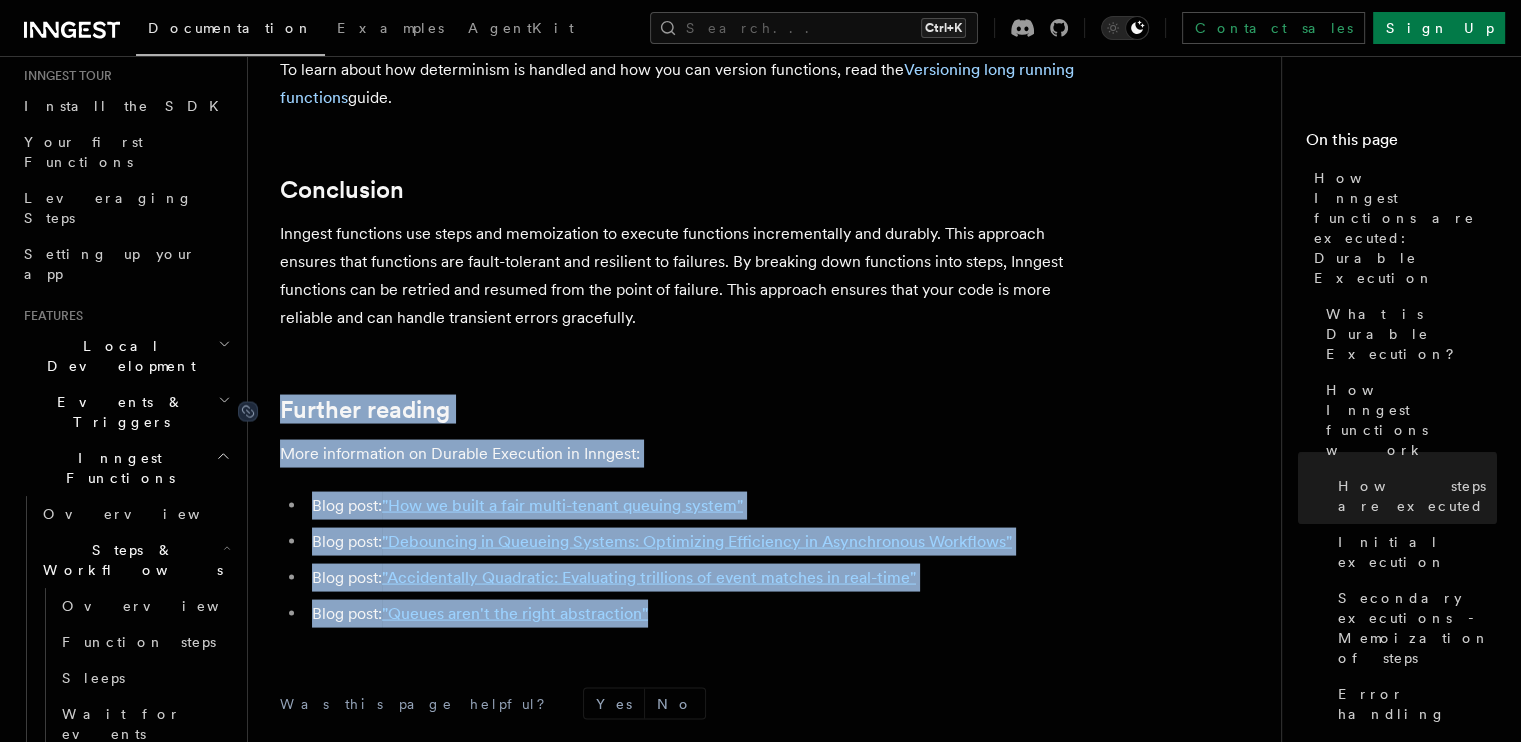 drag, startPoint x: 668, startPoint y: 537, endPoint x: 279, endPoint y: 327, distance: 442.06448 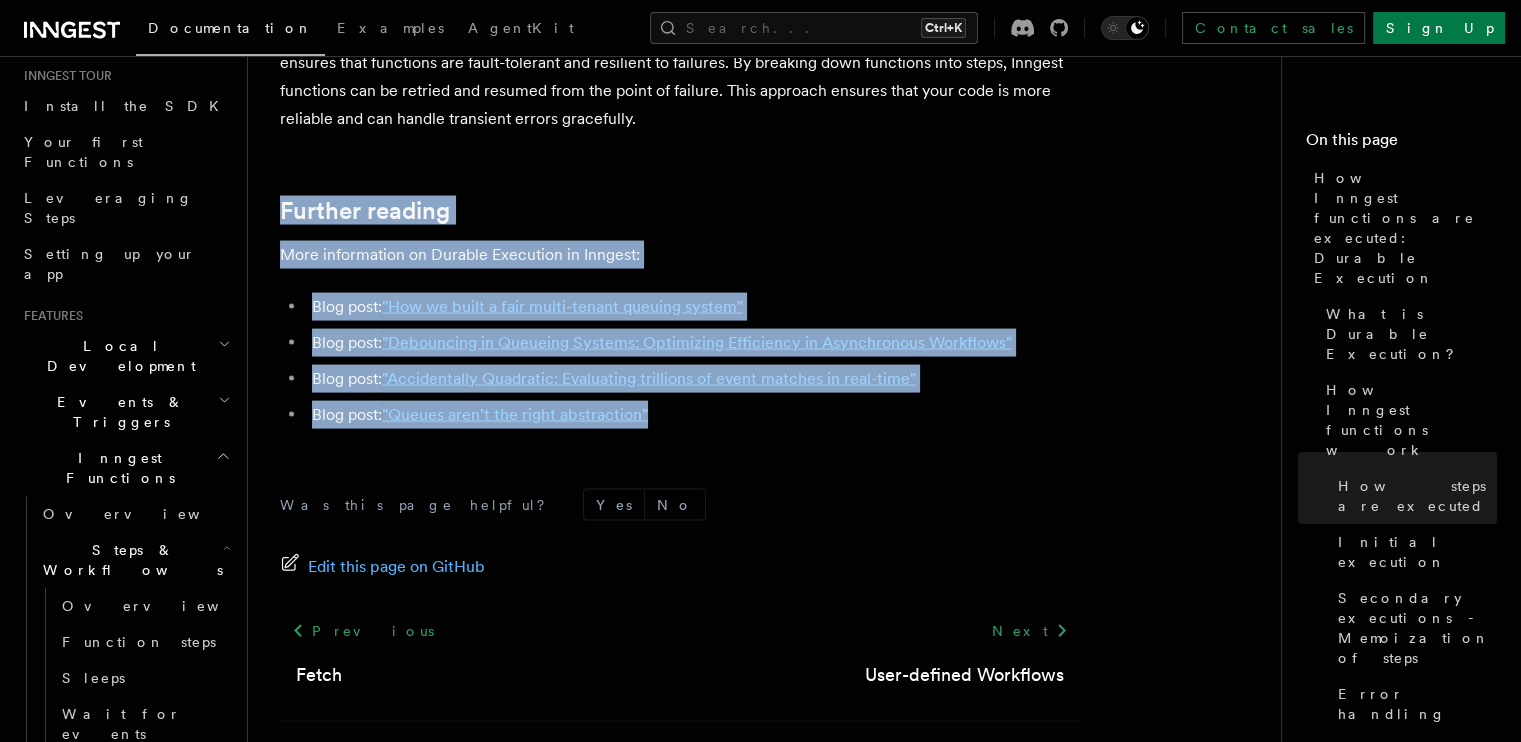 scroll, scrollTop: 3999, scrollLeft: 0, axis: vertical 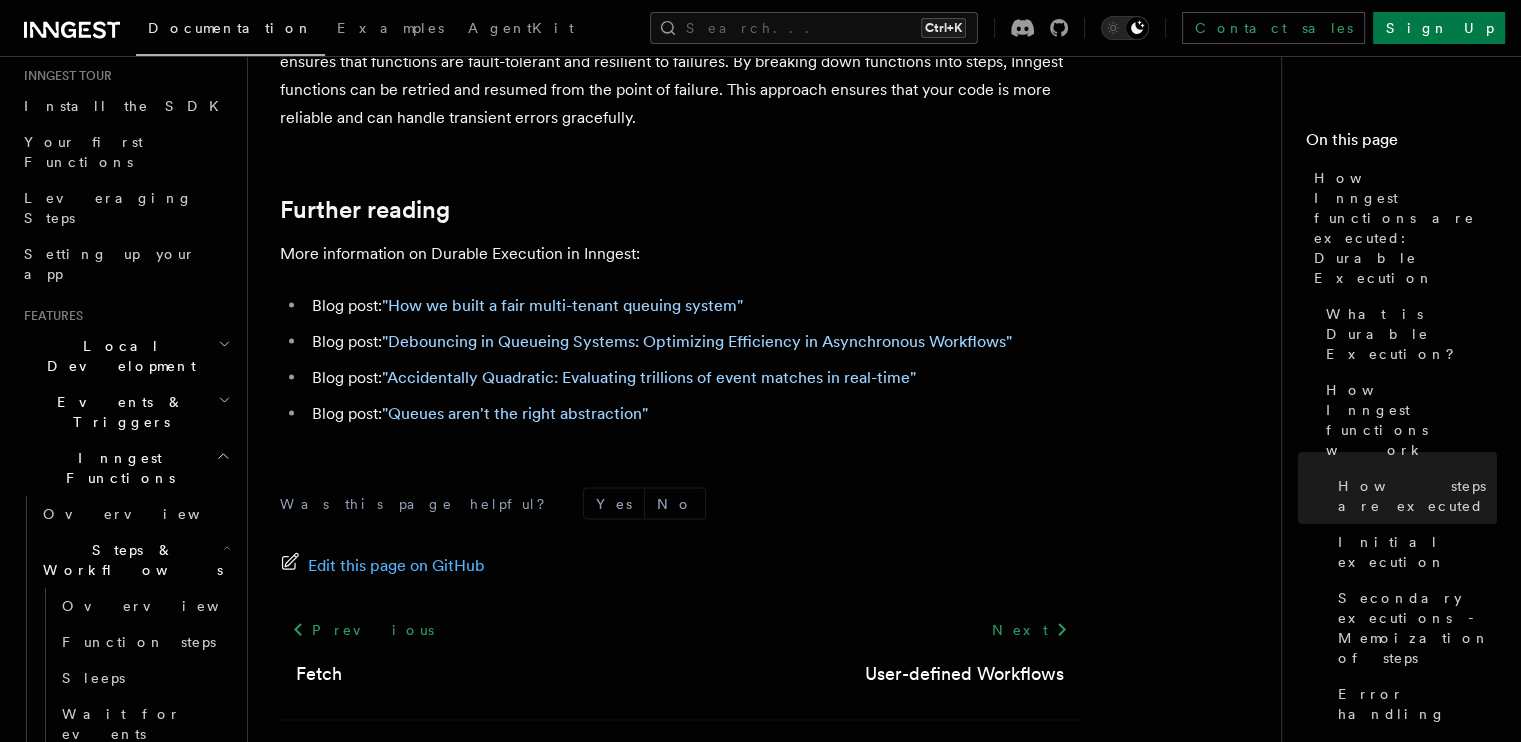 click on "Edit this page on GitHub" at bounding box center [680, 566] 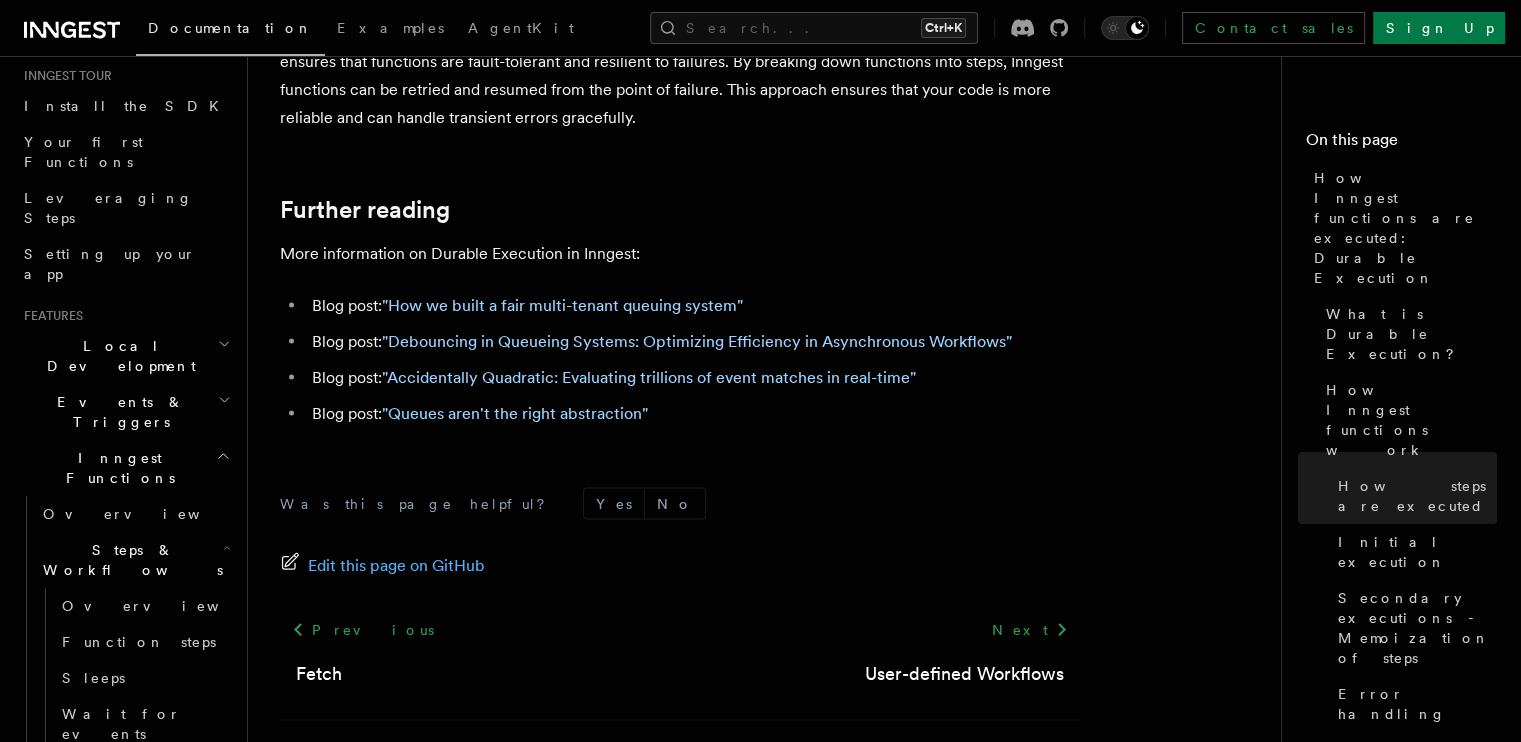 drag, startPoint x: 511, startPoint y: 432, endPoint x: 642, endPoint y: 454, distance: 132.83449 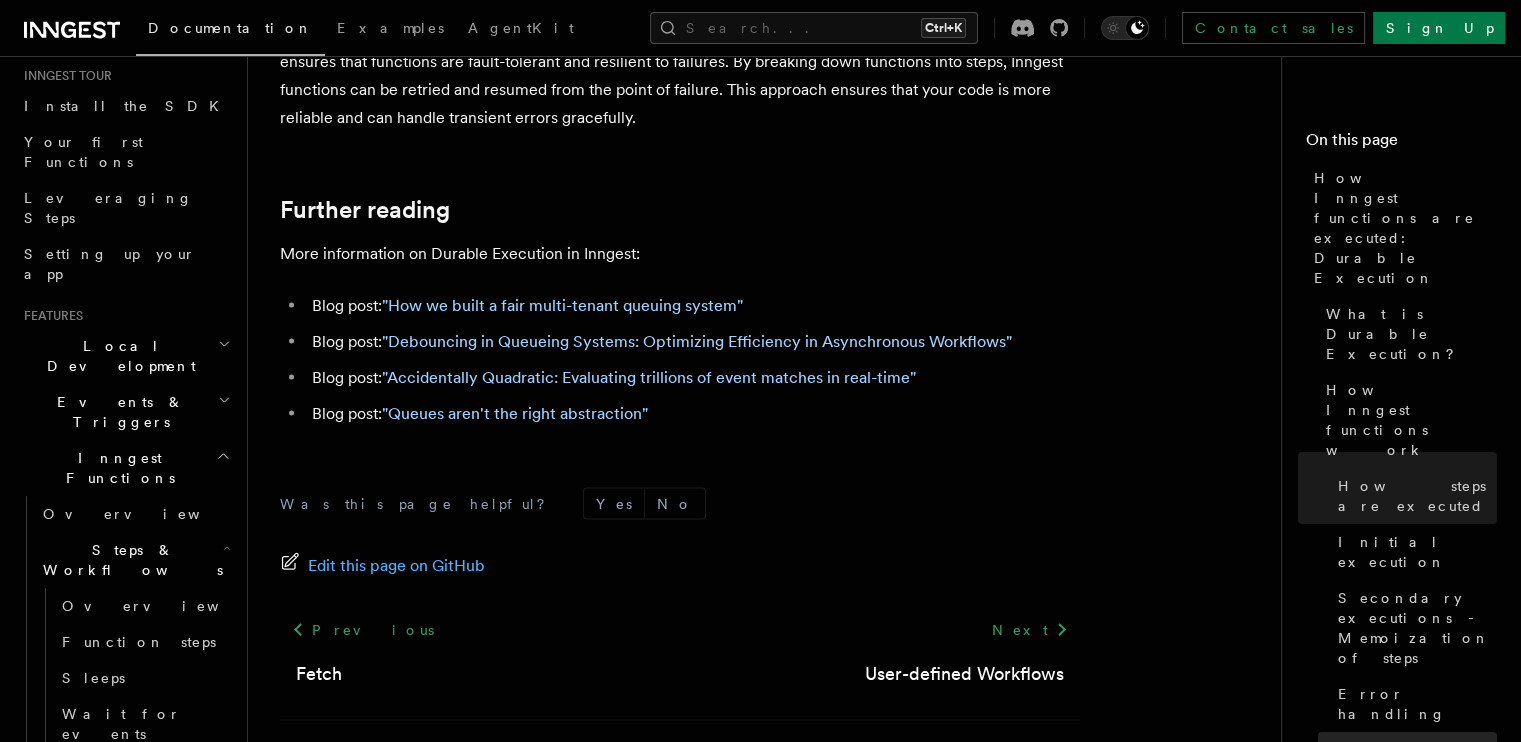 click on "Conclusion" at bounding box center (1388, 750) 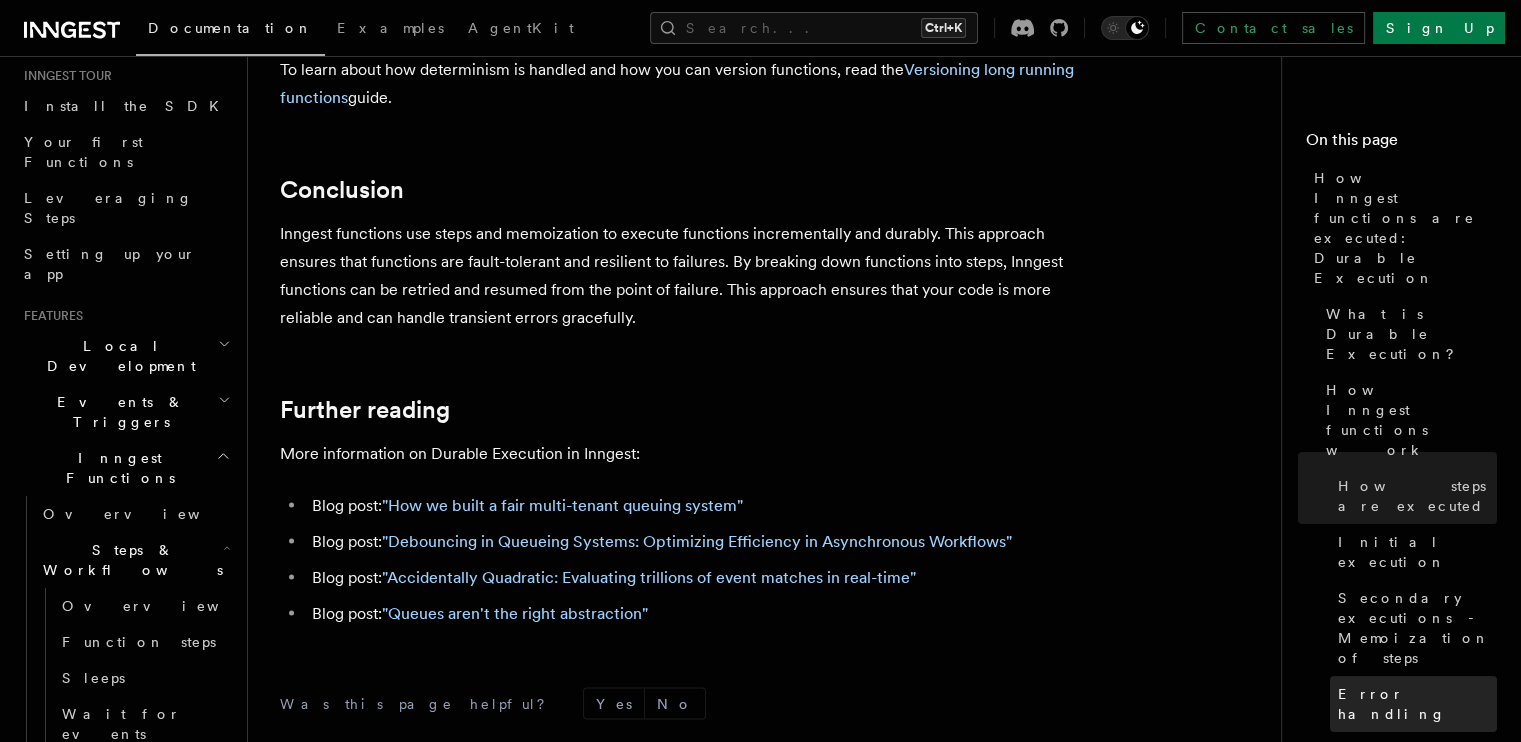 click on "Error handling" at bounding box center (1413, 704) 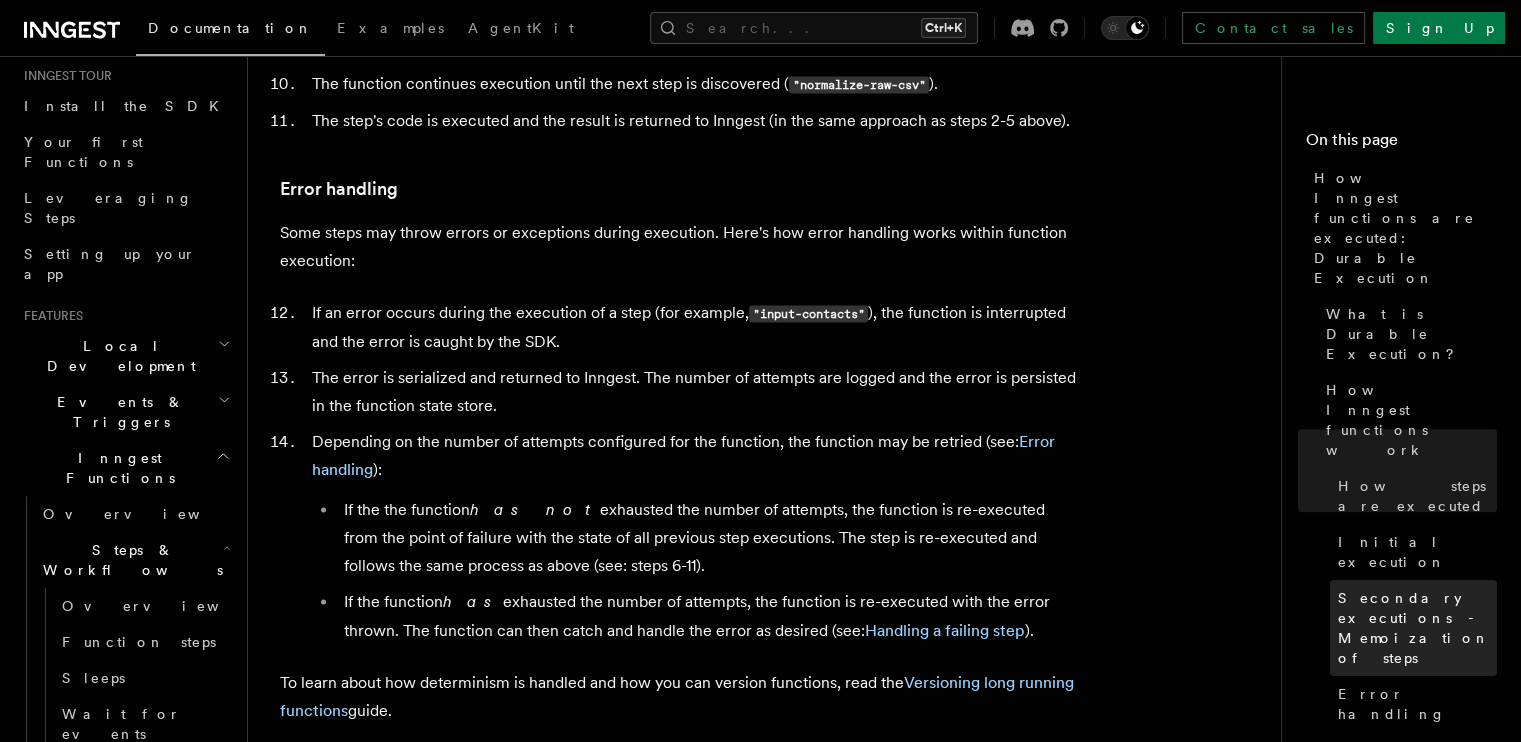 click on "Secondary executions - Memoization of steps" at bounding box center [1417, 628] 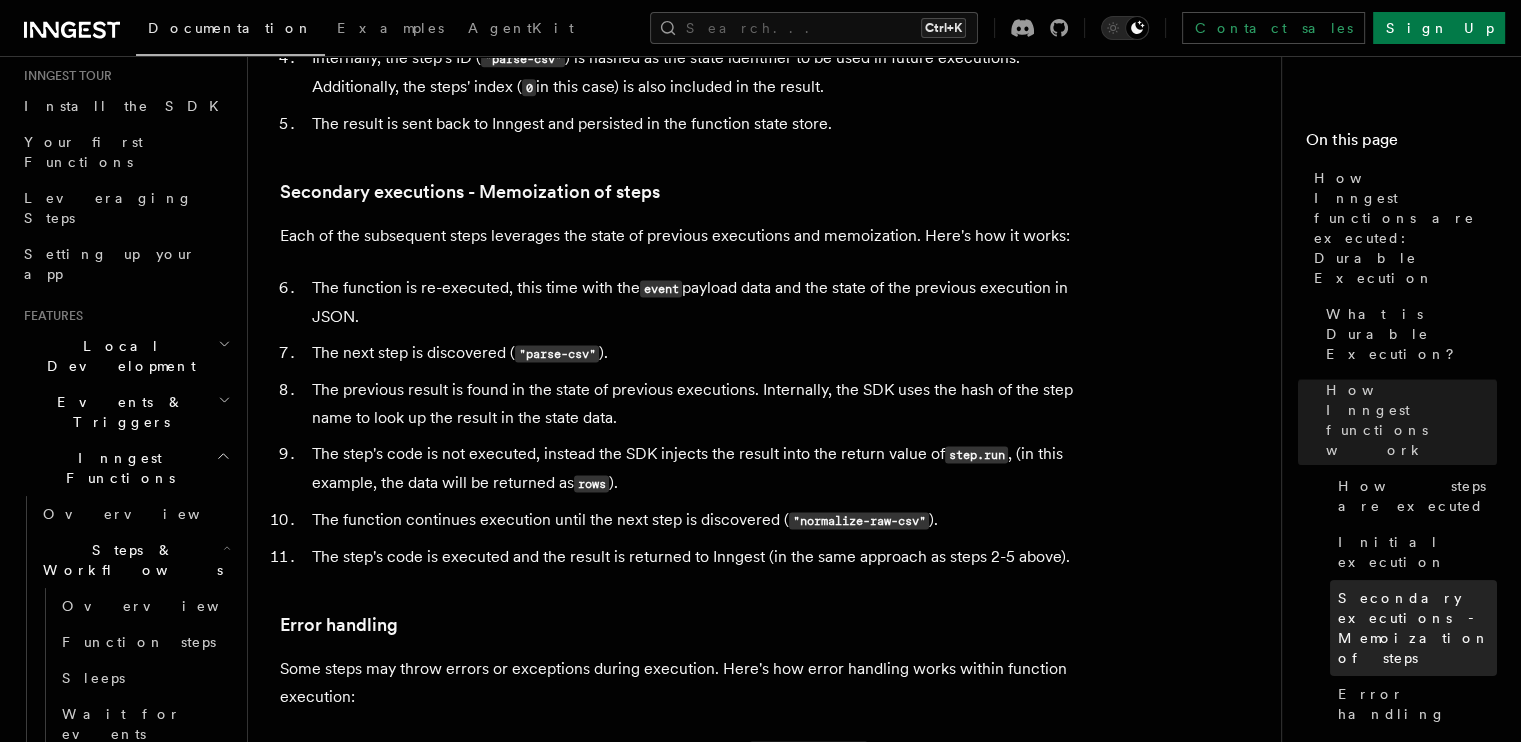 click on "Secondary executions - Memoization of steps" at bounding box center [1413, 628] 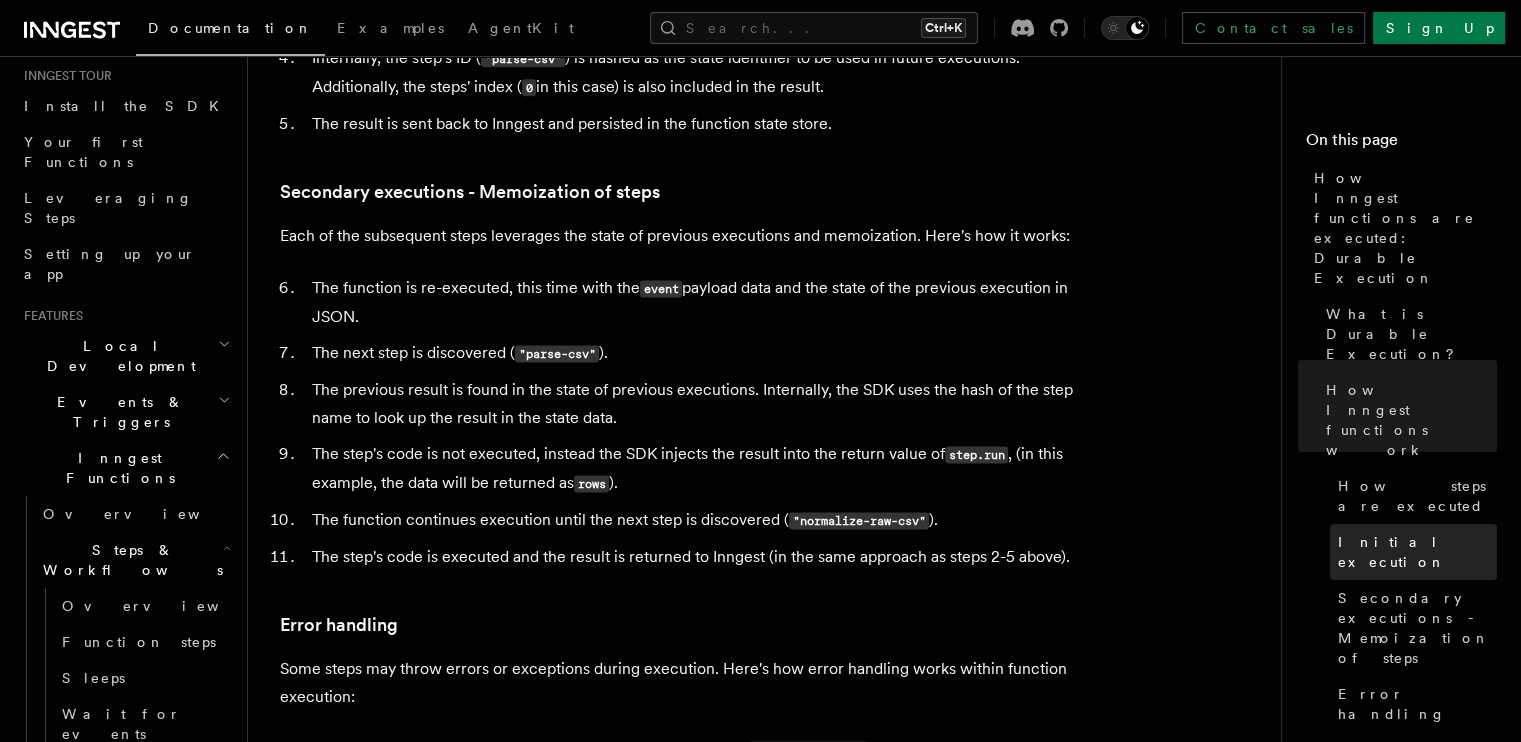 click on "Initial execution" at bounding box center (1417, 552) 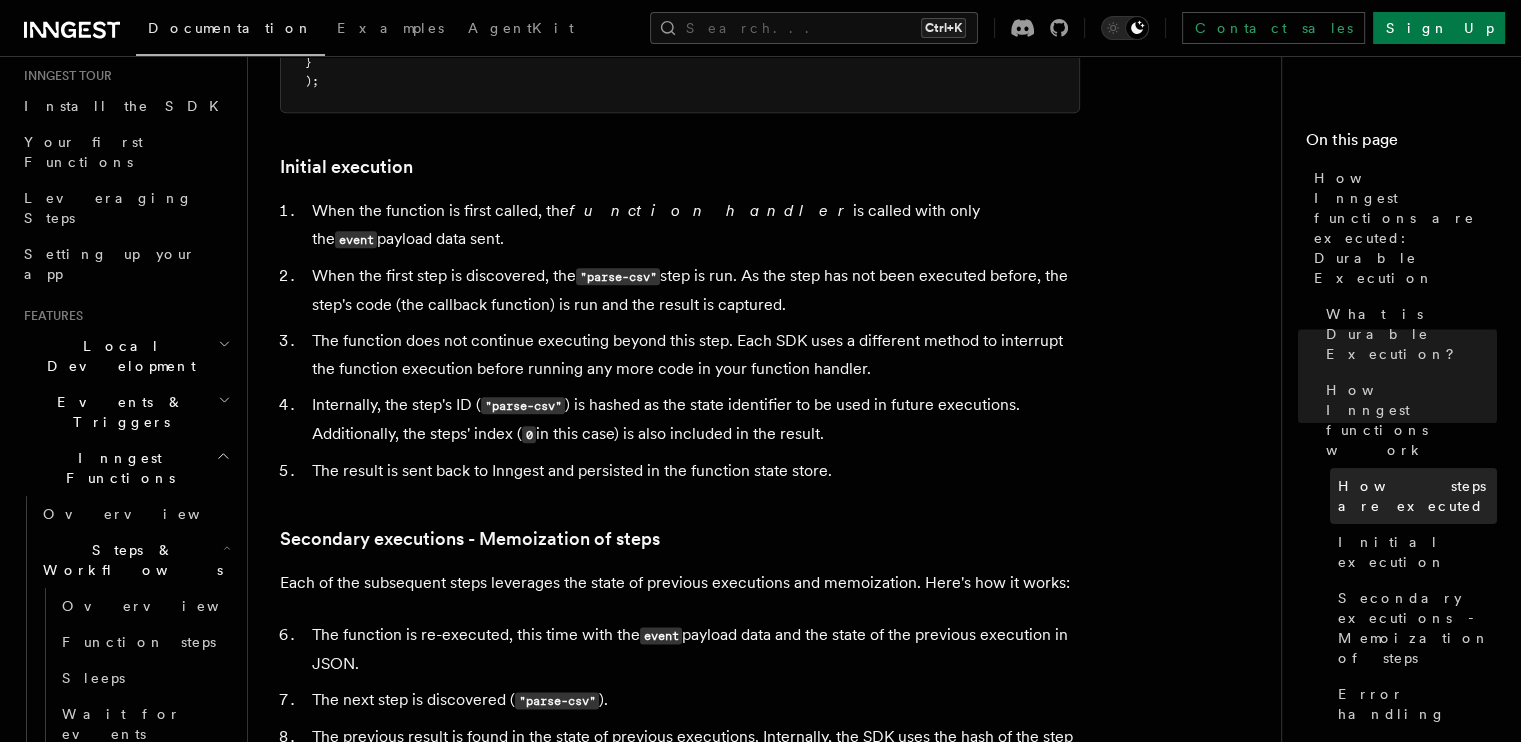 click on "How steps are executed" at bounding box center [1413, 496] 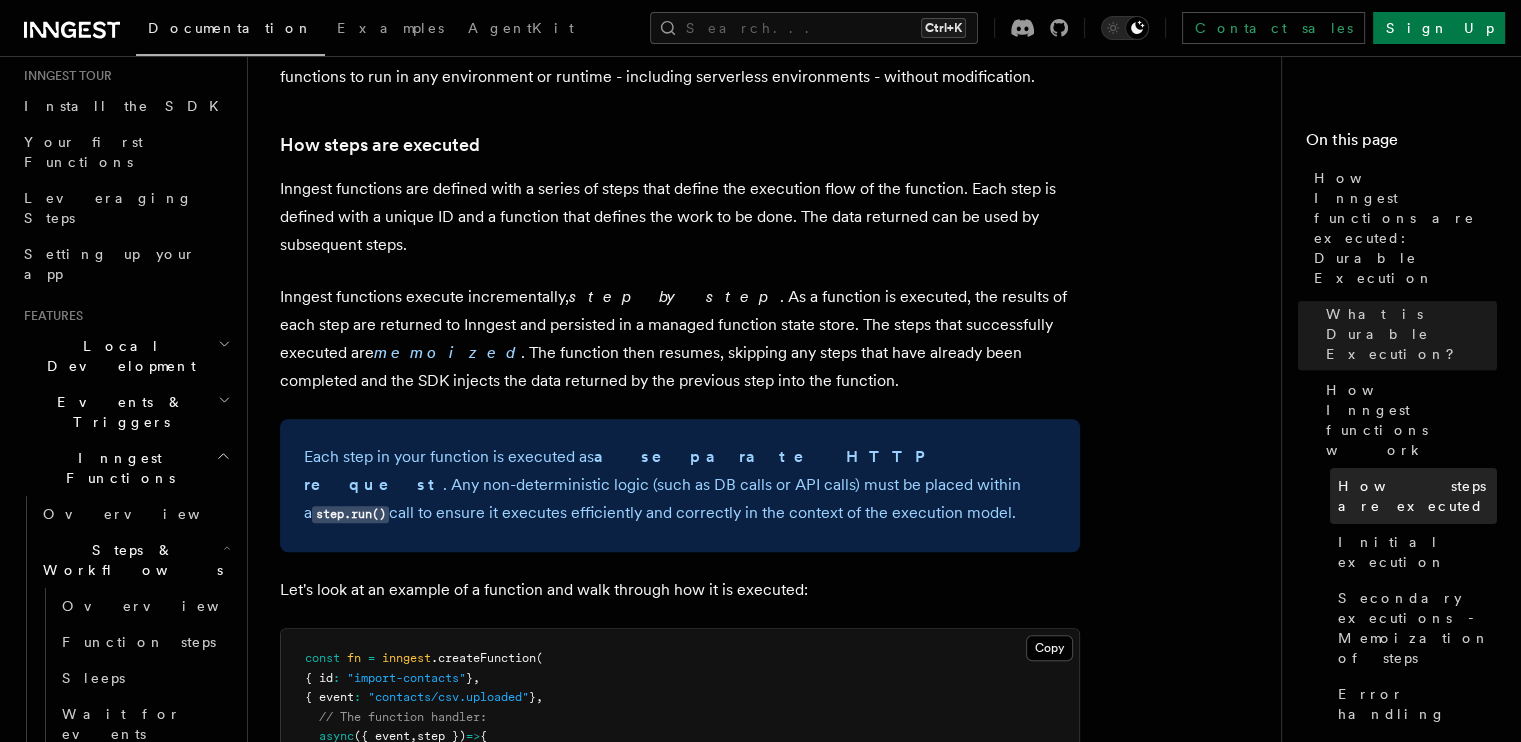 click on "How steps are executed" at bounding box center [1417, 496] 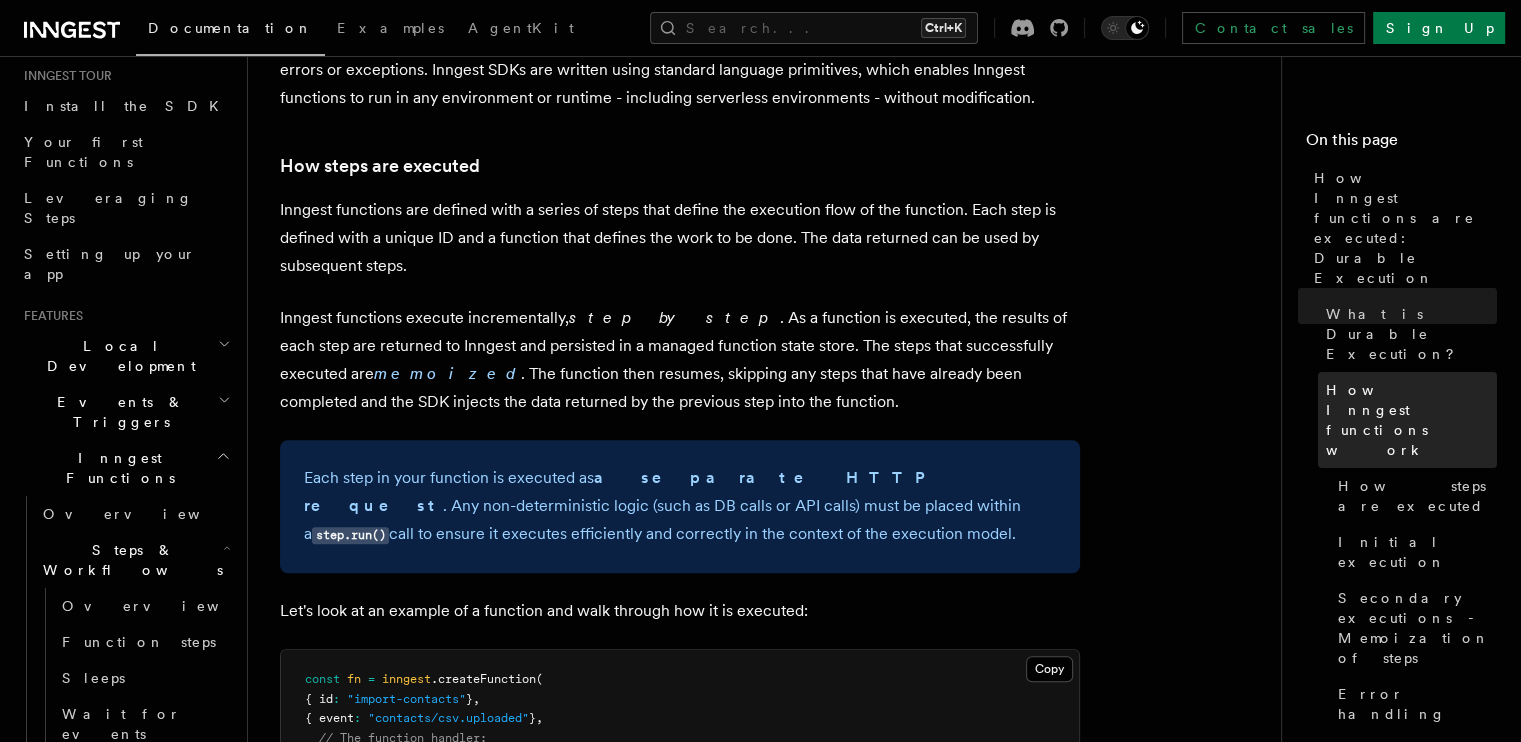 click on "How Inngest functions work" at bounding box center (1411, 420) 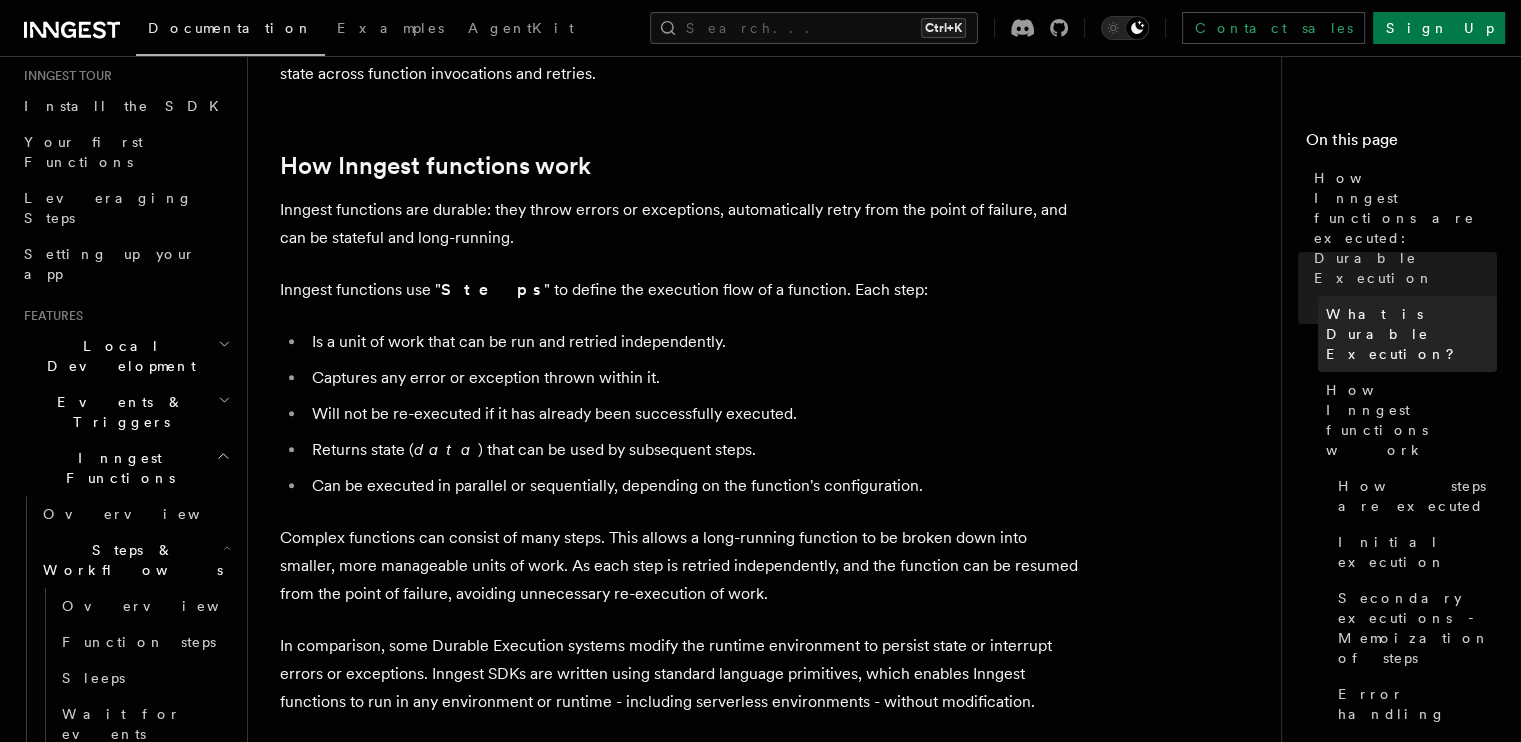 click on "What is Durable Execution?" at bounding box center [1411, 334] 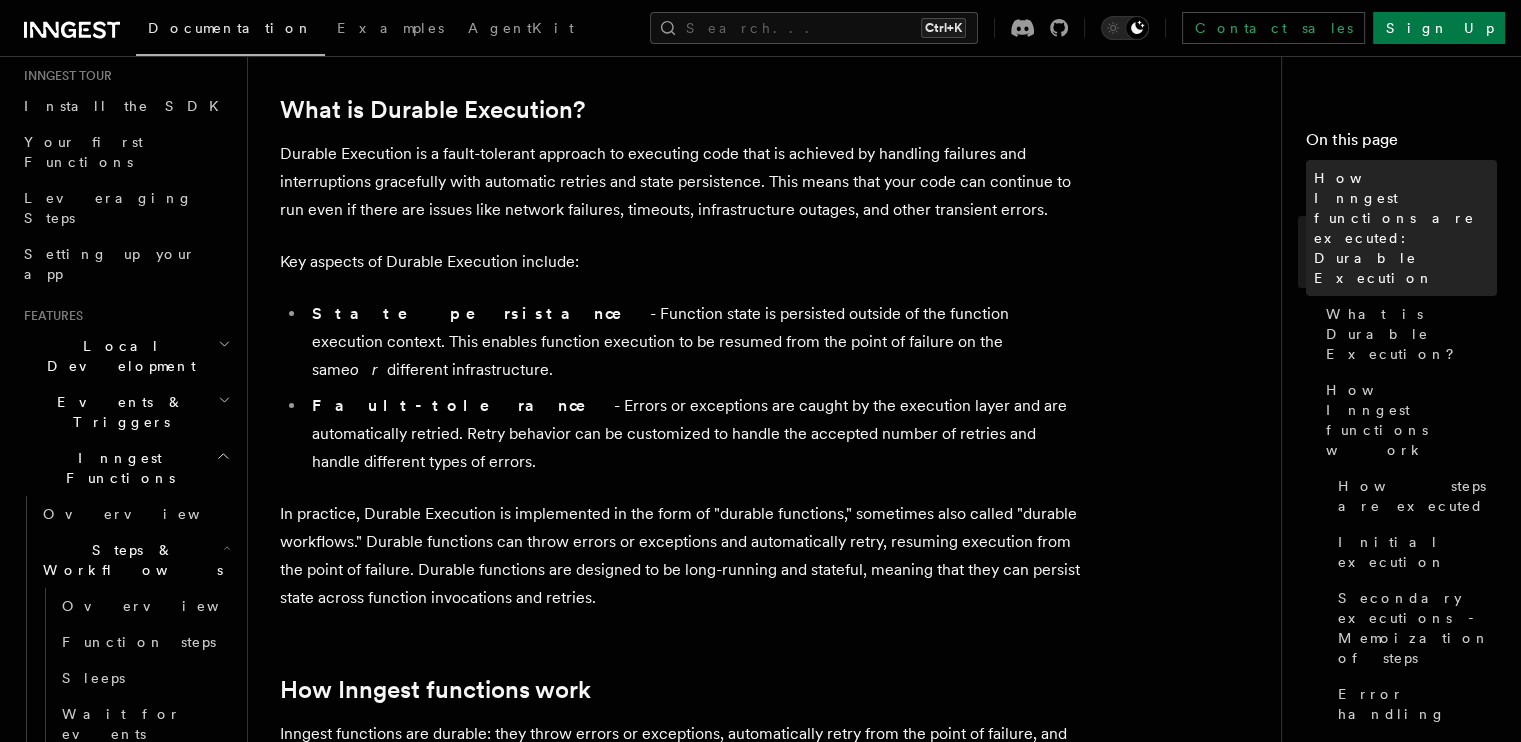 click on "How Inngest functions are executed: Durable Execution" at bounding box center (1405, 228) 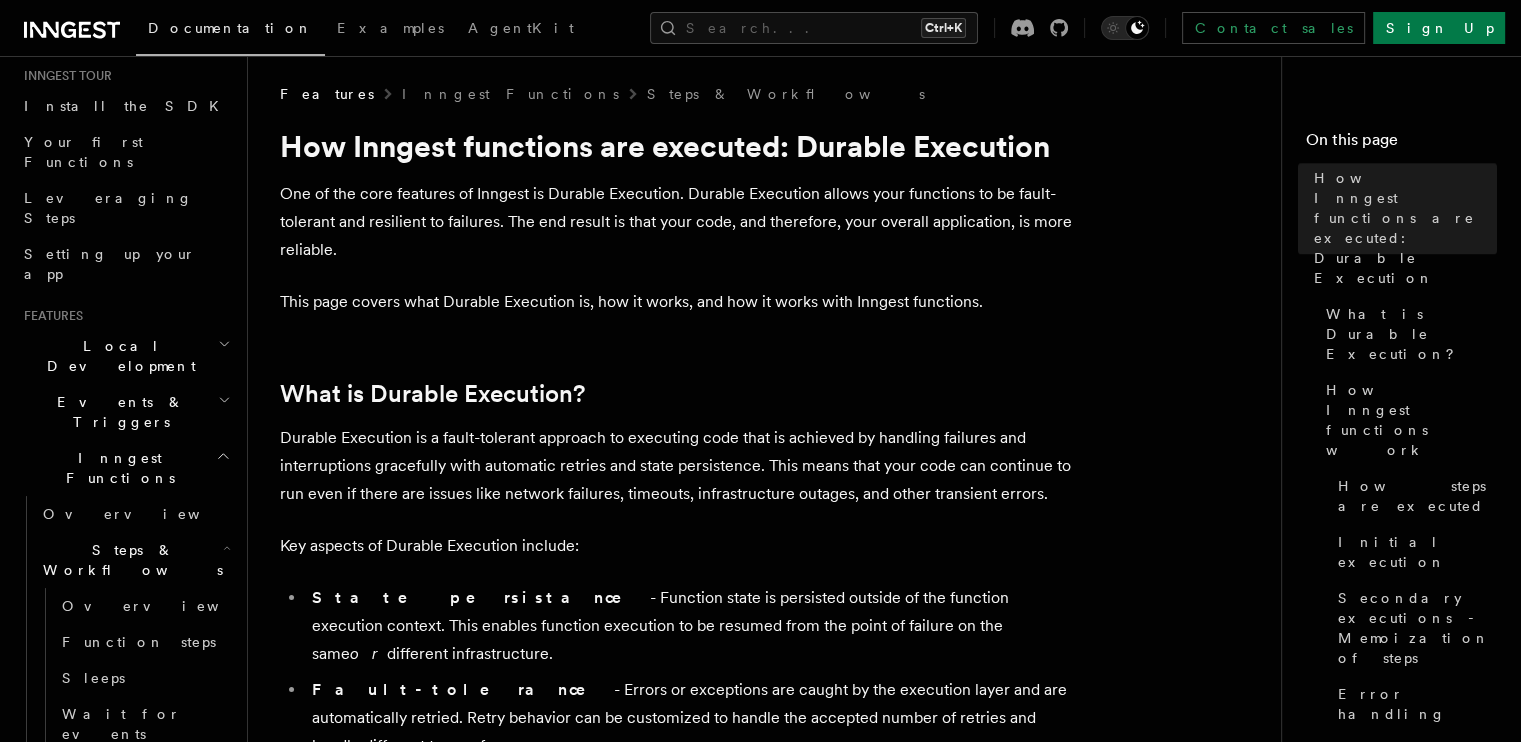 scroll, scrollTop: 0, scrollLeft: 0, axis: both 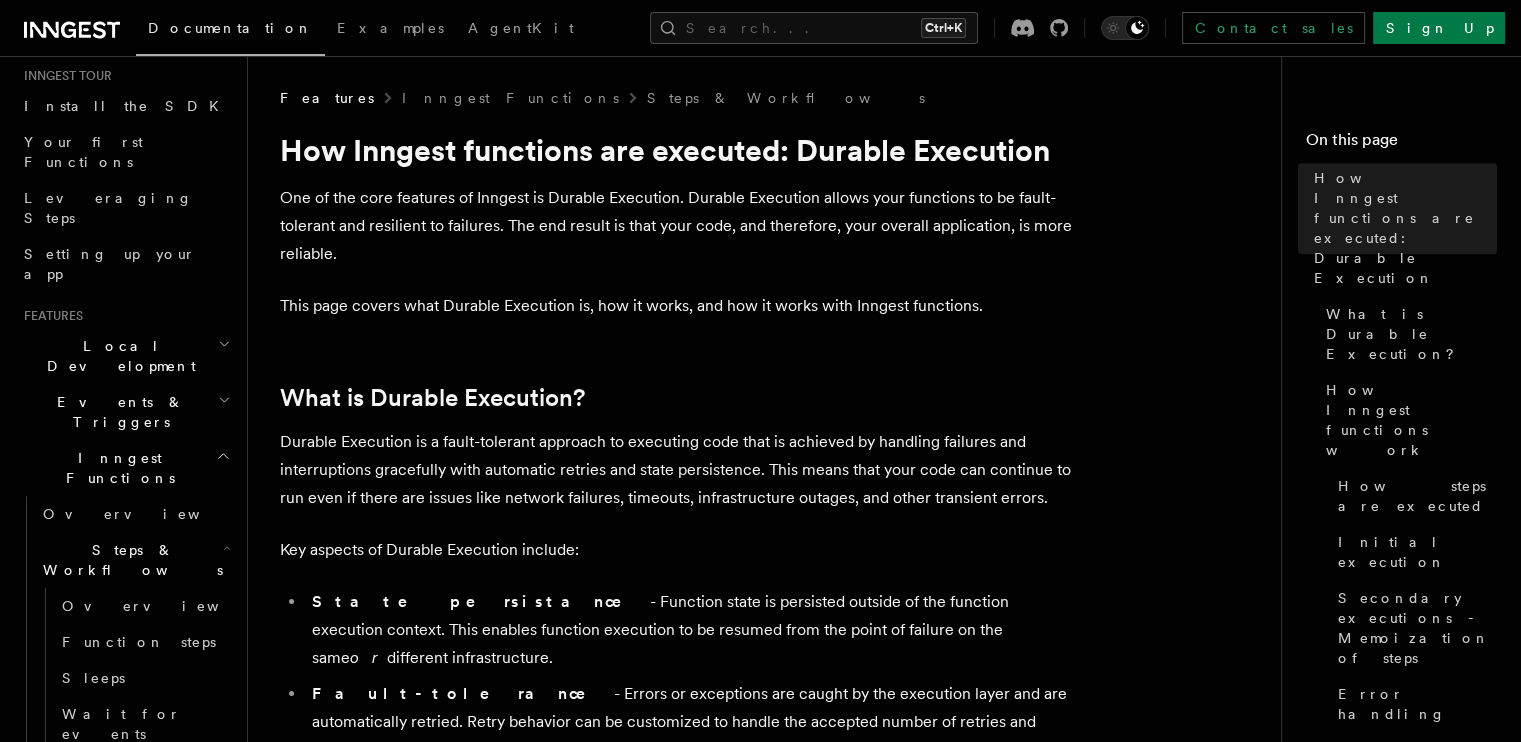 click on "On this page" at bounding box center (1401, 144) 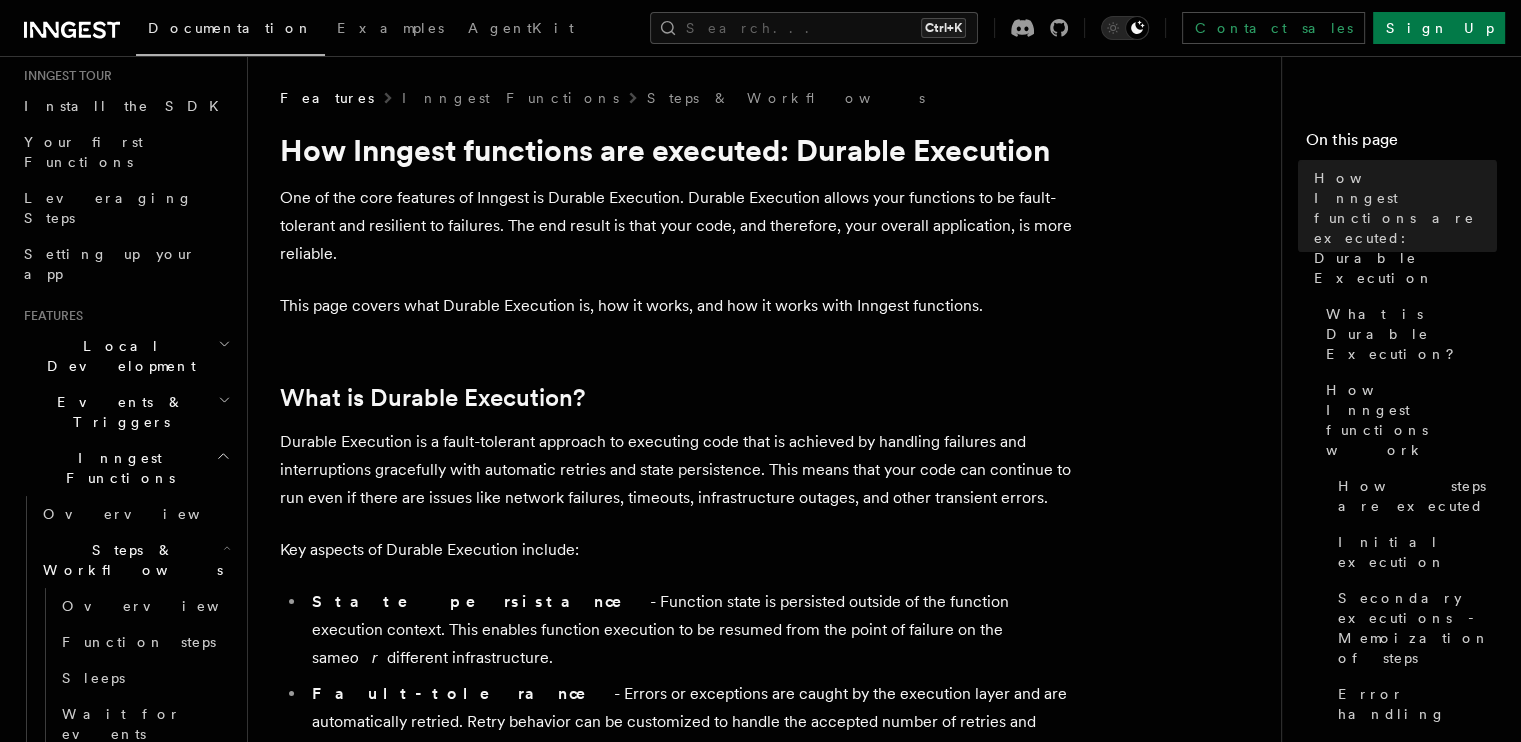 click on "On this page" at bounding box center [1401, 144] 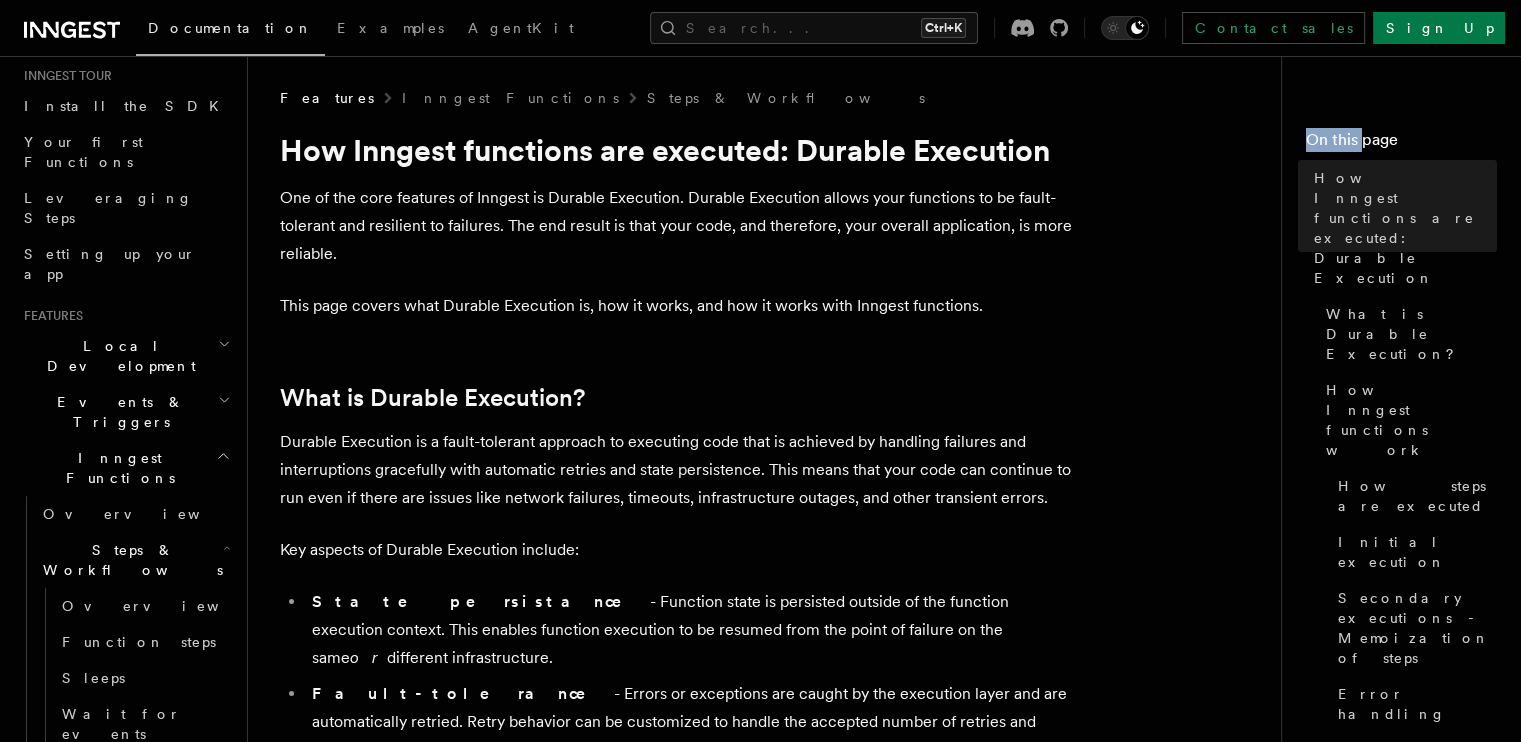 drag, startPoint x: 1232, startPoint y: 146, endPoint x: 1148, endPoint y: 146, distance: 84 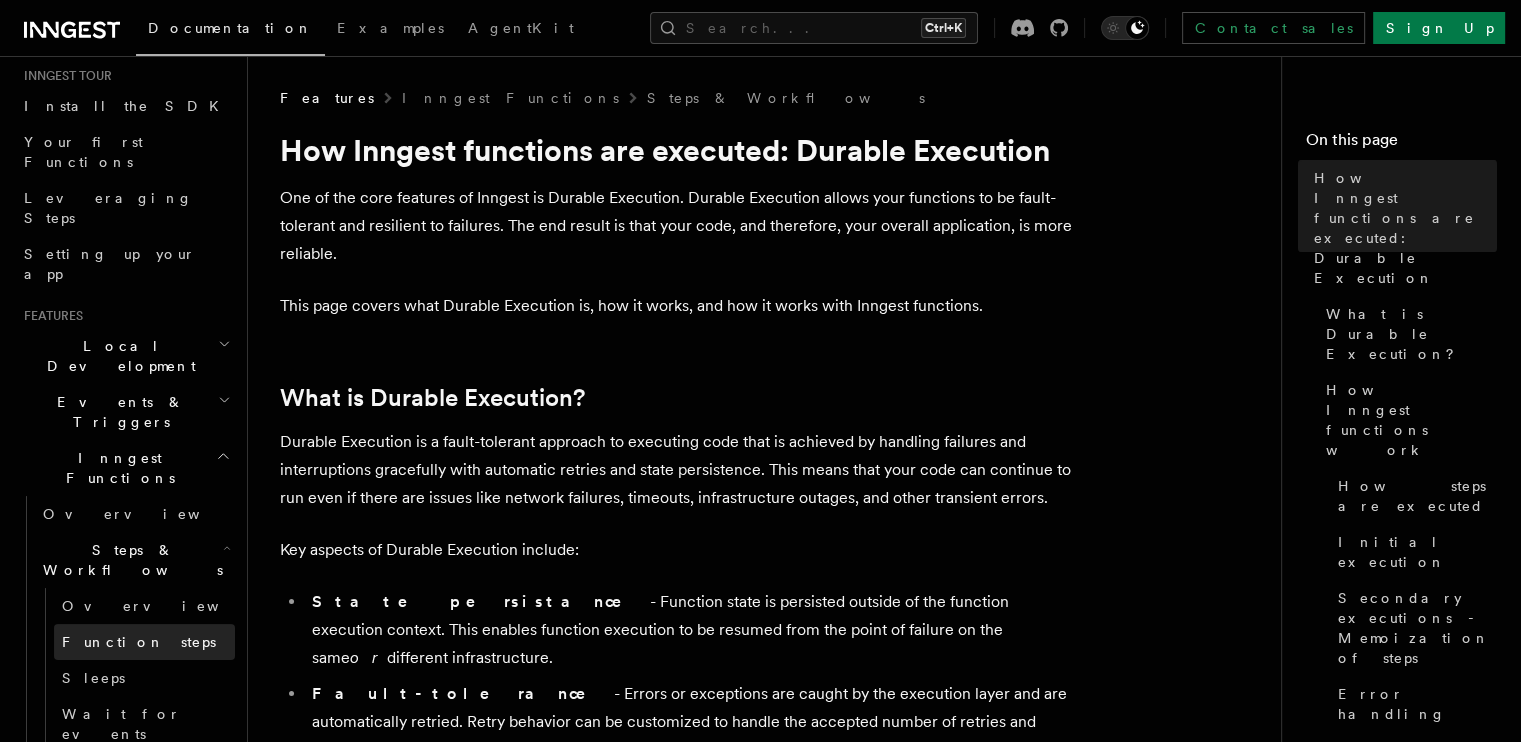 click on "Function steps" at bounding box center [139, 642] 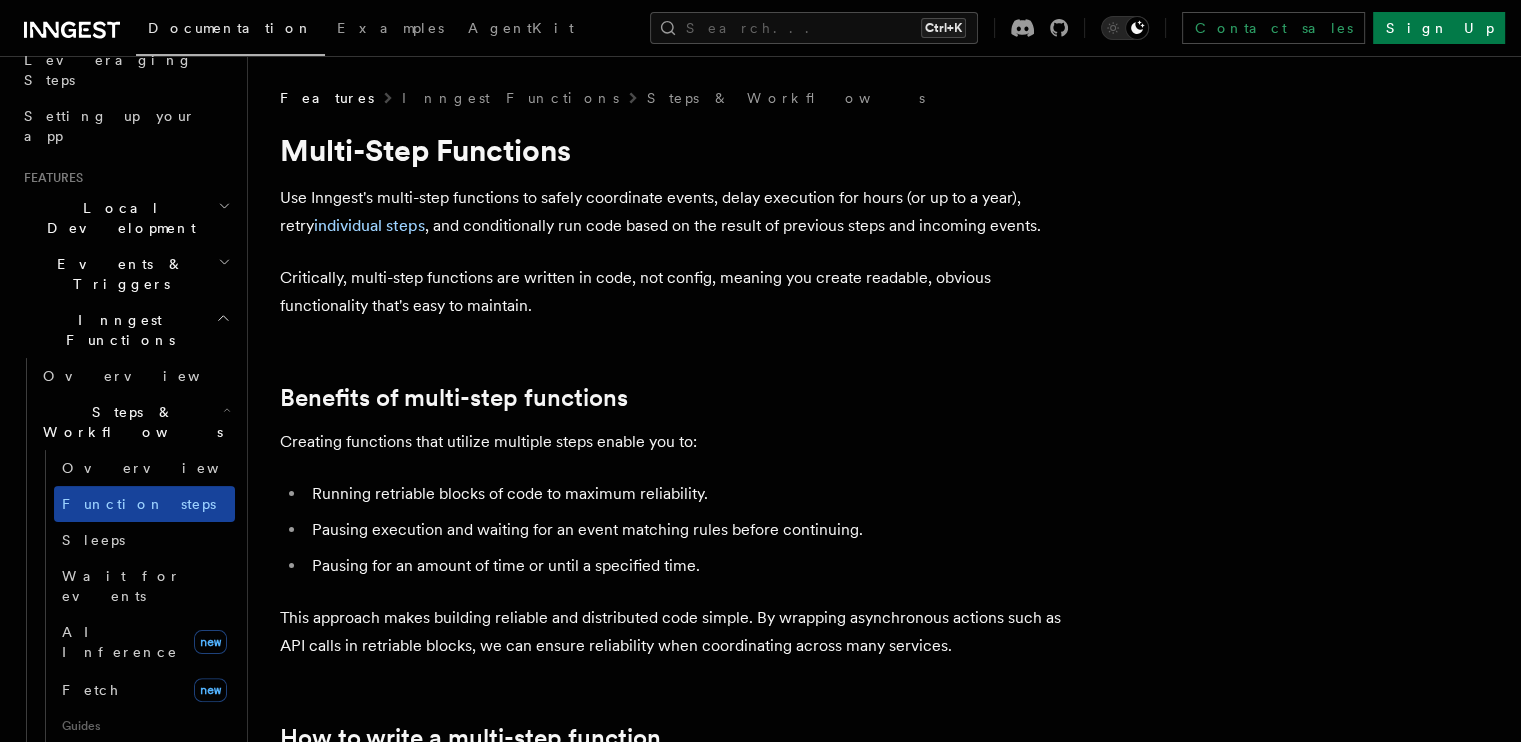 scroll, scrollTop: 400, scrollLeft: 0, axis: vertical 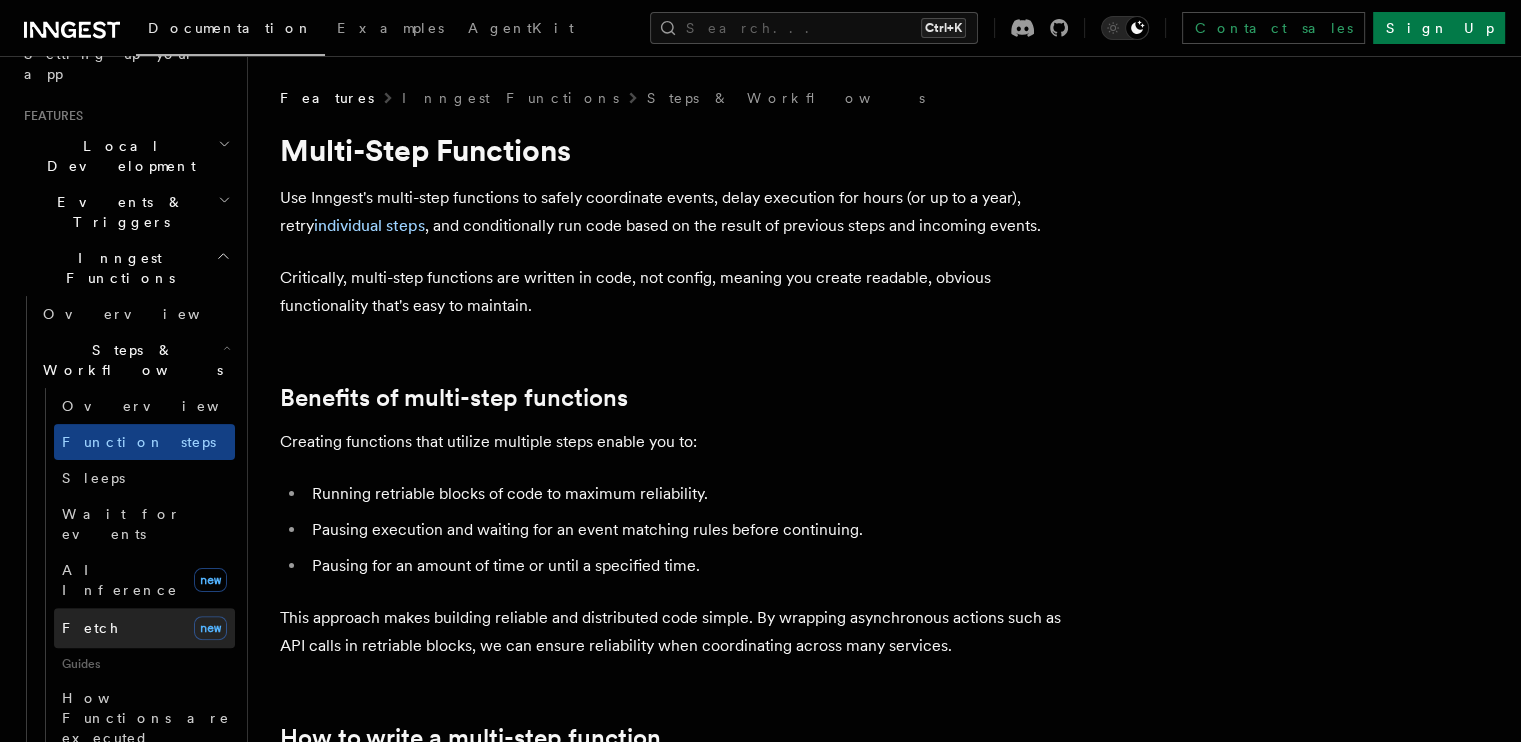 click on "Fetch new" at bounding box center (144, 628) 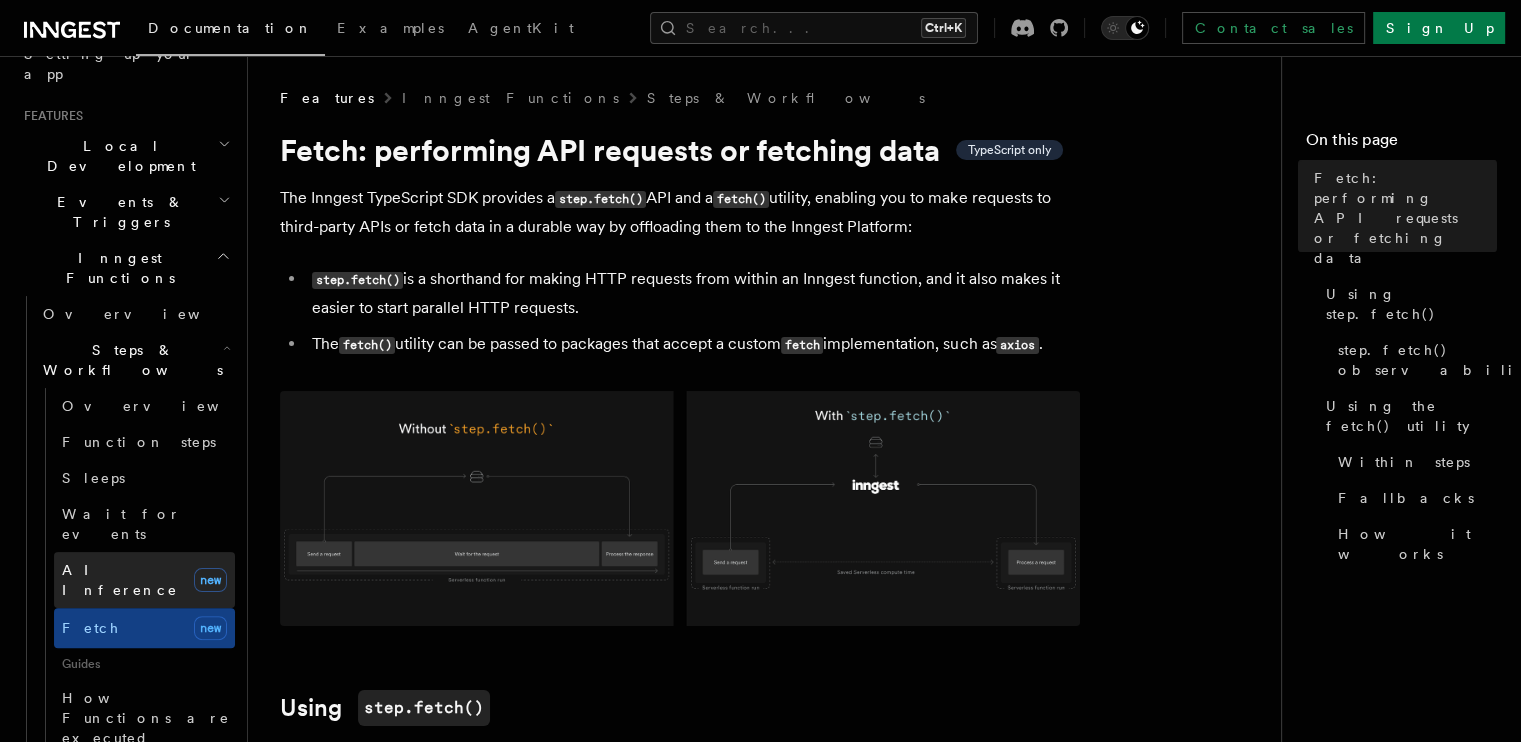 click on "AI Inference new" at bounding box center [144, 580] 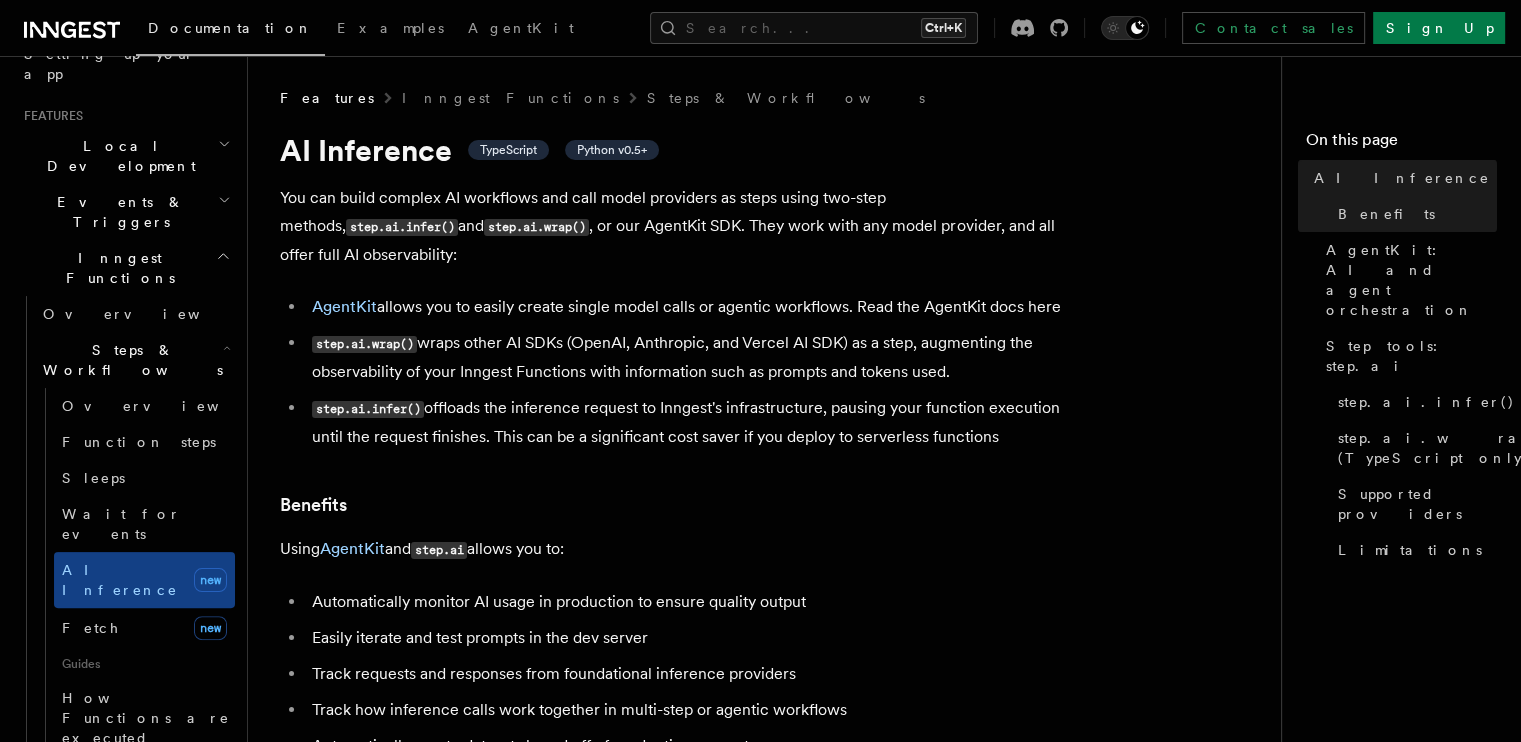 click on "Using  AgentKit  and  step.ai  allows you to:" at bounding box center (680, 549) 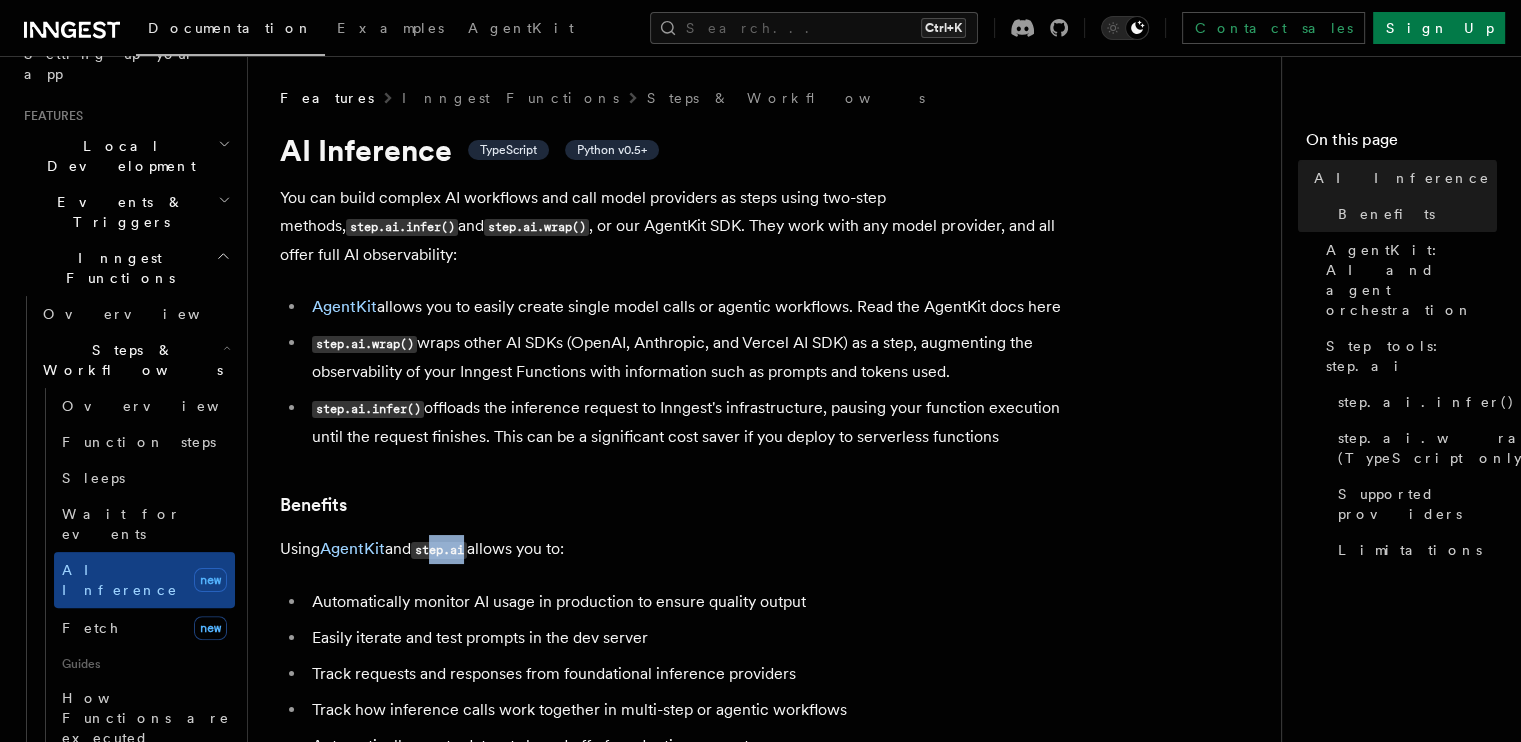 drag, startPoint x: 438, startPoint y: 523, endPoint x: 480, endPoint y: 527, distance: 42.190044 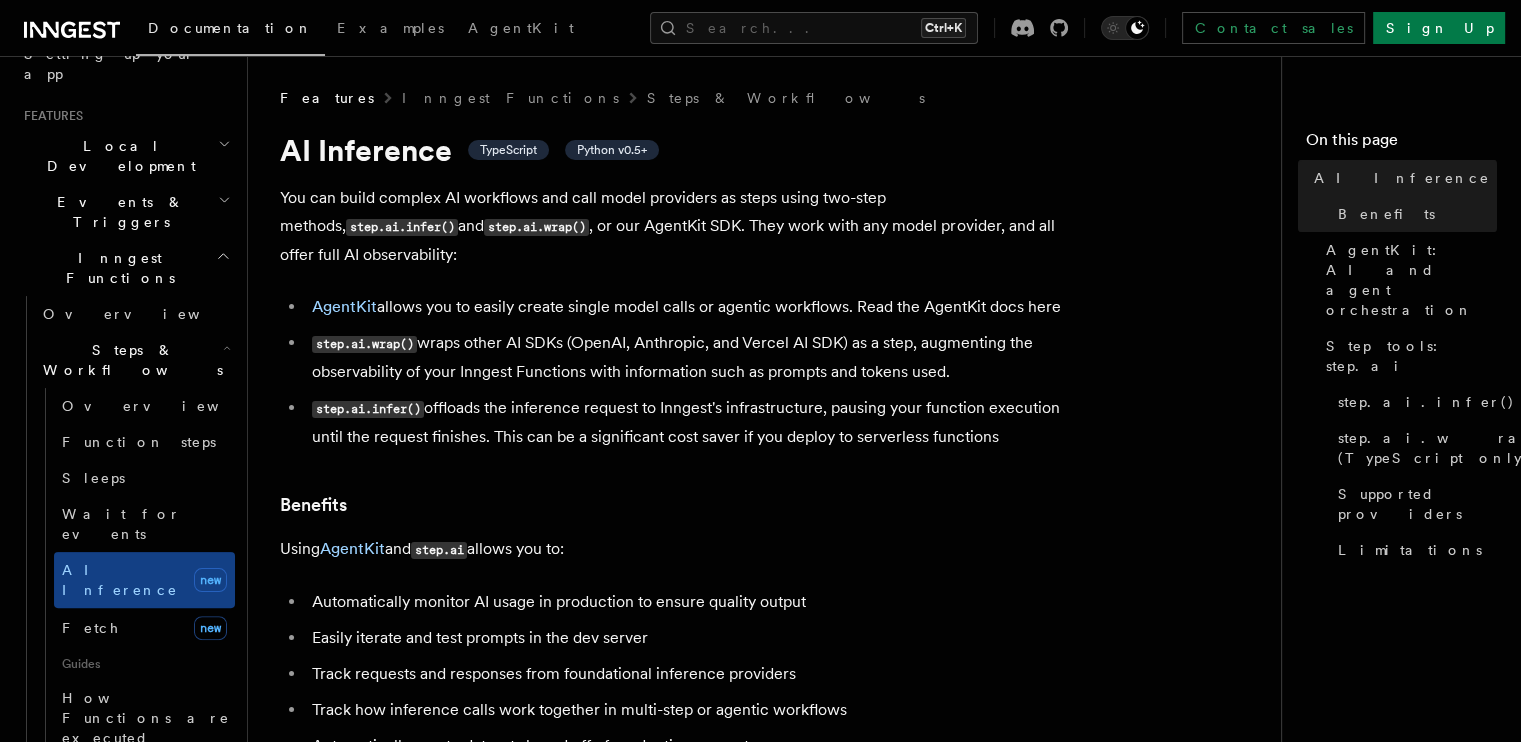 click on "Using  AgentKit  and  step.ai  allows you to:" at bounding box center [680, 549] 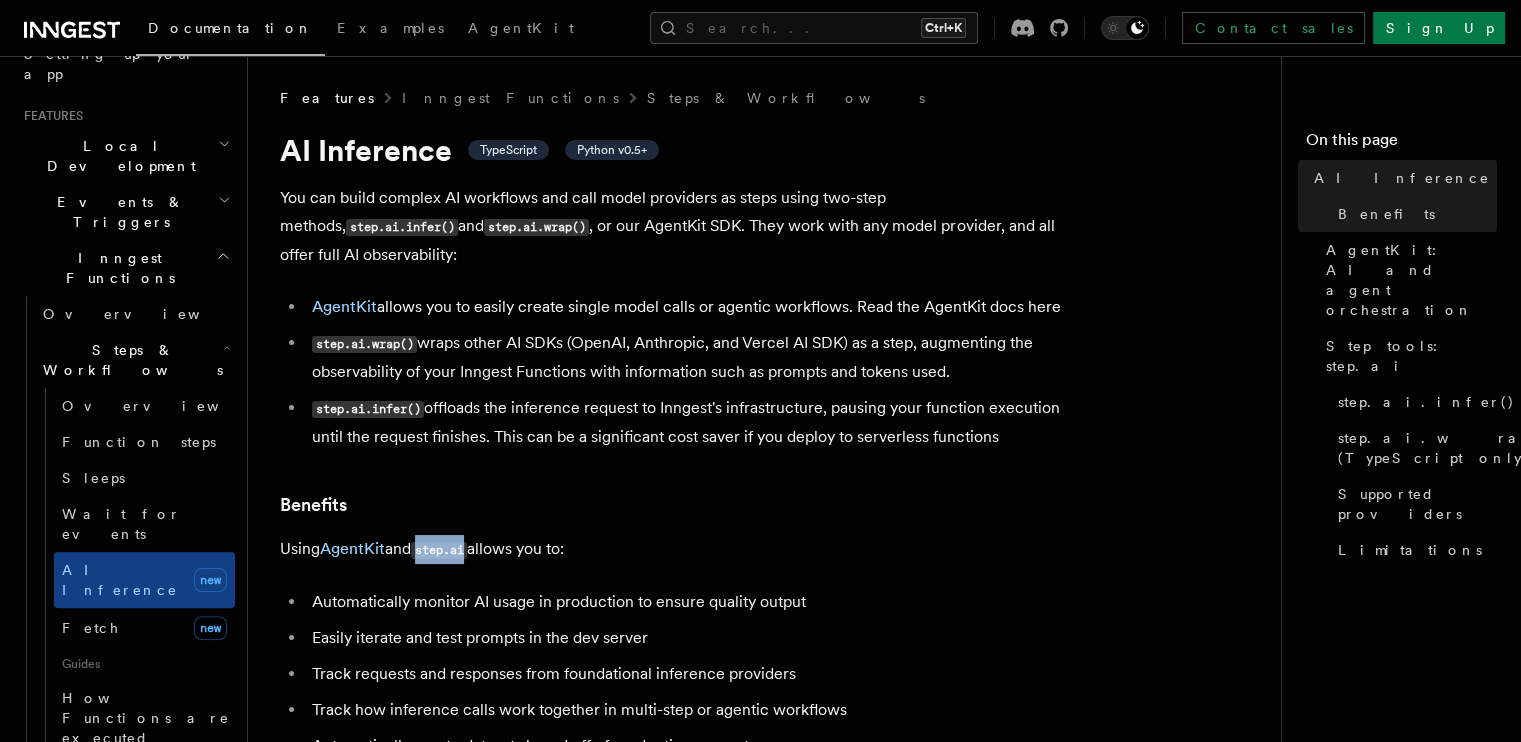 drag, startPoint x: 477, startPoint y: 525, endPoint x: 426, endPoint y: 528, distance: 51.088158 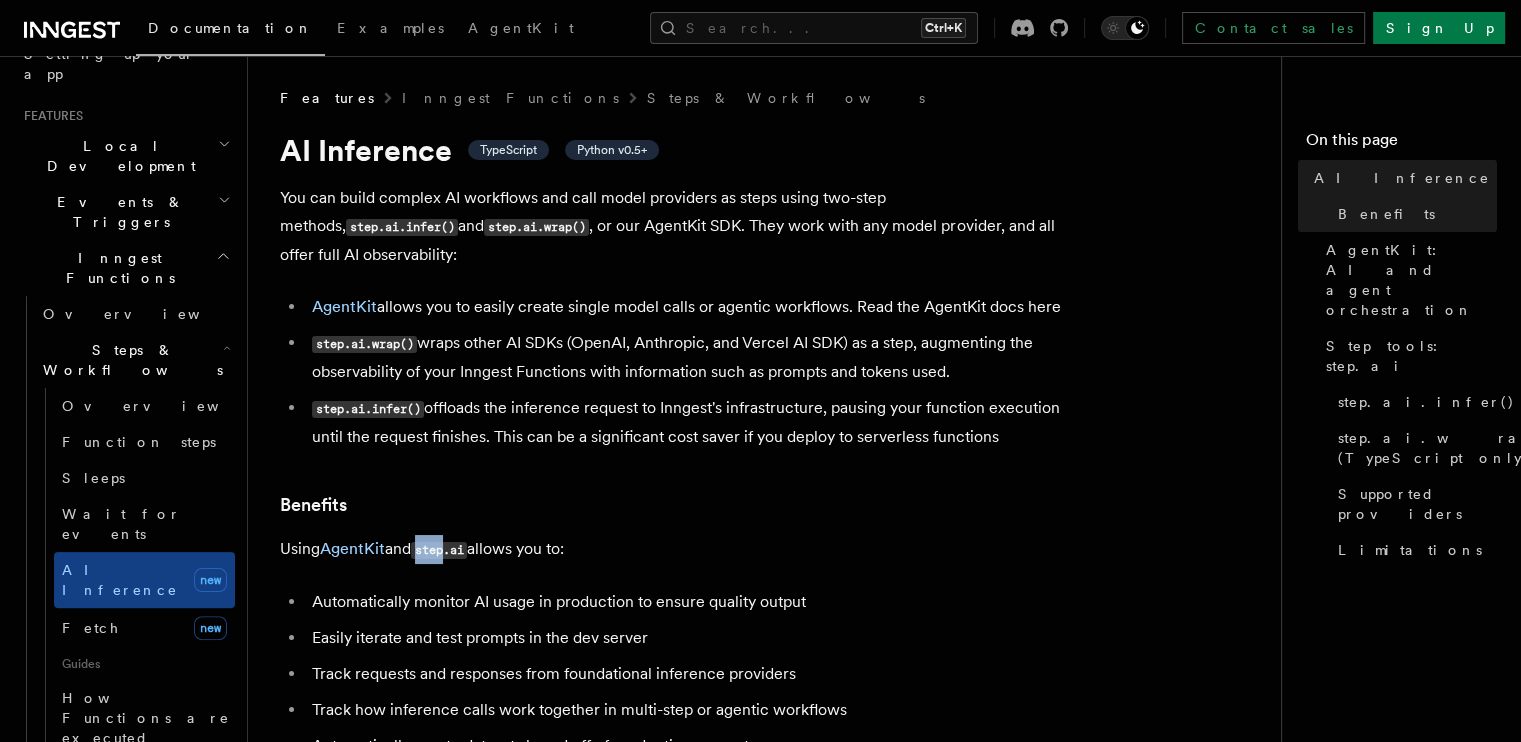 click on "step.ai" at bounding box center (439, 550) 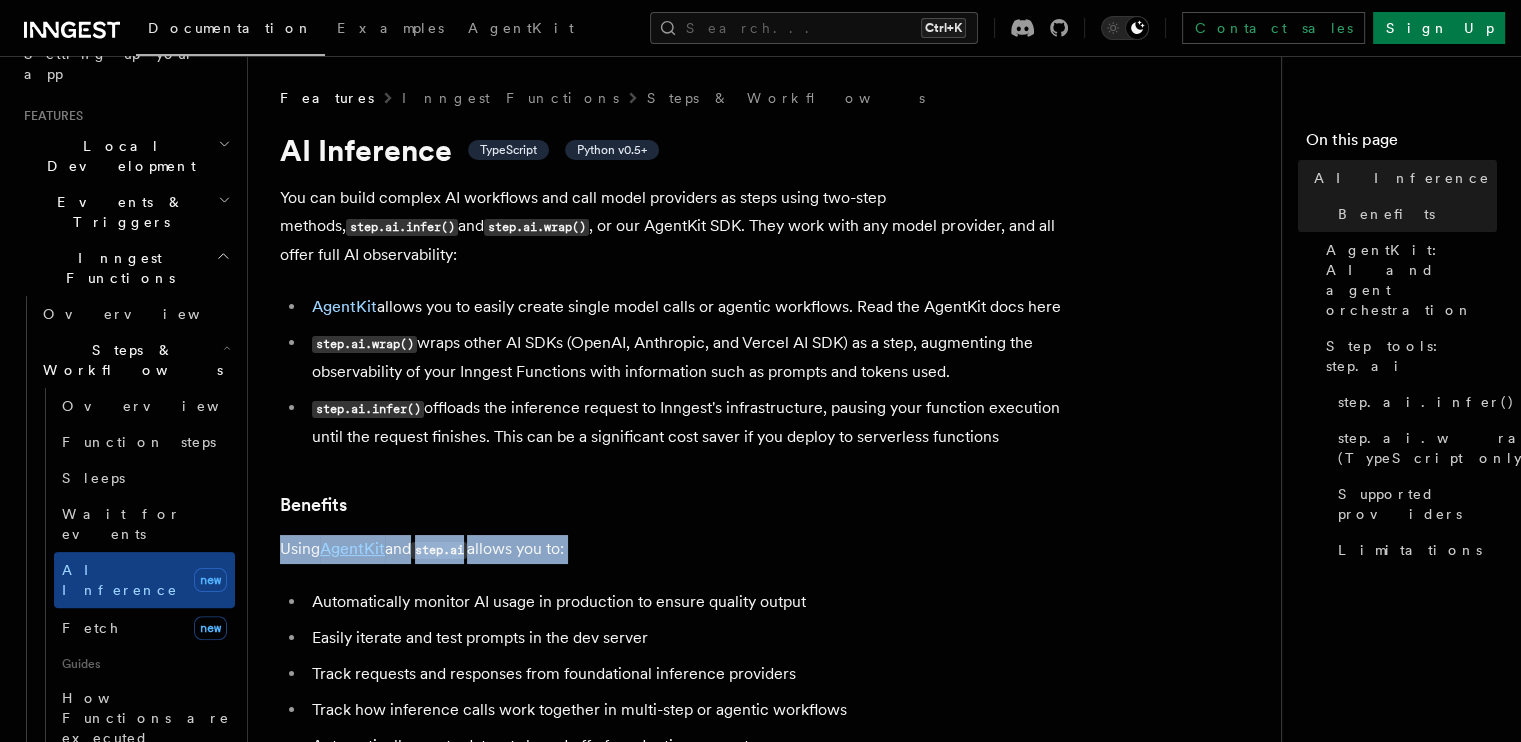 click on "step.ai" at bounding box center [439, 550] 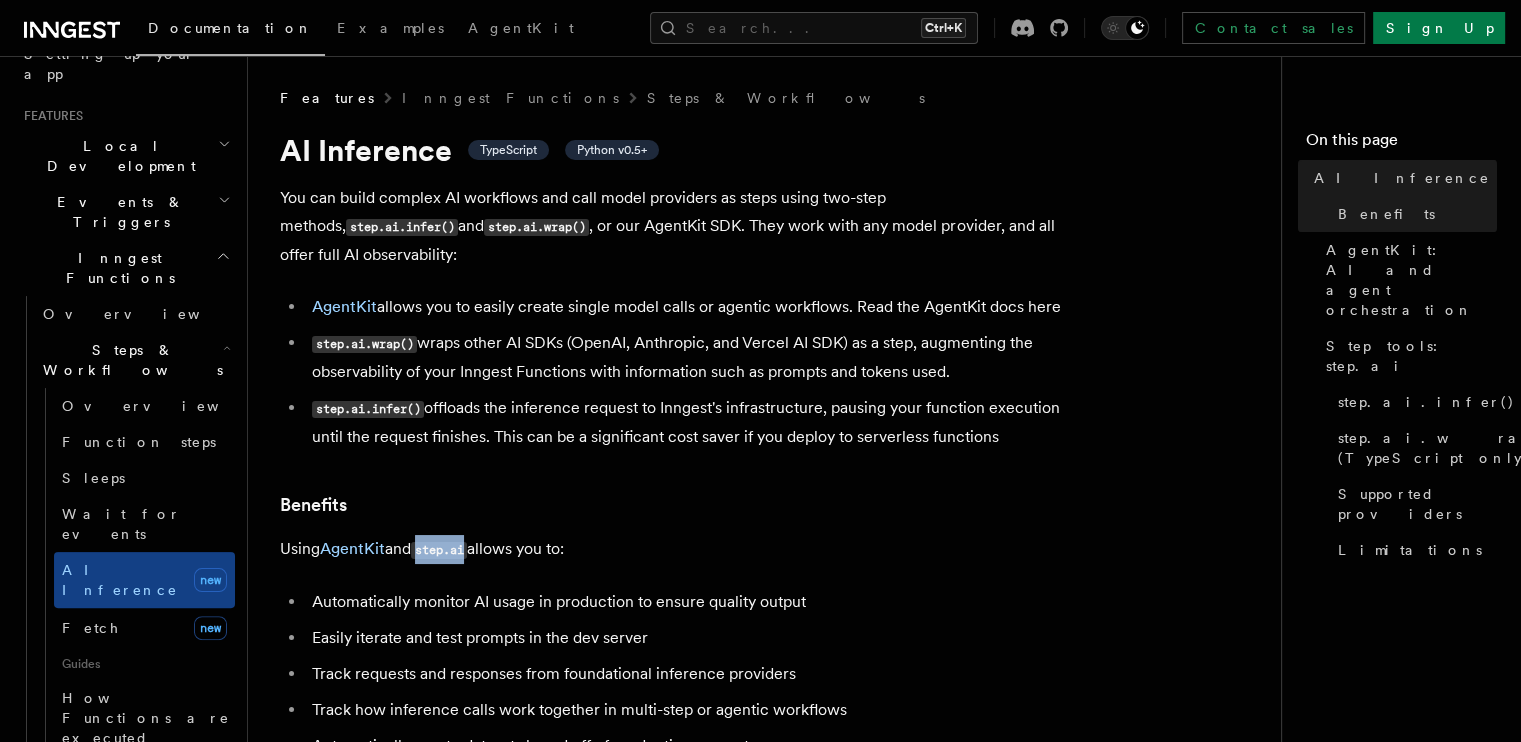 drag, startPoint x: 437, startPoint y: 525, endPoint x: 474, endPoint y: 527, distance: 37.054016 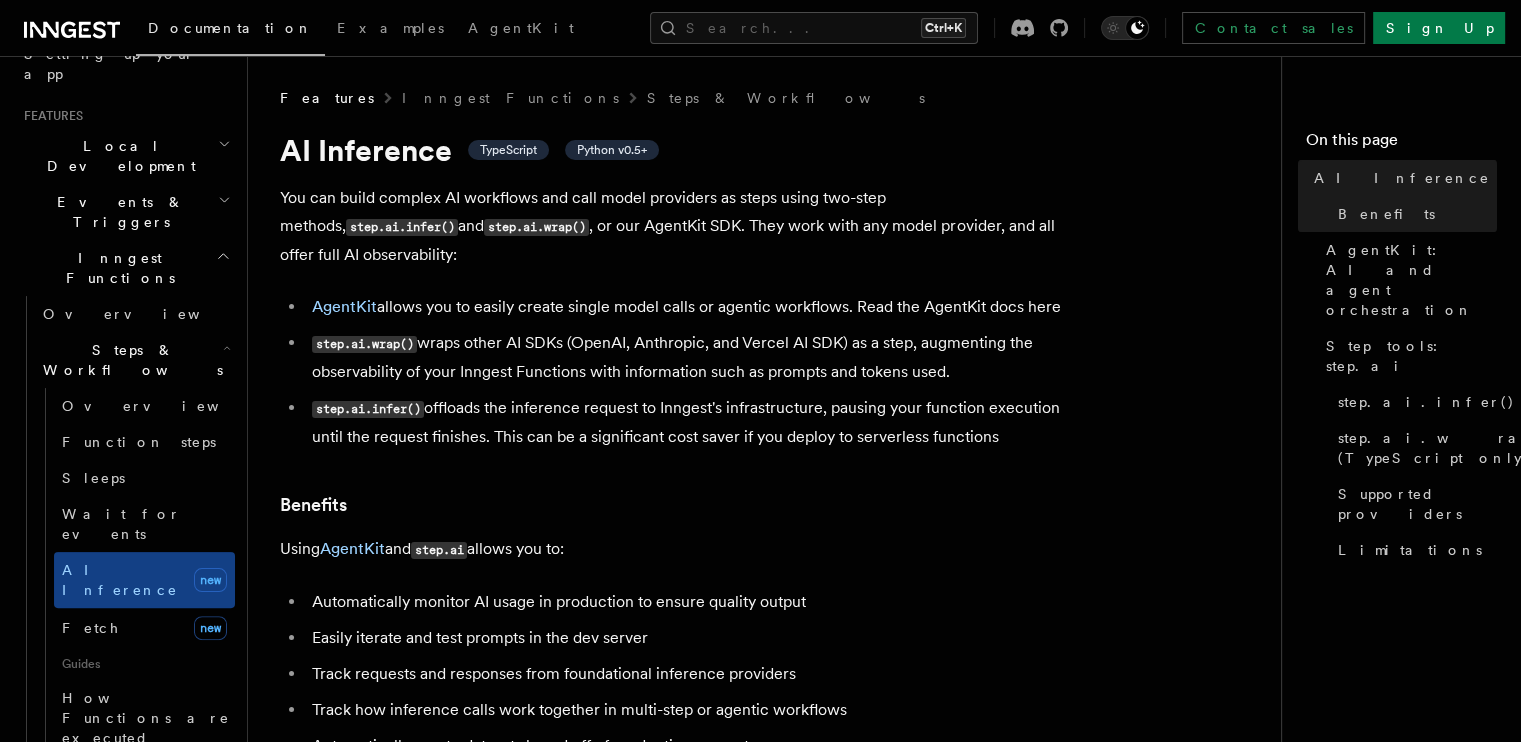drag, startPoint x: 477, startPoint y: 543, endPoint x: 468, endPoint y: 550, distance: 11.401754 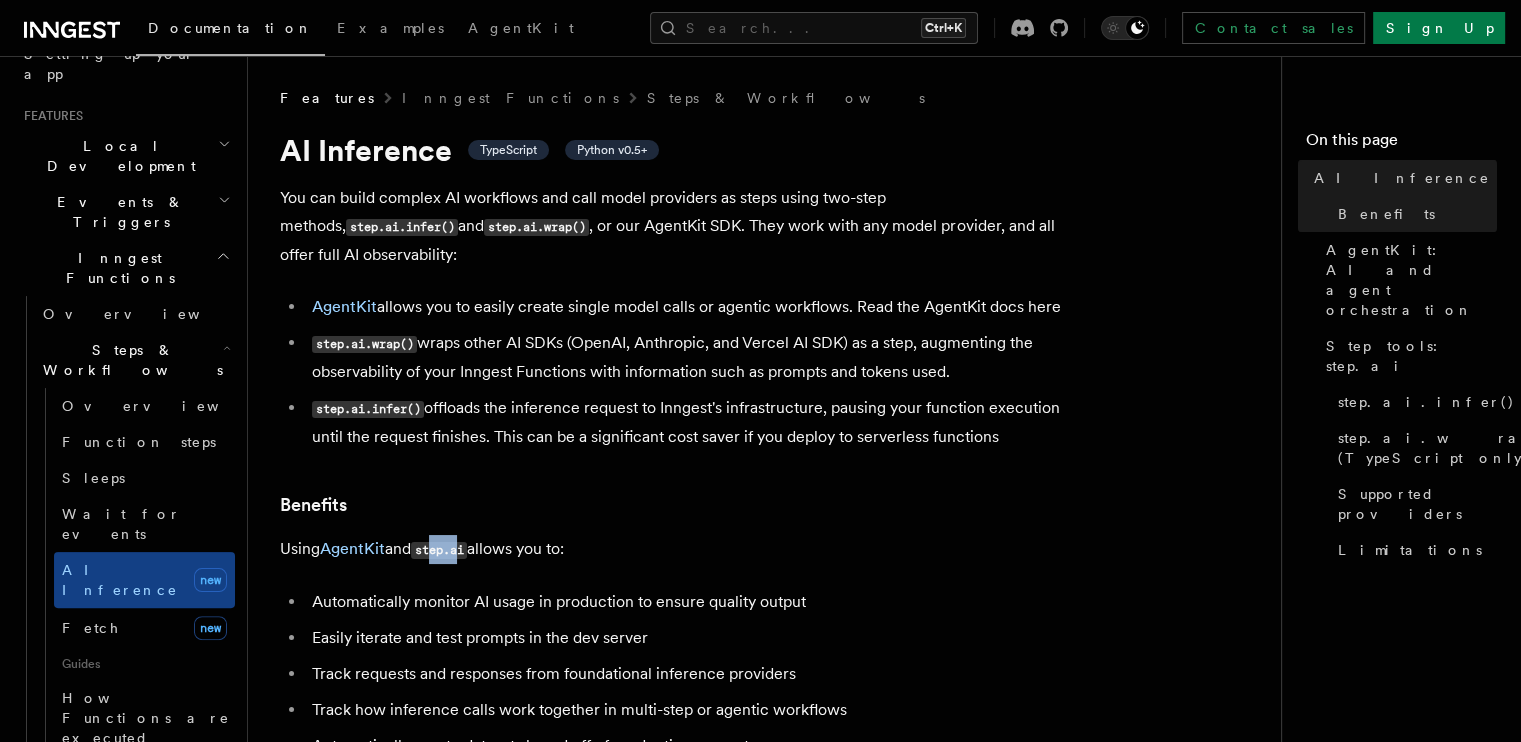 drag, startPoint x: 471, startPoint y: 527, endPoint x: 437, endPoint y: 529, distance: 34.058773 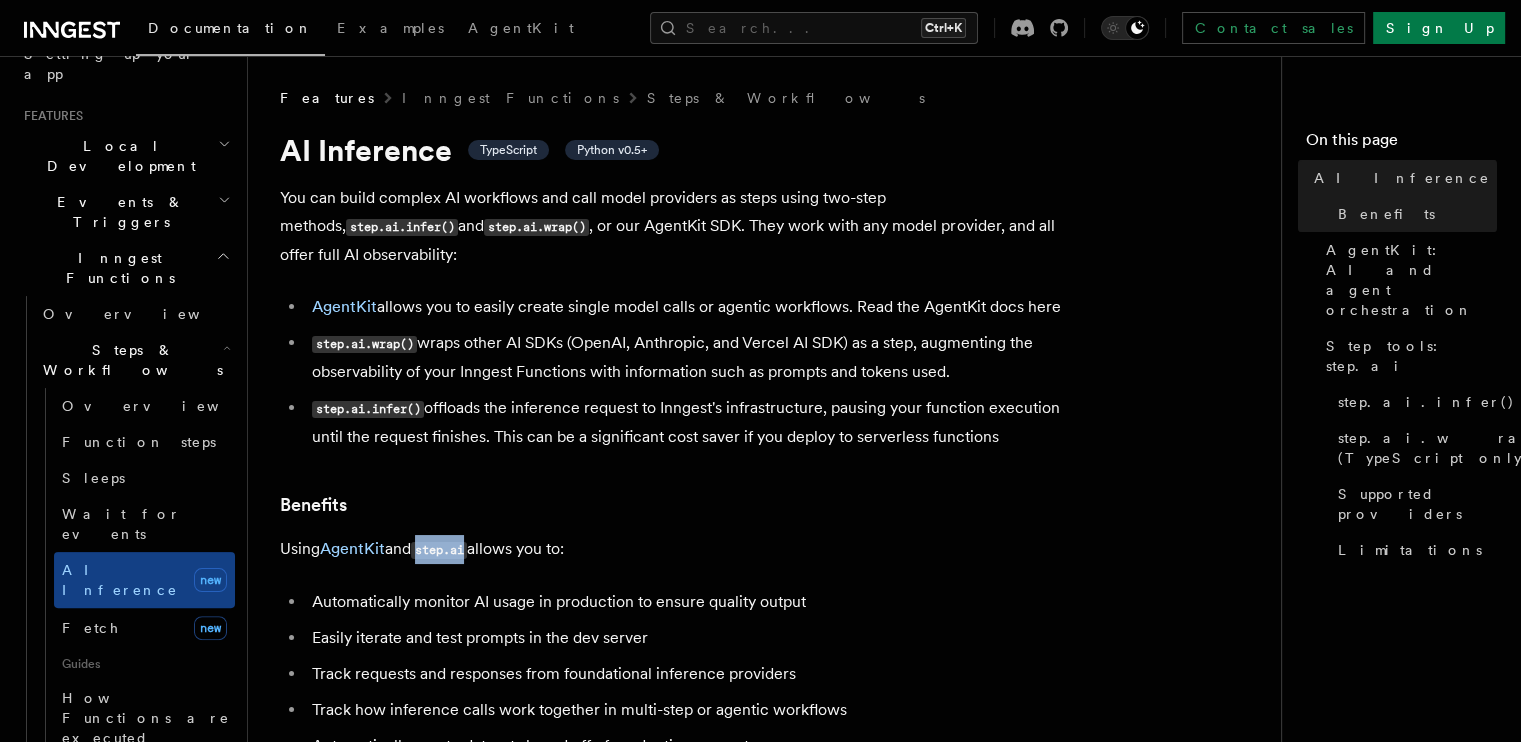 drag, startPoint x: 420, startPoint y: 528, endPoint x: 474, endPoint y: 530, distance: 54.037025 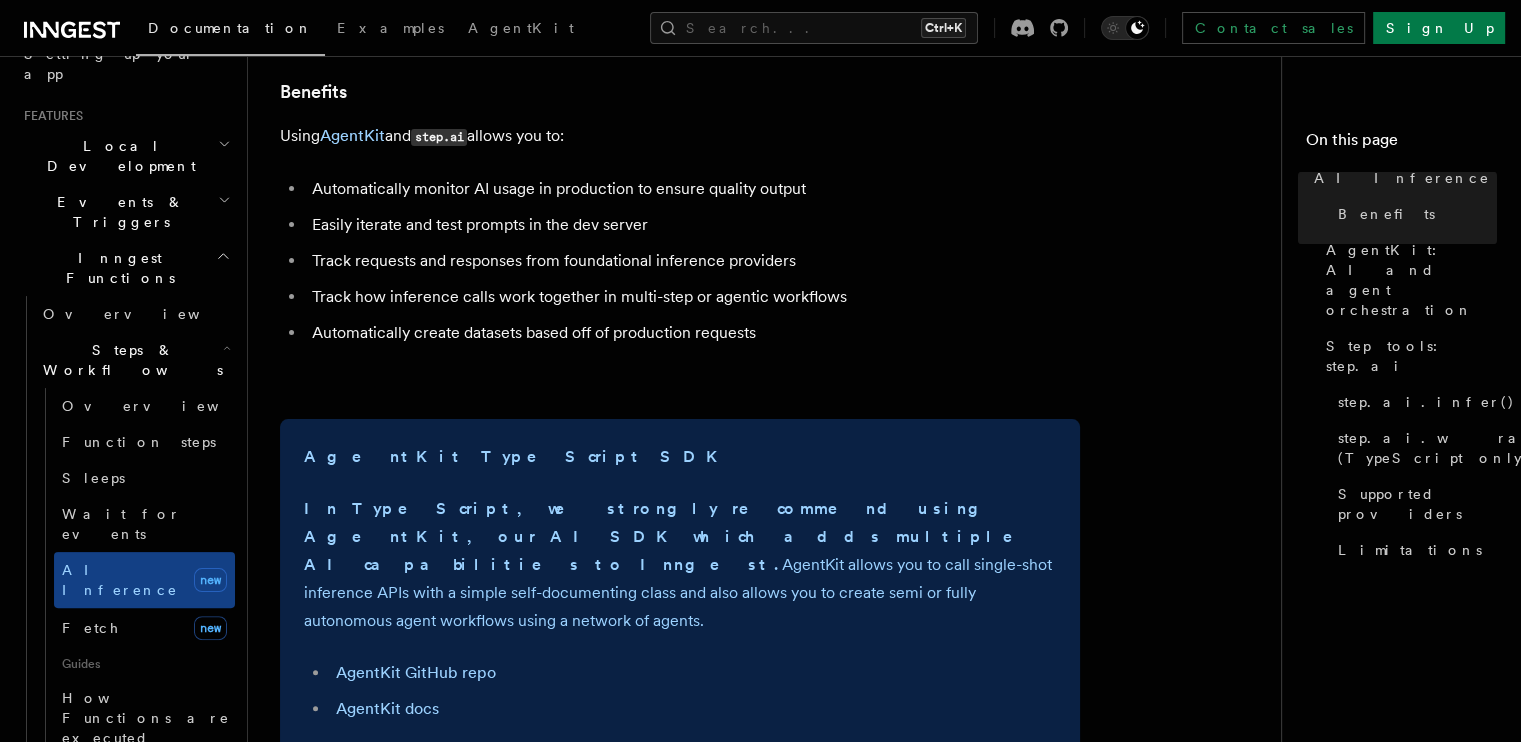 scroll, scrollTop: 500, scrollLeft: 0, axis: vertical 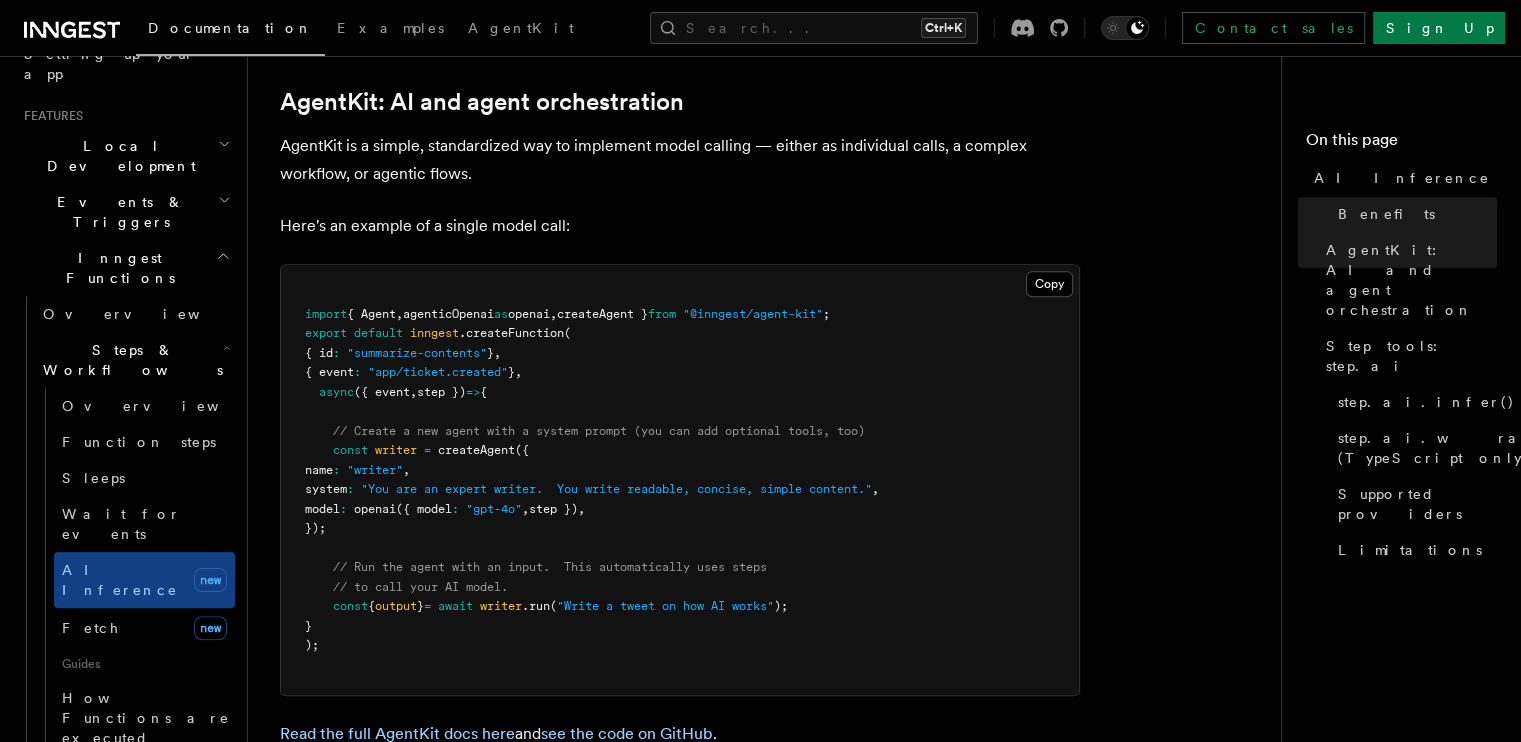 drag, startPoint x: 462, startPoint y: 582, endPoint x: 462, endPoint y: 673, distance: 91 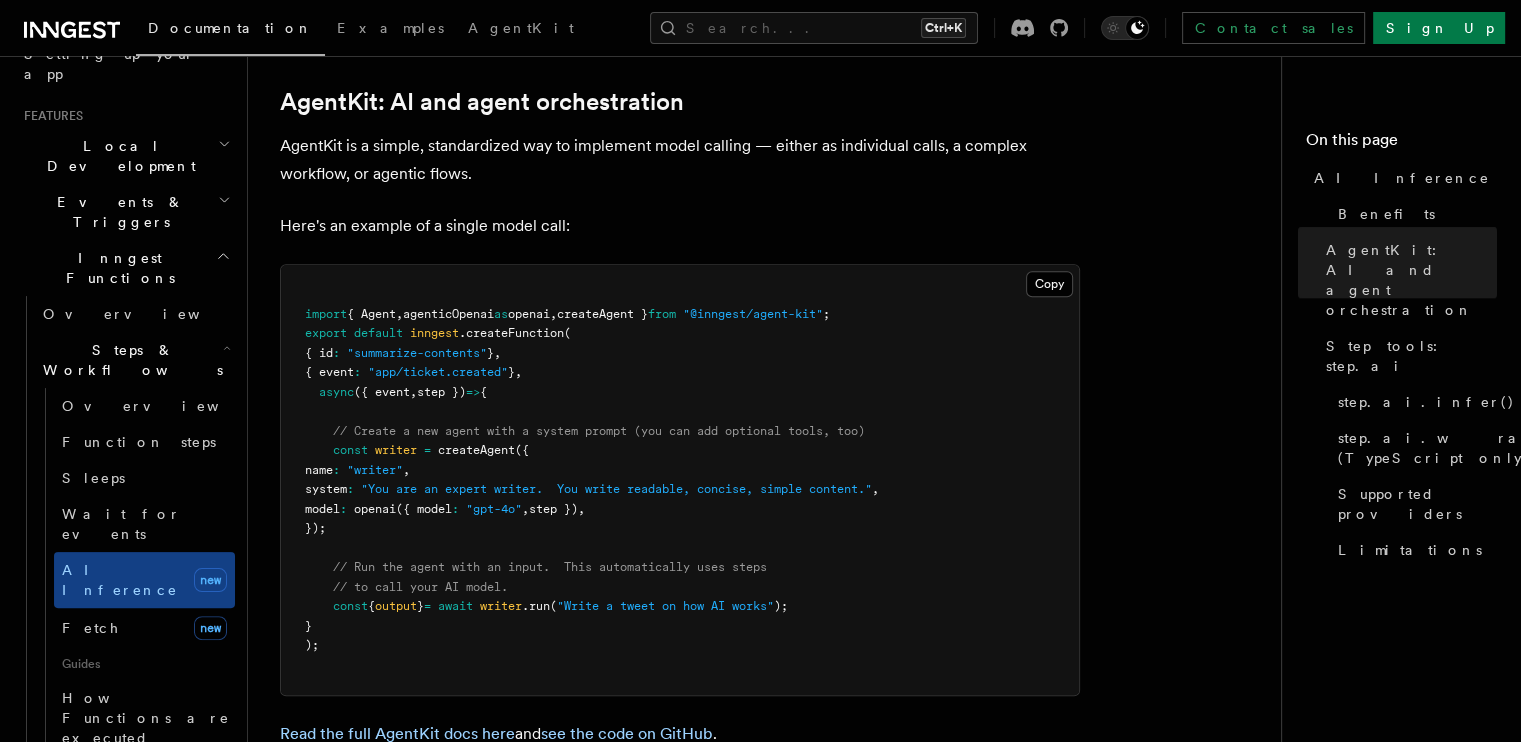 scroll, scrollTop: 1160, scrollLeft: 0, axis: vertical 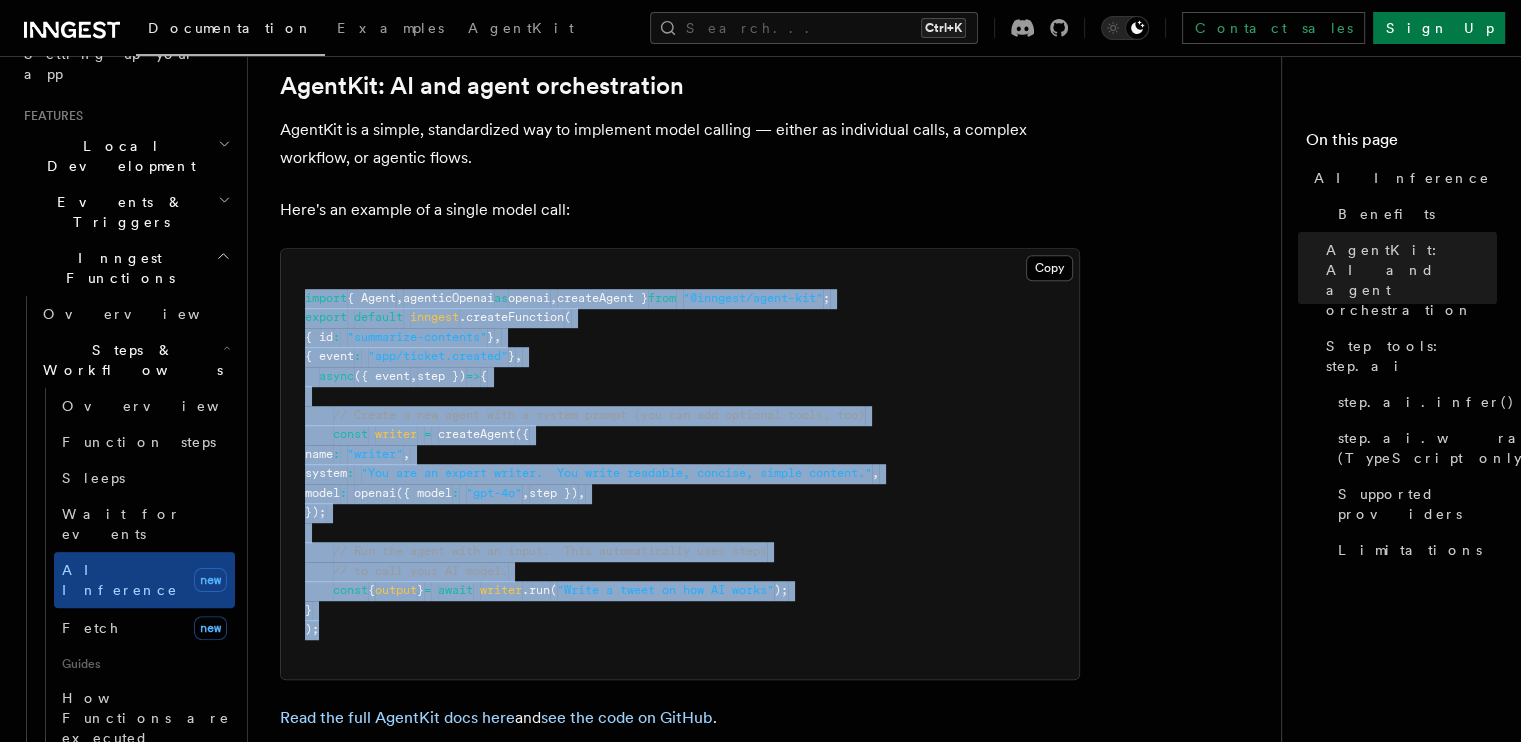 drag, startPoint x: 325, startPoint y: 546, endPoint x: 302, endPoint y: 219, distance: 327.80786 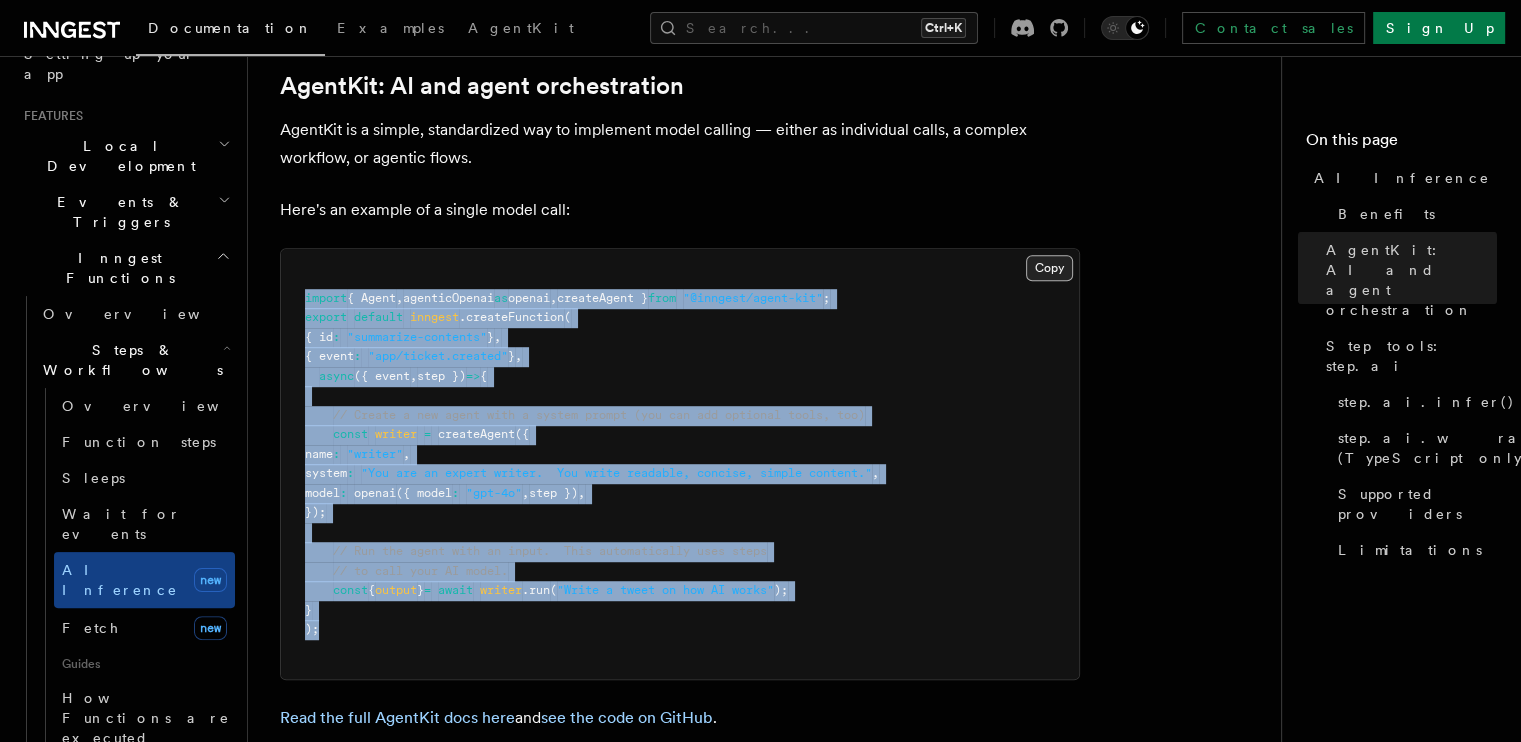 click on "Copy Copied" at bounding box center [1049, 268] 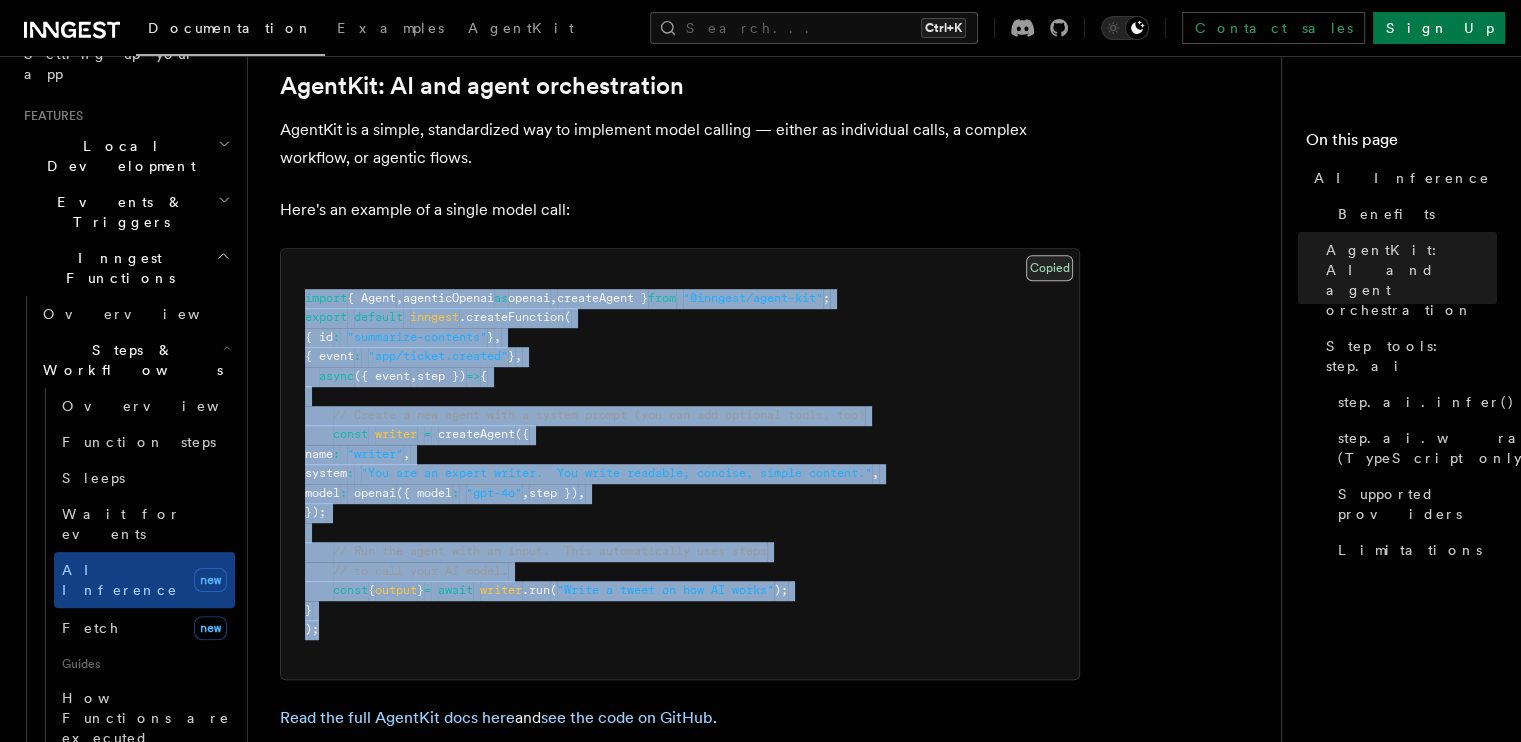 click on "Copy Copied" at bounding box center (1049, 268) 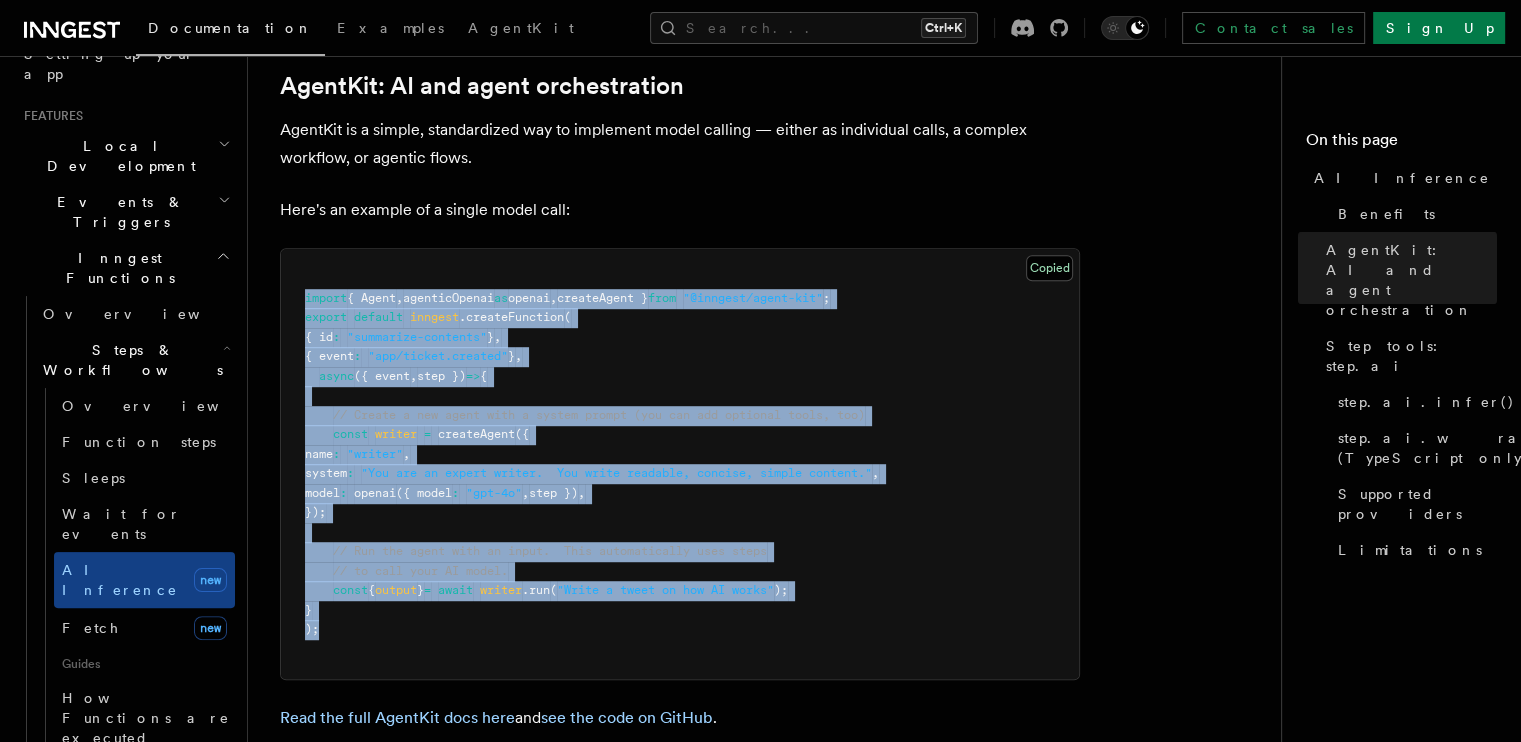 click on "import  { Agent ,  agenticOpenai  as  openai ,  createAgent }  from   "@inngest/agent-kit" ;
export   default   inngest .createFunction (
{ id :   "summarize-contents"  } ,
{ event :   "app/ticket.created"  } ,
async  ({ event ,  step })  =>  {
// Create a new agent with a system prompt (you can add optional tools, too)
const   writer   =   createAgent ({
name :   "writer" ,
system :   "You are an expert writer.  You write readable, concise, simple content." ,
model :   openai ({ model :   "gpt-4o" ,  step }) ,
});
// Run the agent with an input.  This automatically uses steps
// to call your AI model.
const  {  output  }  =   await   writer .run ( "Write a tweet on how AI works" );
}
);" at bounding box center (680, 464) 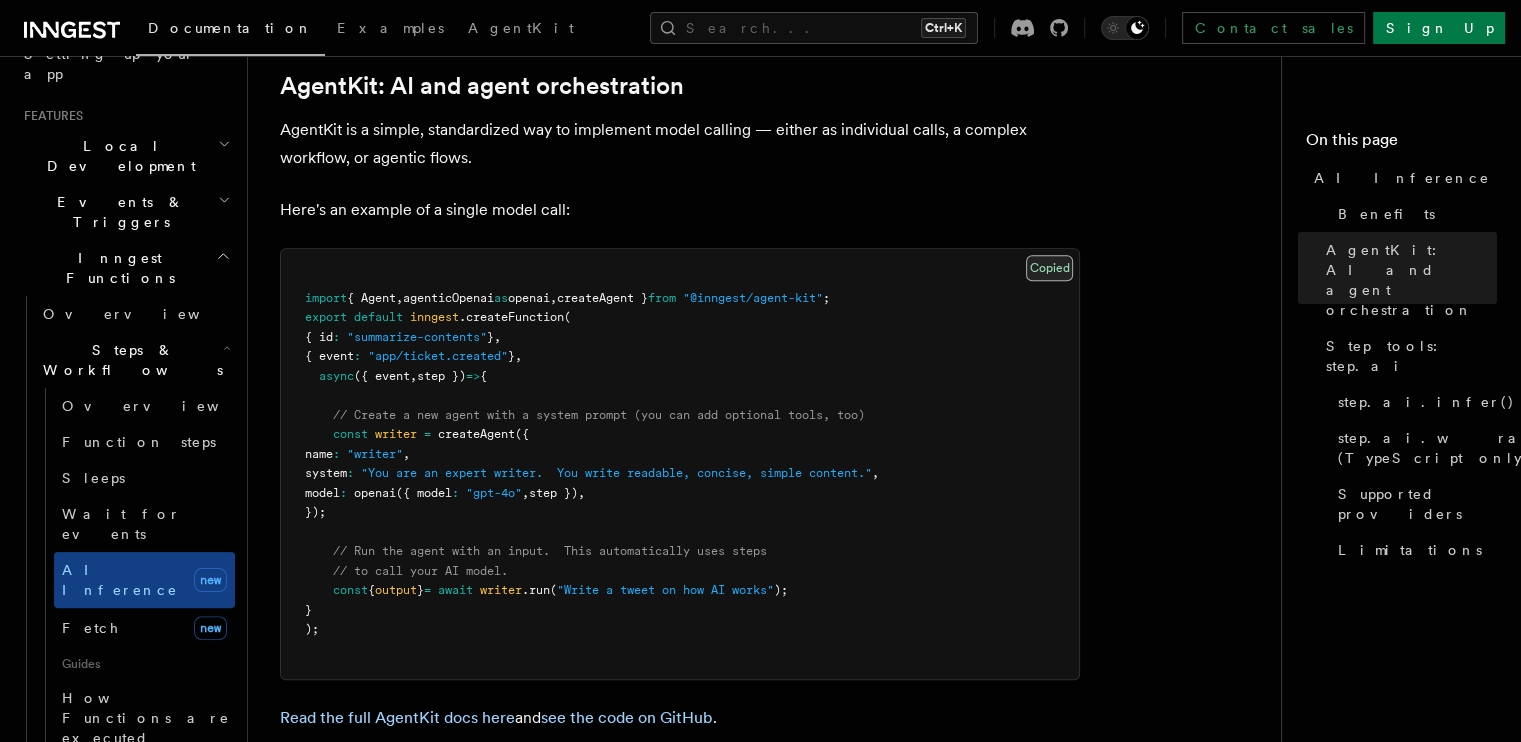 click on "Copy Copied" at bounding box center (1049, 268) 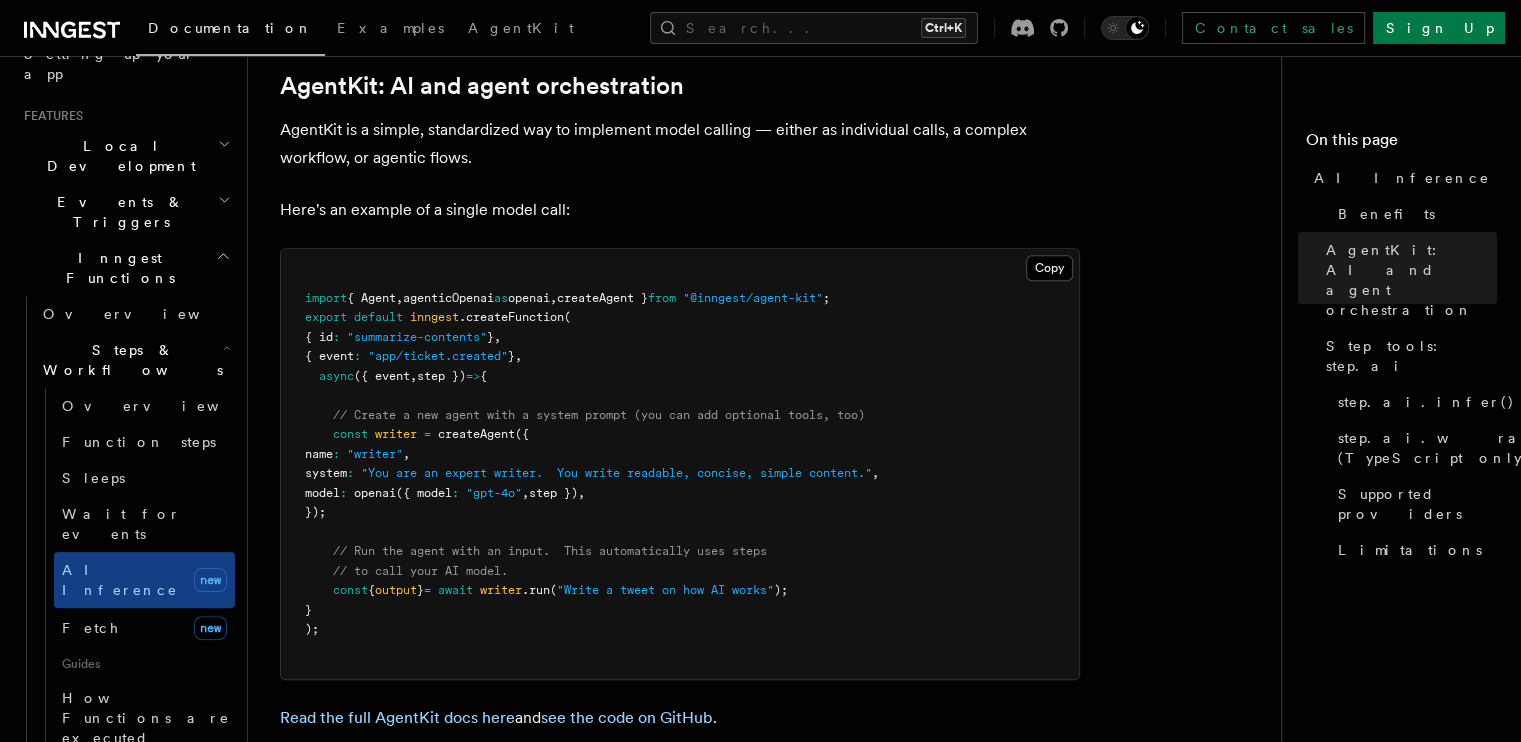 click on "import  { Agent ,  agenticOpenai  as  openai ,  createAgent }  from   "@inngest/agent-kit" ;
export   default   inngest .createFunction (
{ id :   "summarize-contents"  } ,
{ event :   "app/ticket.created"  } ,
async  ({ event ,  step })  =>  {
// Create a new agent with a system prompt (you can add optional tools, too)
const   writer   =   createAgent ({
name :   "writer" ,
system :   "You are an expert writer.  You write readable, concise, simple content." ,
model :   openai ({ model :   "gpt-4o" ,  step }) ,
});
// Run the agent with an input.  This automatically uses steps
// to call your AI model.
const  {  output  }  =   await   writer .run ( "Write a tweet on how AI works" );
}
);" at bounding box center (680, 464) 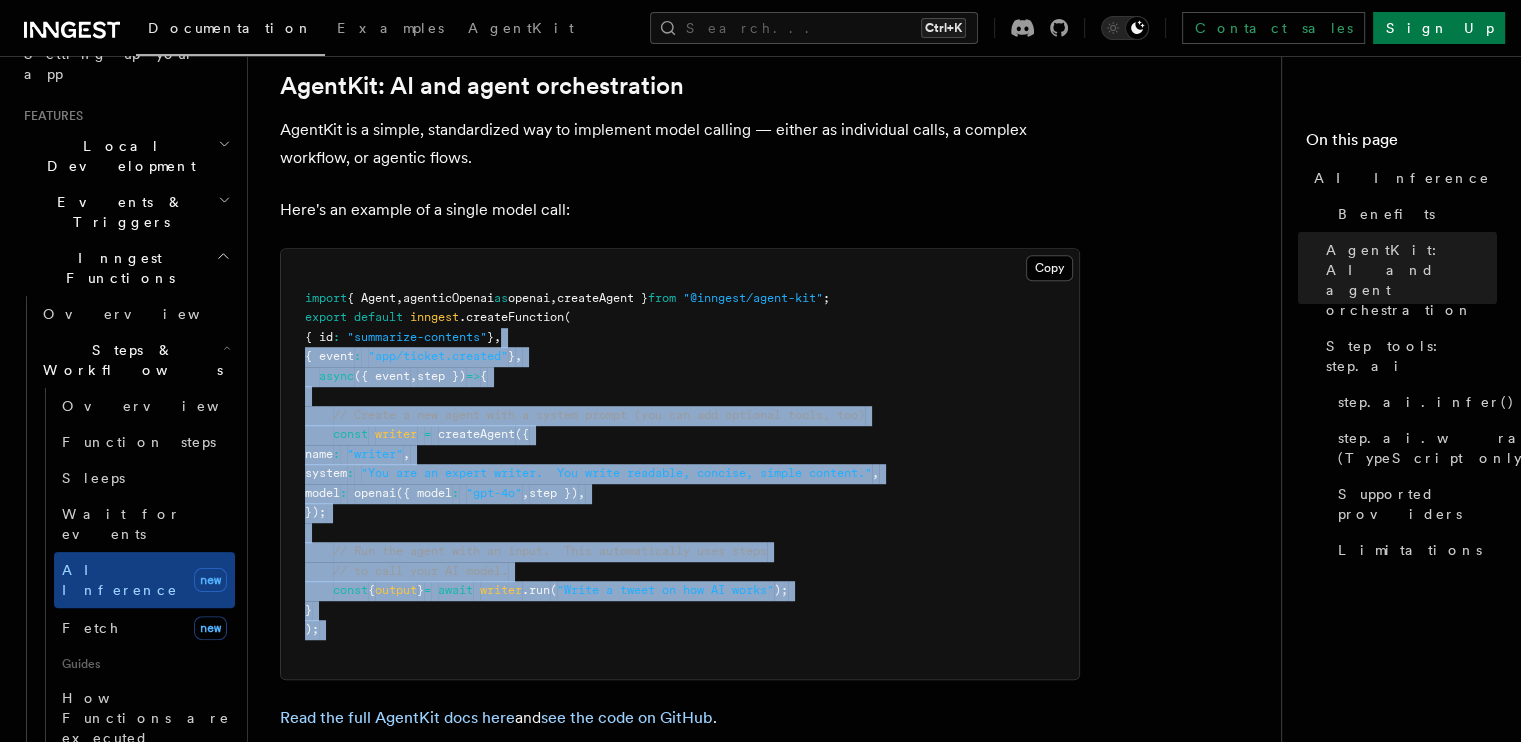 drag, startPoint x: 619, startPoint y: 253, endPoint x: 768, endPoint y: 563, distance: 343.94913 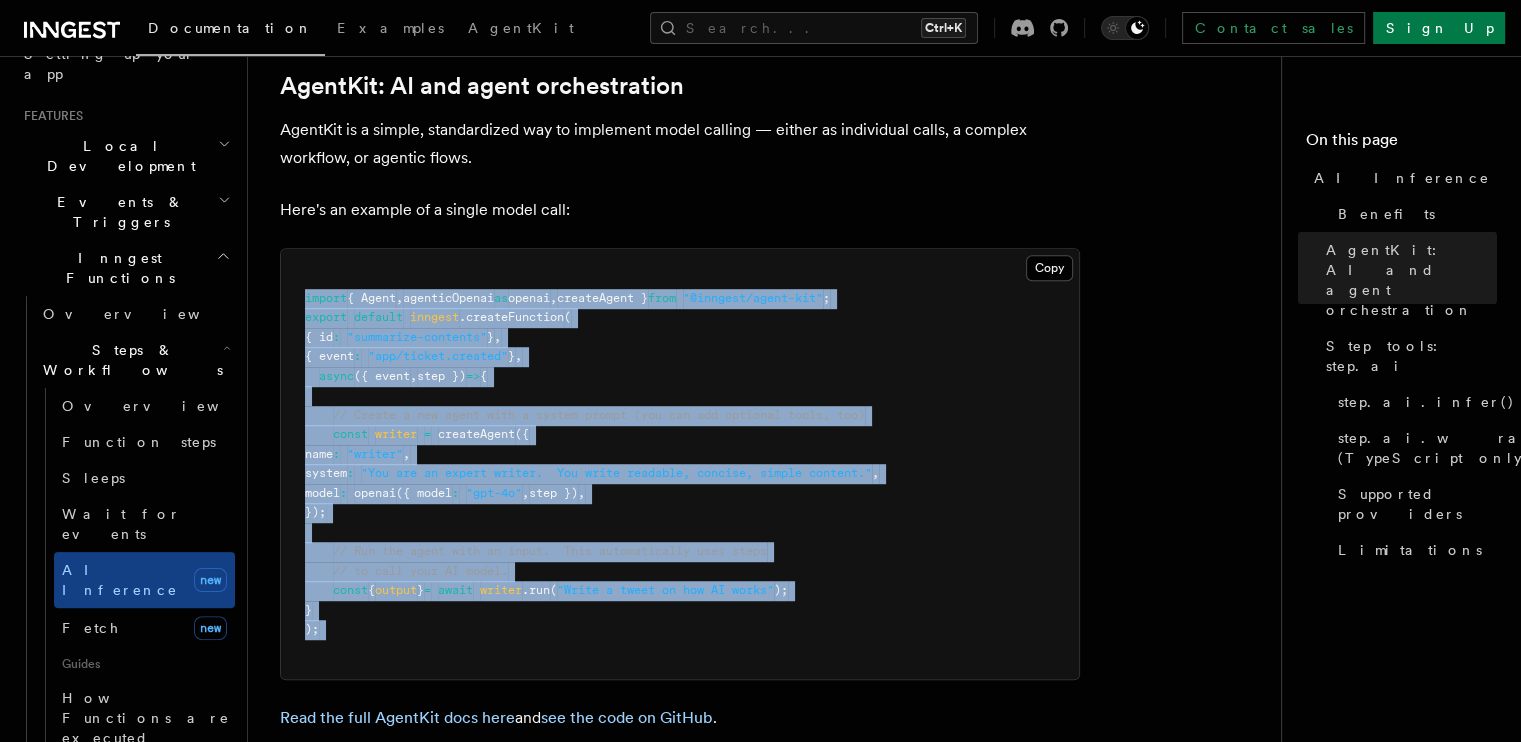 drag, startPoint x: 376, startPoint y: 520, endPoint x: 301, endPoint y: 215, distance: 314.08597 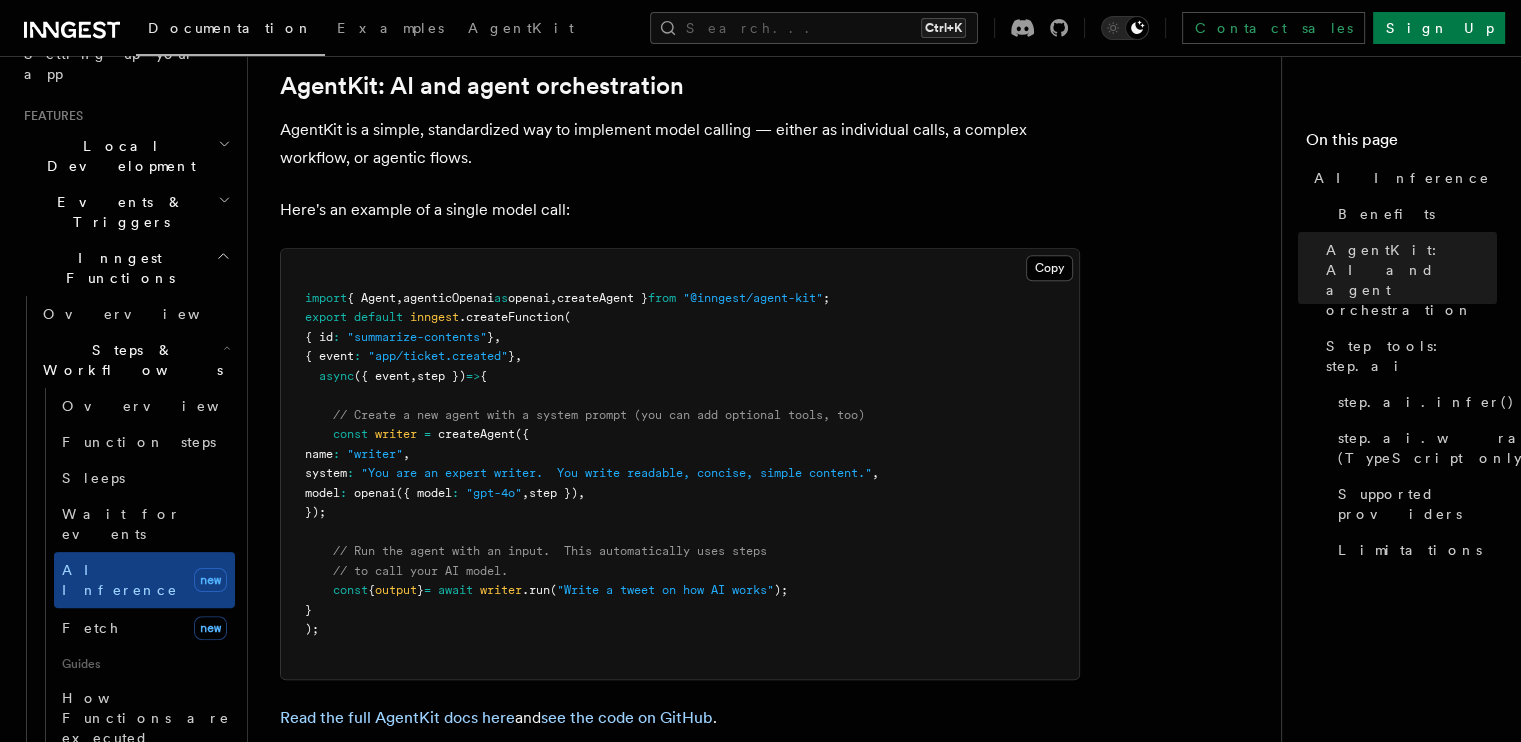 click on "import  { Agent ,  agenticOpenai  as  openai ,  createAgent }  from   "@inngest/agent-kit" ;
export   default   inngest .createFunction (
{ id :   "summarize-contents"  } ,
{ event :   "app/ticket.created"  } ,
async  ({ event ,  step })  =>  {
// Create a new agent with a system prompt (you can add optional tools, too)
const   writer   =   createAgent ({
name :   "writer" ,
system :   "You are an expert writer.  You write readable, concise, simple content." ,
model :   openai ({ model :   "gpt-4o" ,  step }) ,
});
// Run the agent with an input.  This automatically uses steps
// to call your AI model.
const  {  output  }  =   await   writer .run ( "Write a tweet on how AI works" );
}
);" at bounding box center [680, 464] 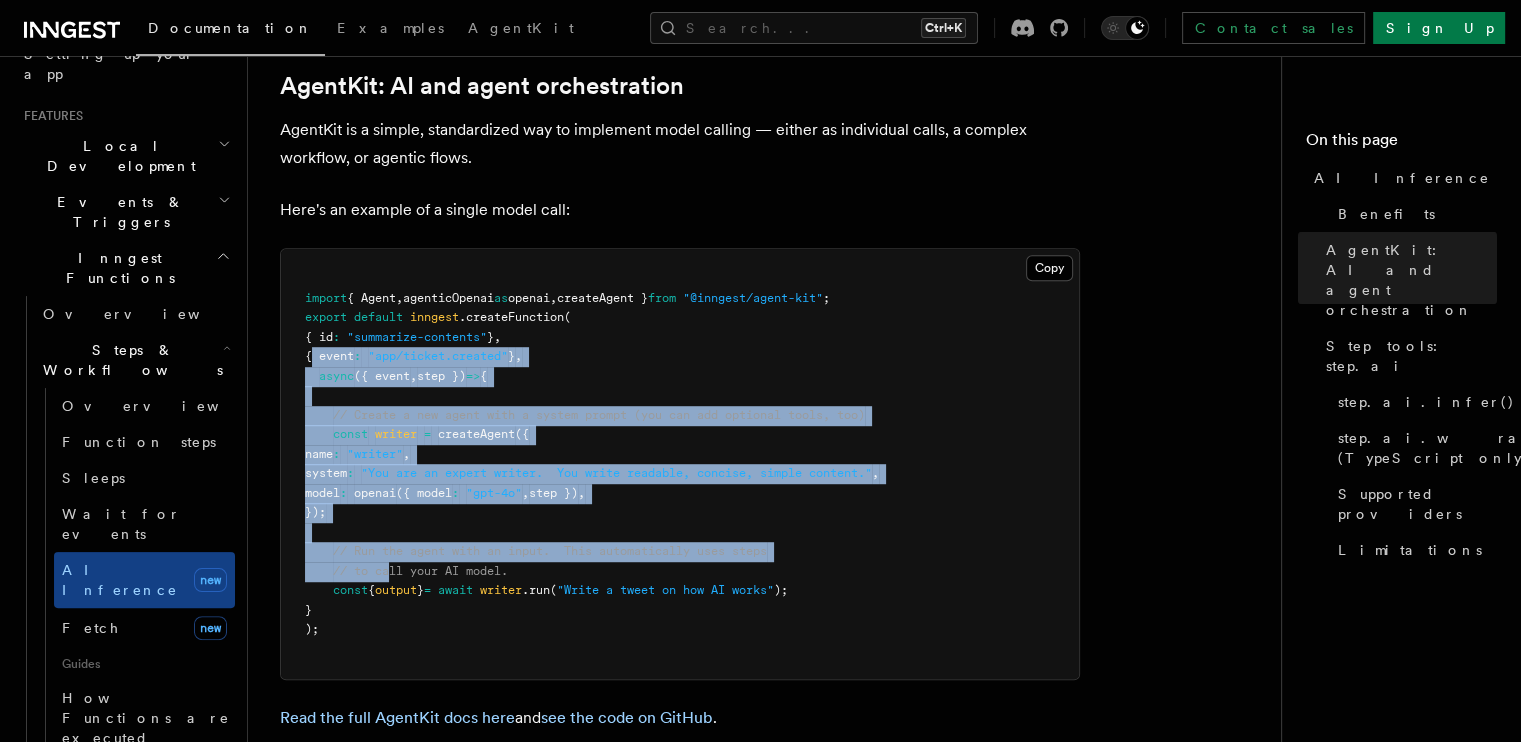 drag, startPoint x: 393, startPoint y: 487, endPoint x: 314, endPoint y: 270, distance: 230.93289 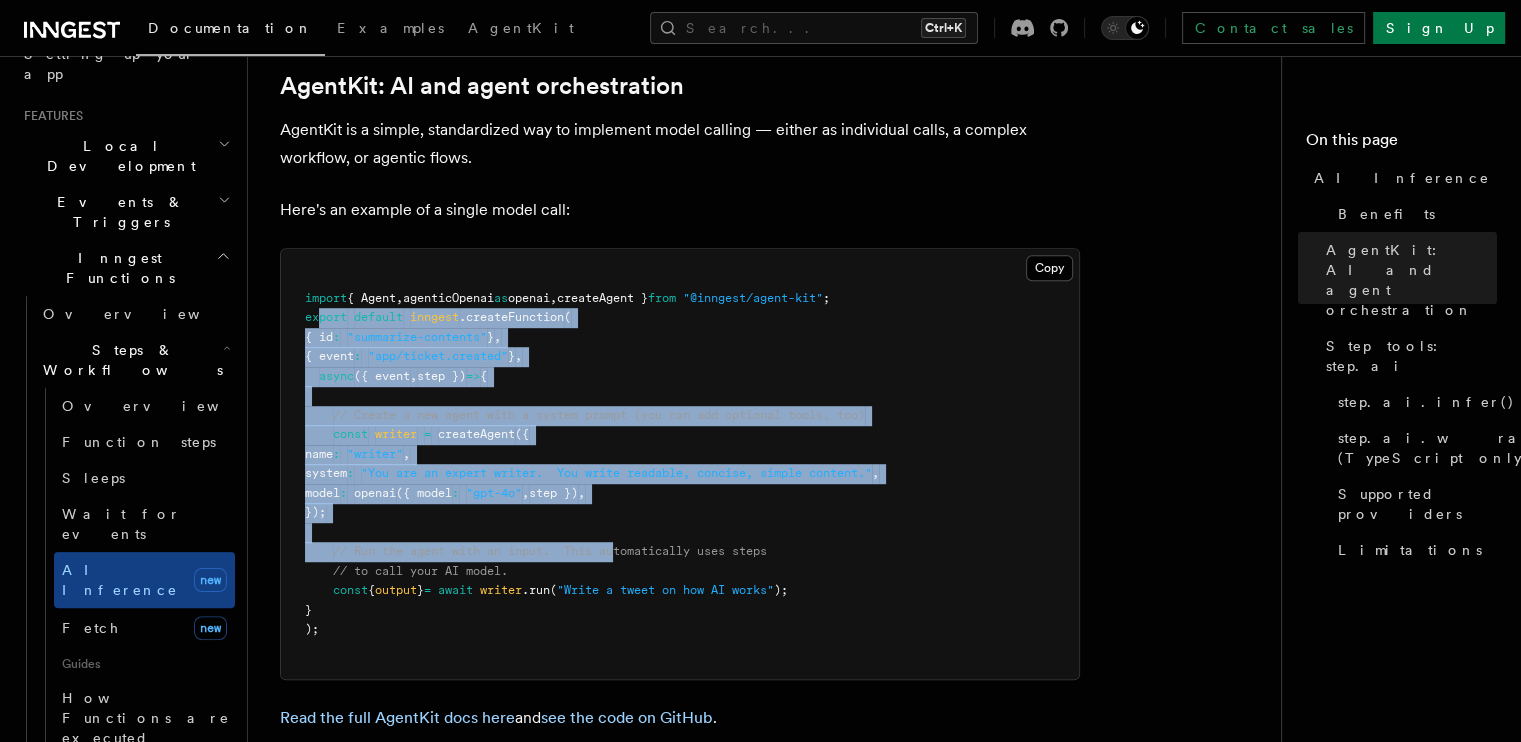 drag, startPoint x: 316, startPoint y: 243, endPoint x: 619, endPoint y: 475, distance: 381.61893 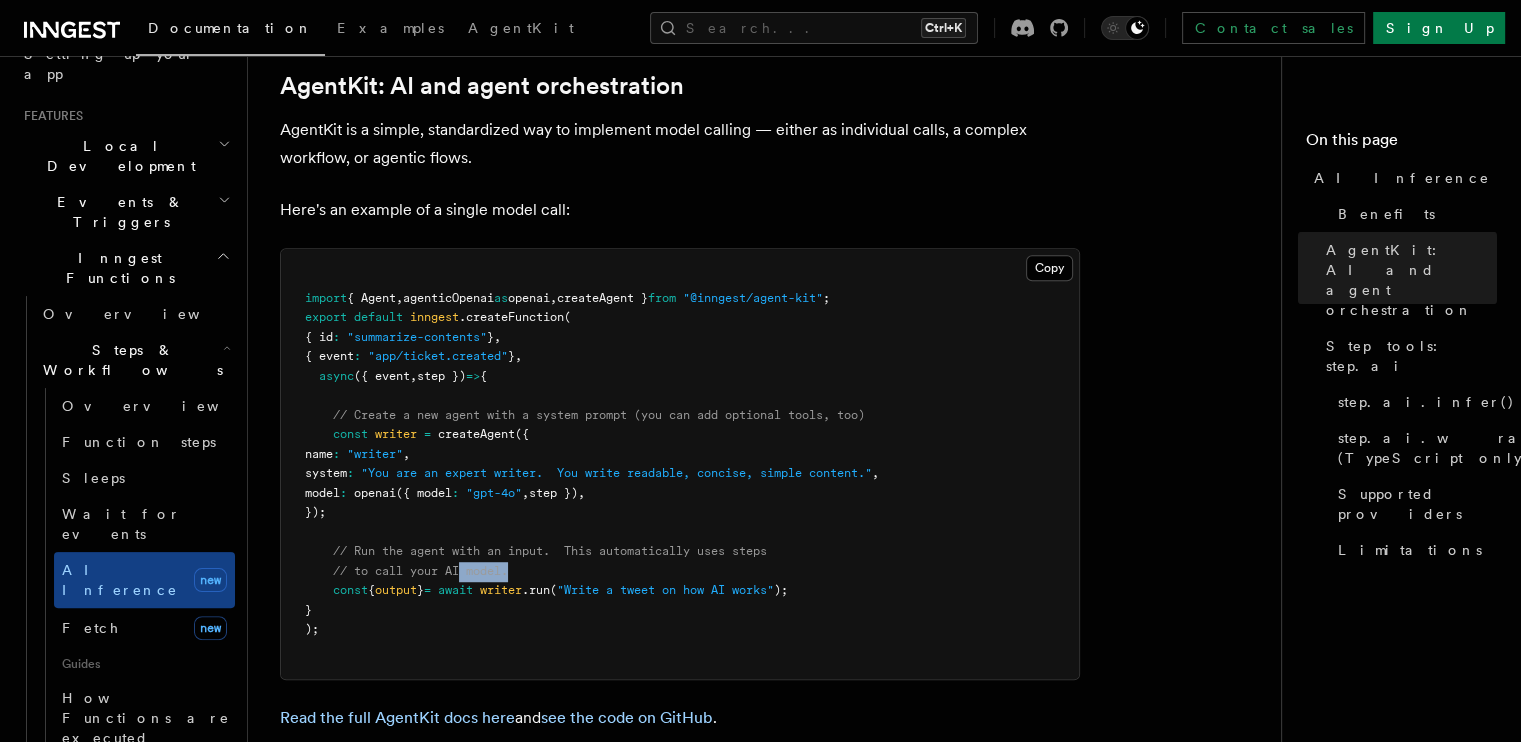 drag, startPoint x: 558, startPoint y: 494, endPoint x: 465, endPoint y: 484, distance: 93.53609 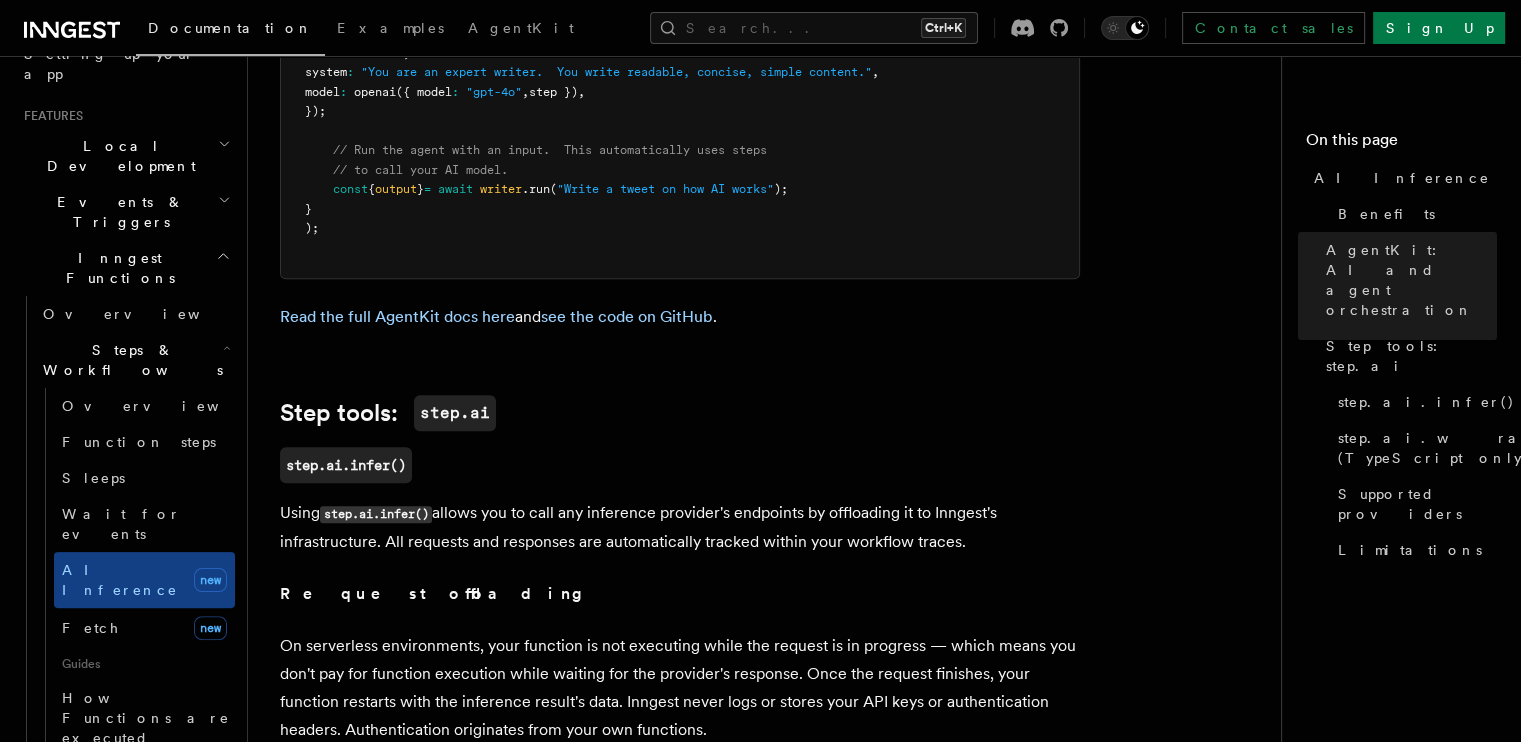 drag, startPoint x: 677, startPoint y: 422, endPoint x: 666, endPoint y: 502, distance: 80.75271 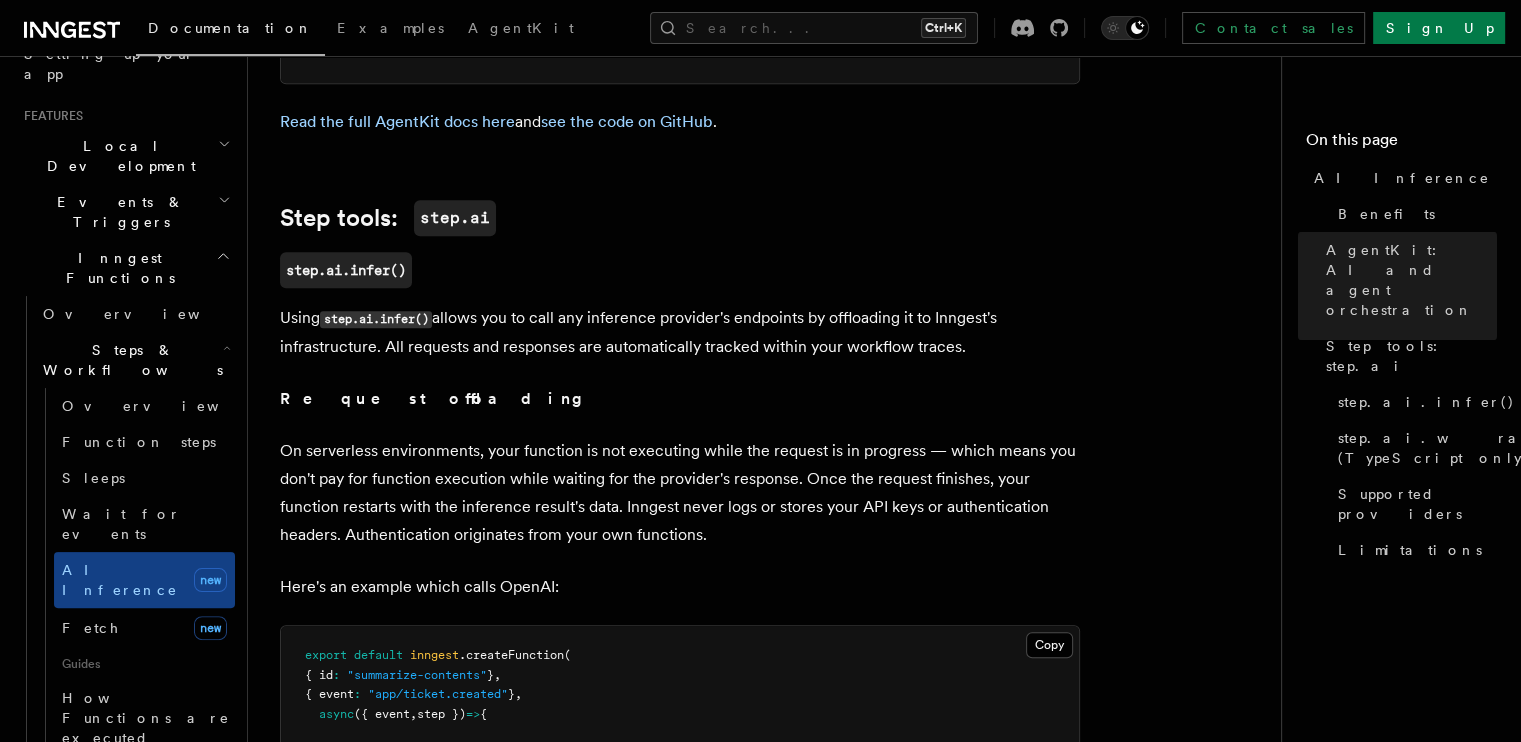 scroll, scrollTop: 1768, scrollLeft: 0, axis: vertical 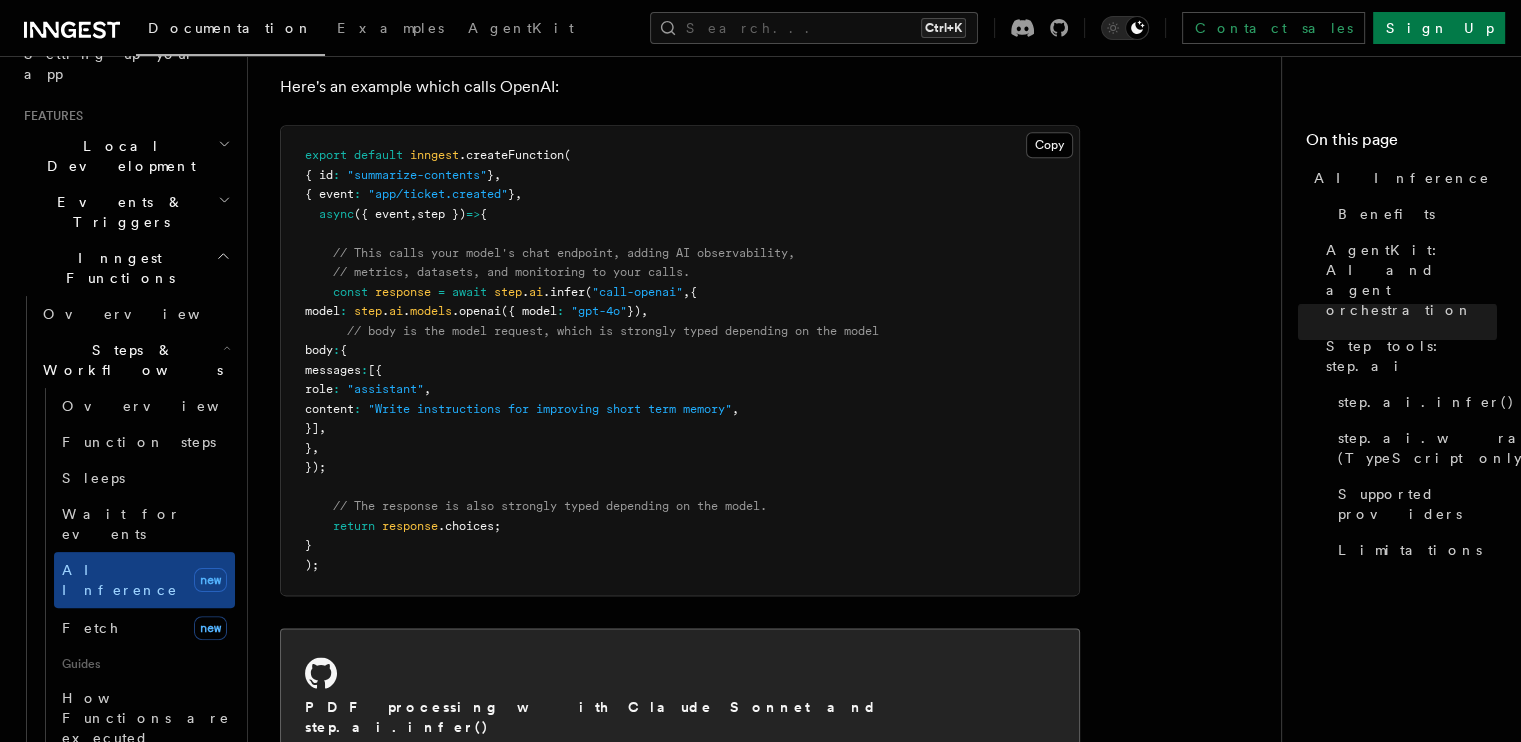drag, startPoint x: 734, startPoint y: 487, endPoint x: 732, endPoint y: 584, distance: 97.020615 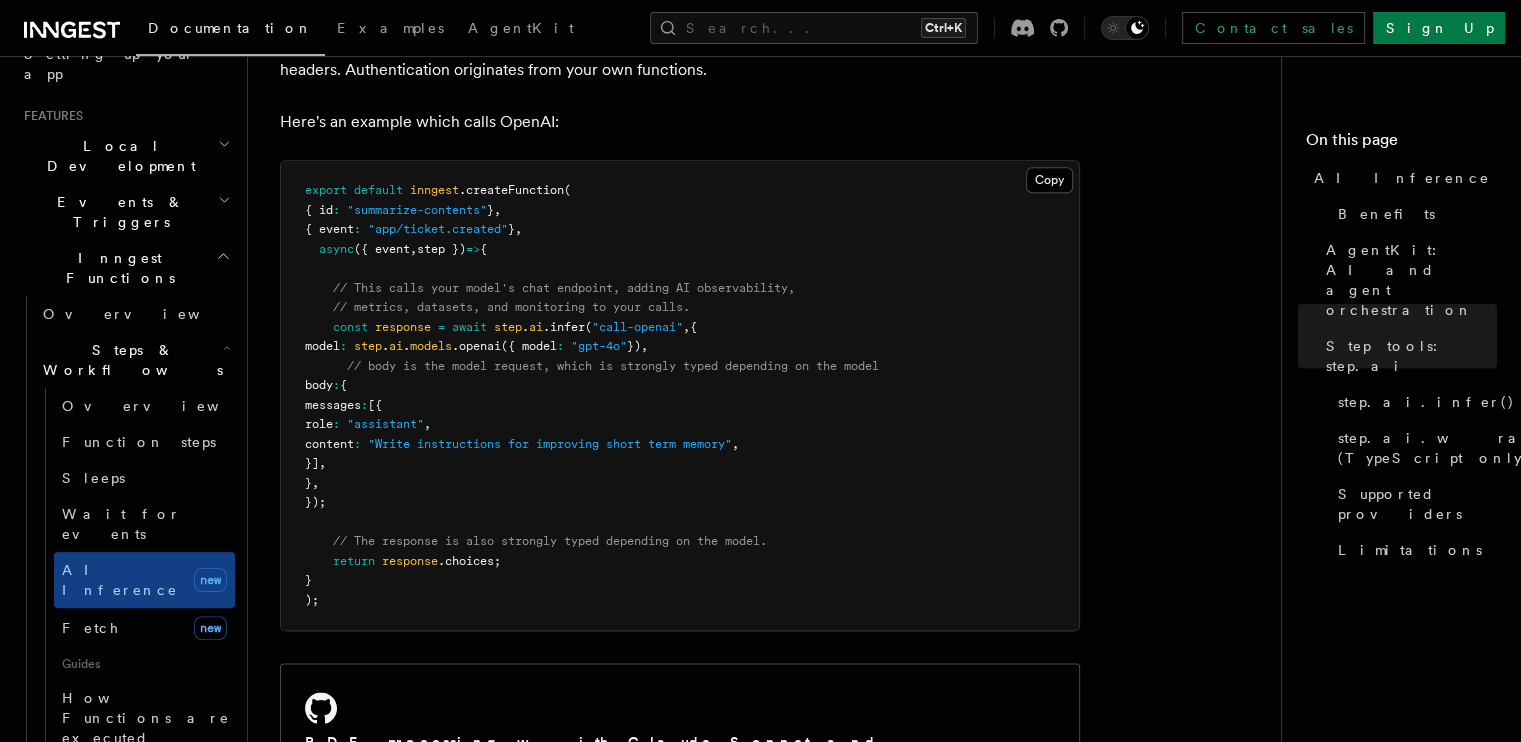drag, startPoint x: 732, startPoint y: 584, endPoint x: 758, endPoint y: 449, distance: 137.48091 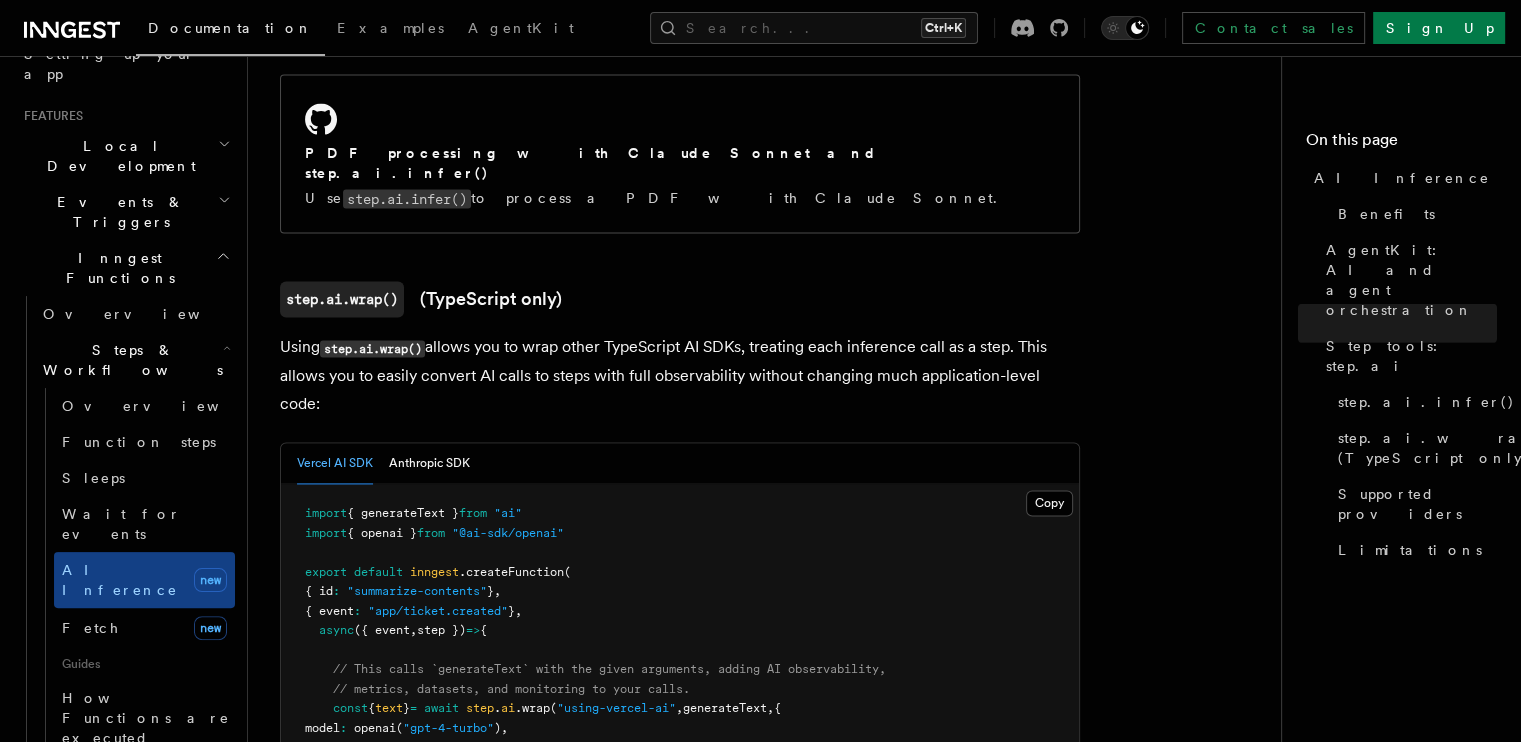 drag, startPoint x: 760, startPoint y: 463, endPoint x: 742, endPoint y: 631, distance: 168.96153 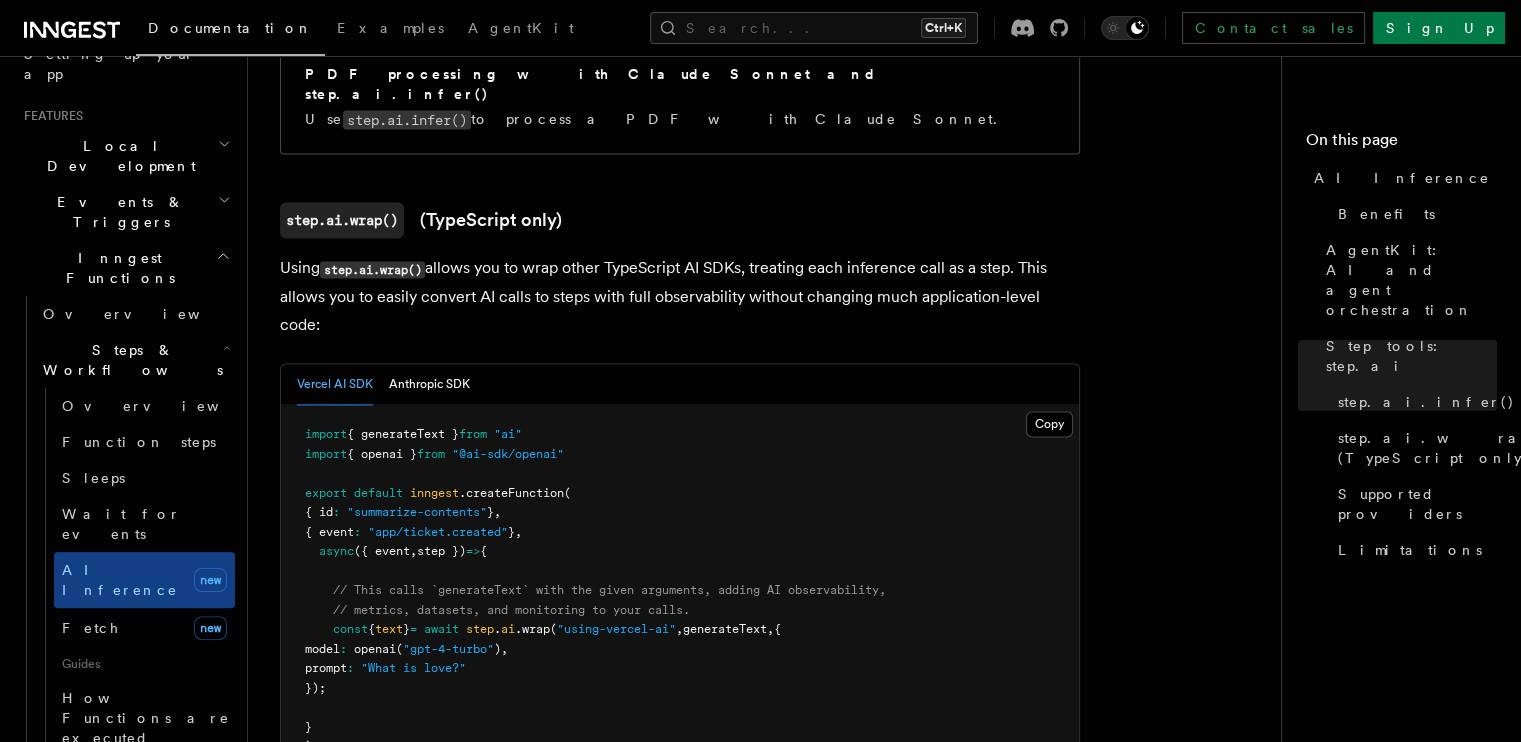drag, startPoint x: 742, startPoint y: 629, endPoint x: 743, endPoint y: 562, distance: 67.00746 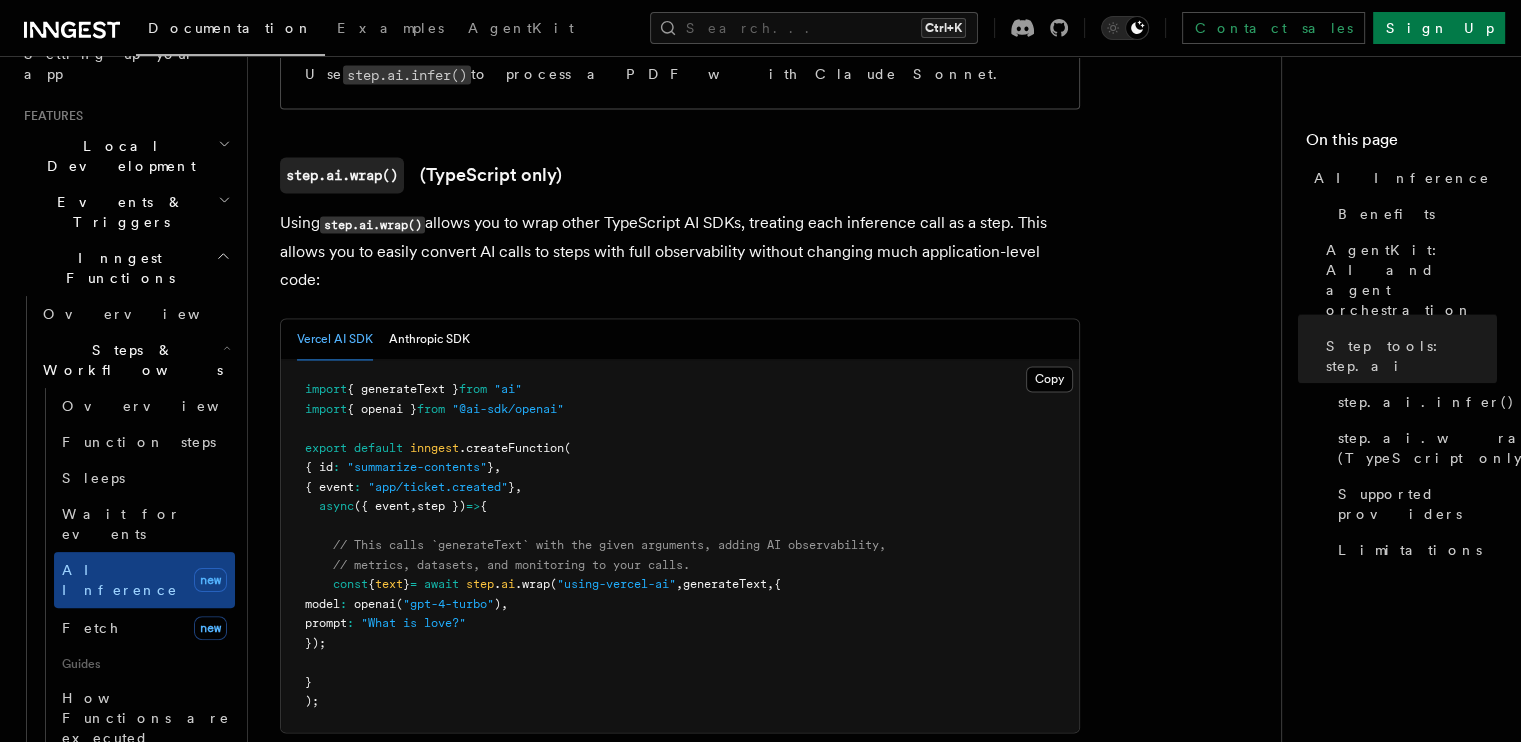 scroll, scrollTop: 2982, scrollLeft: 0, axis: vertical 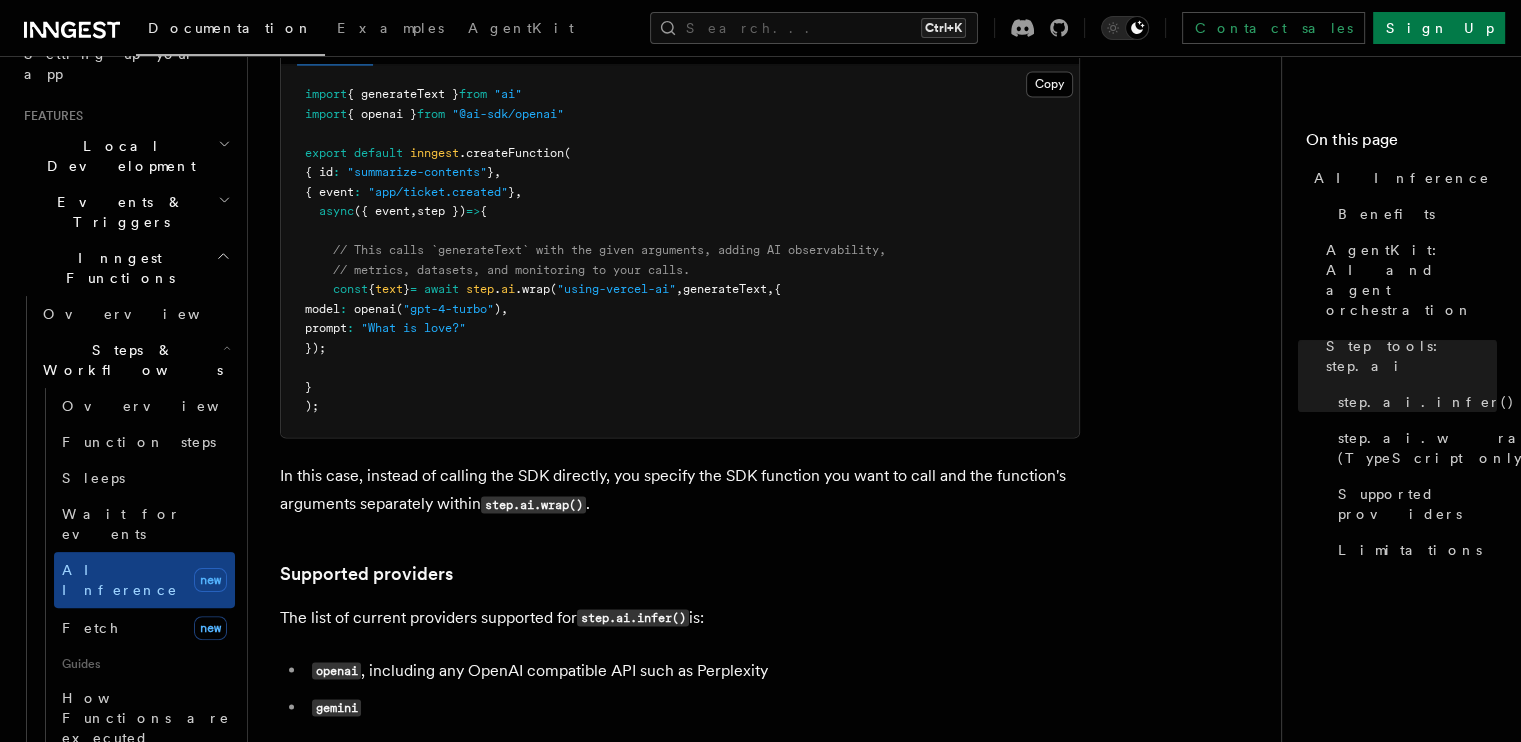 drag, startPoint x: 737, startPoint y: 507, endPoint x: 720, endPoint y: 664, distance: 157.9177 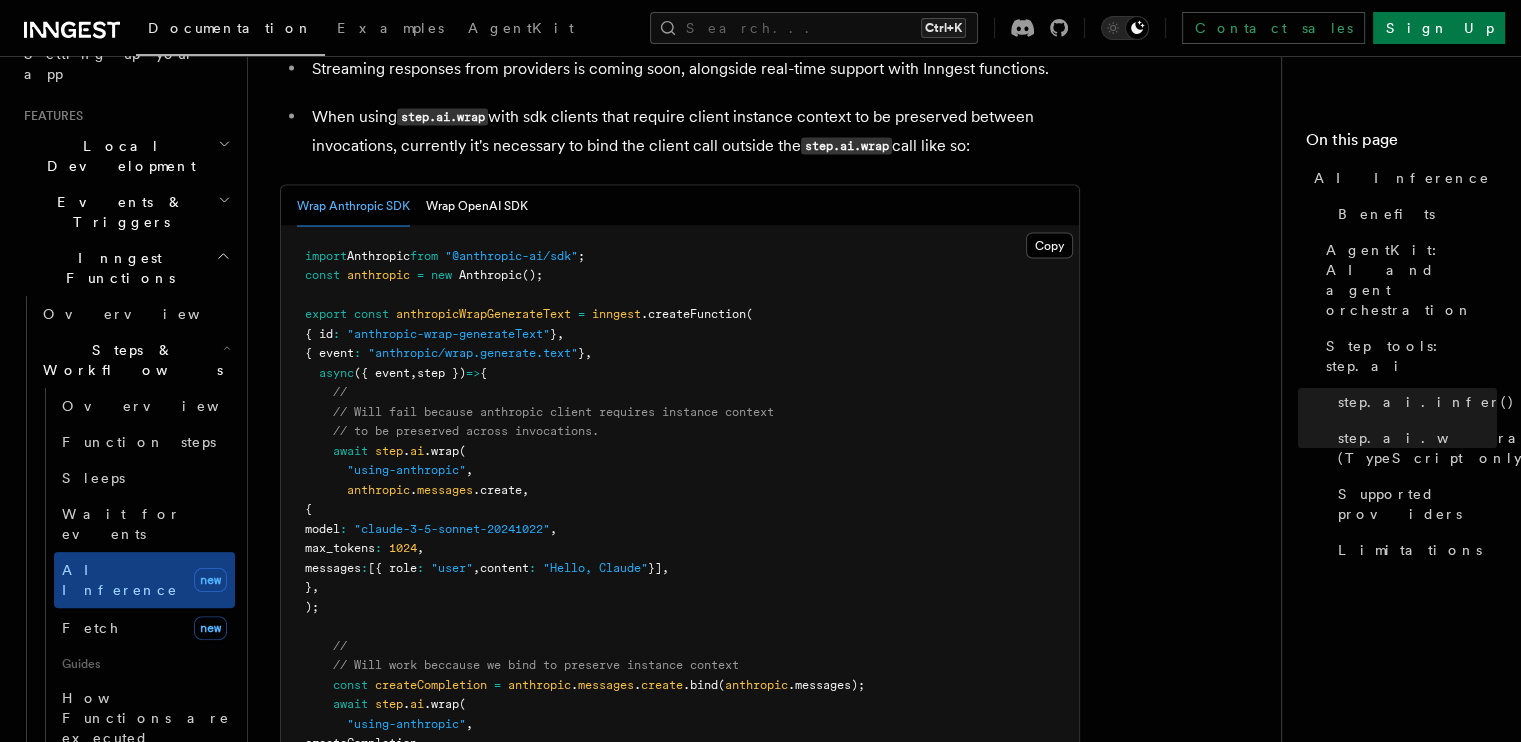 drag, startPoint x: 638, startPoint y: 563, endPoint x: 638, endPoint y: 692, distance: 129 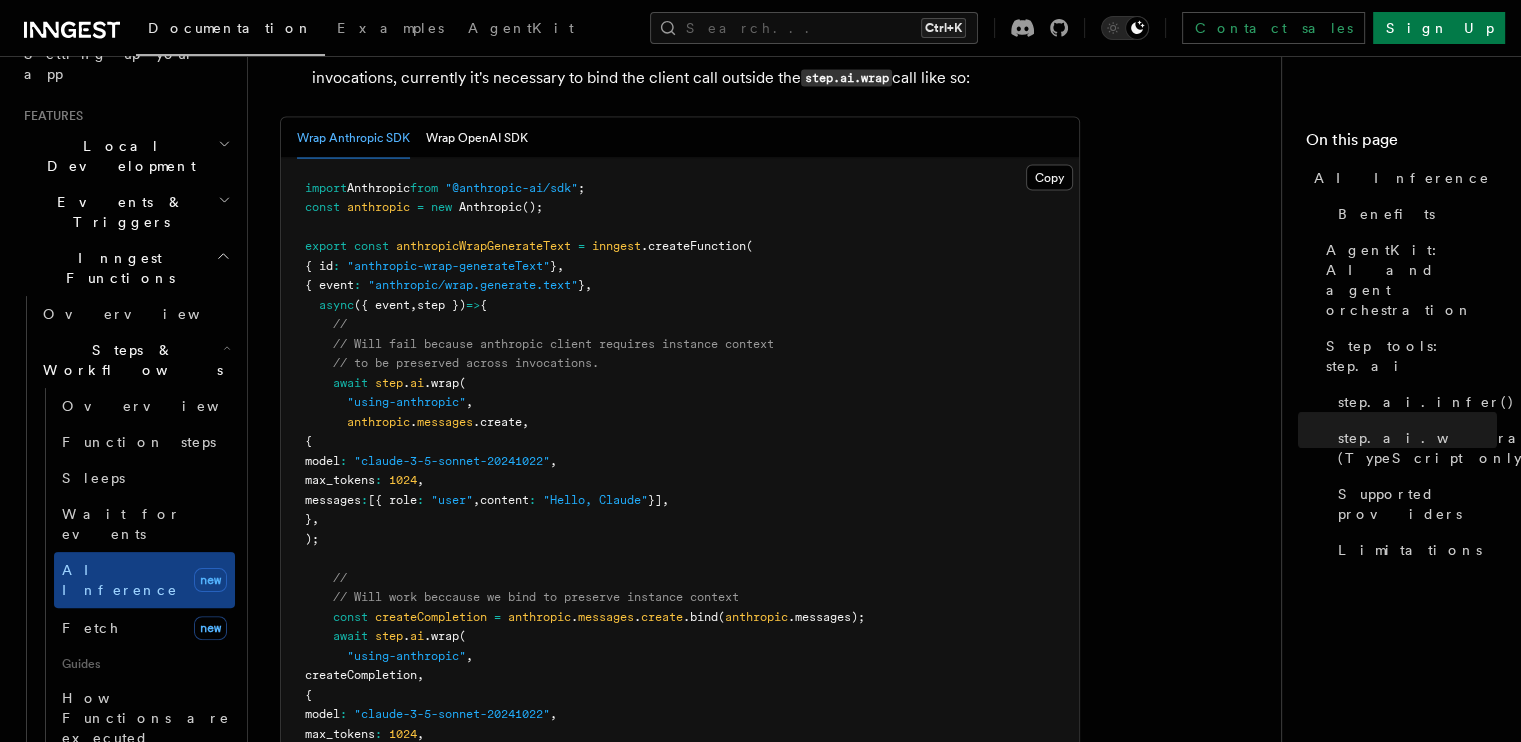 drag, startPoint x: 638, startPoint y: 691, endPoint x: 638, endPoint y: 623, distance: 68 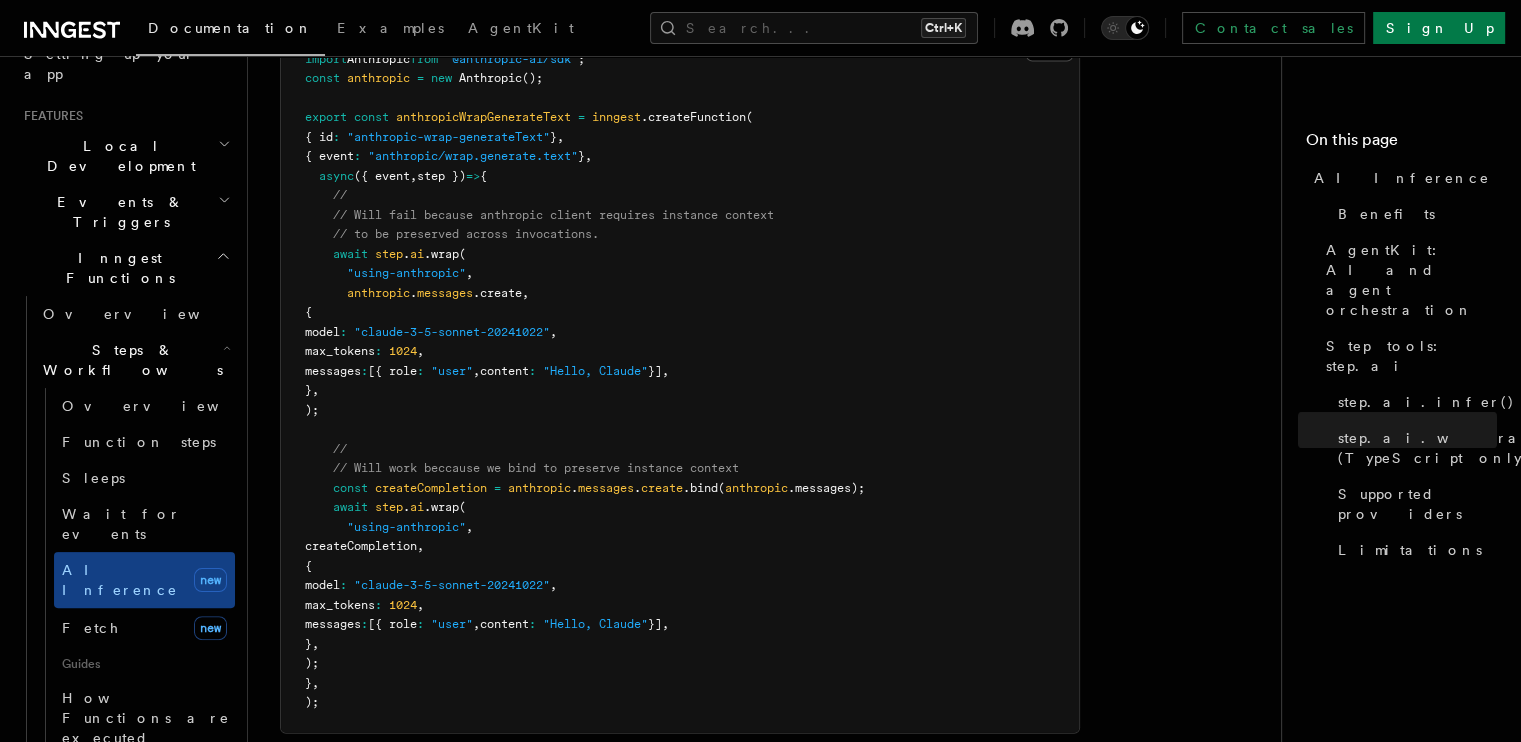 drag, startPoint x: 768, startPoint y: 592, endPoint x: 781, endPoint y: 690, distance: 98.85848 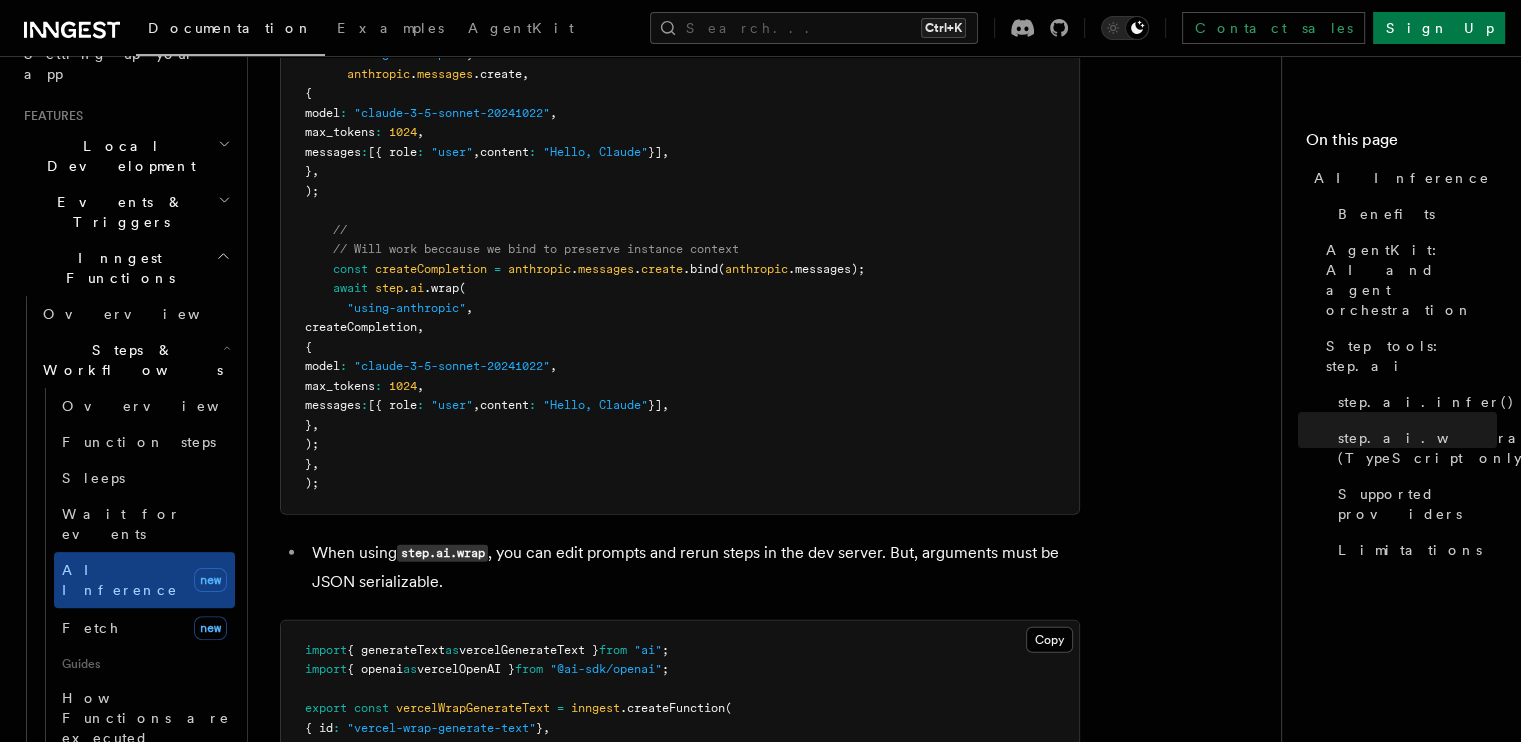 drag, startPoint x: 776, startPoint y: 631, endPoint x: 776, endPoint y: 730, distance: 99 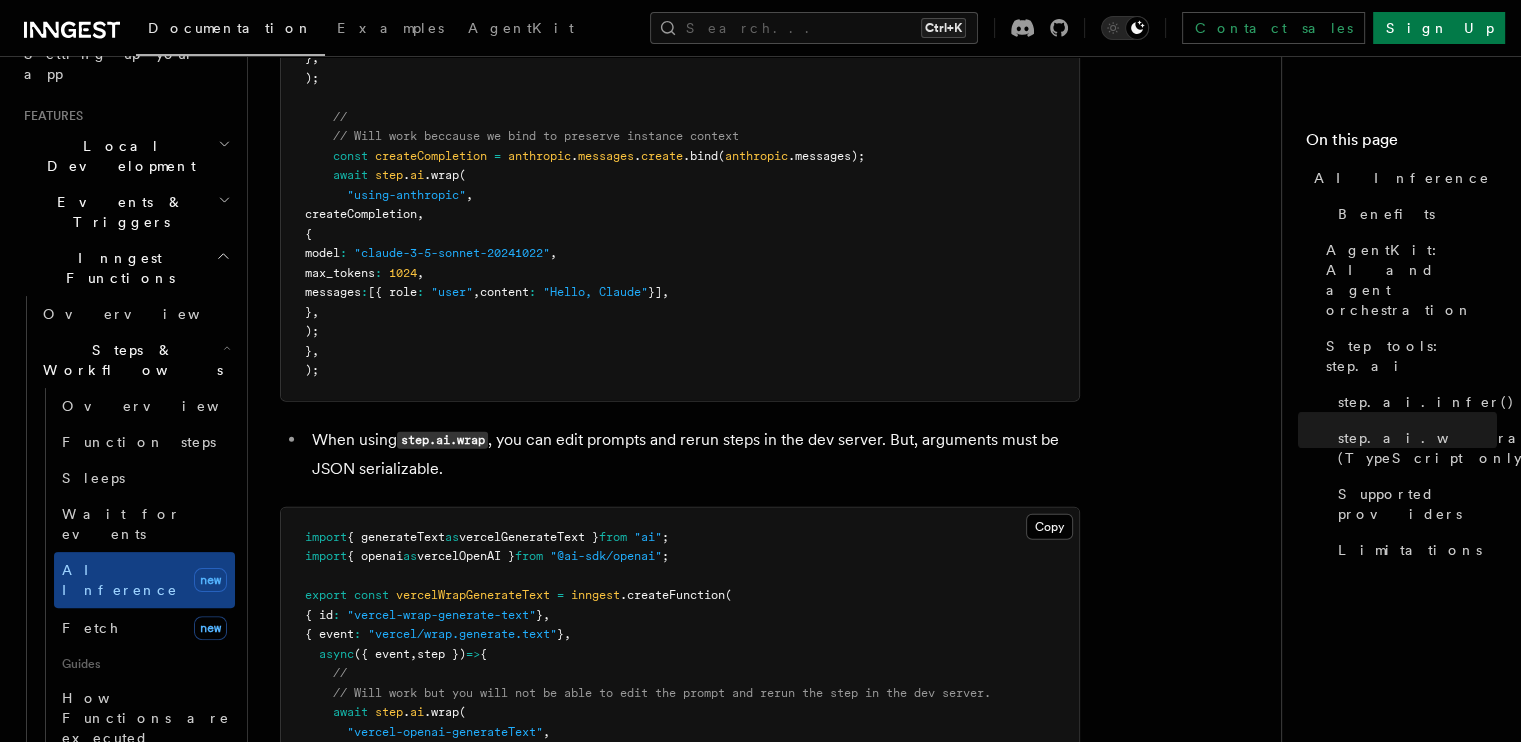drag, startPoint x: 775, startPoint y: 724, endPoint x: 775, endPoint y: 639, distance: 85 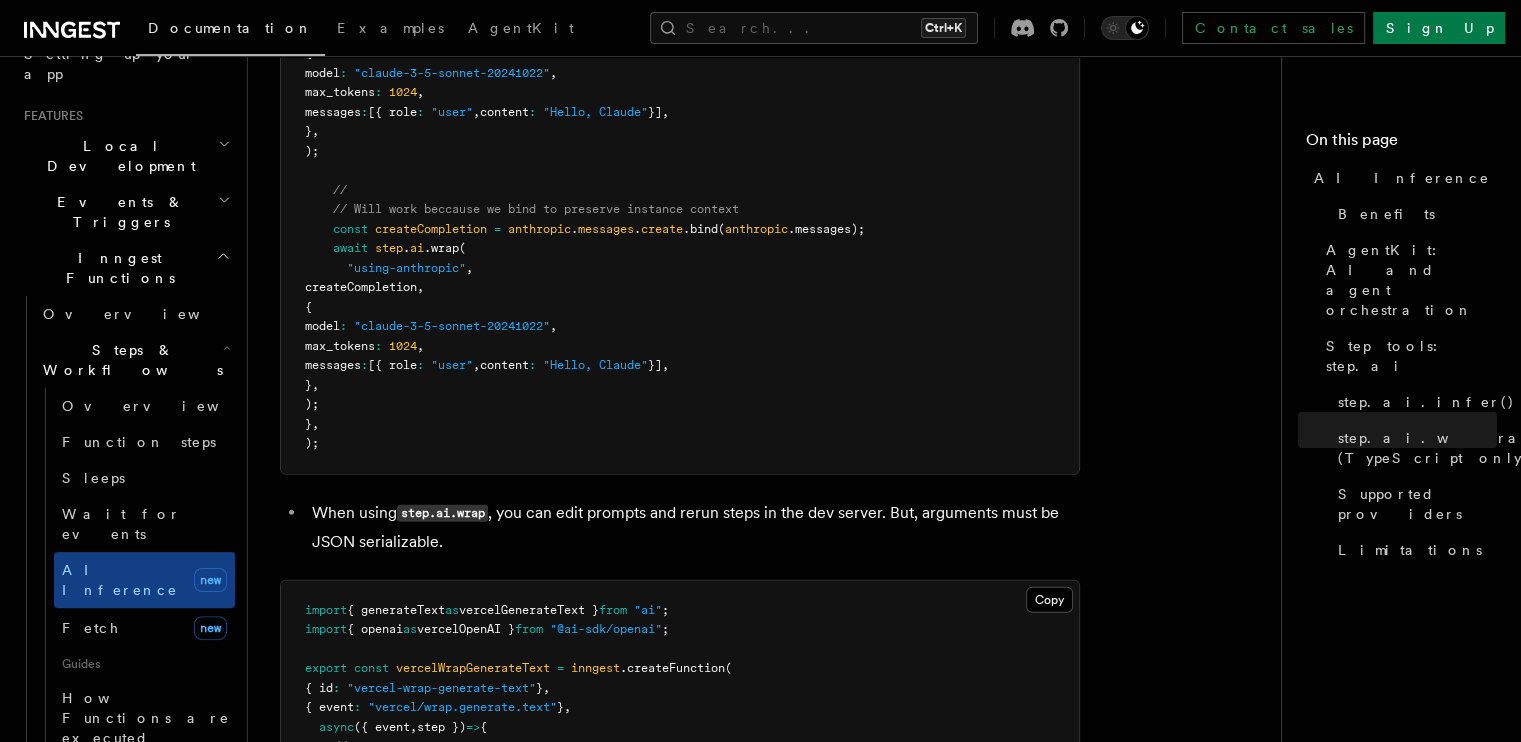 drag, startPoint x: 776, startPoint y: 639, endPoint x: 821, endPoint y: 575, distance: 78.23682 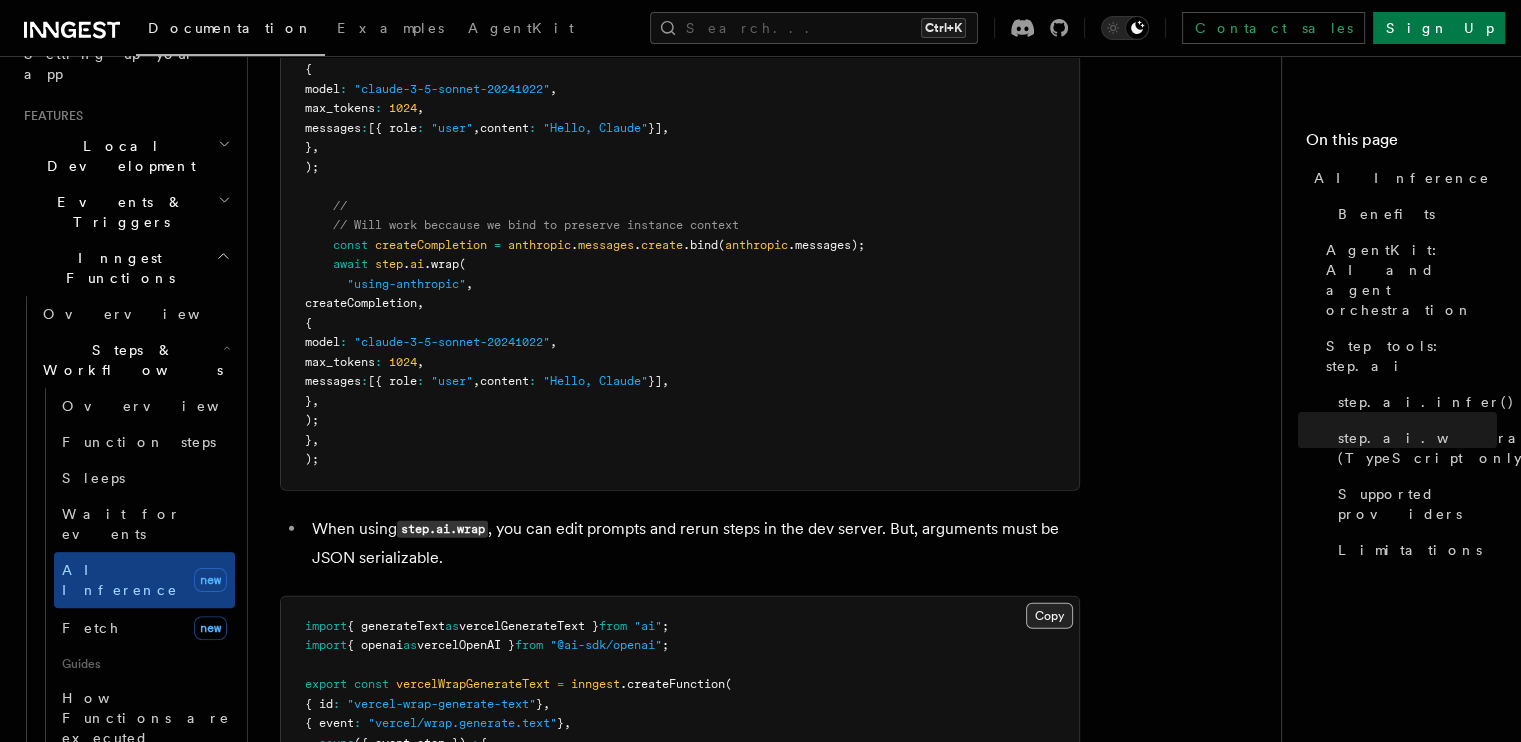 click on "Copy Copied" at bounding box center (1049, 616) 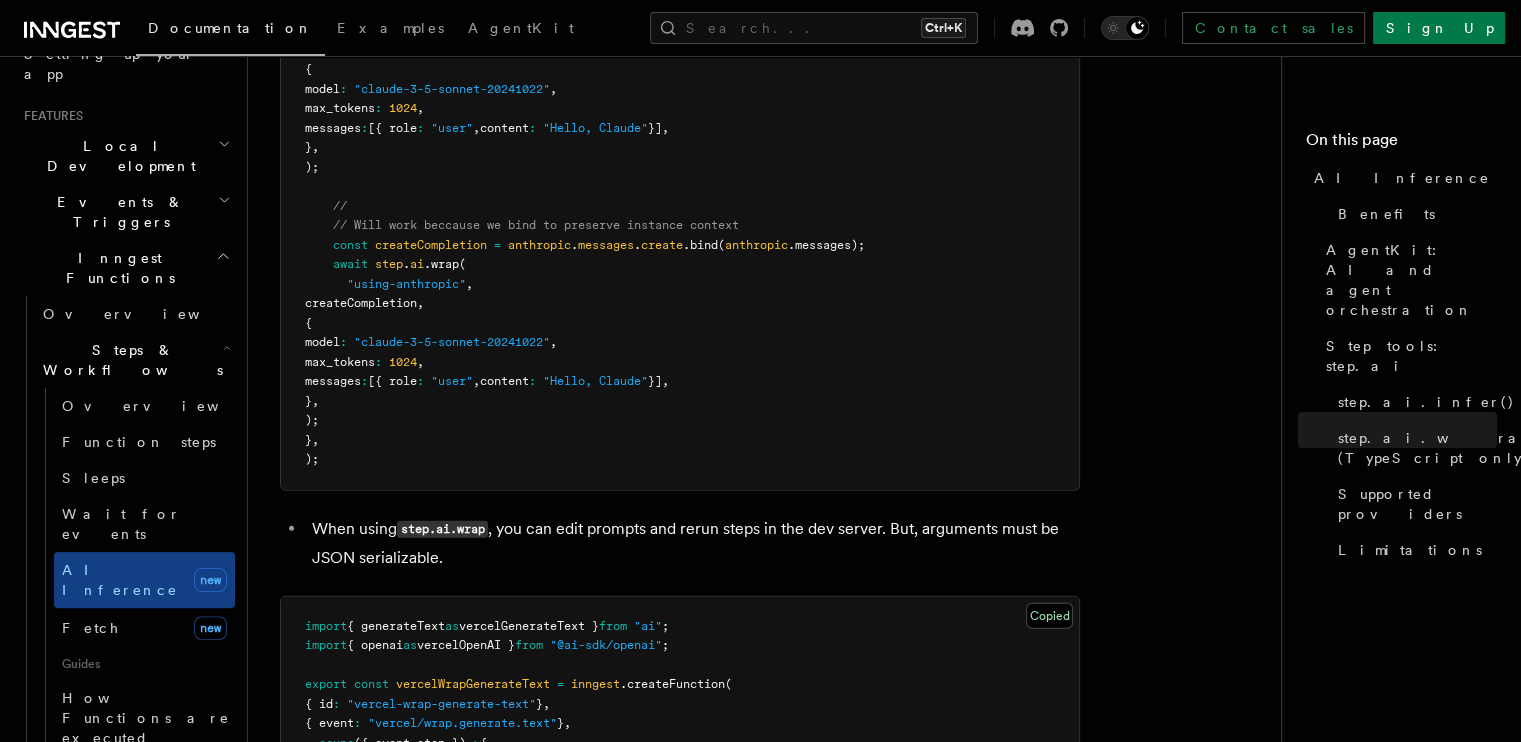 click on "import  { generateText  as  vercelGenerateText }  from   "ai" ;
import  { openai  as  vercelOpenAI }  from   "@ai-sdk/openai" ;
export   const   vercelWrapGenerateText   =   inngest .createFunction (
{ id :   "vercel-wrap-generate-text"  } ,
{ event :   "vercel/wrap.generate.text"  } ,
async  ({ event ,  step })  =>  {
//
// Will work but you will not be able to edit the prompt and rerun the step in the dev server.
await   step . ai .wrap (
"vercel-openai-generateText" ,
vercelGenerateText ,
{
model :   vercelOpenAI ( "gpt-4o-mini" ) ,
prompt :   "Write a haiku about recursion in programming." ,
} ,
);
//
// Will work and you will be able to edit the prompt and rerun the step in the dev server because
// the arguments to step.ai.wrap are JSON serializable.
const   args   =  {
model :   "gpt-4o-mini" ,
prompt :   "Write a haiku about recursion in programming." ," at bounding box center (680, 958) 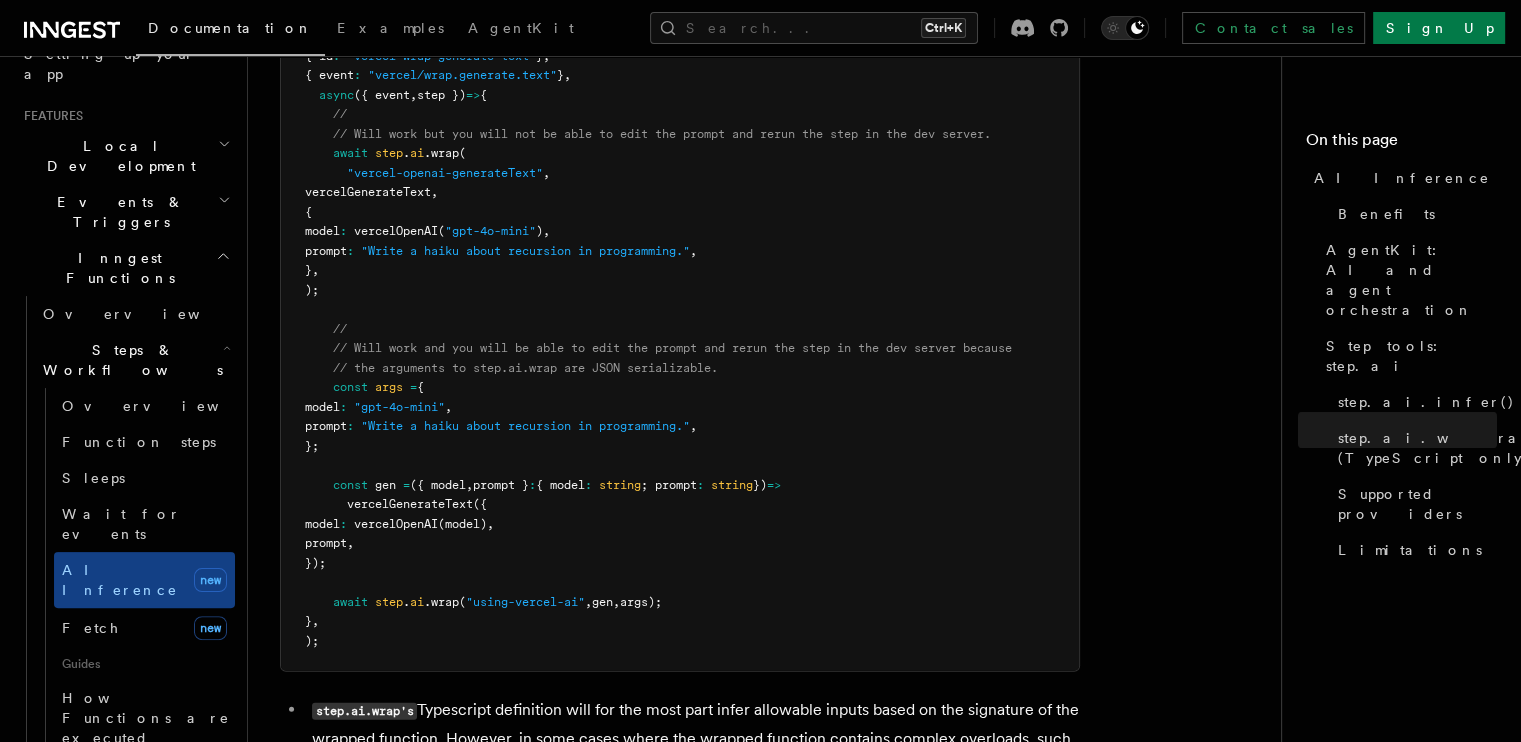 drag, startPoint x: 1067, startPoint y: 471, endPoint x: 1073, endPoint y: 568, distance: 97.18539 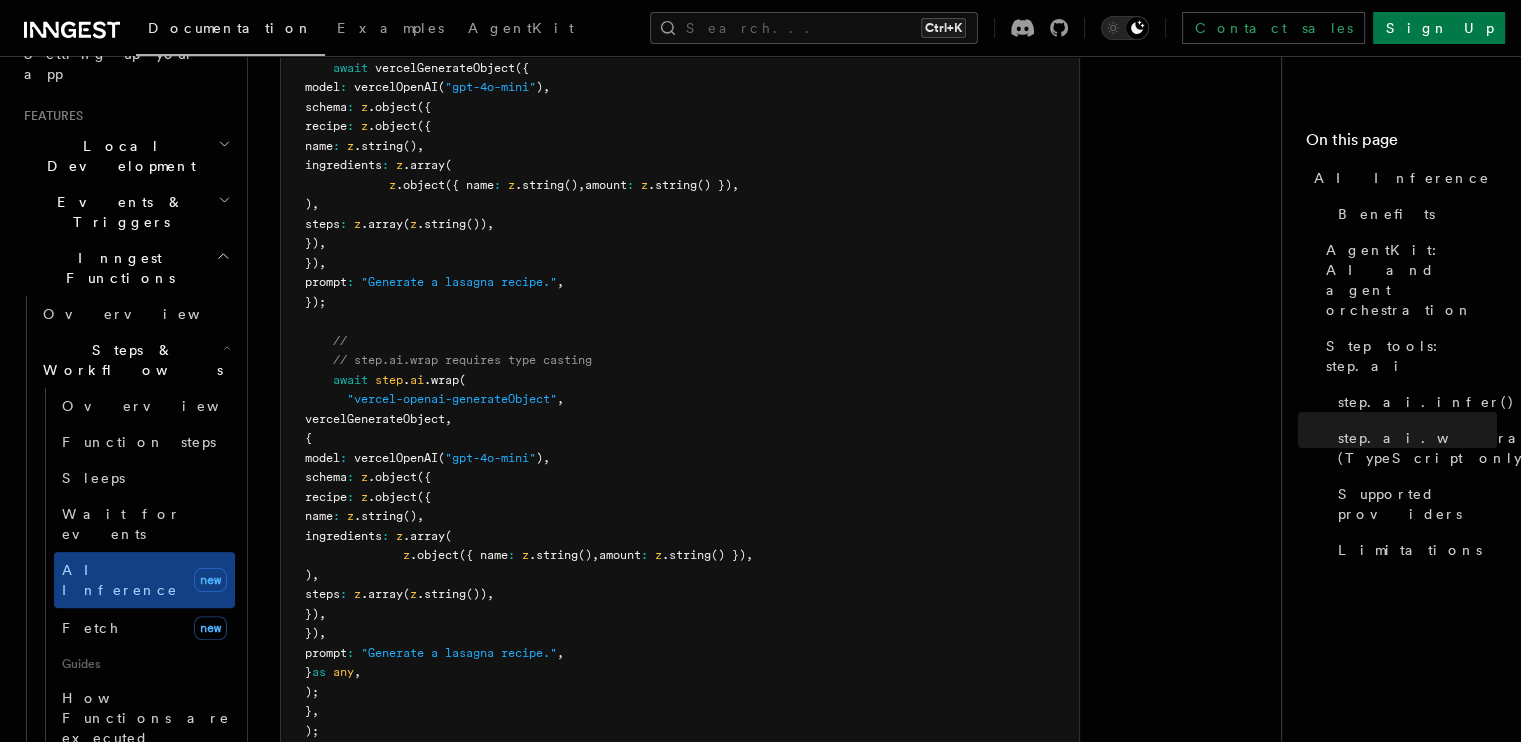 scroll, scrollTop: 6388, scrollLeft: 0, axis: vertical 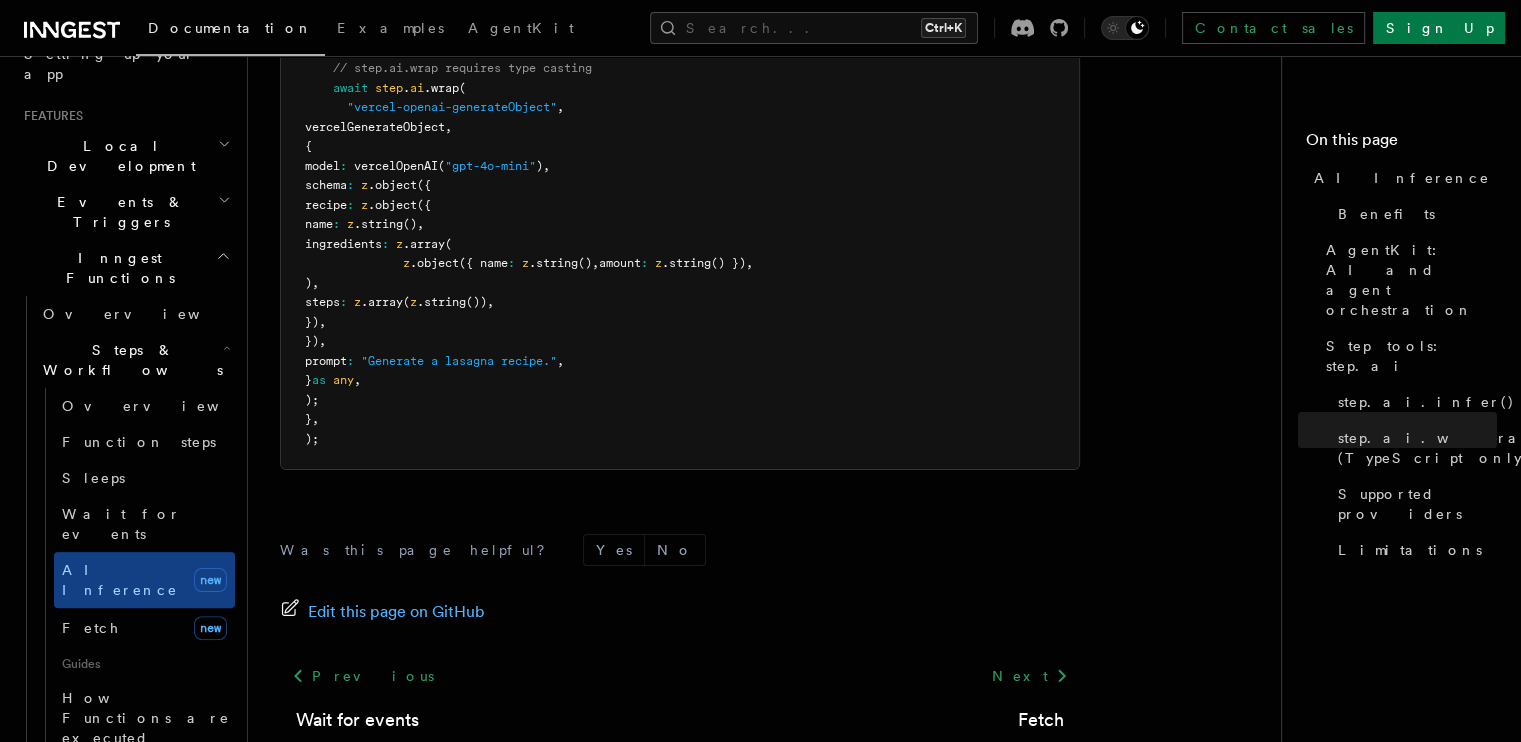 drag, startPoint x: 512, startPoint y: 495, endPoint x: 508, endPoint y: 631, distance: 136.0588 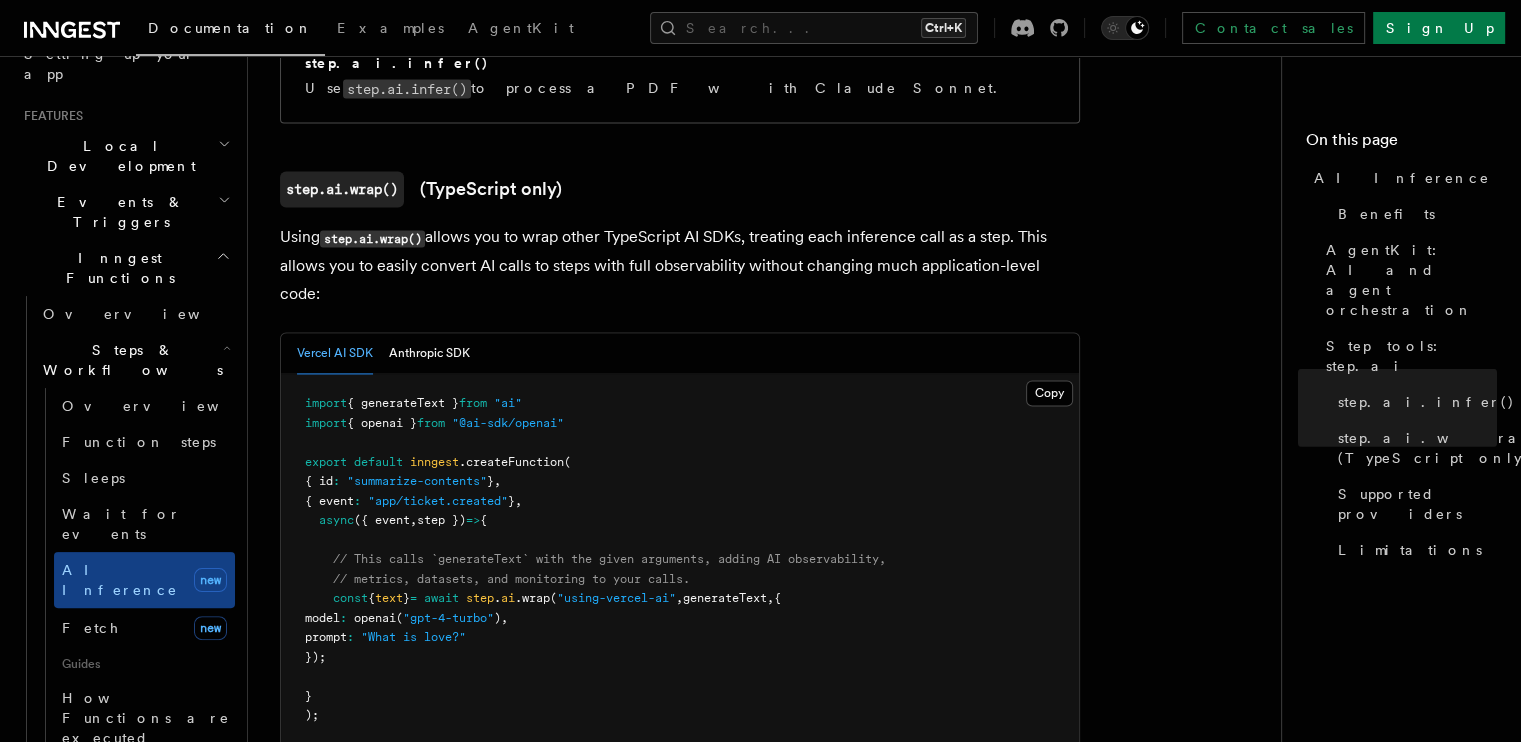 drag, startPoint x: 508, startPoint y: 631, endPoint x: 525, endPoint y: 414, distance: 217.66489 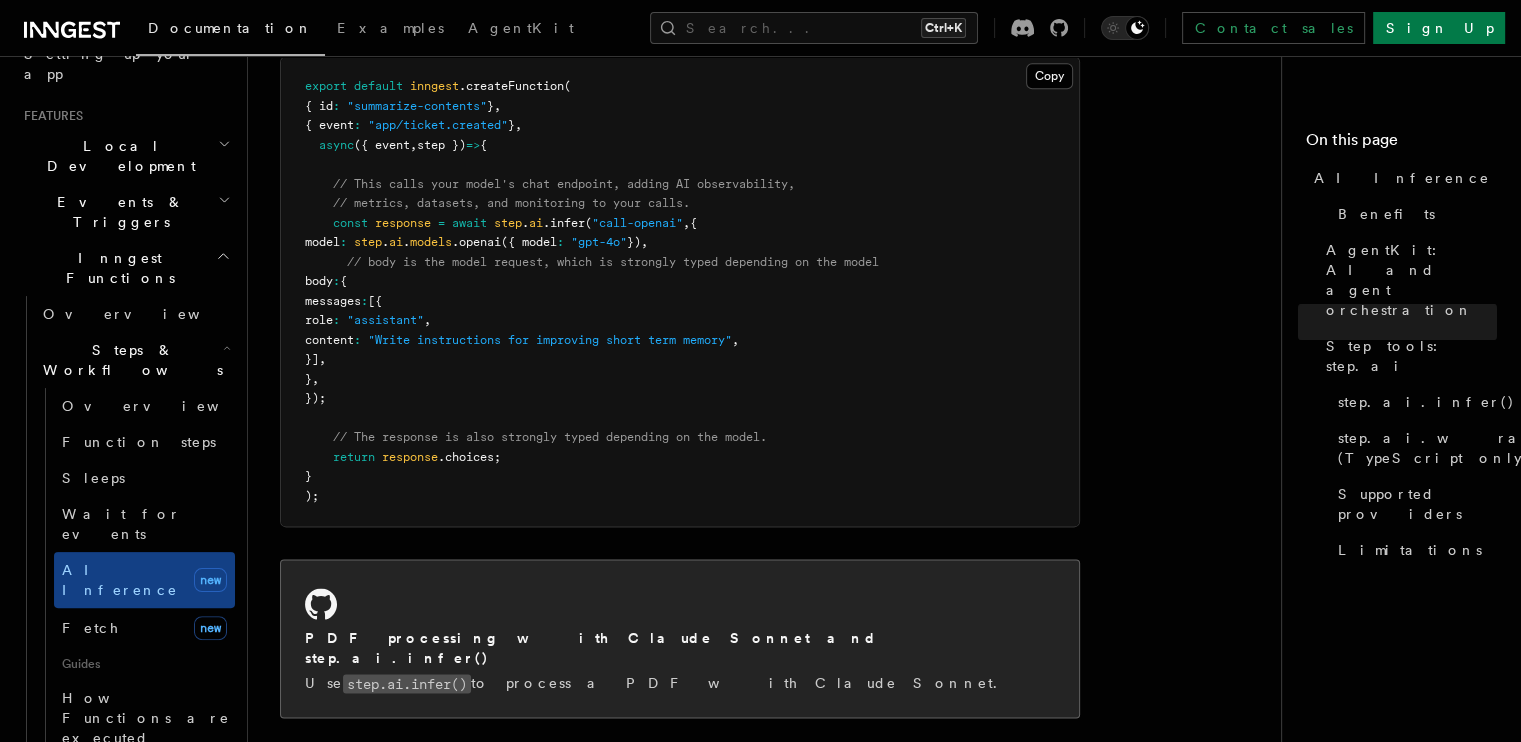 drag, startPoint x: 528, startPoint y: 535, endPoint x: 528, endPoint y: 678, distance: 143 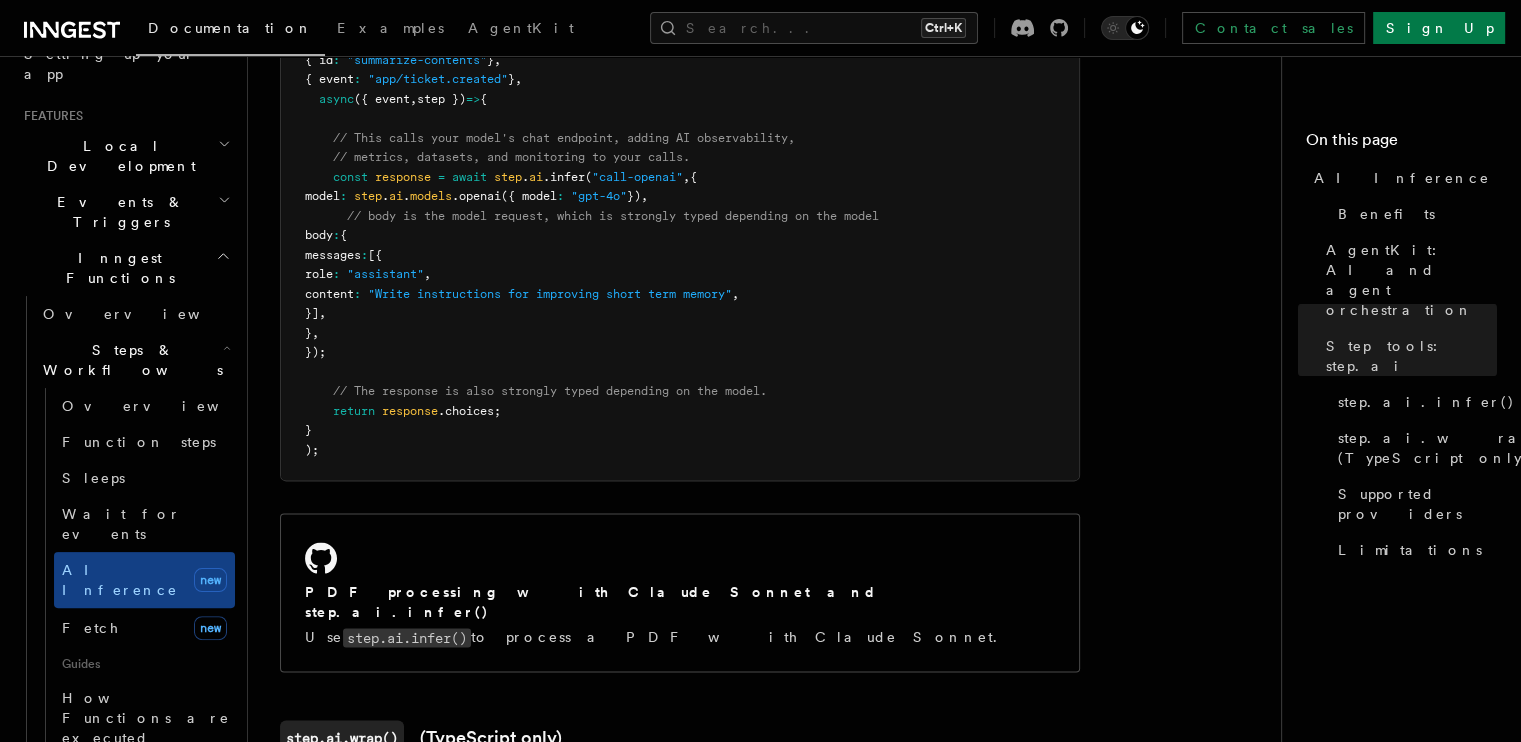 drag, startPoint x: 532, startPoint y: 660, endPoint x: 542, endPoint y: 594, distance: 66.75328 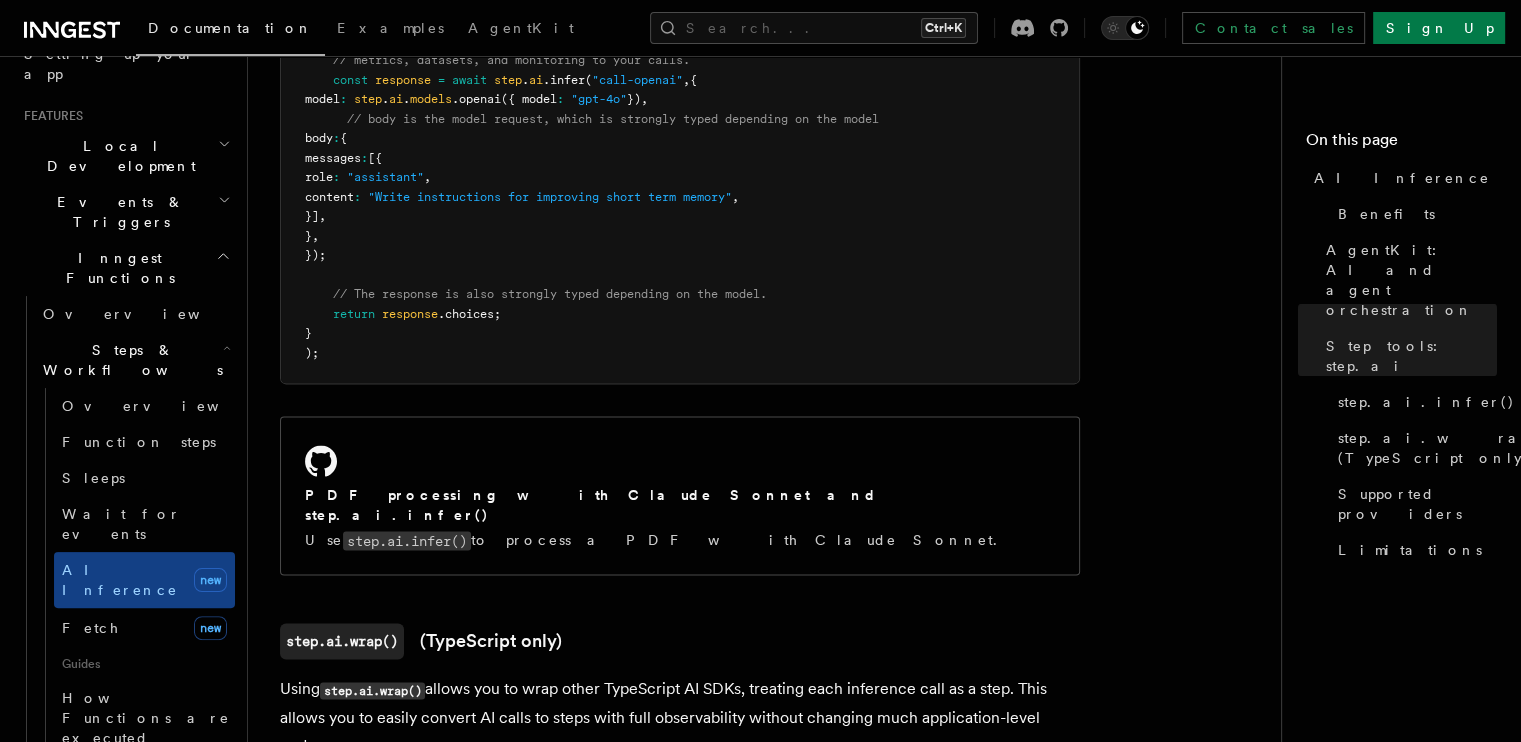 scroll, scrollTop: 2469, scrollLeft: 0, axis: vertical 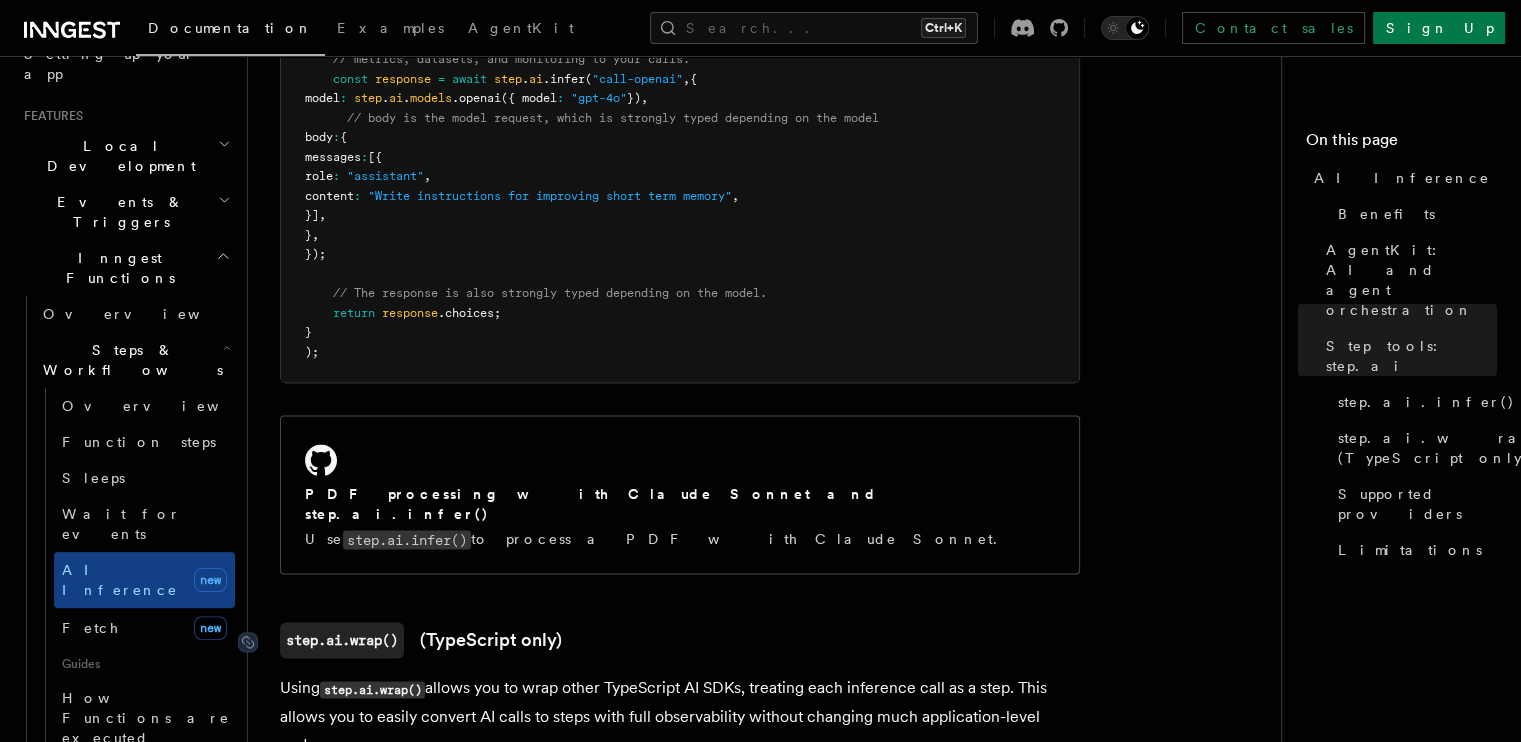 click on "step.ai.wrap()   (TypeScript only)" at bounding box center [421, 640] 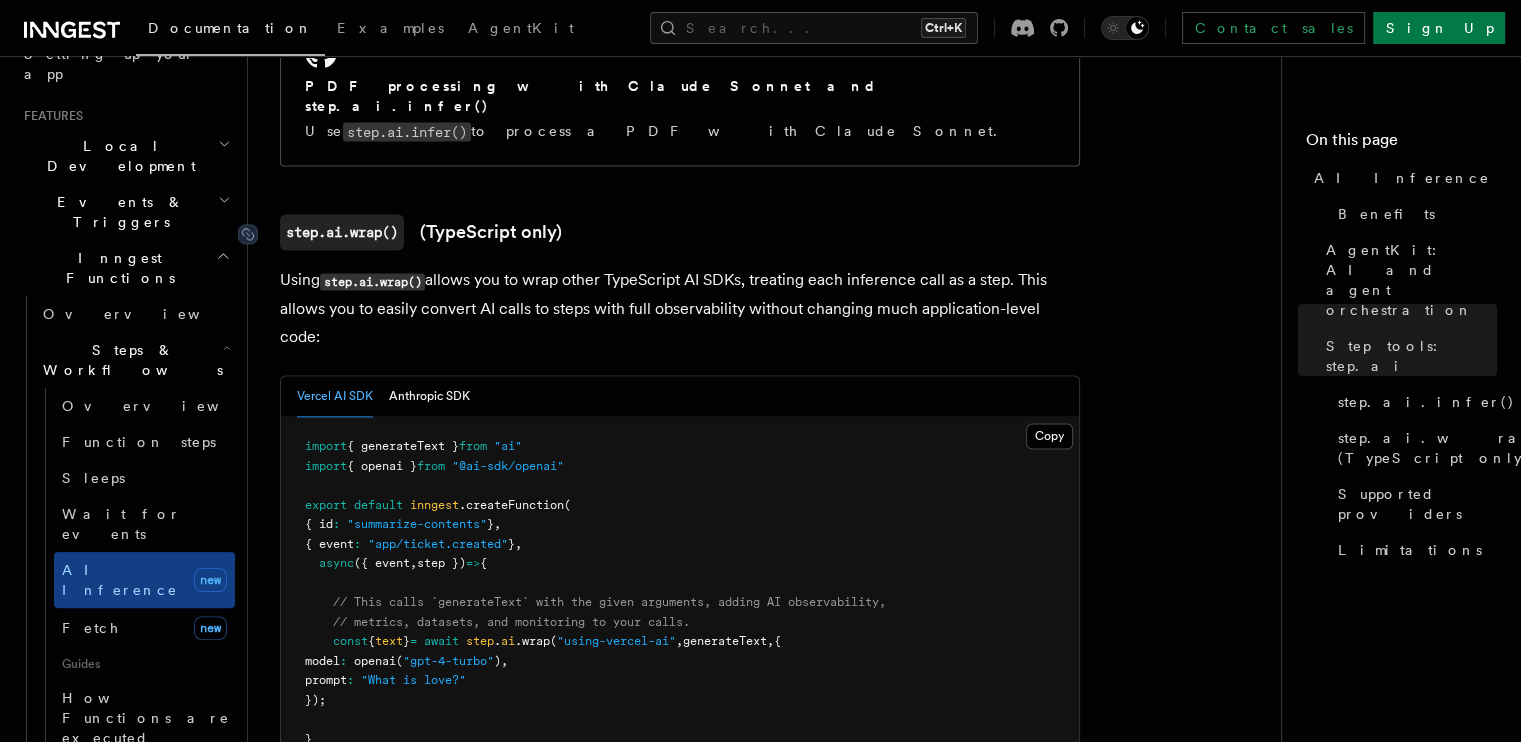 scroll, scrollTop: 2894, scrollLeft: 0, axis: vertical 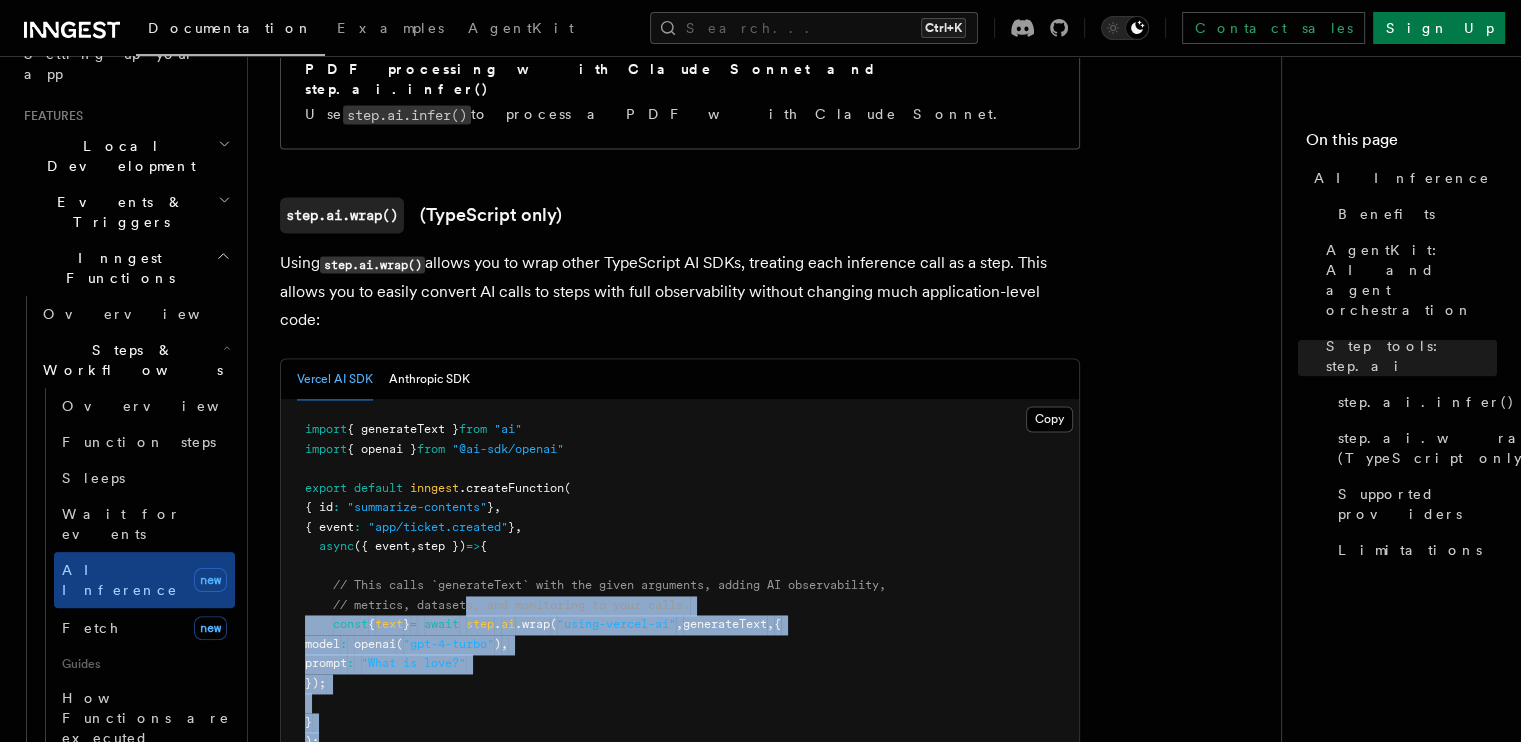 drag, startPoint x: 467, startPoint y: 485, endPoint x: 479, endPoint y: 613, distance: 128.56126 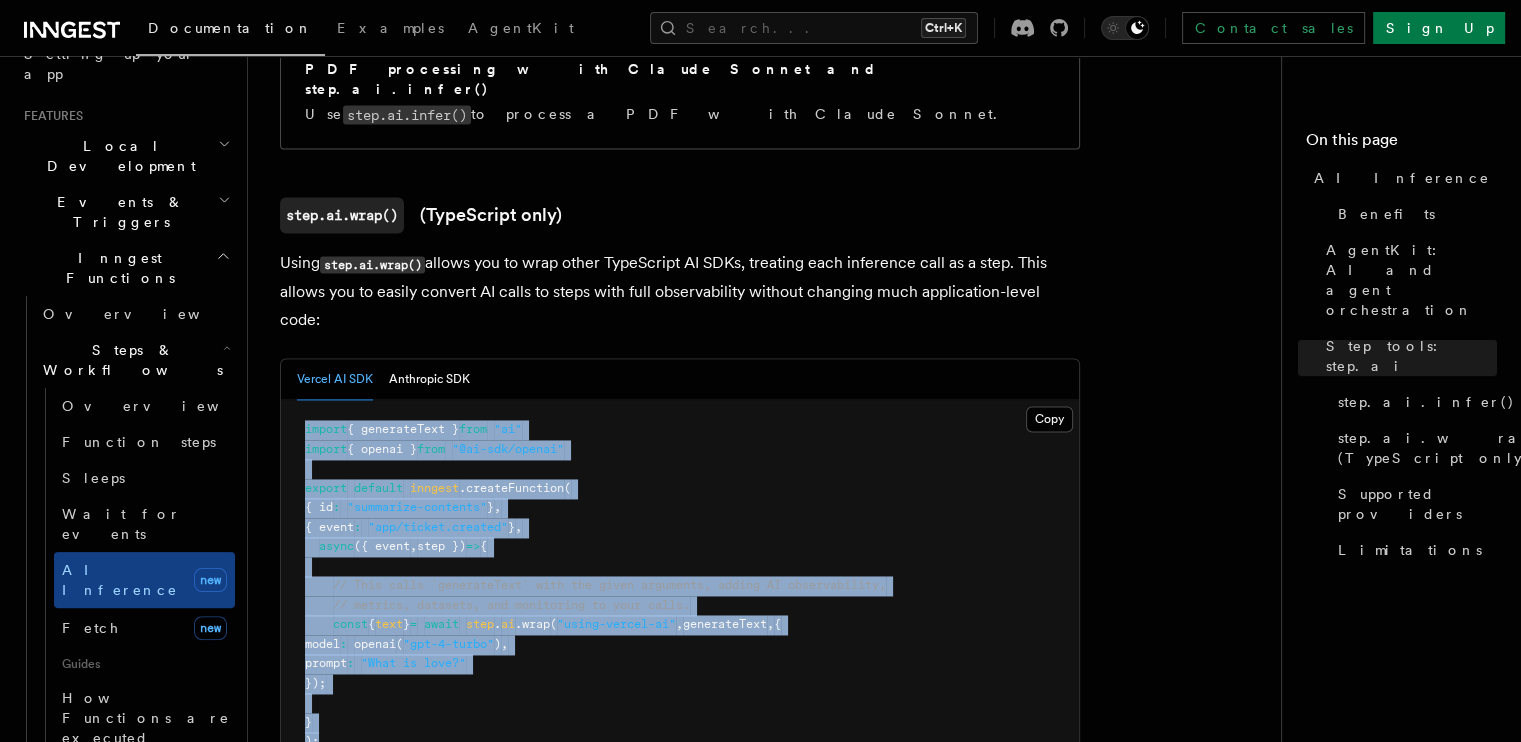 drag, startPoint x: 332, startPoint y: 626, endPoint x: 307, endPoint y: 311, distance: 315.9905 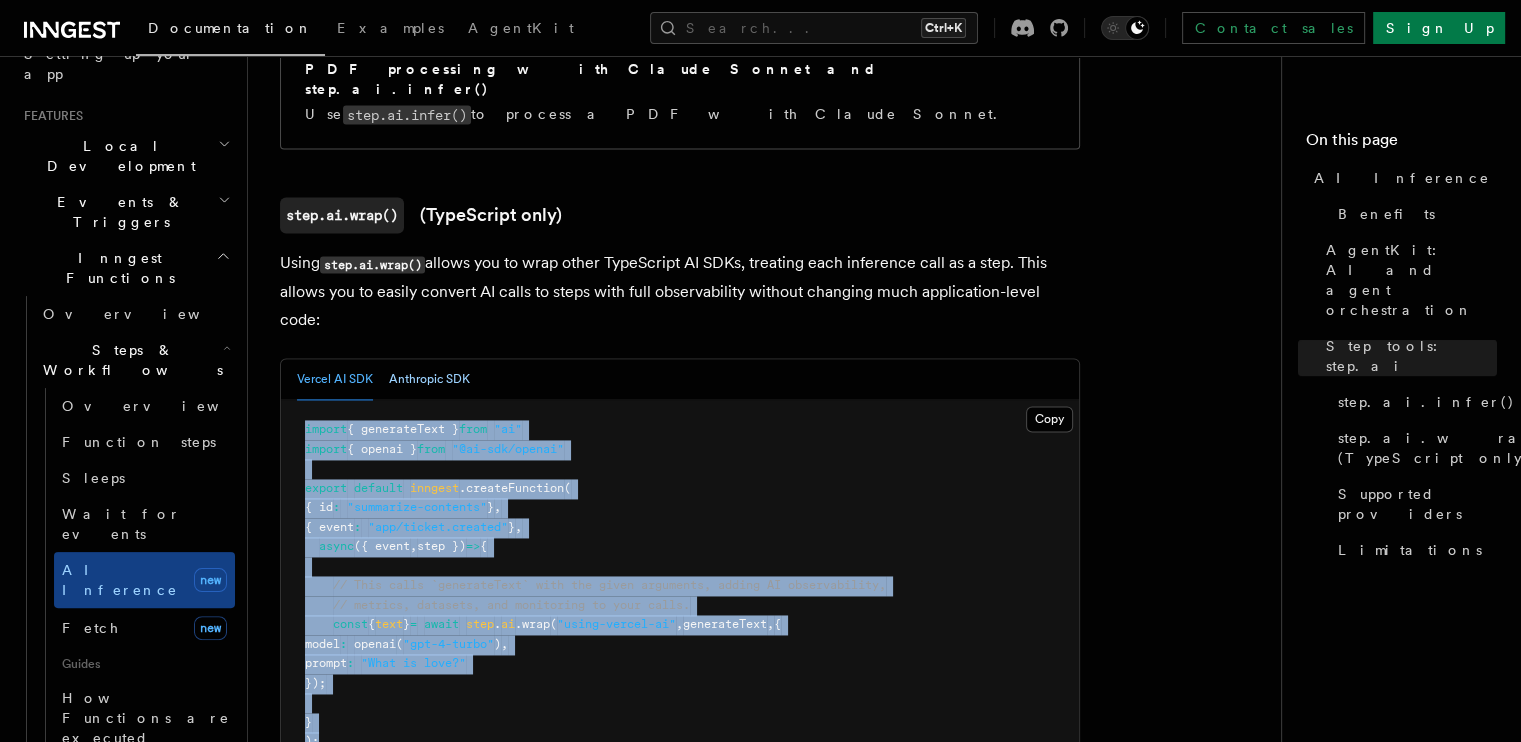 click on "Anthropic SDK" at bounding box center [429, 379] 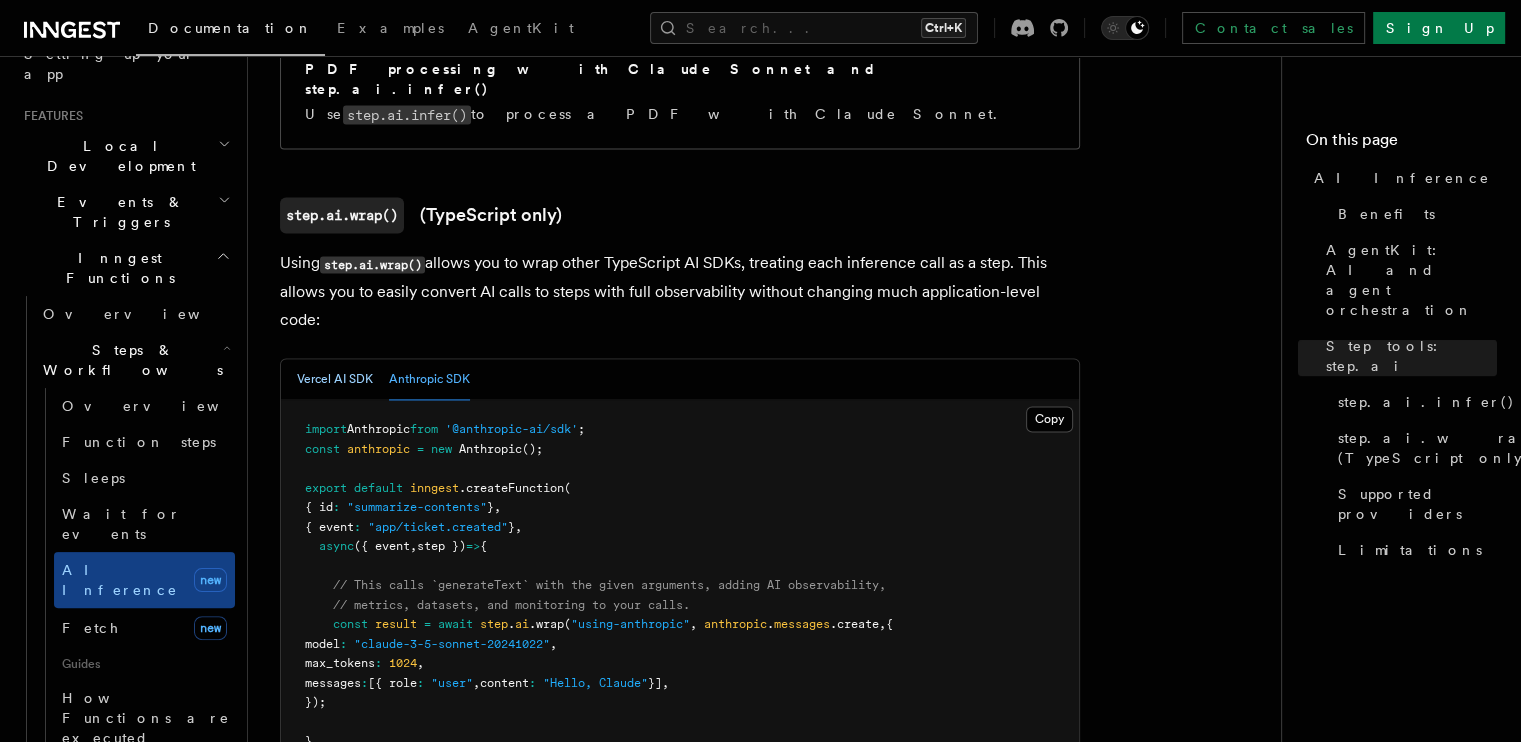 click on "Vercel AI SDK" at bounding box center [335, 379] 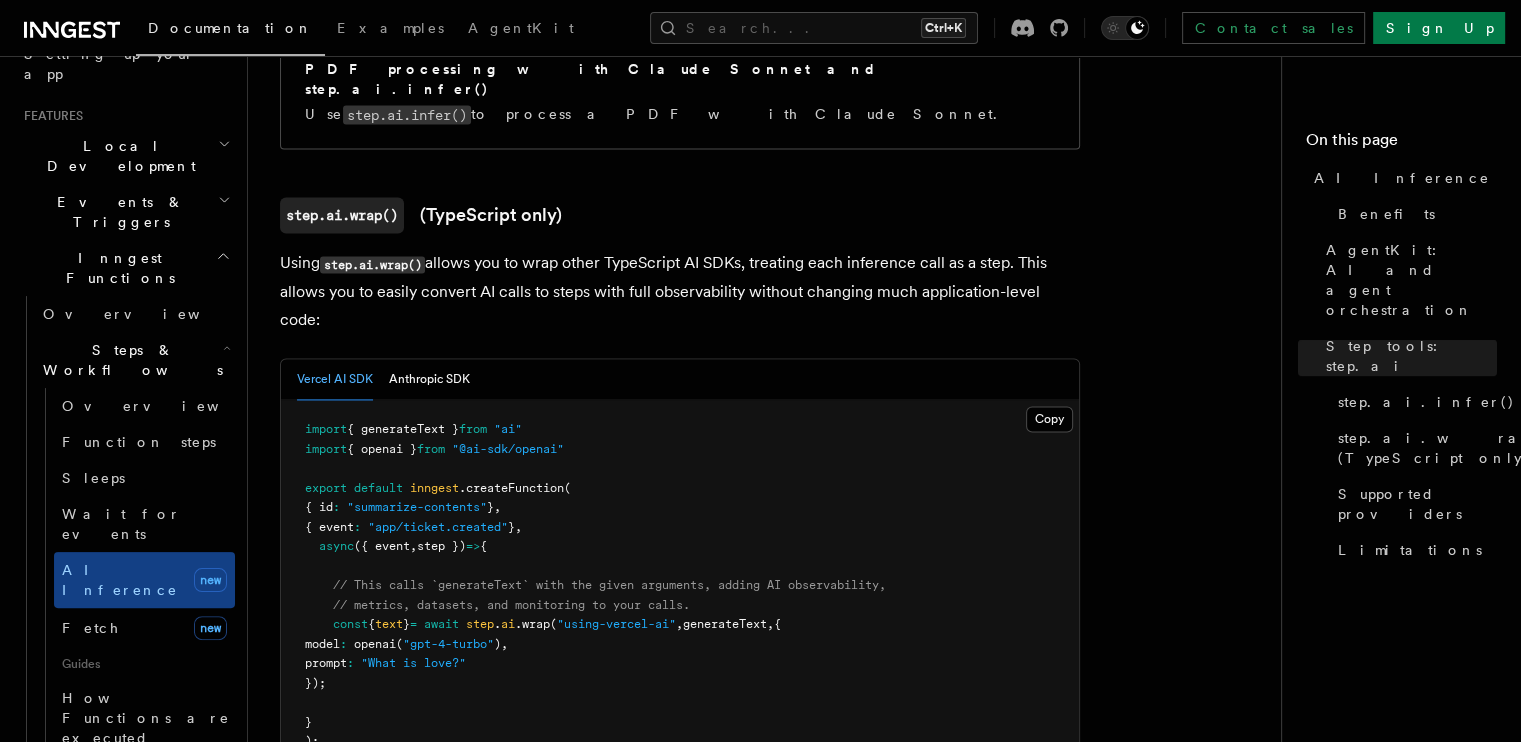 click on "{ openai }" at bounding box center [382, 449] 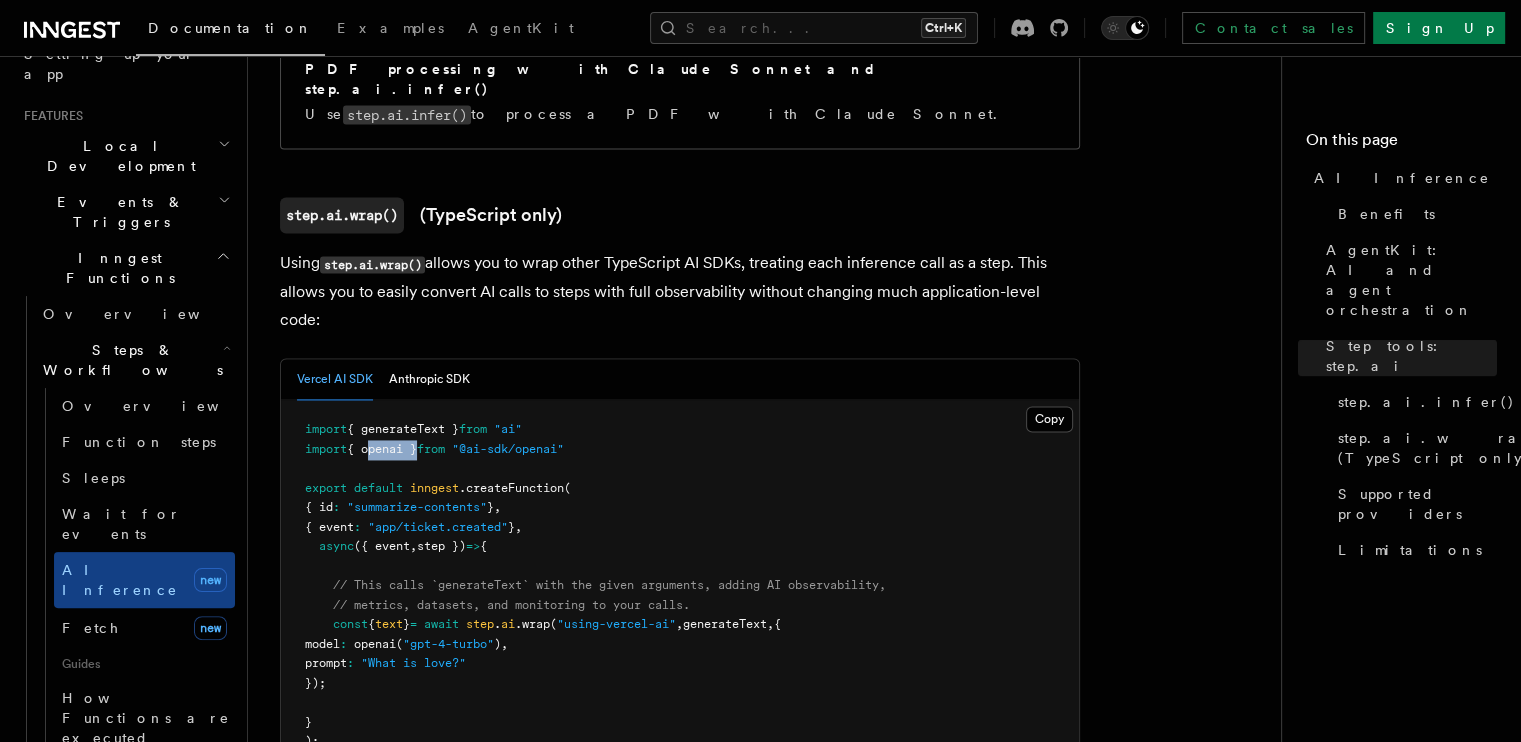 click on "{ openai }" at bounding box center [382, 449] 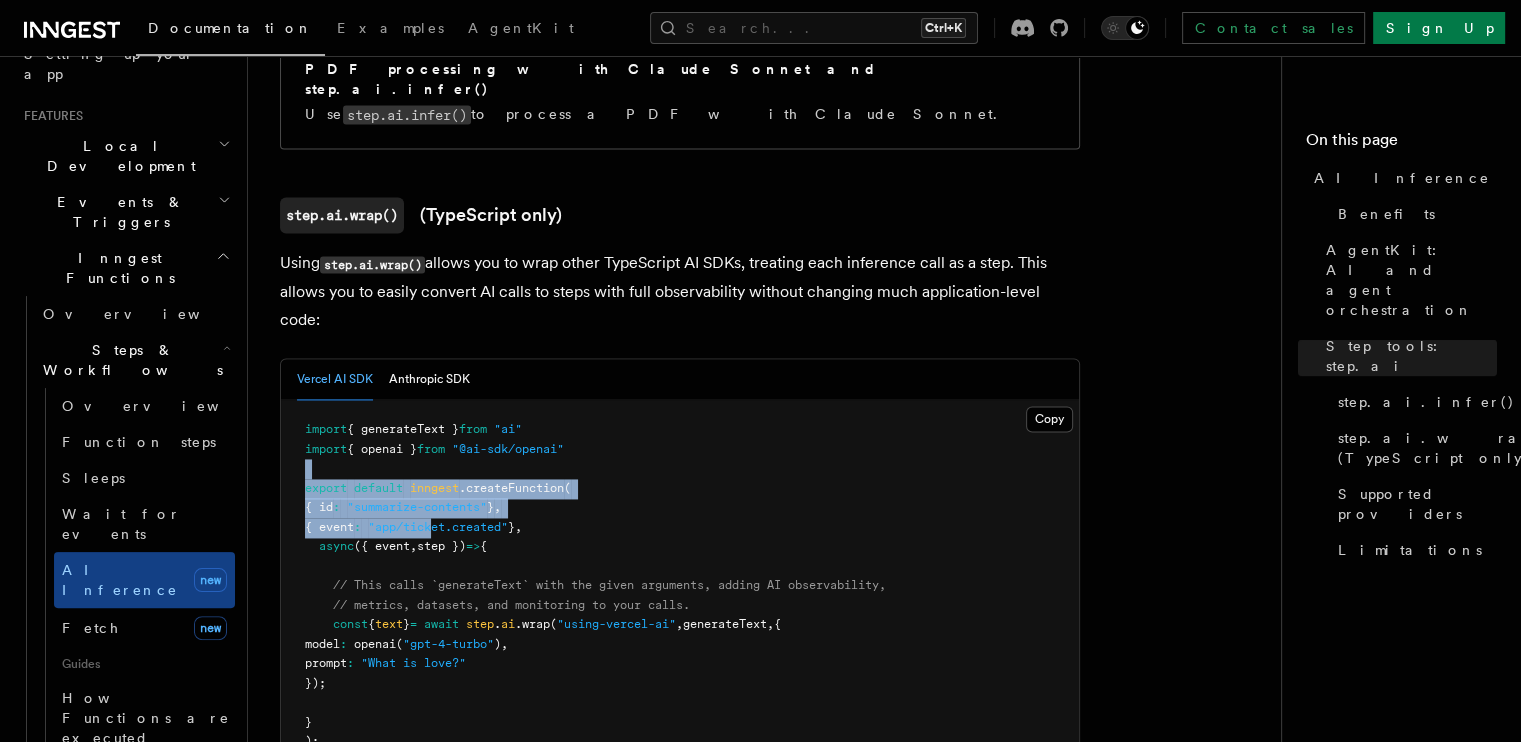 drag, startPoint x: 431, startPoint y: 338, endPoint x: 448, endPoint y: 399, distance: 63.324562 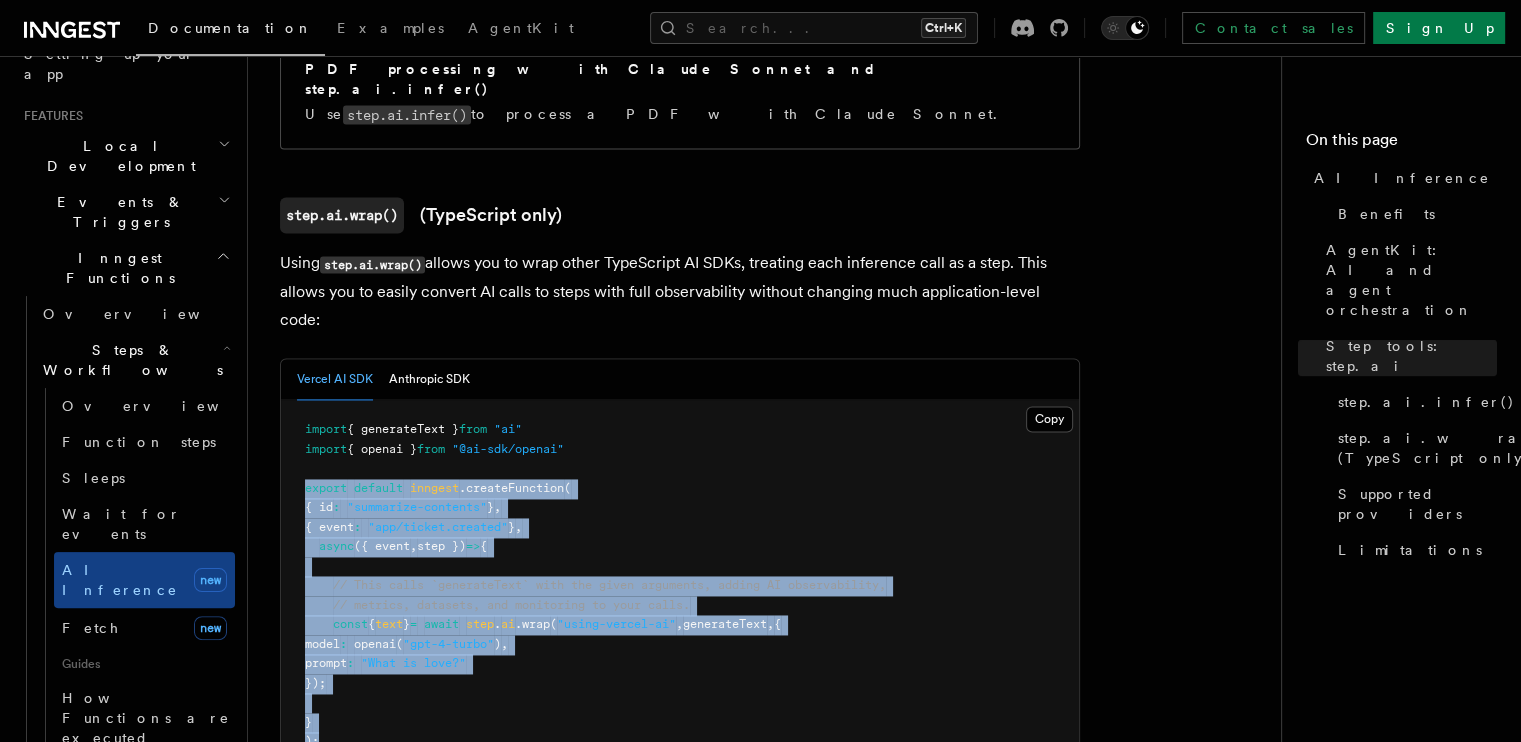 drag, startPoint x: 331, startPoint y: 604, endPoint x: 301, endPoint y: 367, distance: 238.89119 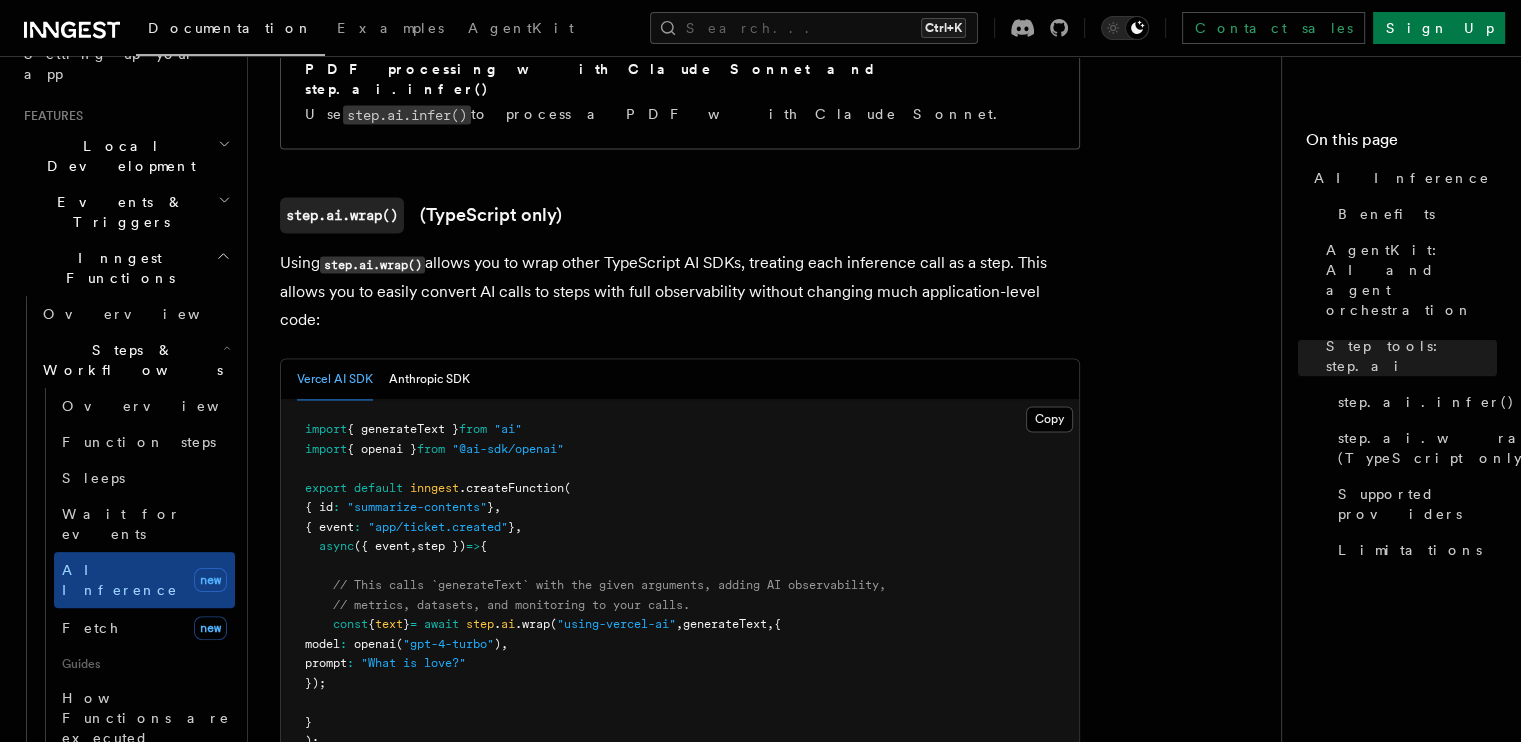 click on "generateText" at bounding box center [725, 624] 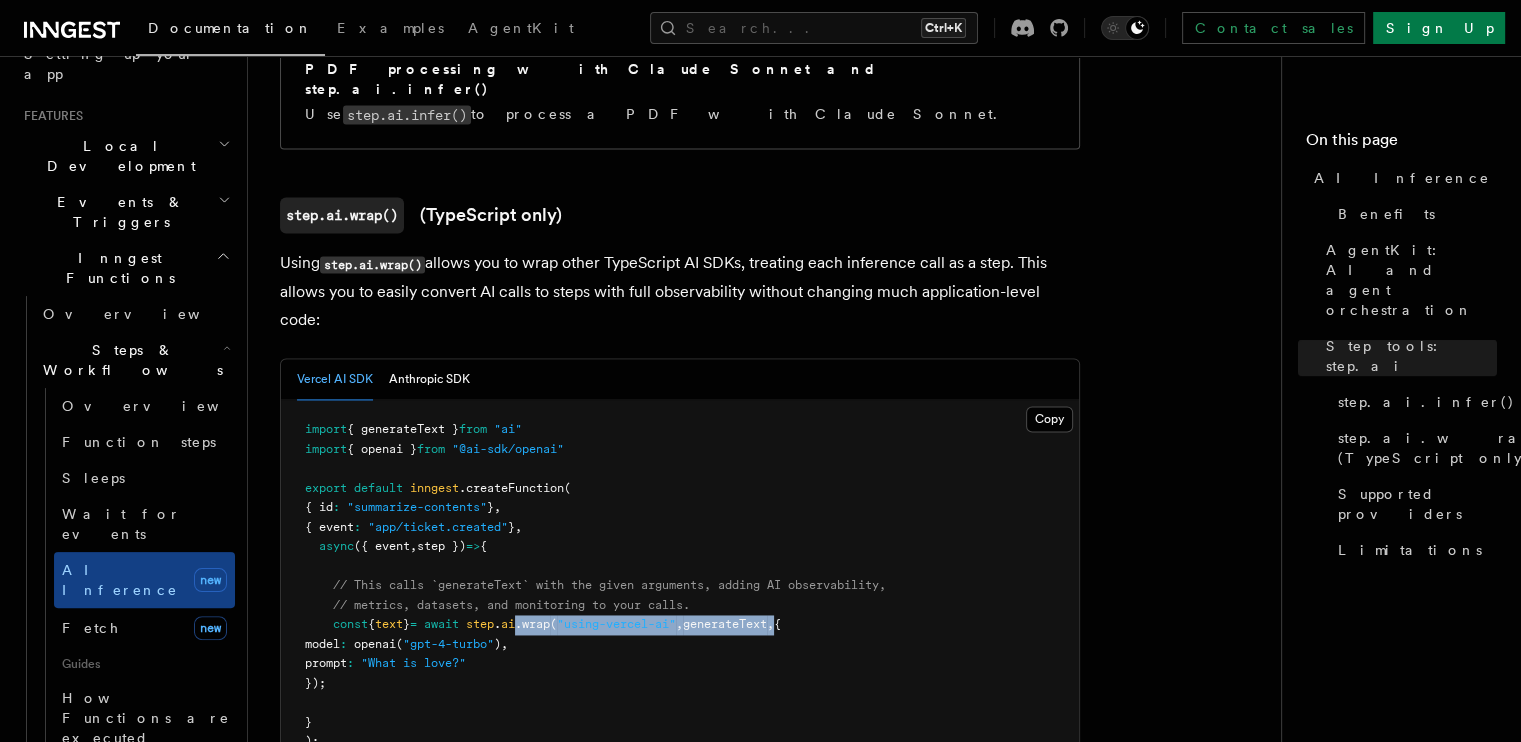 drag, startPoint x: 822, startPoint y: 503, endPoint x: 549, endPoint y: 503, distance: 273 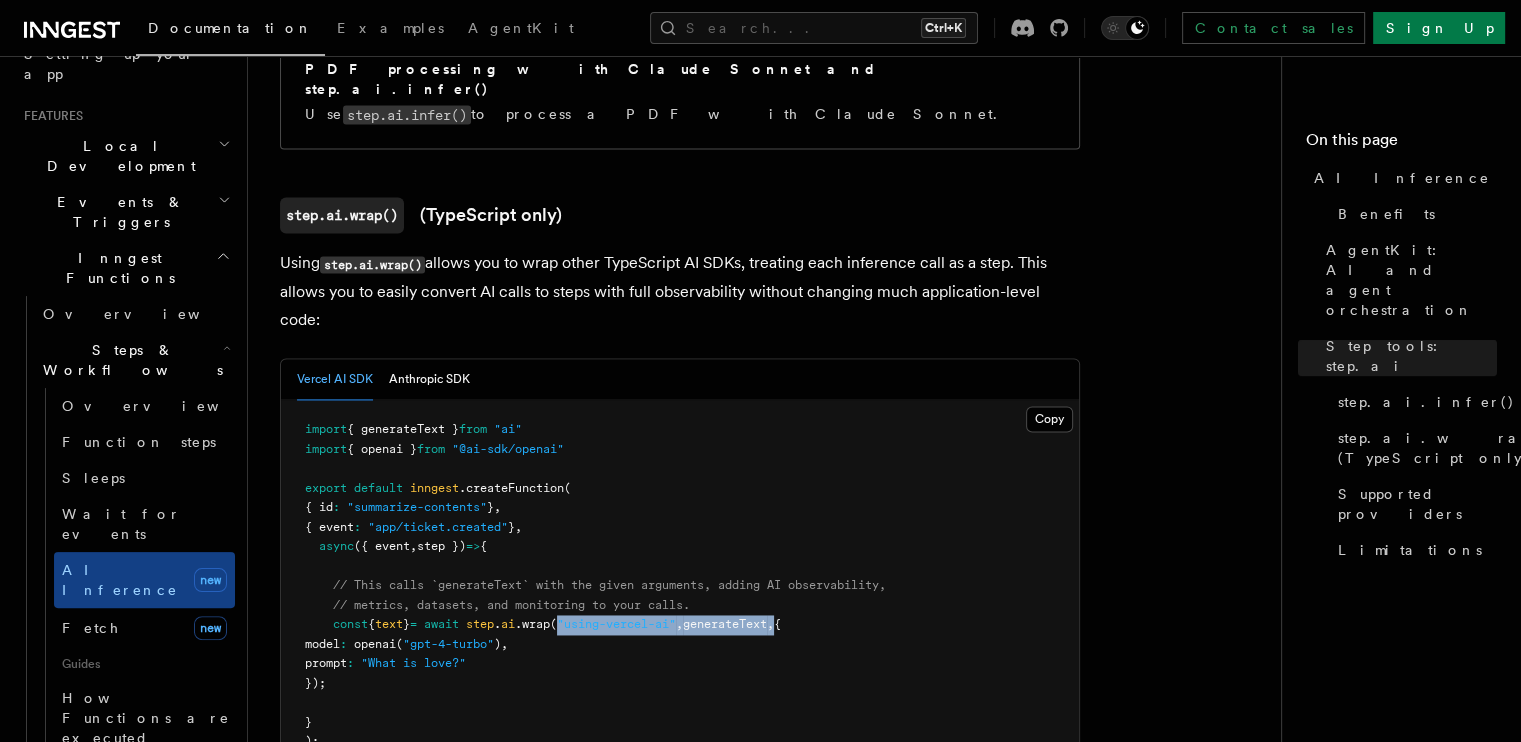drag, startPoint x: 593, startPoint y: 490, endPoint x: 823, endPoint y: 495, distance: 230.05434 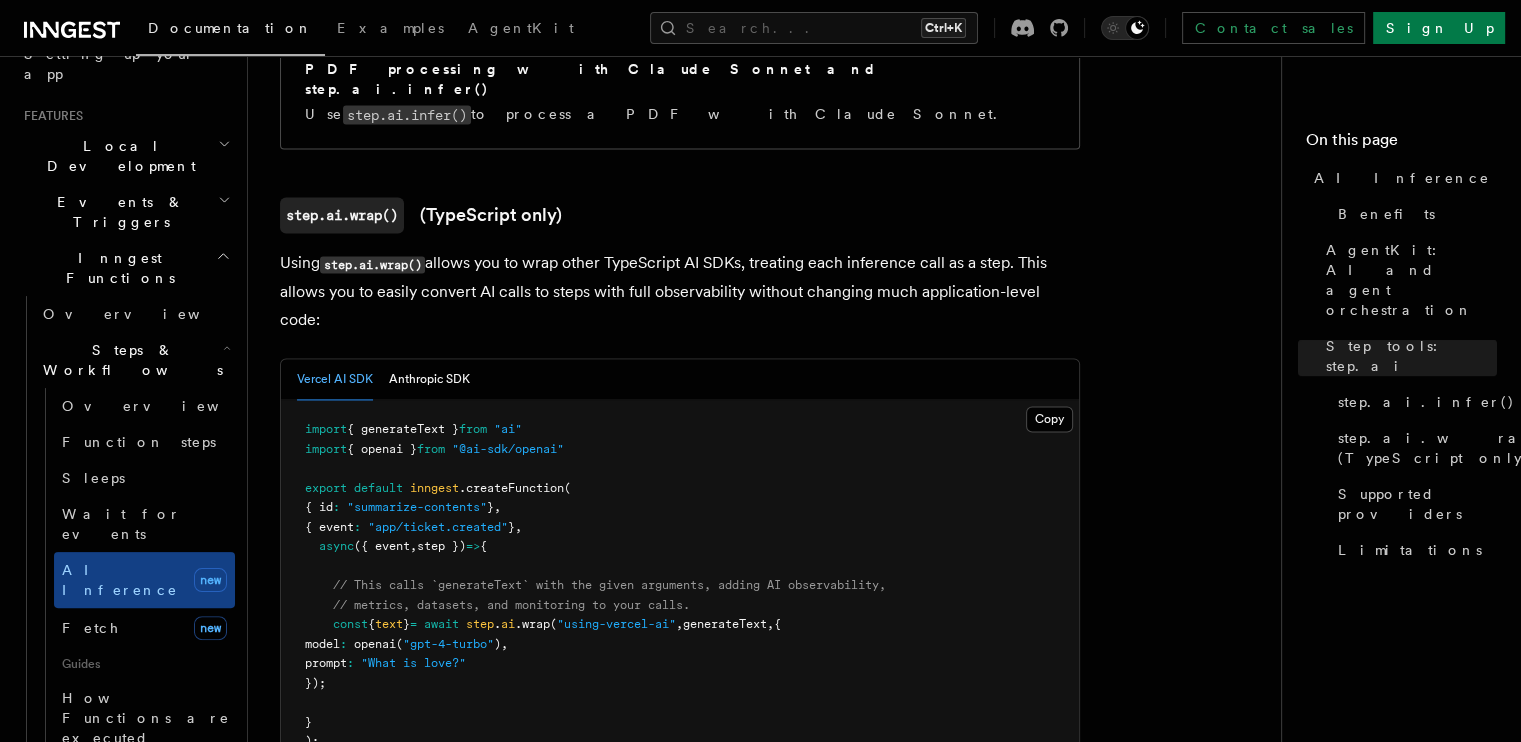 click on "{" at bounding box center [777, 624] 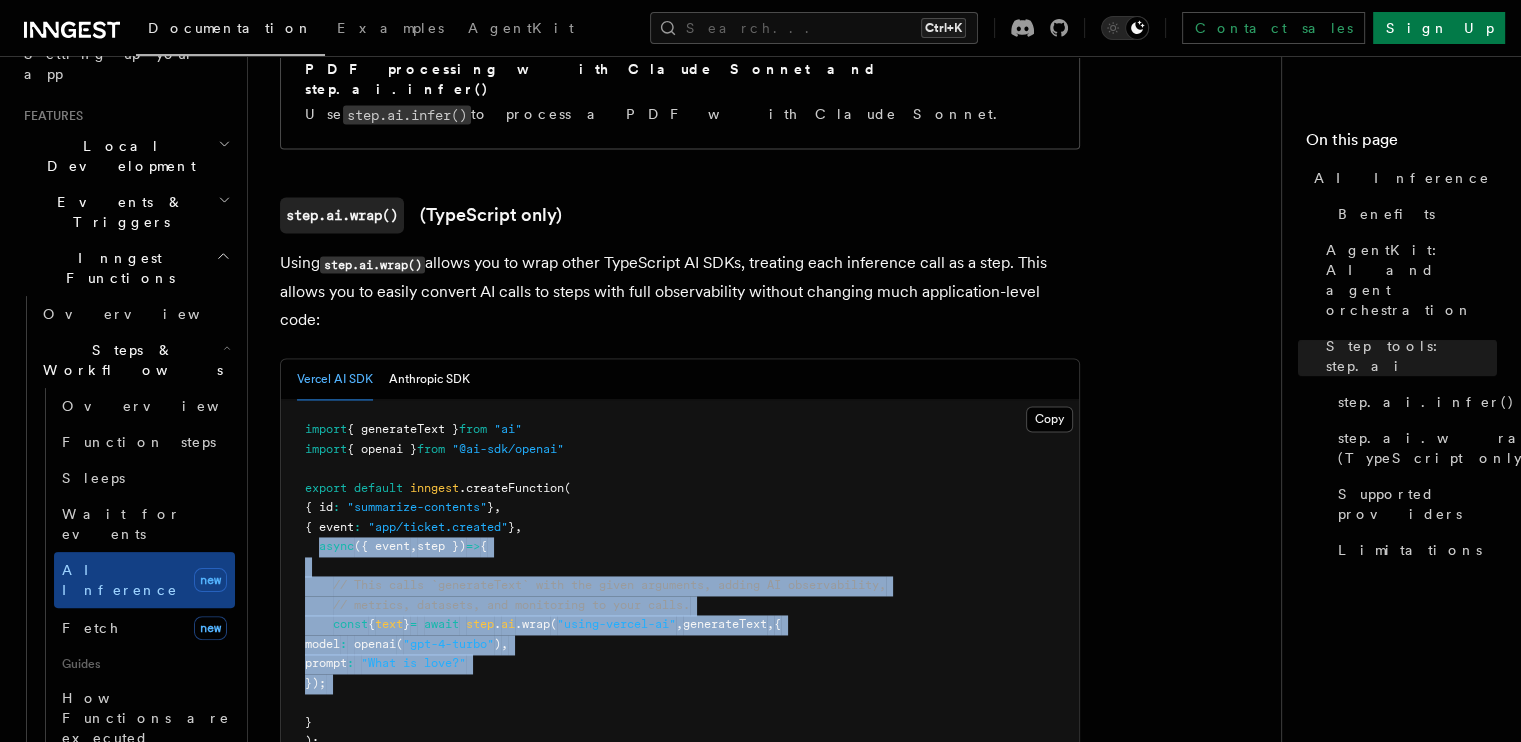 drag, startPoint x: 500, startPoint y: 579, endPoint x: 320, endPoint y: 423, distance: 238.19319 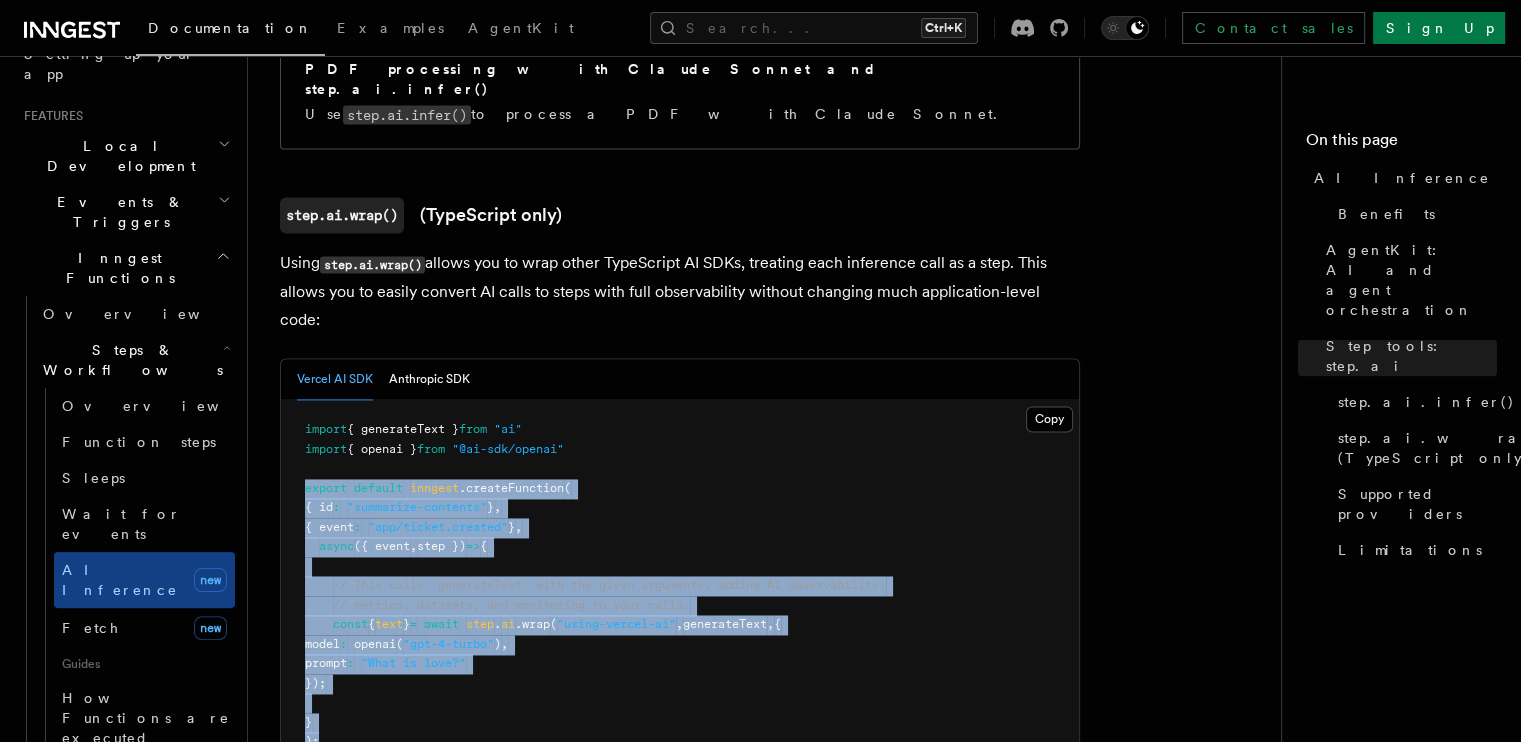 drag, startPoint x: 304, startPoint y: 353, endPoint x: 367, endPoint y: 635, distance: 288.95154 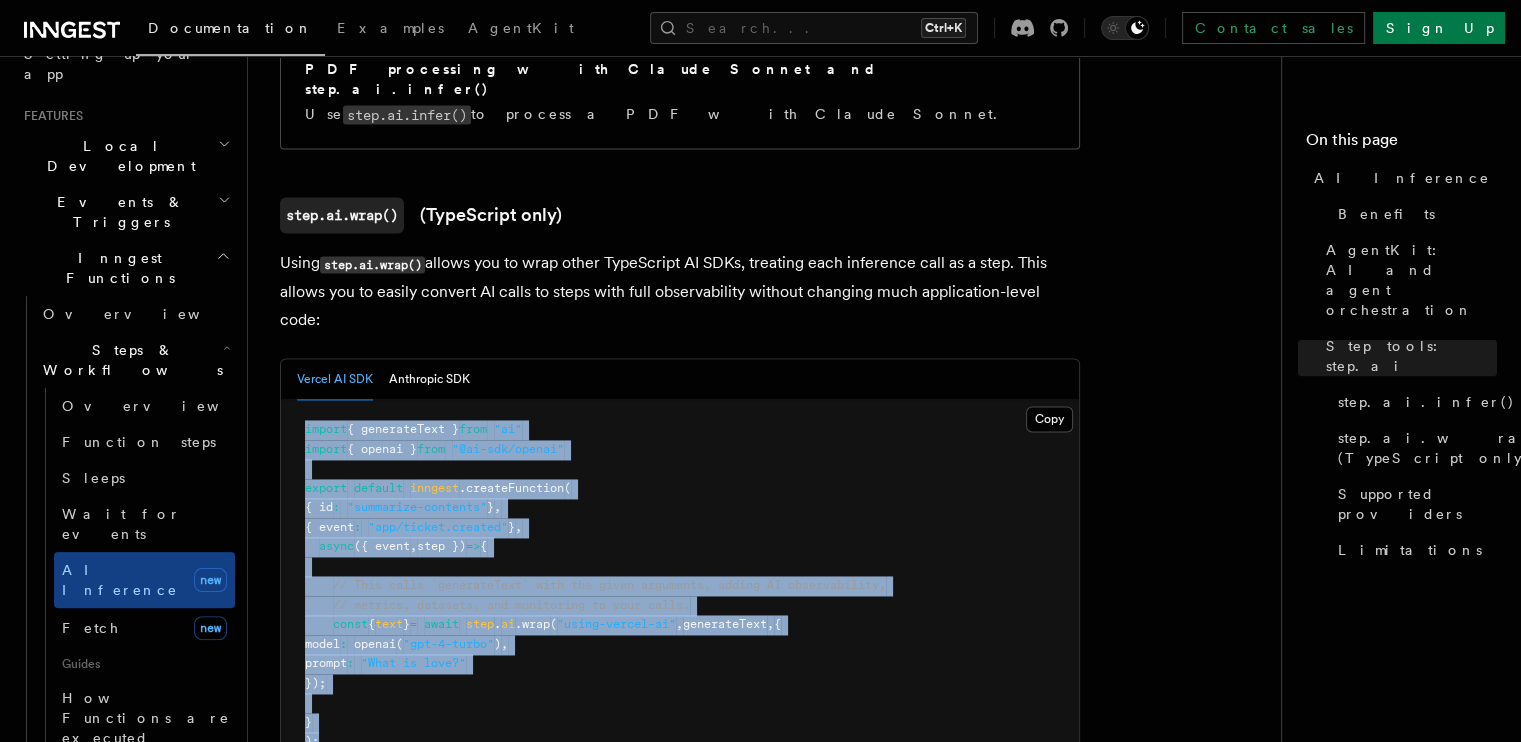 drag, startPoint x: 345, startPoint y: 609, endPoint x: 300, endPoint y: 299, distance: 313.2491 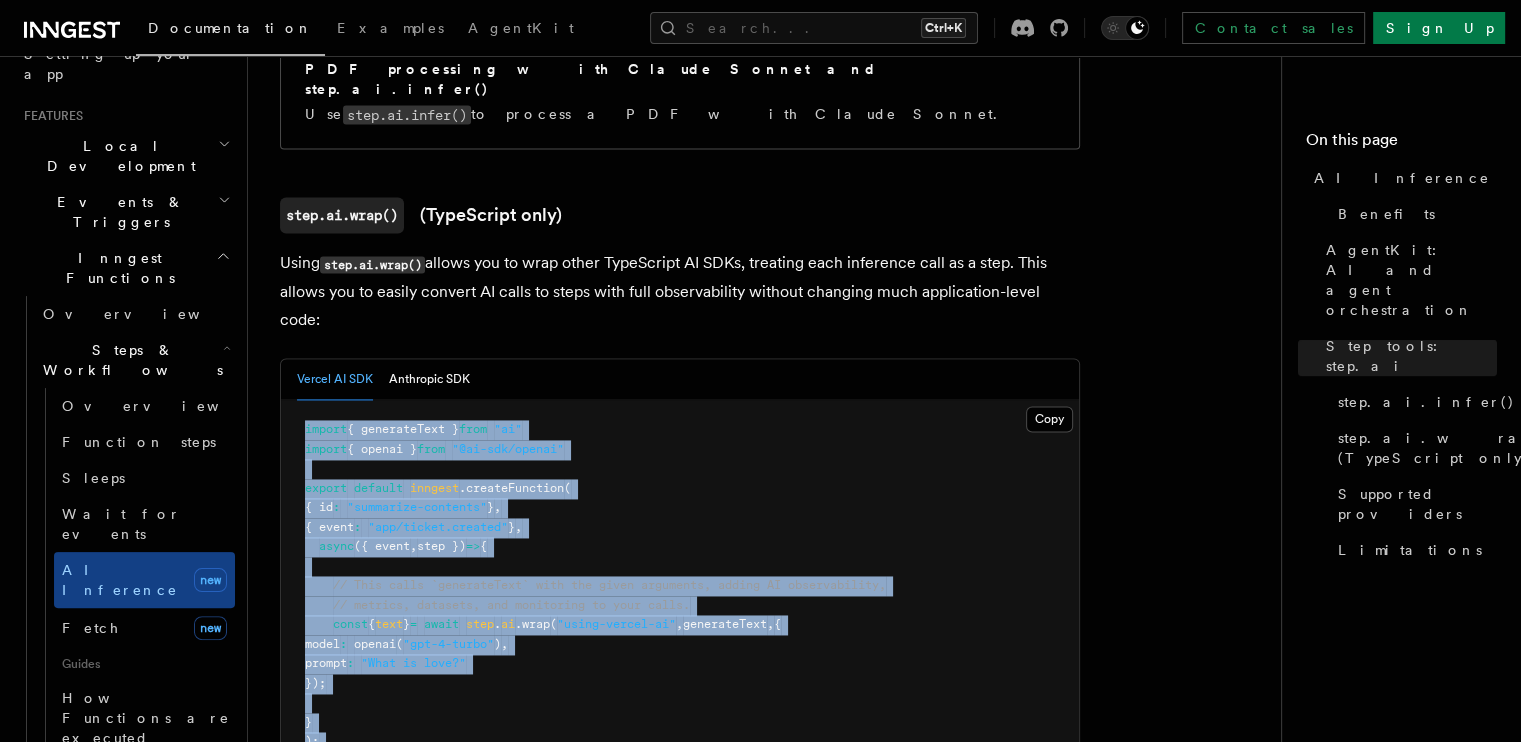 drag, startPoint x: 301, startPoint y: 299, endPoint x: 354, endPoint y: 621, distance: 326.33264 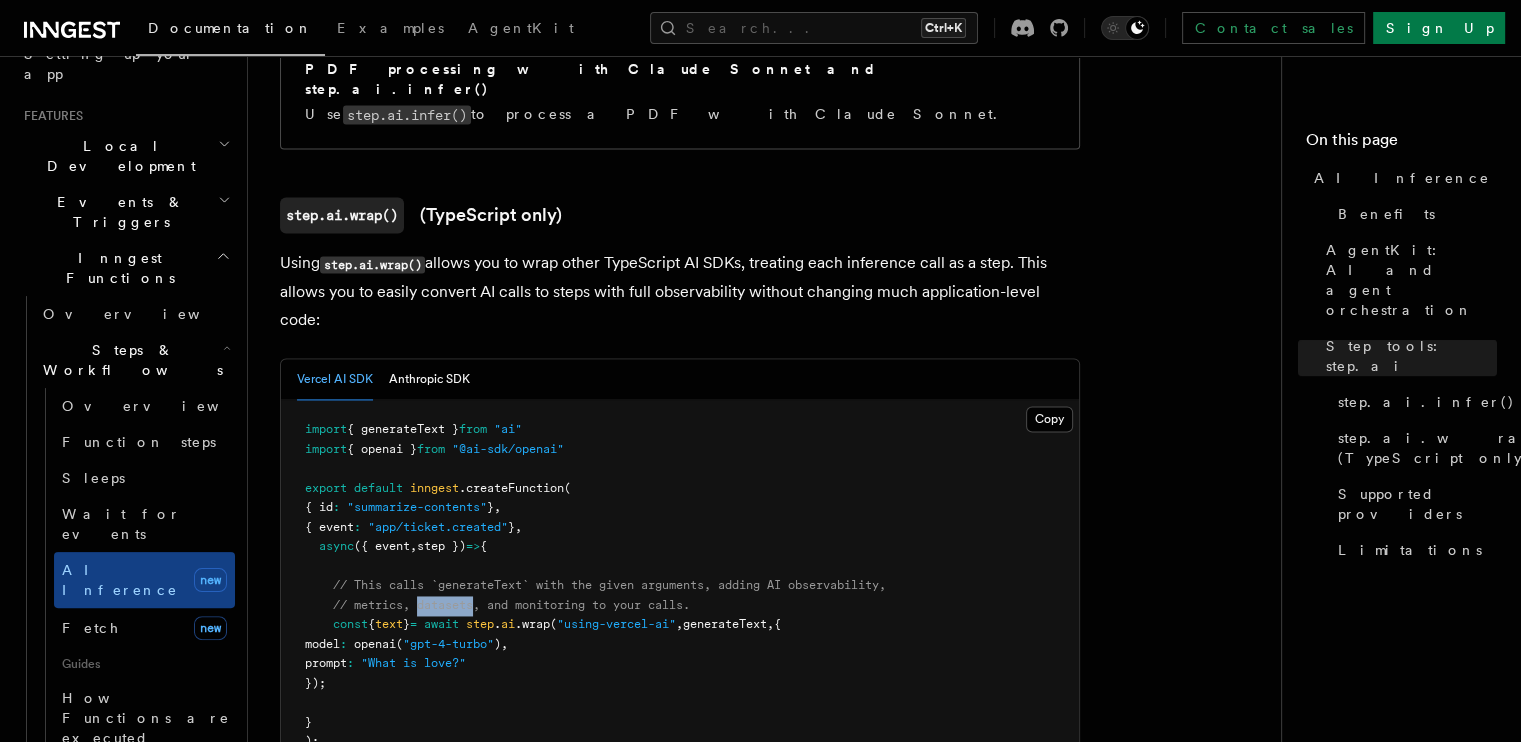 click on "// metrics, datasets, and monitoring to your calls." at bounding box center (511, 605) 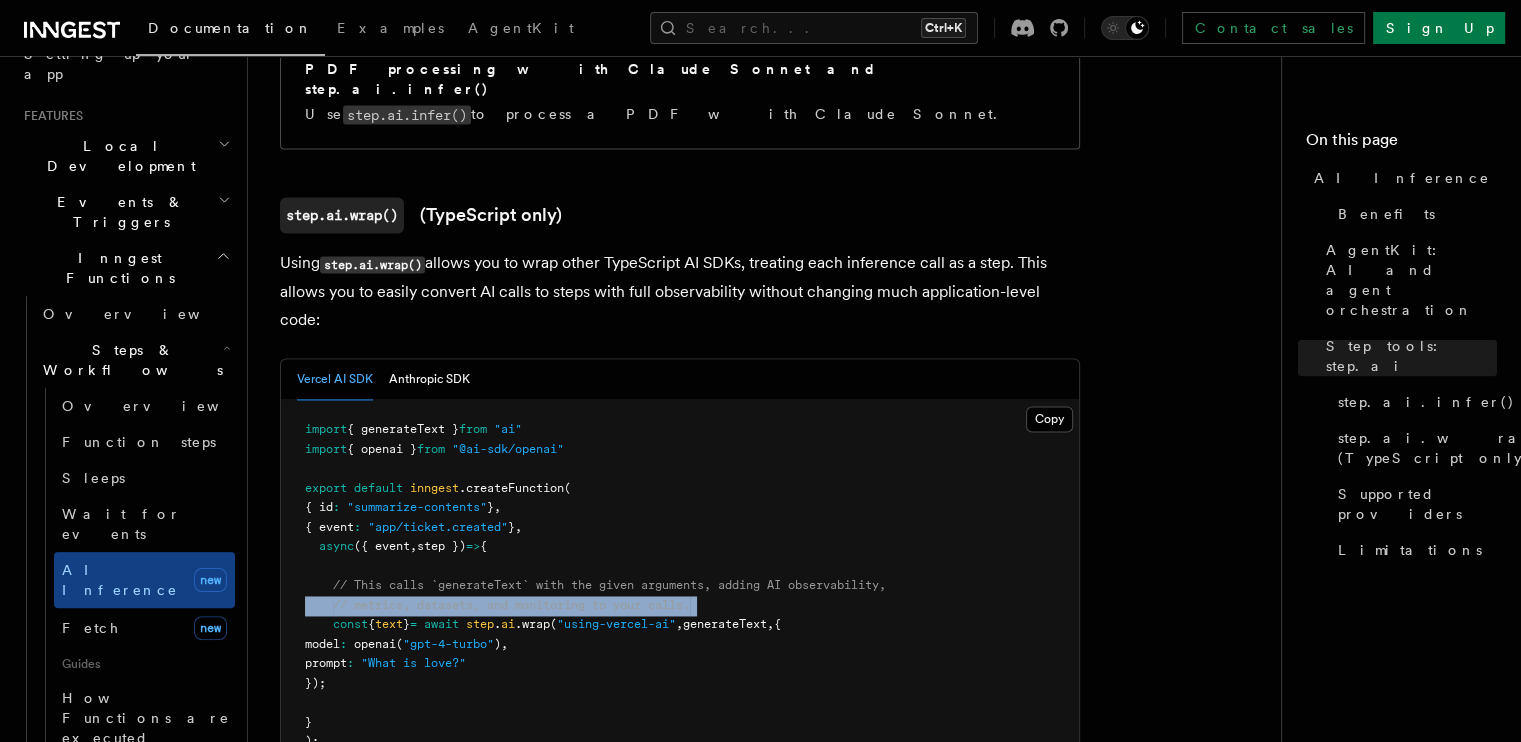 click on "// metrics, datasets, and monitoring to your calls." at bounding box center (511, 605) 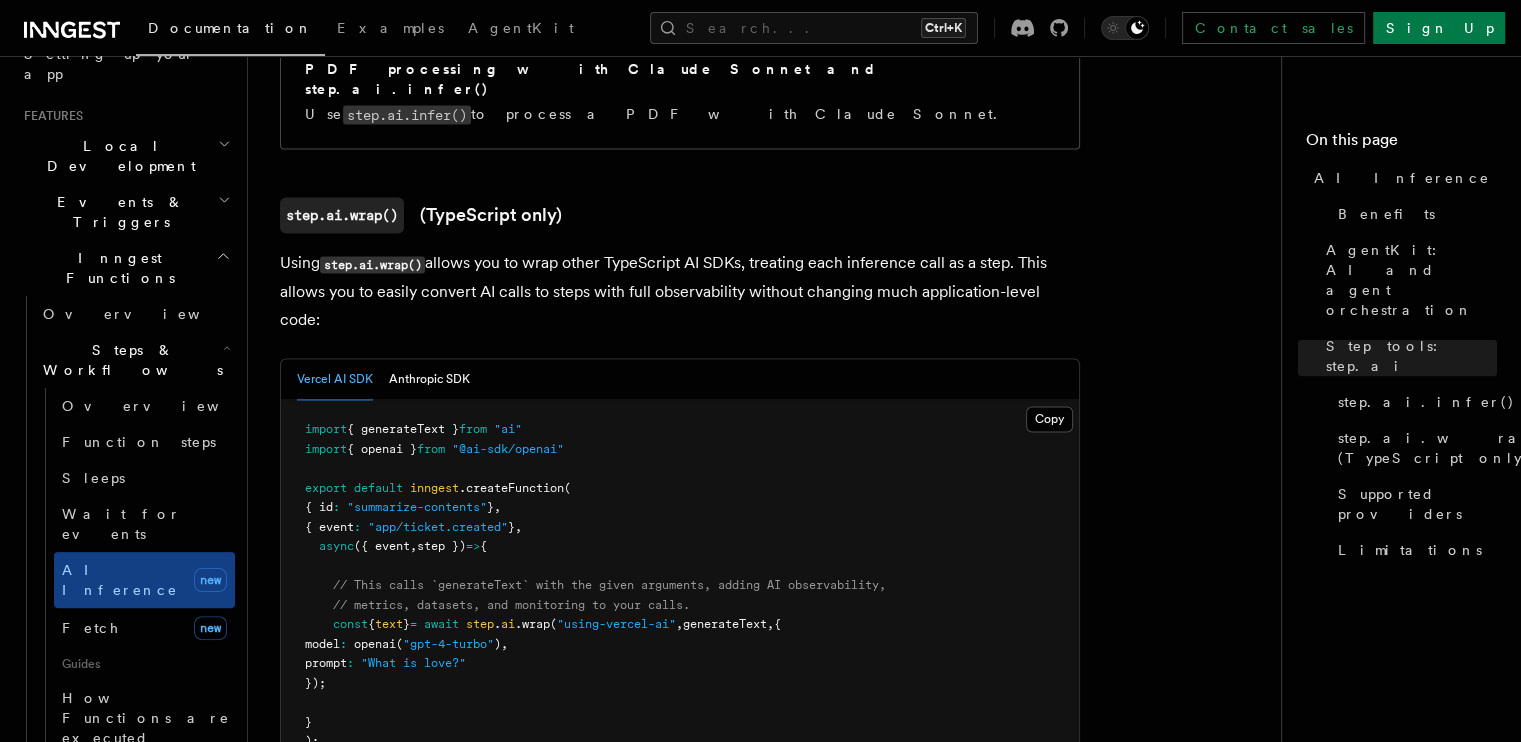 click on "import  { generateText }  from   "ai"
import  { openai }  from   "@ai-sdk/openai"
export   default   inngest .createFunction (
{ id :   "summarize-contents"  } ,
{ event :   "app/ticket.created"  } ,
async  ({ event ,  step })  =>  {
// This calls `generateText` with the given arguments, adding AI observability,
// metrics, datasets, and monitoring to your calls.
const  {  text  }  =   await   step . ai .wrap ( "using-vercel-ai" ,  generateText ,  {
model :   openai ( "gpt-4-turbo" ) ,
prompt :   "What is love?"
});
}
);" at bounding box center [680, 586] 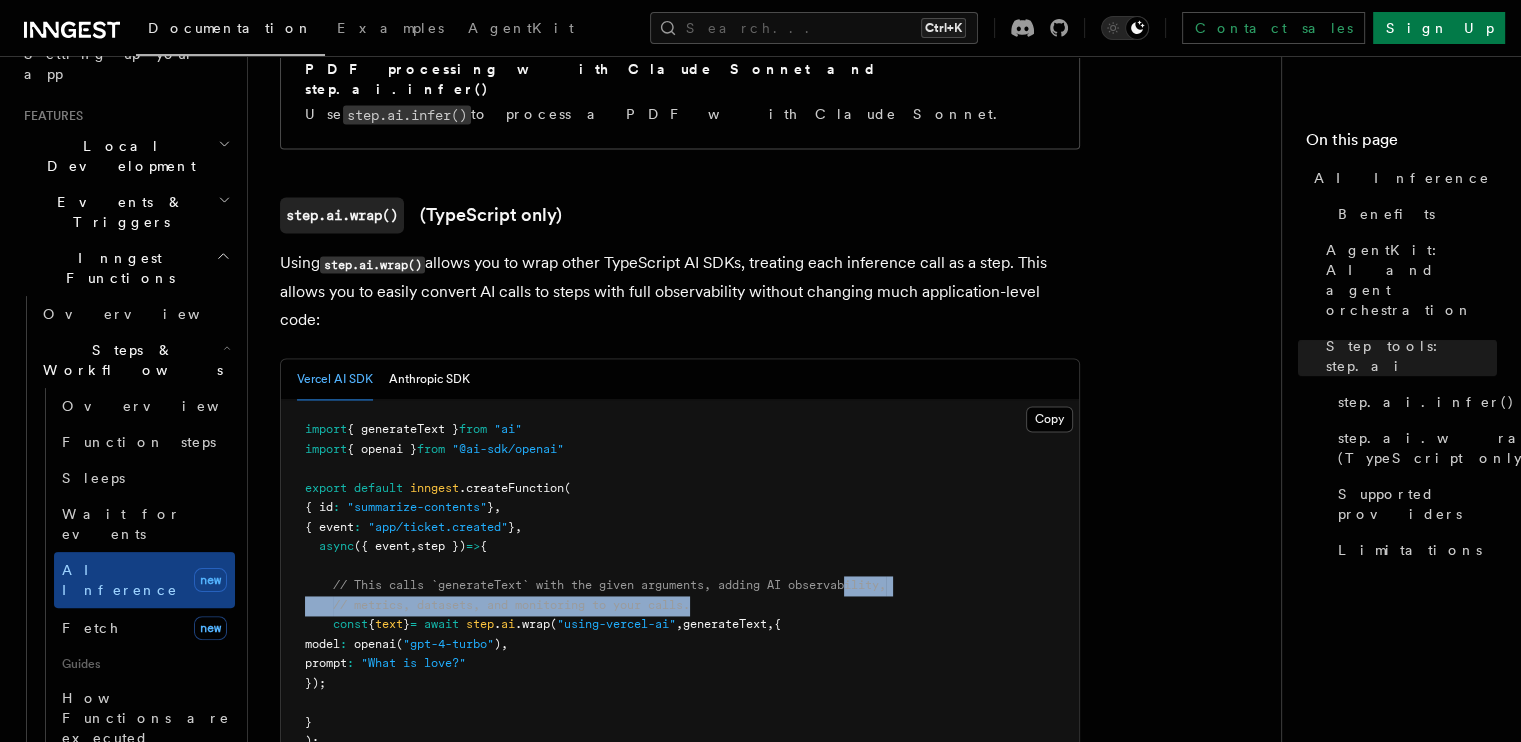 drag, startPoint x: 848, startPoint y: 467, endPoint x: 512, endPoint y: 476, distance: 336.1205 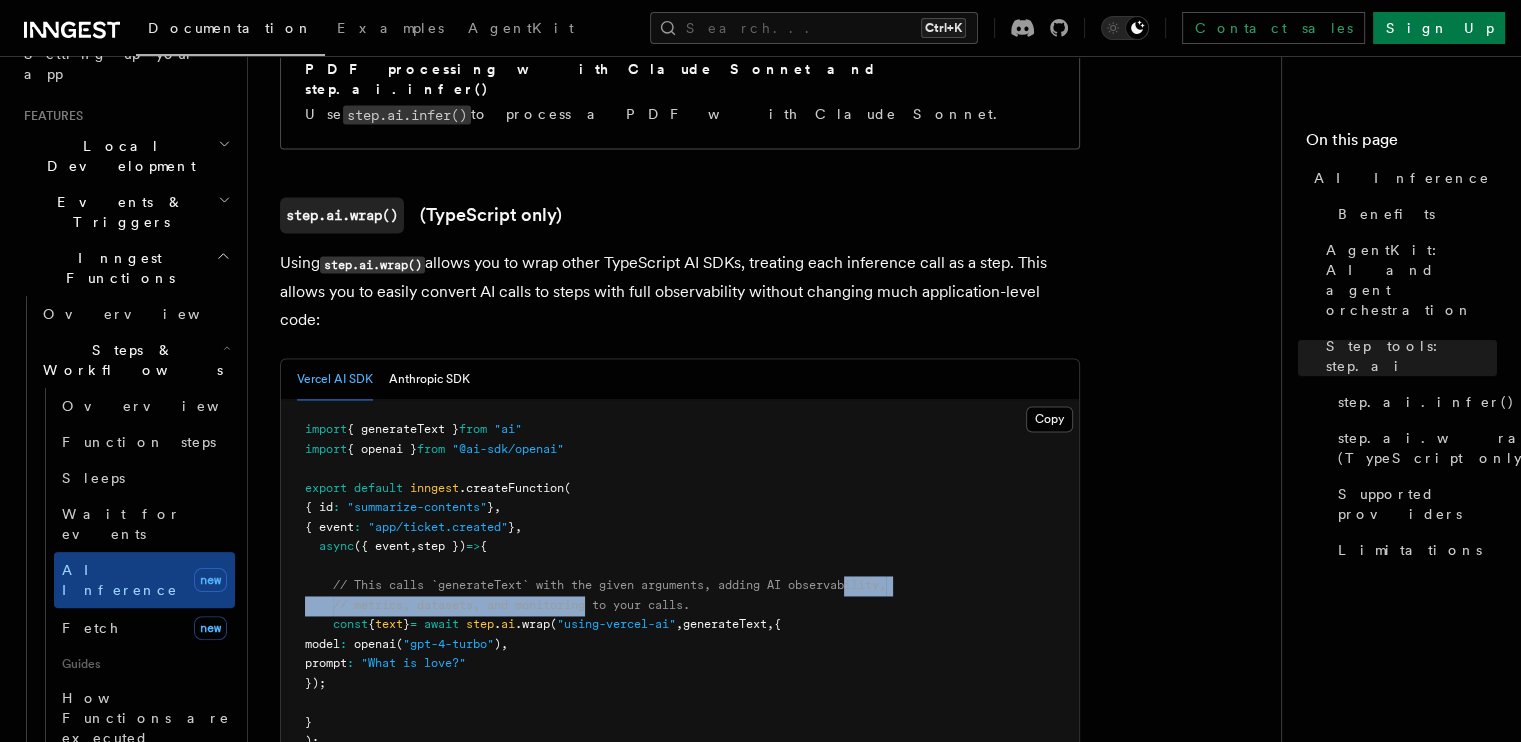 click on "// metrics, datasets, and monitoring to your calls." at bounding box center (511, 605) 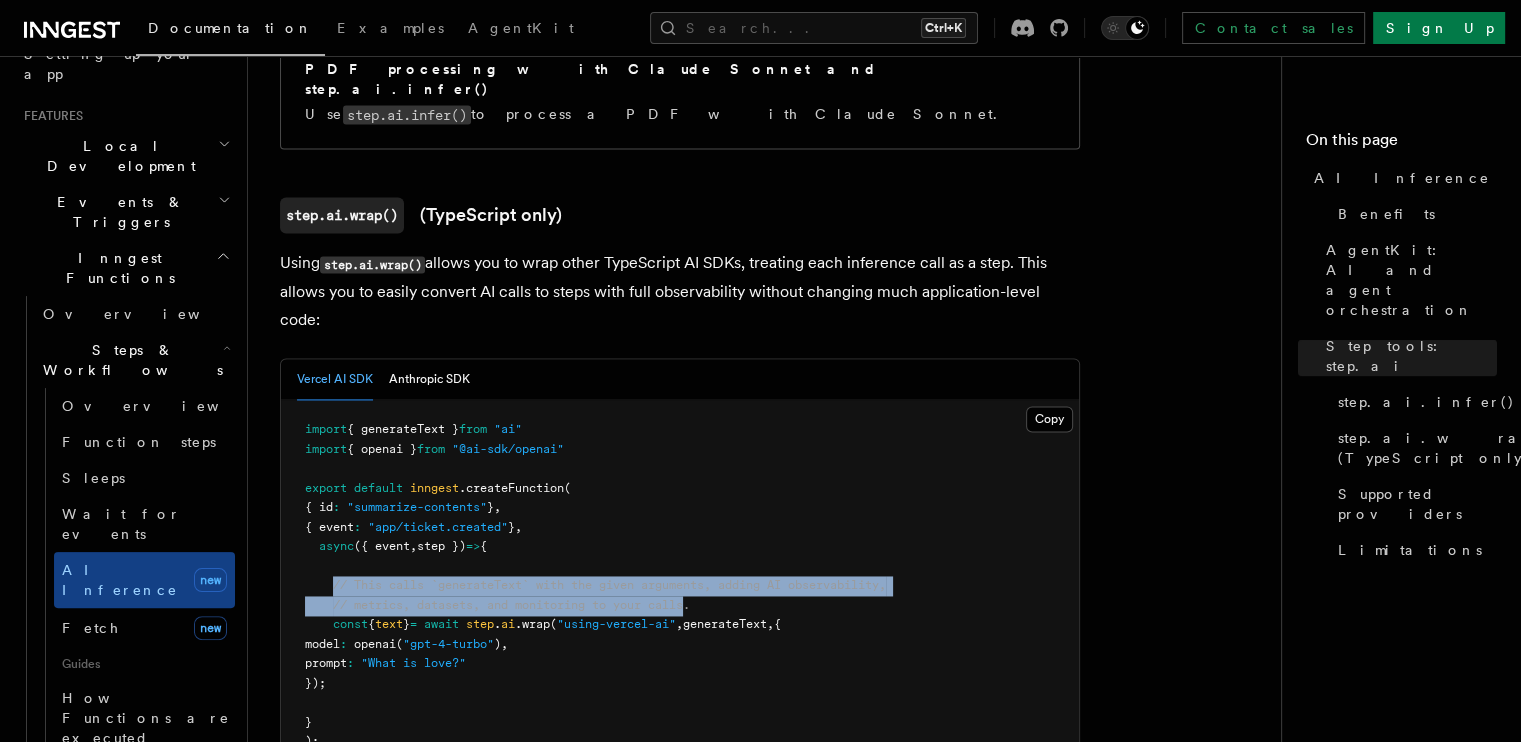 drag, startPoint x: 333, startPoint y: 456, endPoint x: 694, endPoint y: 470, distance: 361.27136 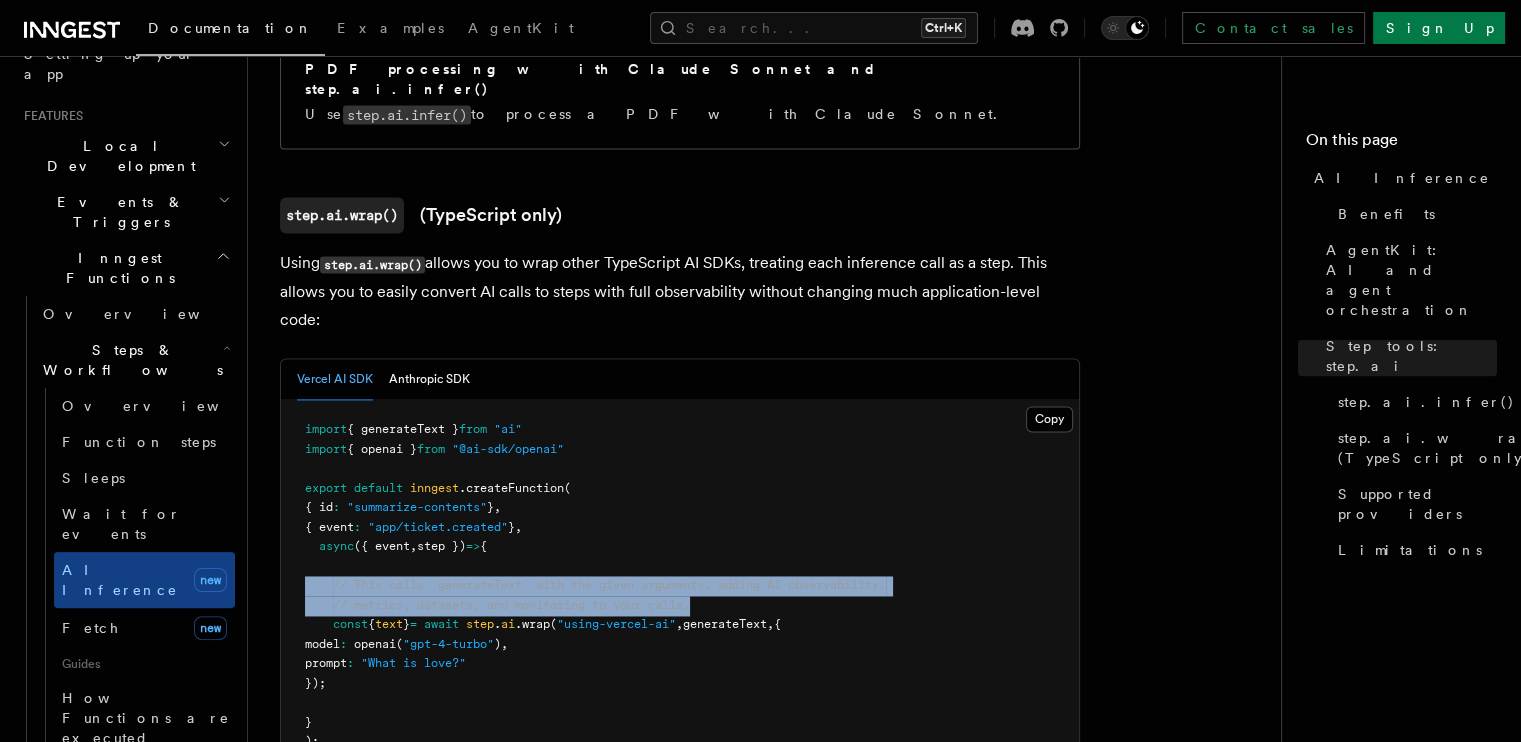 drag, startPoint x: 708, startPoint y: 479, endPoint x: 283, endPoint y: 456, distance: 425.6219 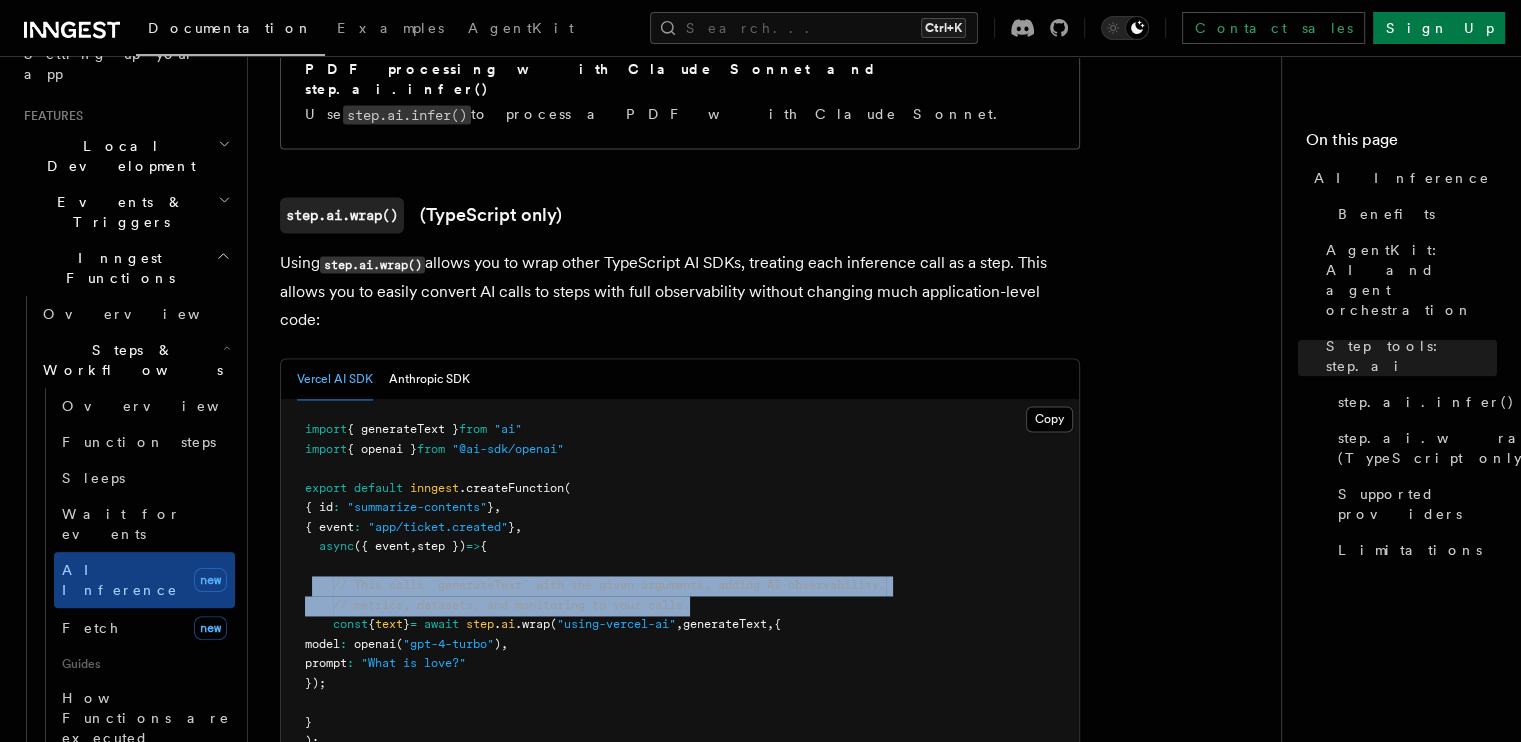 drag, startPoint x: 310, startPoint y: 451, endPoint x: 728, endPoint y: 469, distance: 418.3874 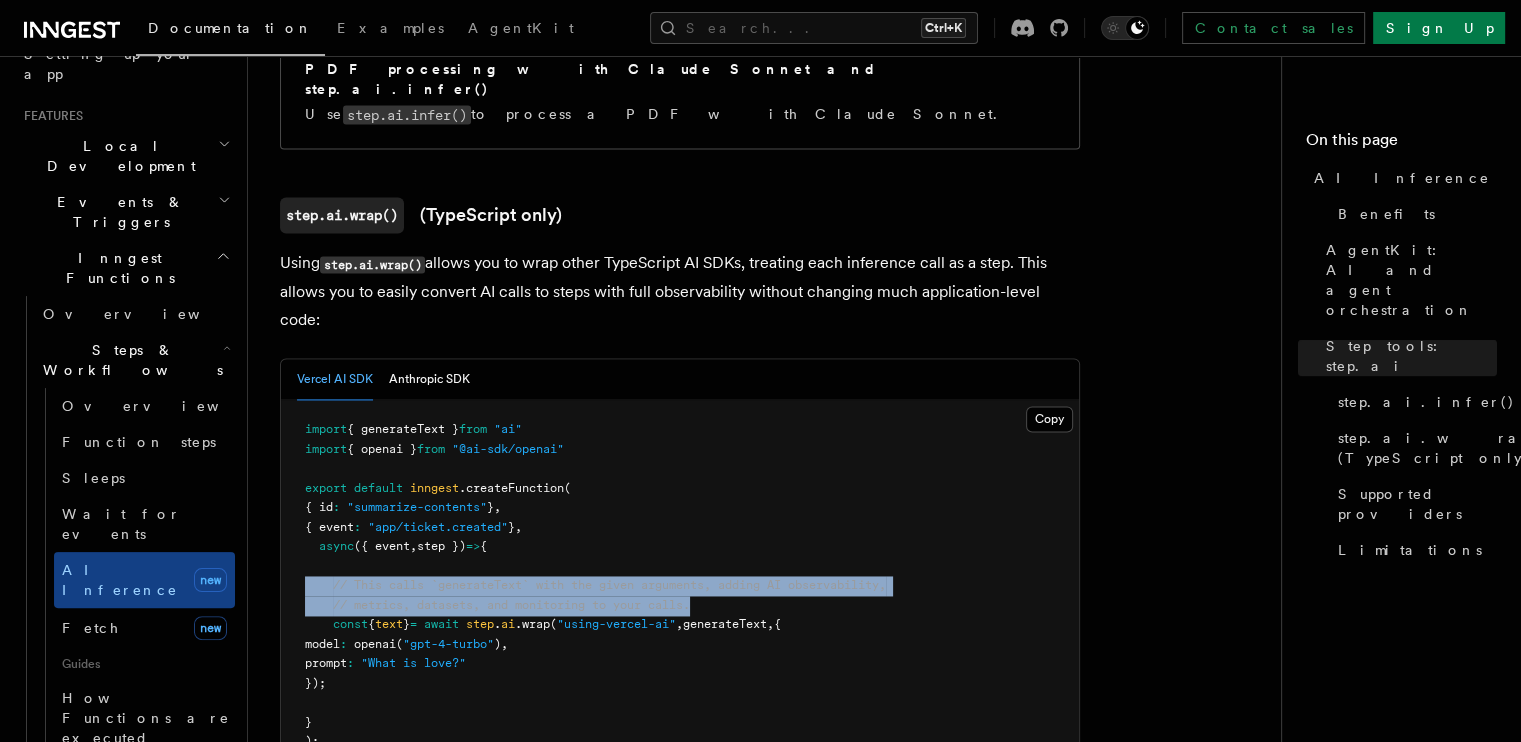 drag, startPoint x: 714, startPoint y: 472, endPoint x: 257, endPoint y: 454, distance: 457.35434 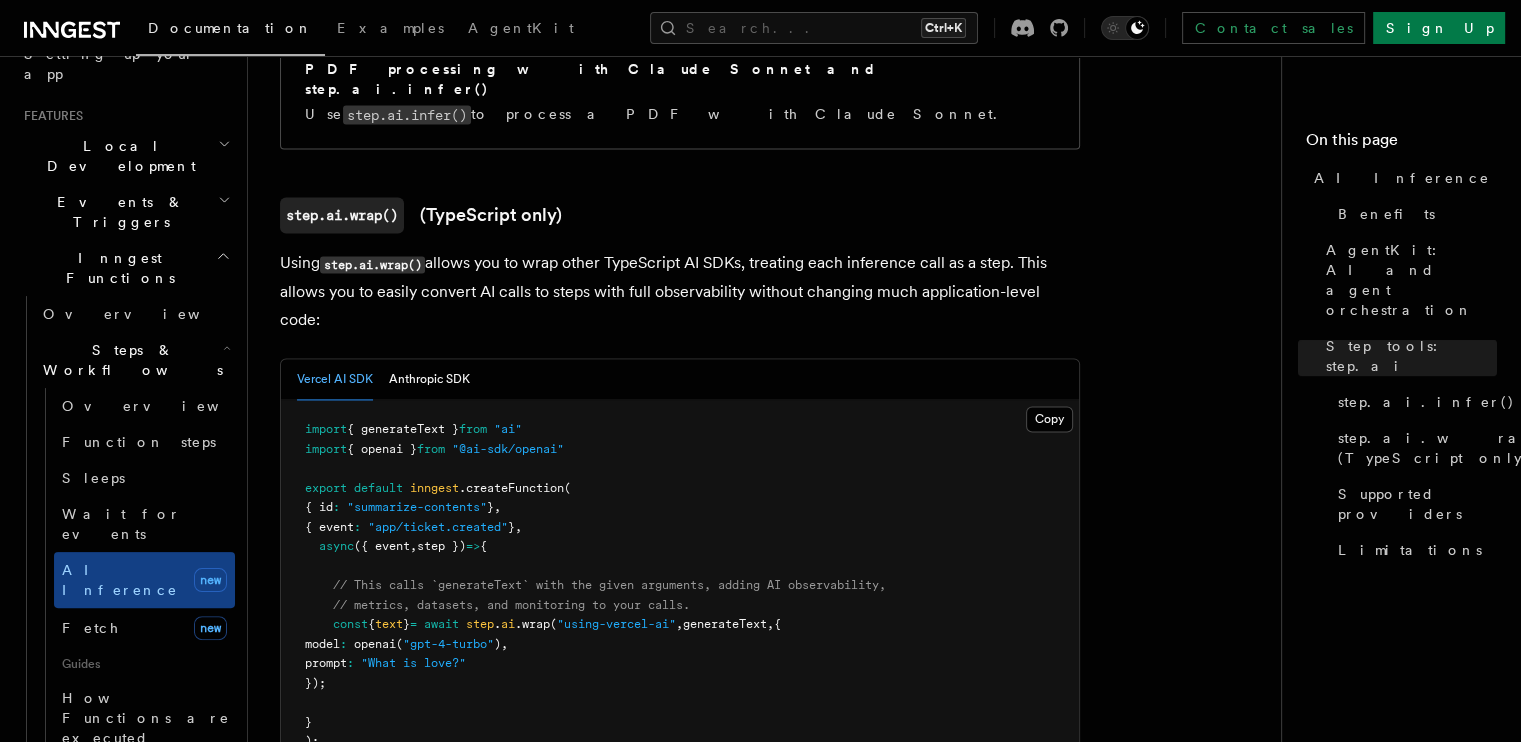 click on "openai" at bounding box center (375, 644) 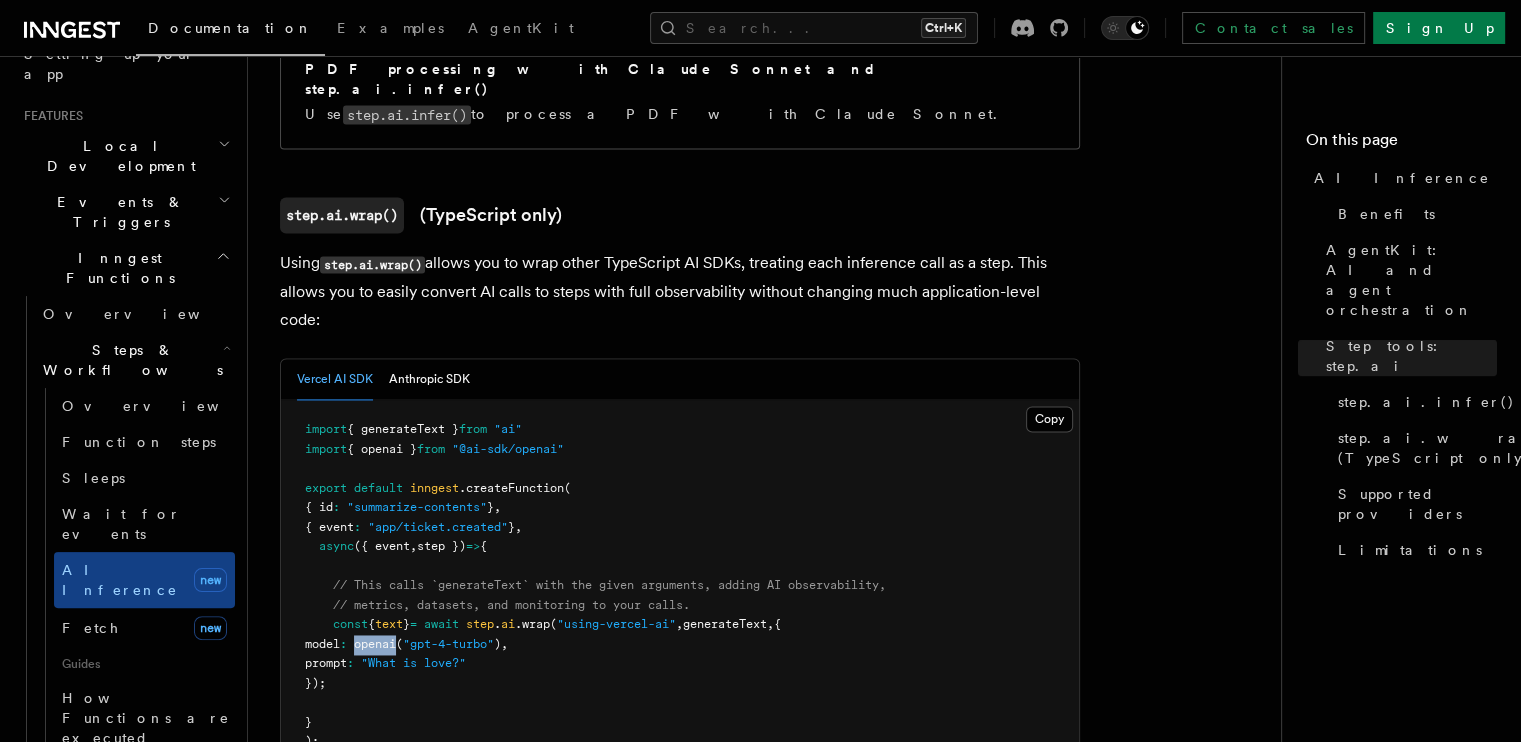 click on "openai" at bounding box center [375, 644] 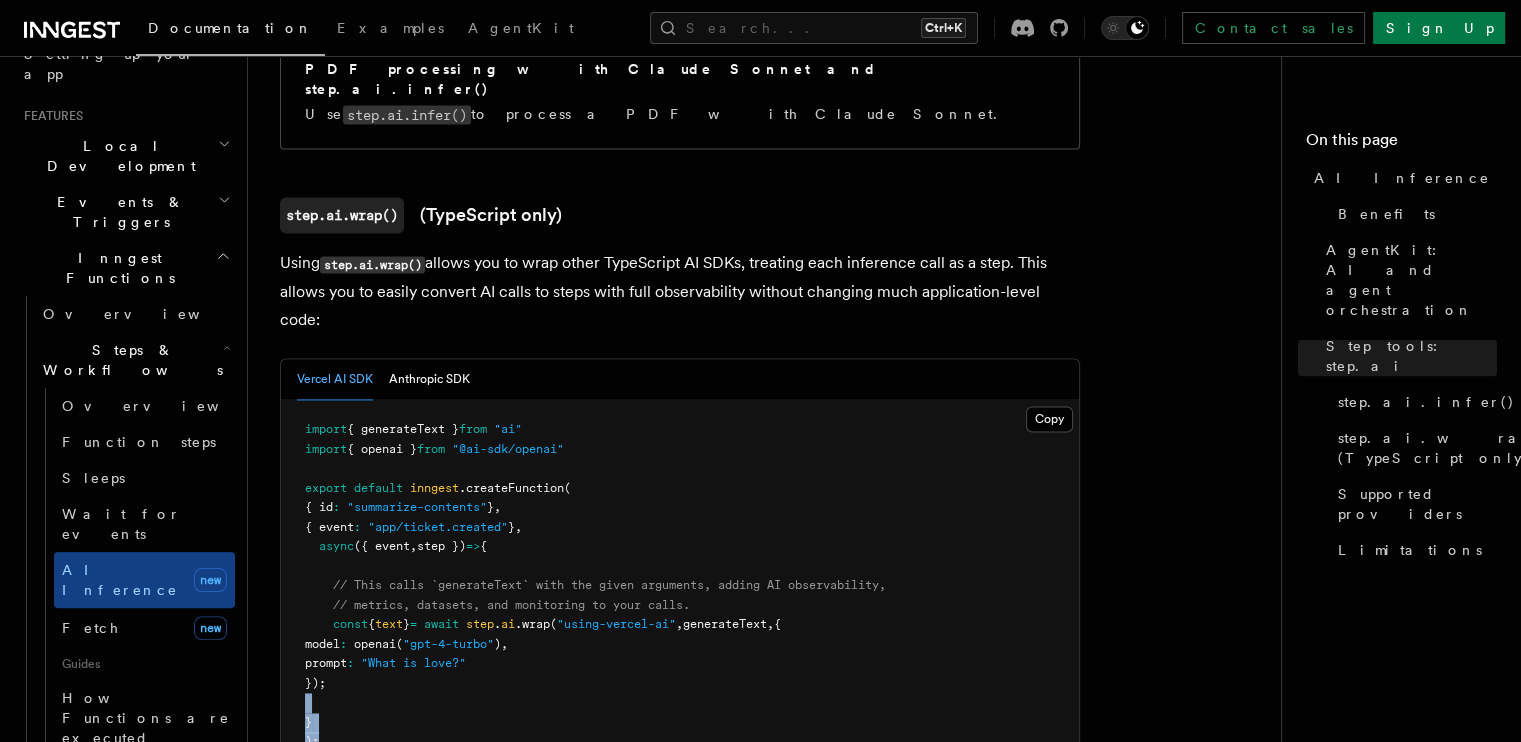 drag, startPoint x: 392, startPoint y: 572, endPoint x: 736, endPoint y: 603, distance: 345.39398 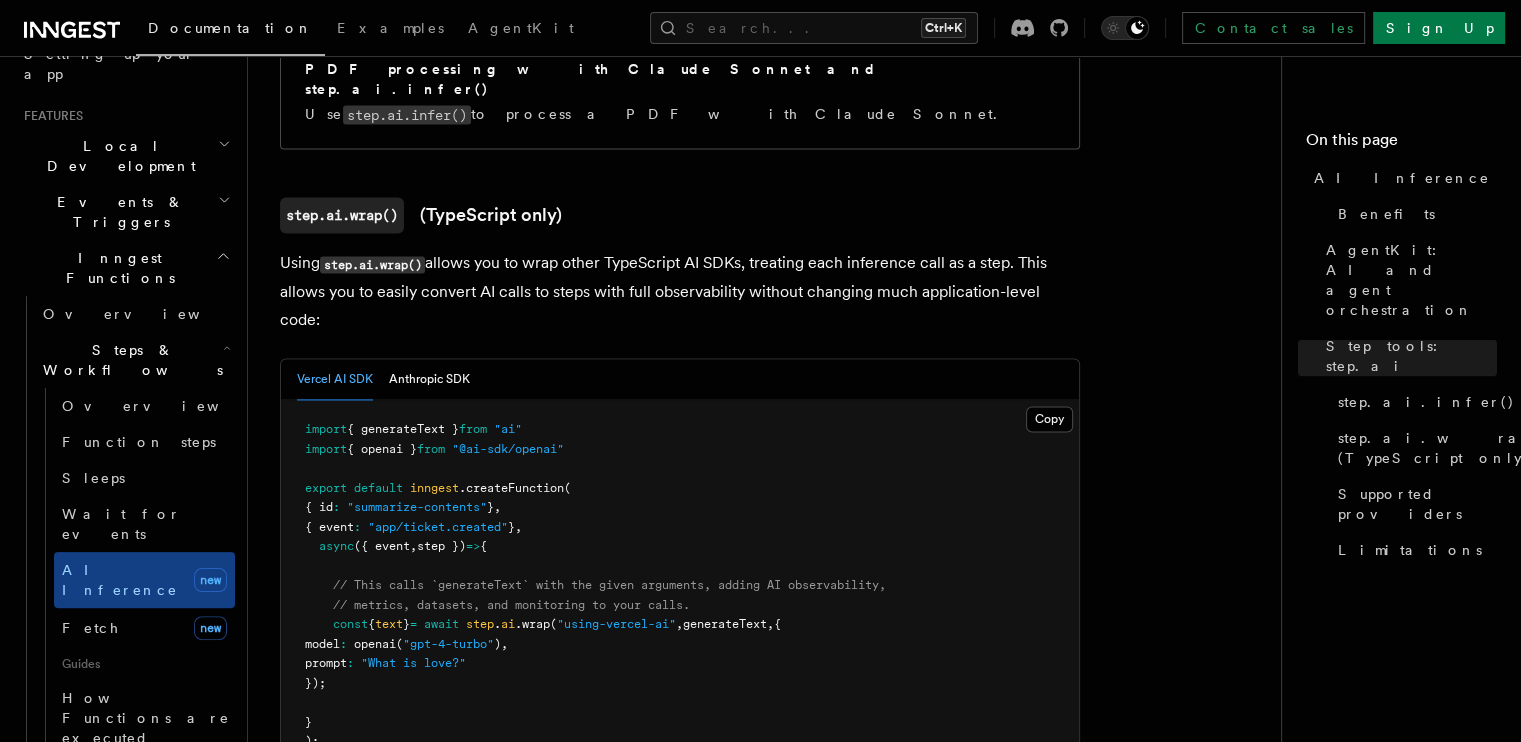 drag, startPoint x: 346, startPoint y: 587, endPoint x: 349, endPoint y: 597, distance: 10.440307 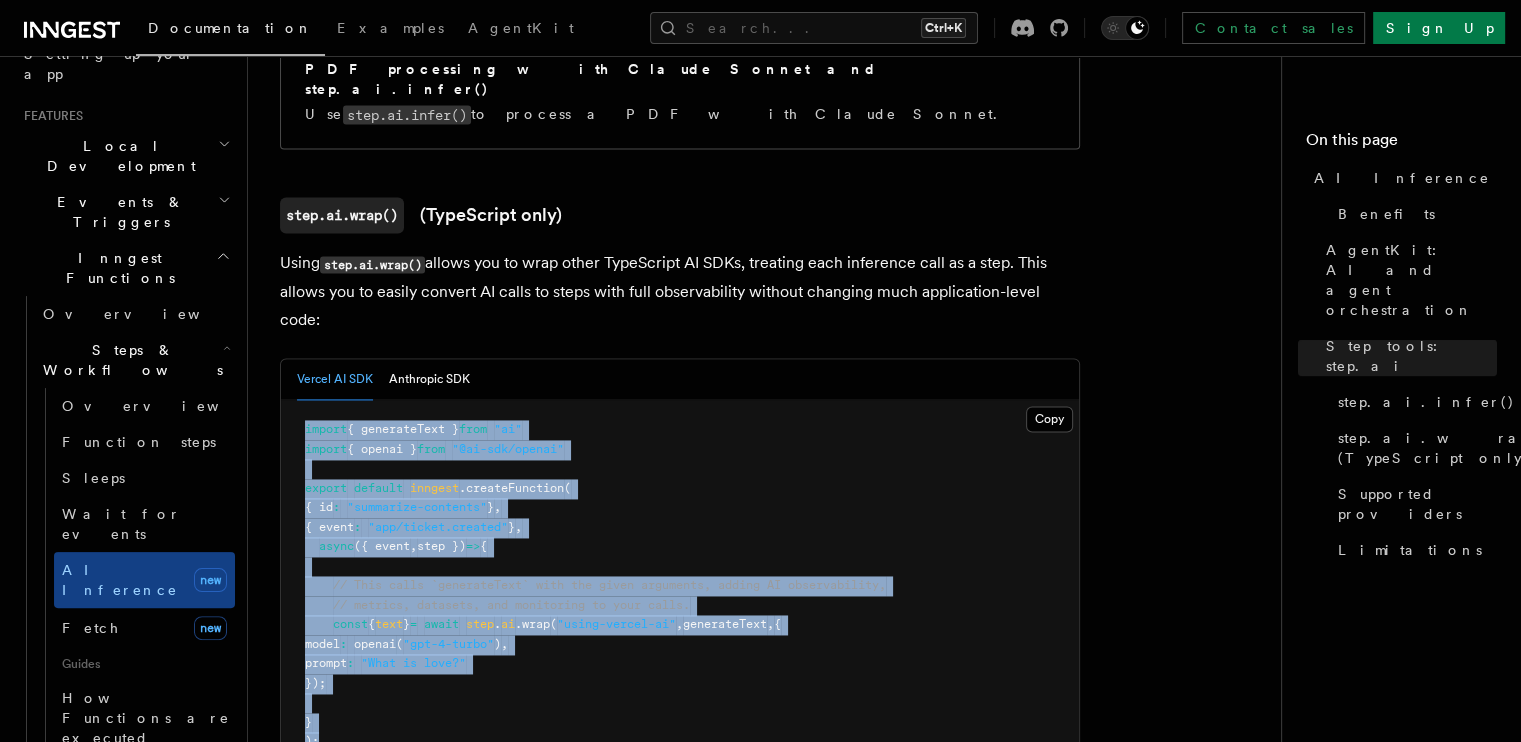 drag, startPoint x: 336, startPoint y: 611, endPoint x: 296, endPoint y: 307, distance: 306.6203 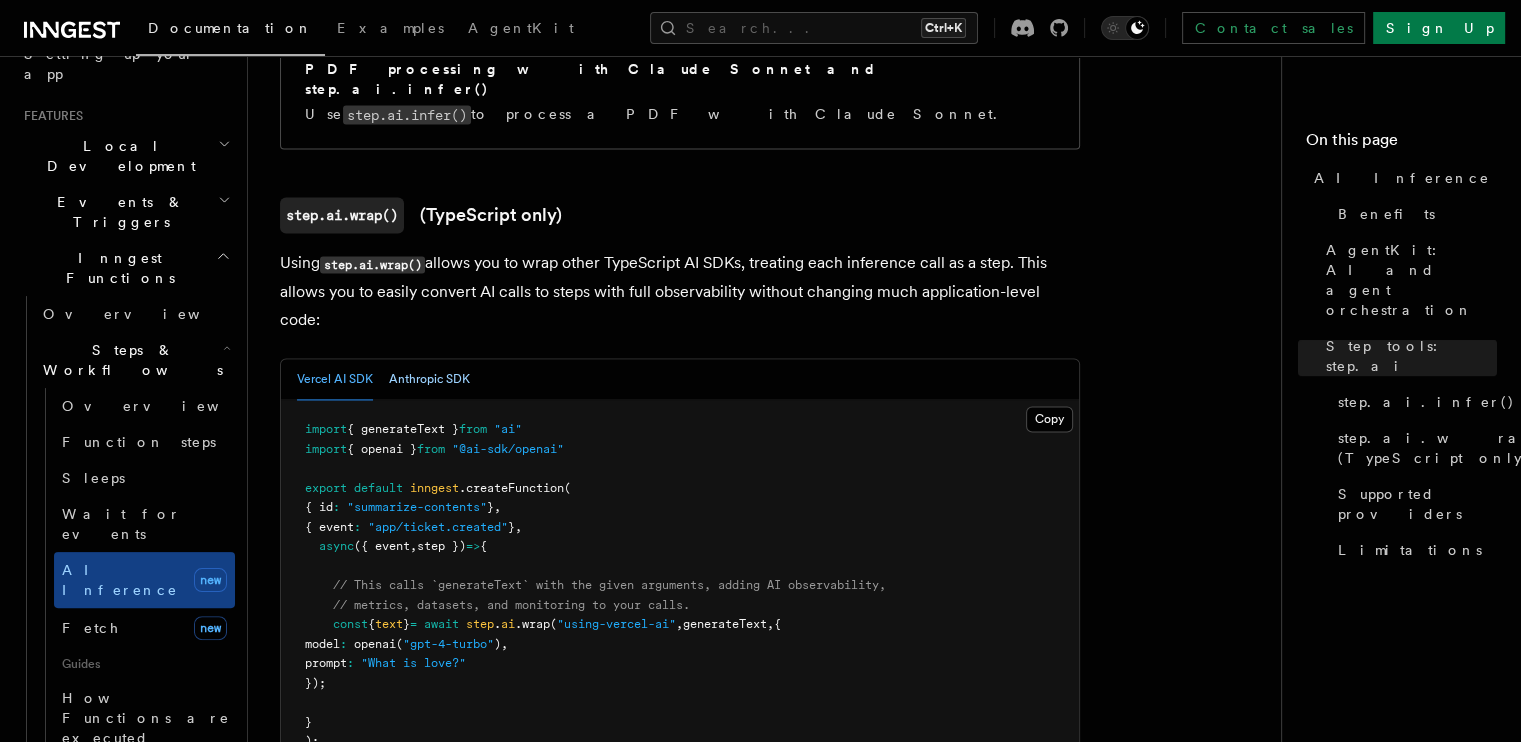 click on "Anthropic SDK" at bounding box center (429, 379) 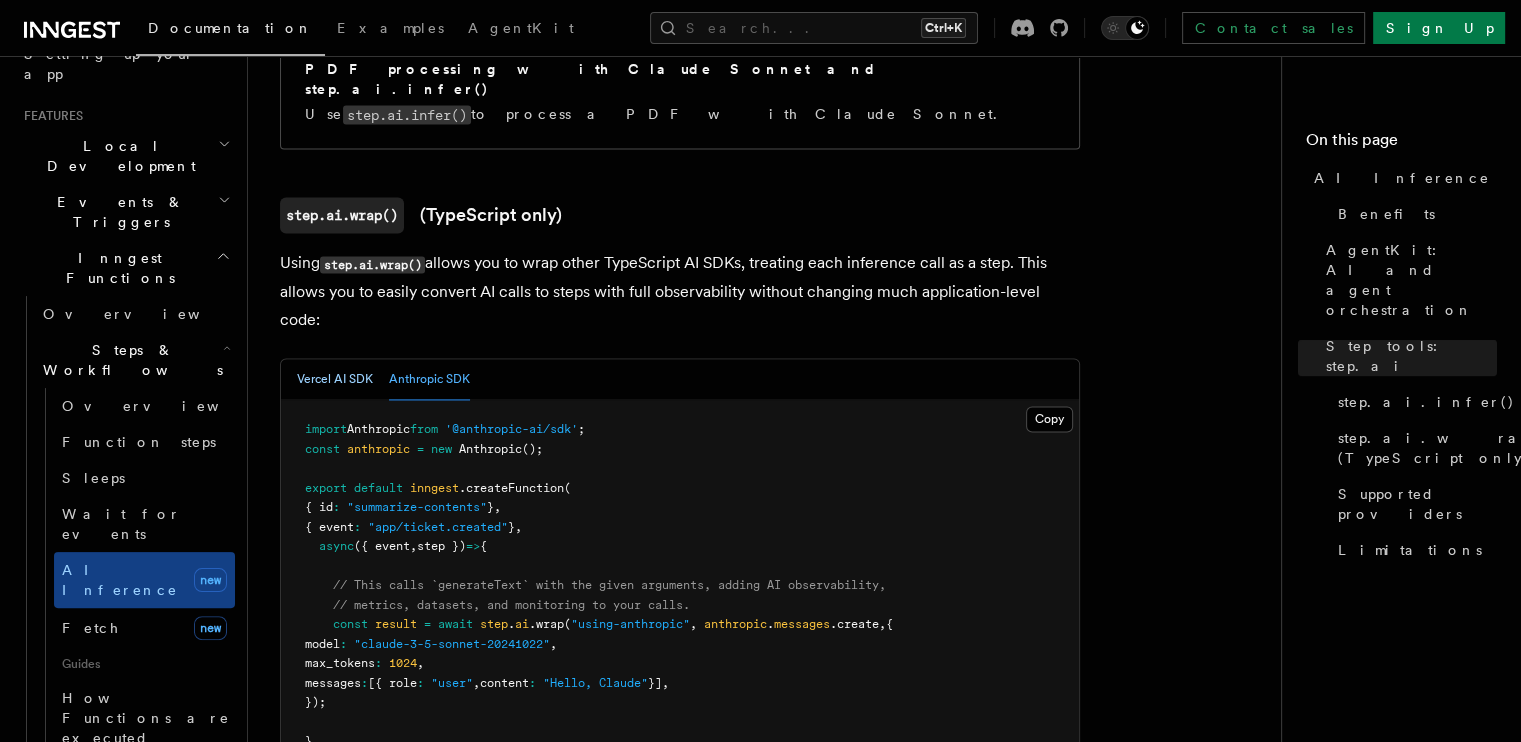 click on "Vercel AI SDK" at bounding box center (335, 379) 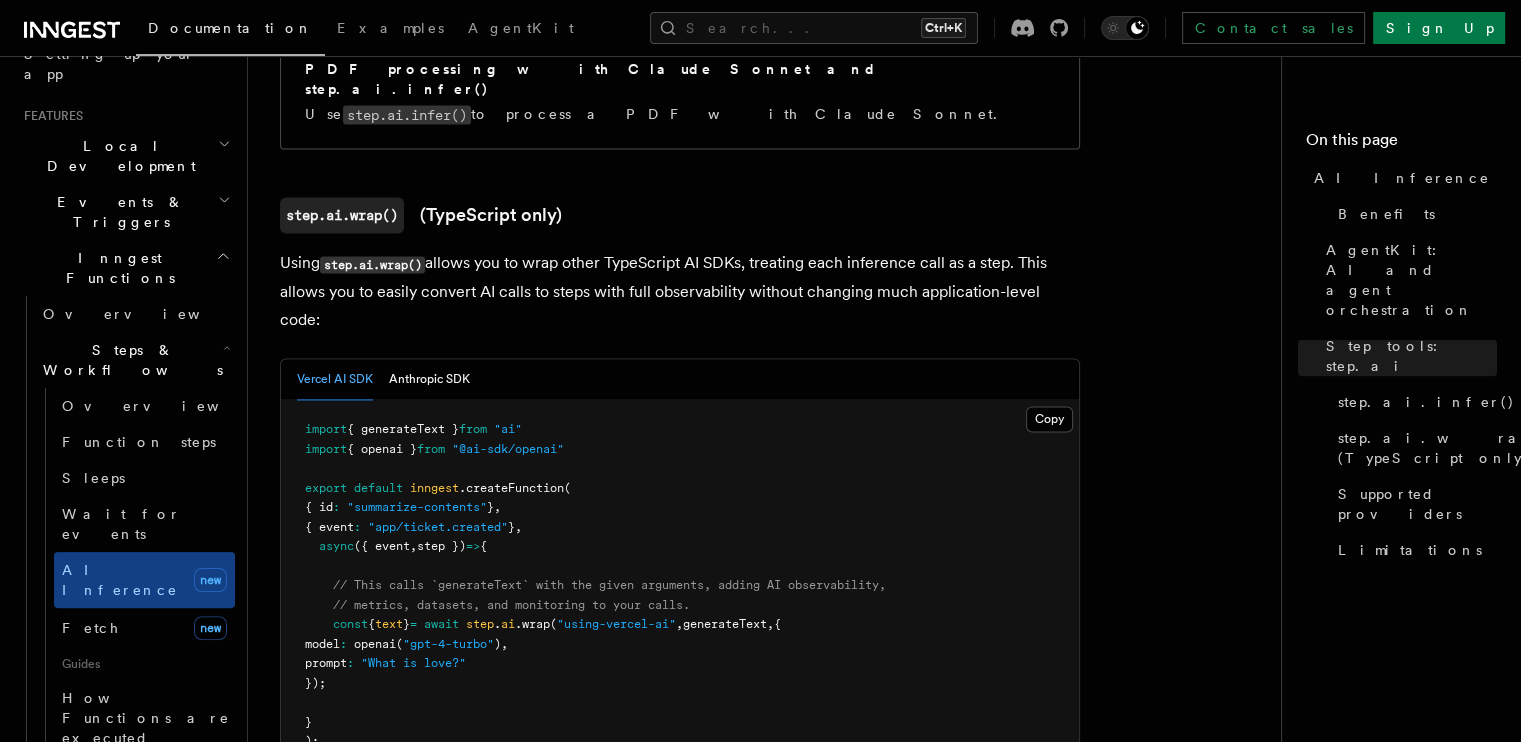 click on "AI Inference   Benefits AgentKit: AI and agent orchestration Step tools: step.ai step.ai.infer() step.ai.wrap()  (TypeScript only) Supported providers Limitations" at bounding box center [1401, 364] 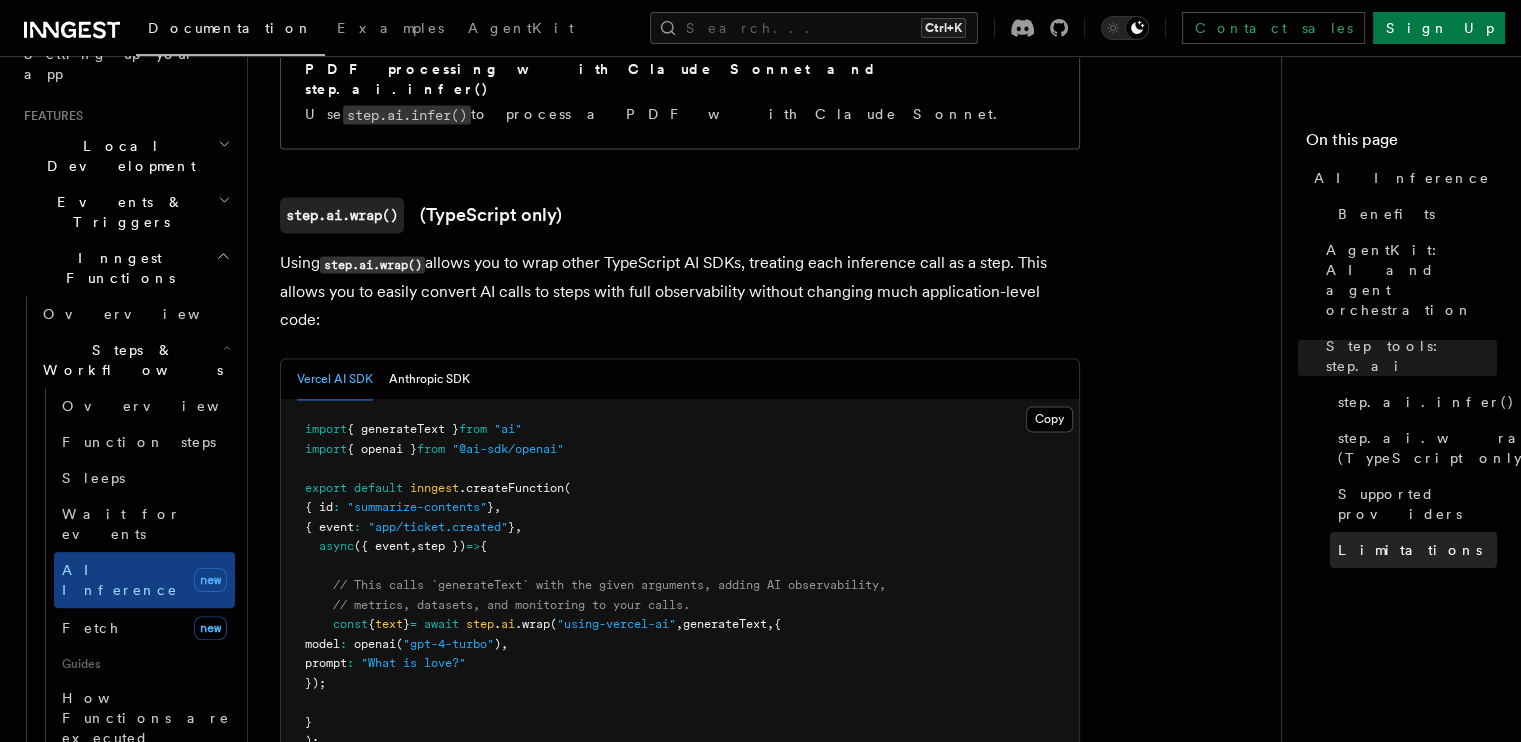 click on "Limitations" at bounding box center (1413, 550) 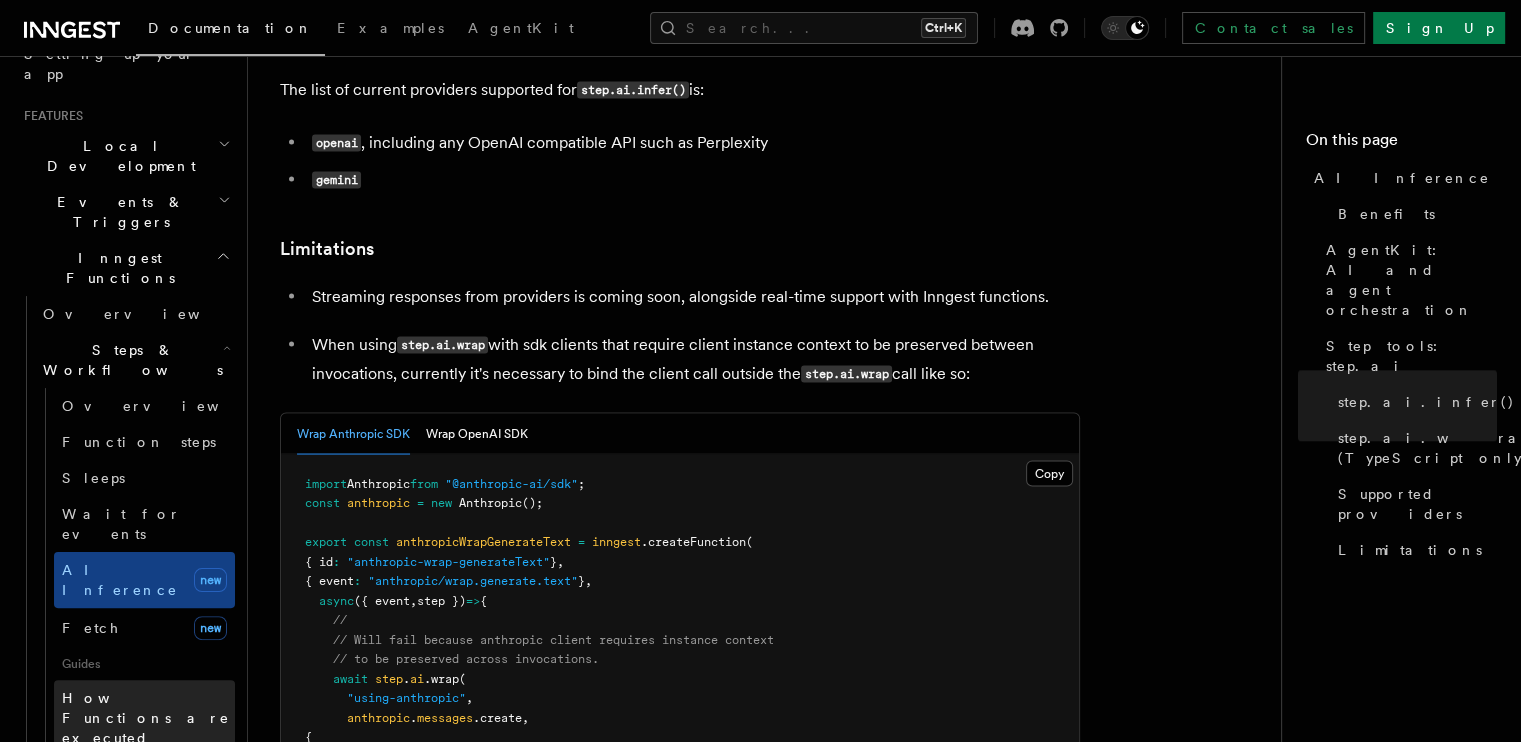 scroll, scrollTop: 3768, scrollLeft: 0, axis: vertical 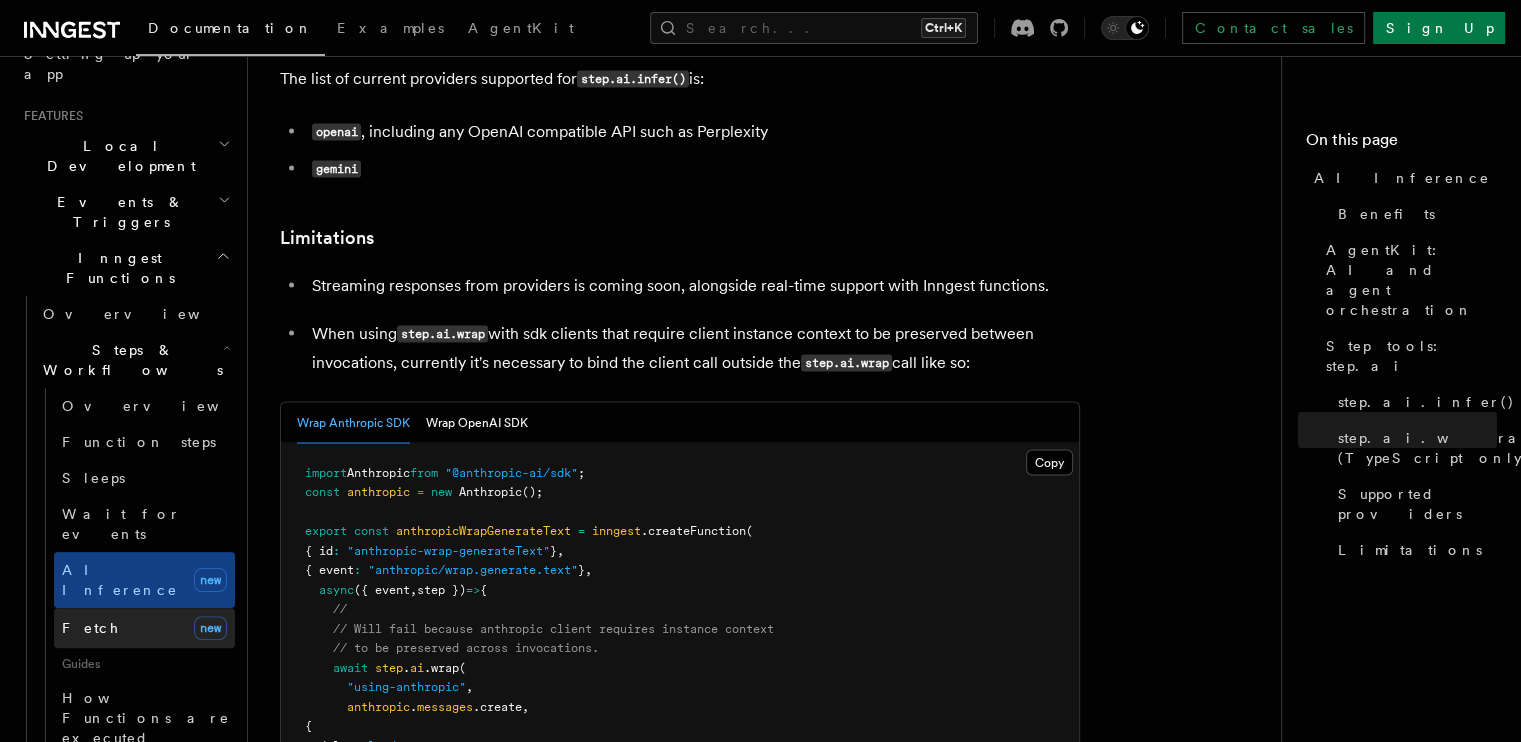 click on "Fetch new" at bounding box center [144, 628] 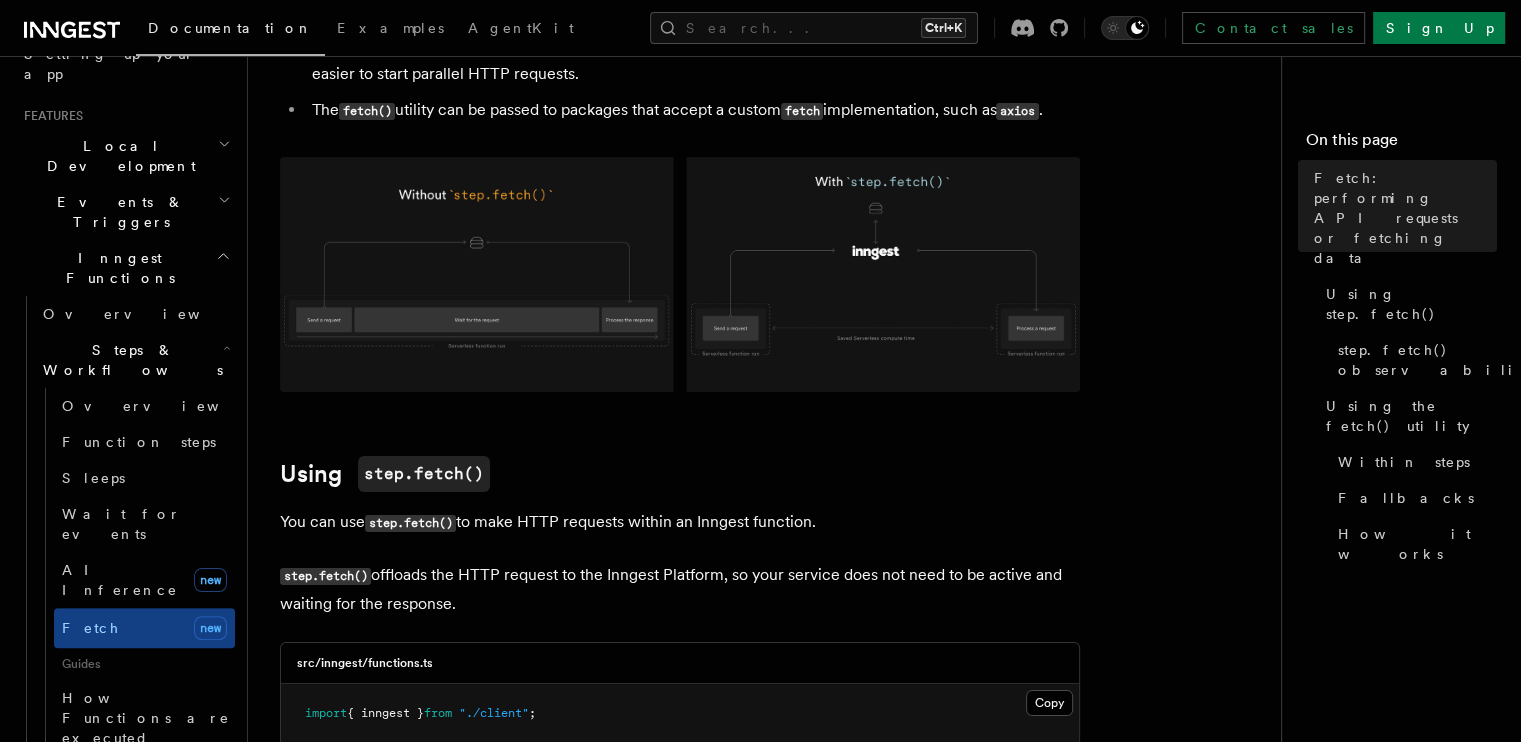 scroll, scrollTop: 200, scrollLeft: 0, axis: vertical 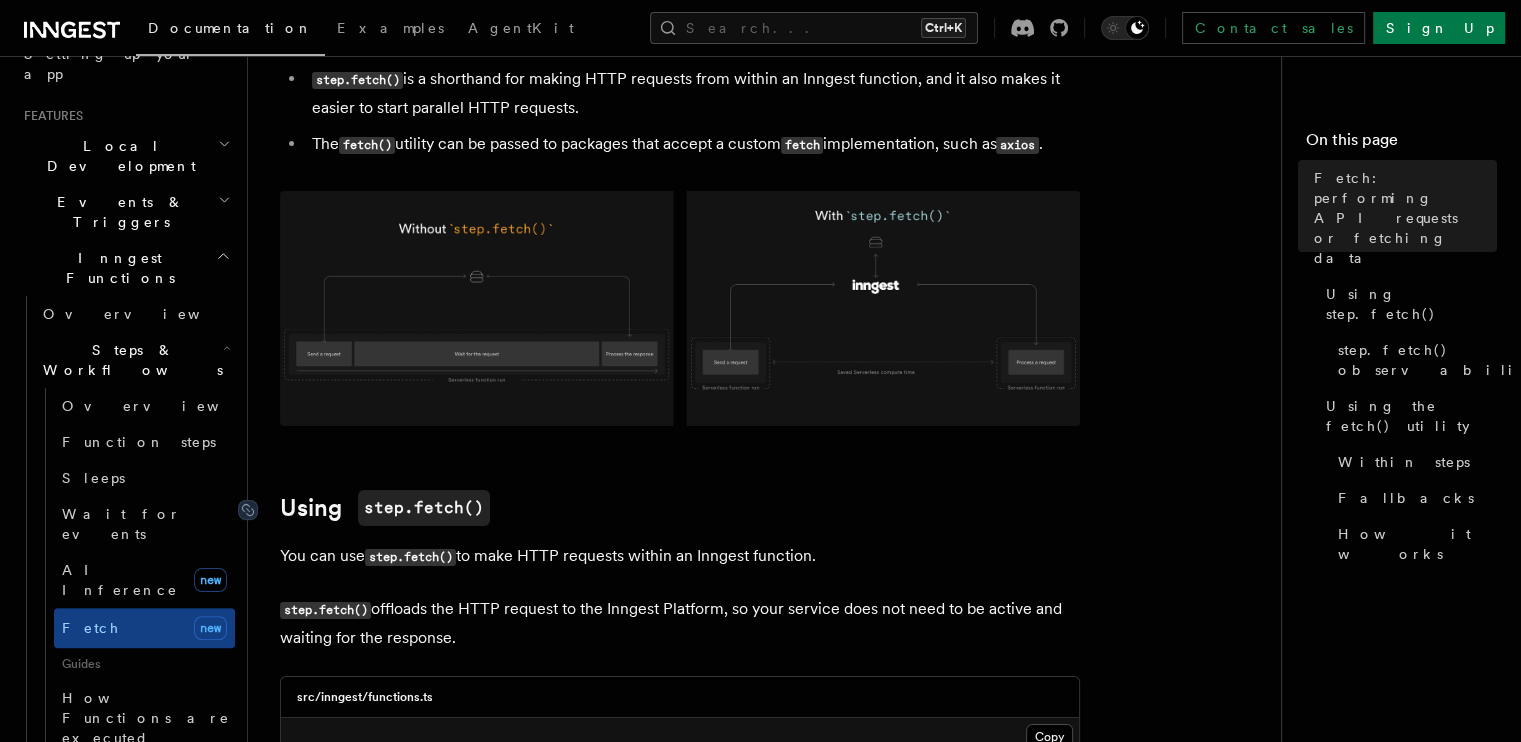 click on "step.fetch()" at bounding box center (424, 508) 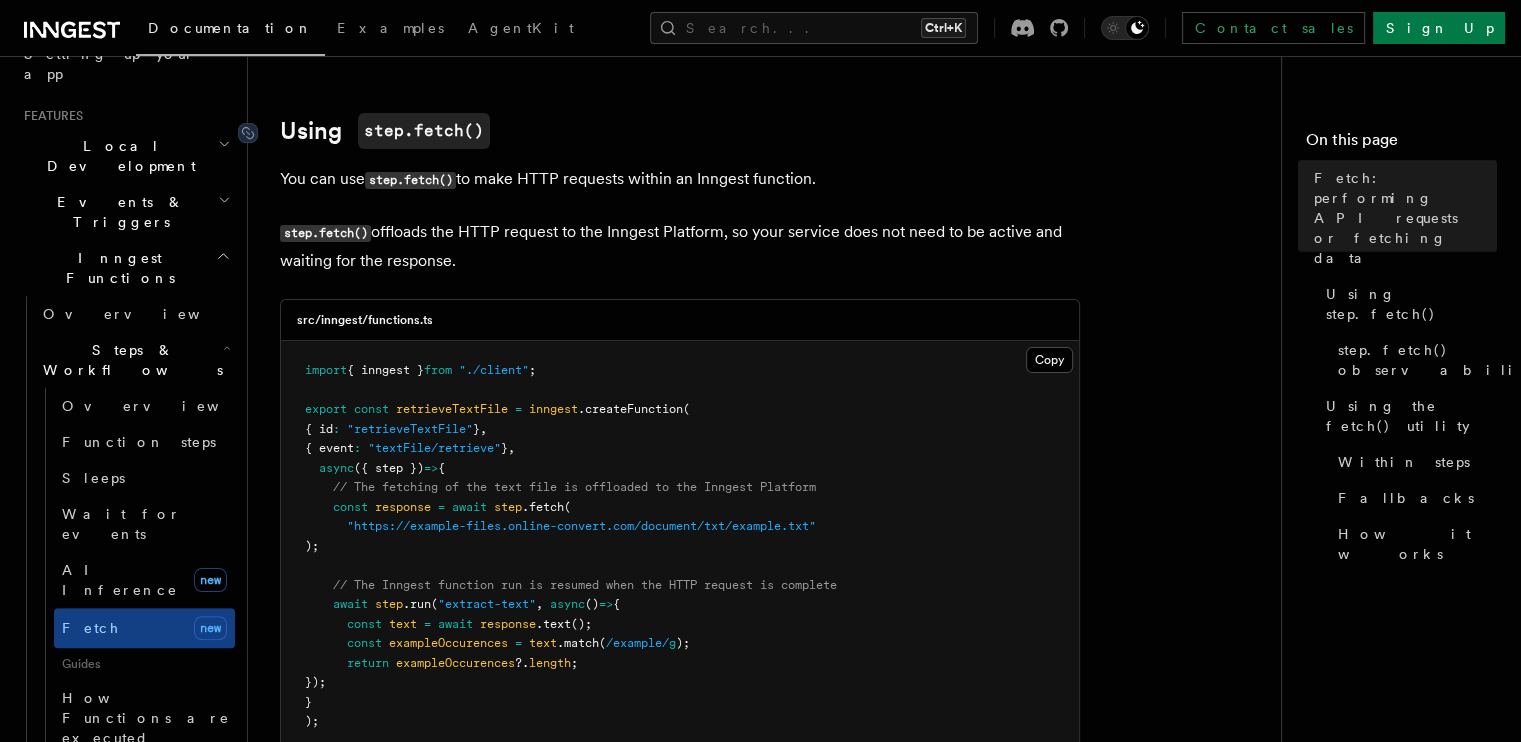 scroll, scrollTop: 596, scrollLeft: 0, axis: vertical 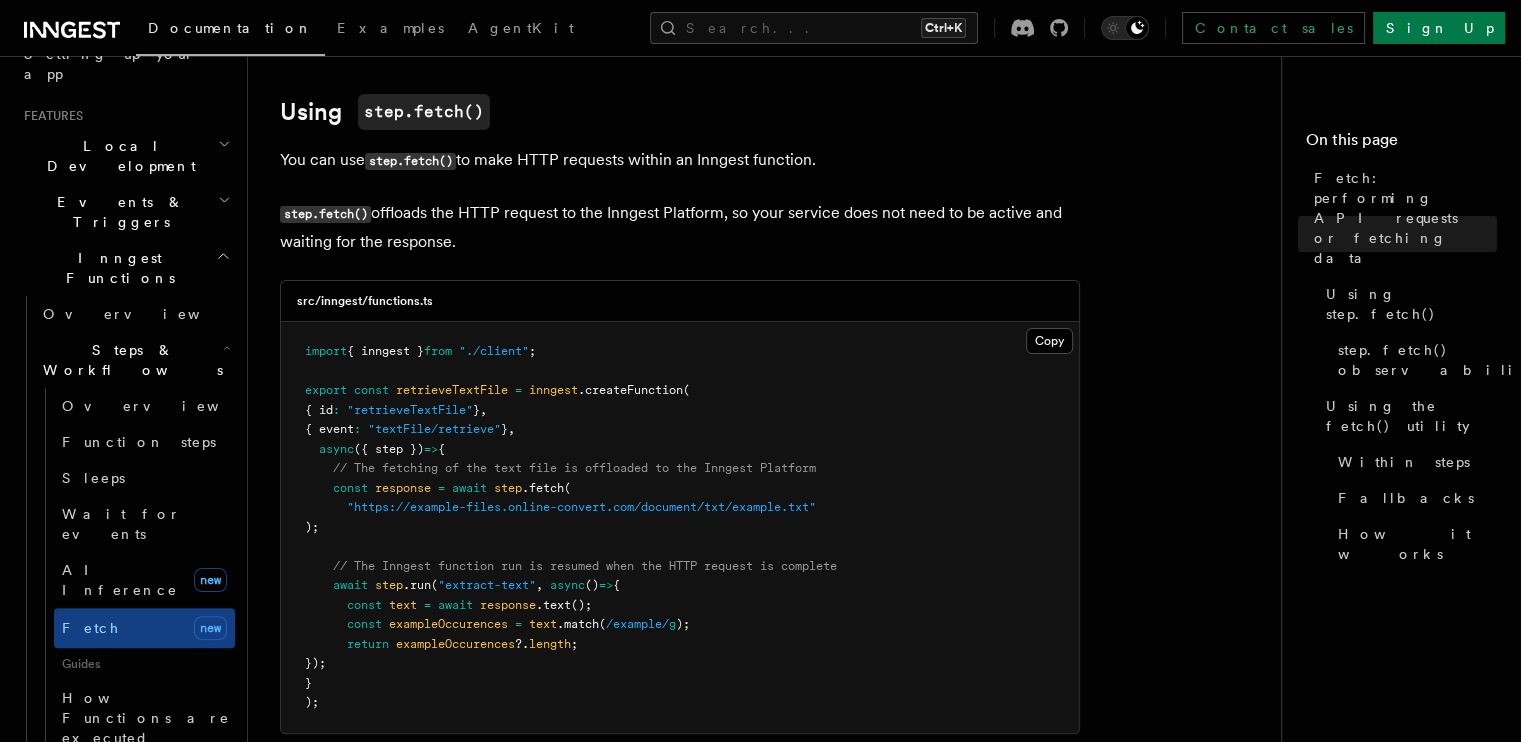 click on "// The fetching of the text file is offloaded to the Inngest Platform" at bounding box center [574, 468] 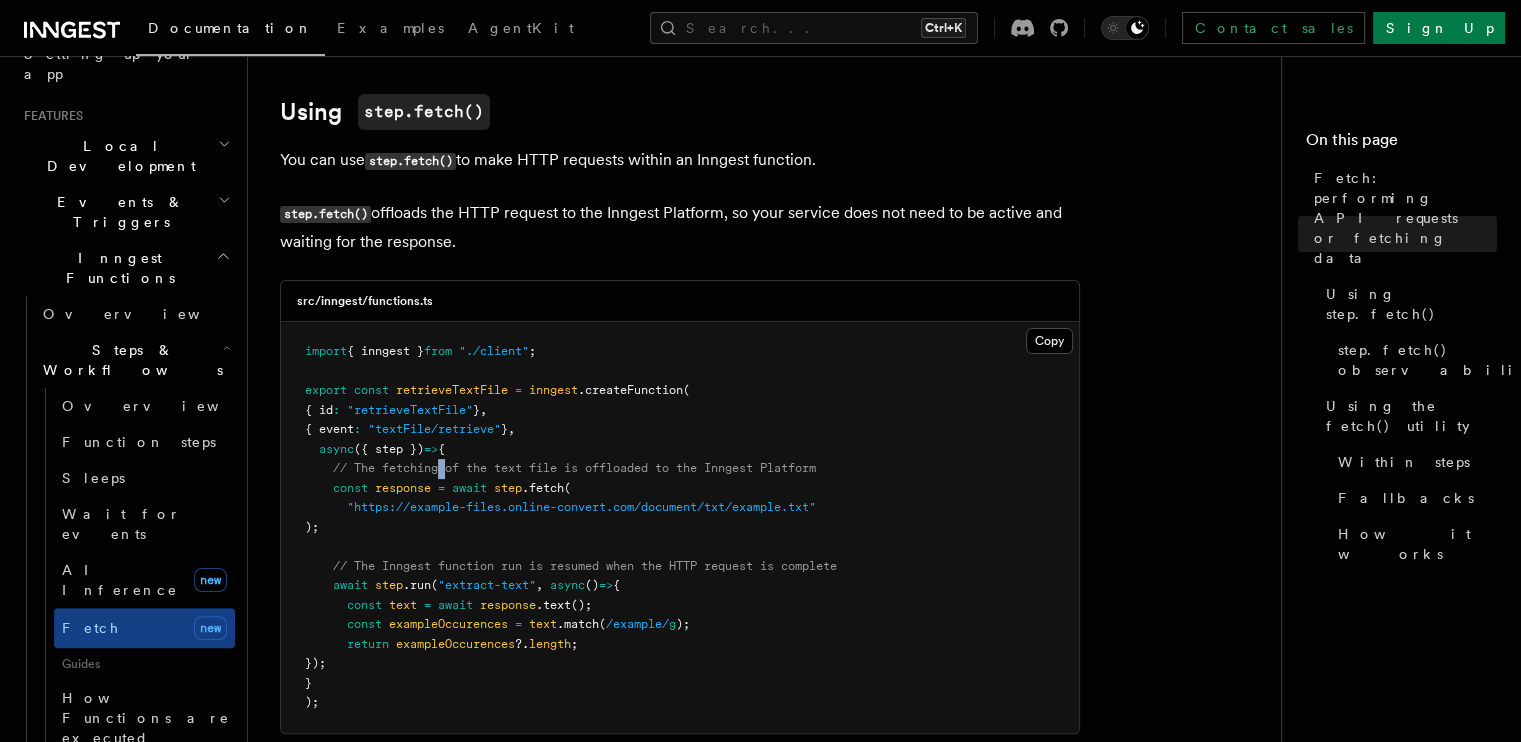 click on "// The fetching of the text file is offloaded to the Inngest Platform" at bounding box center [574, 468] 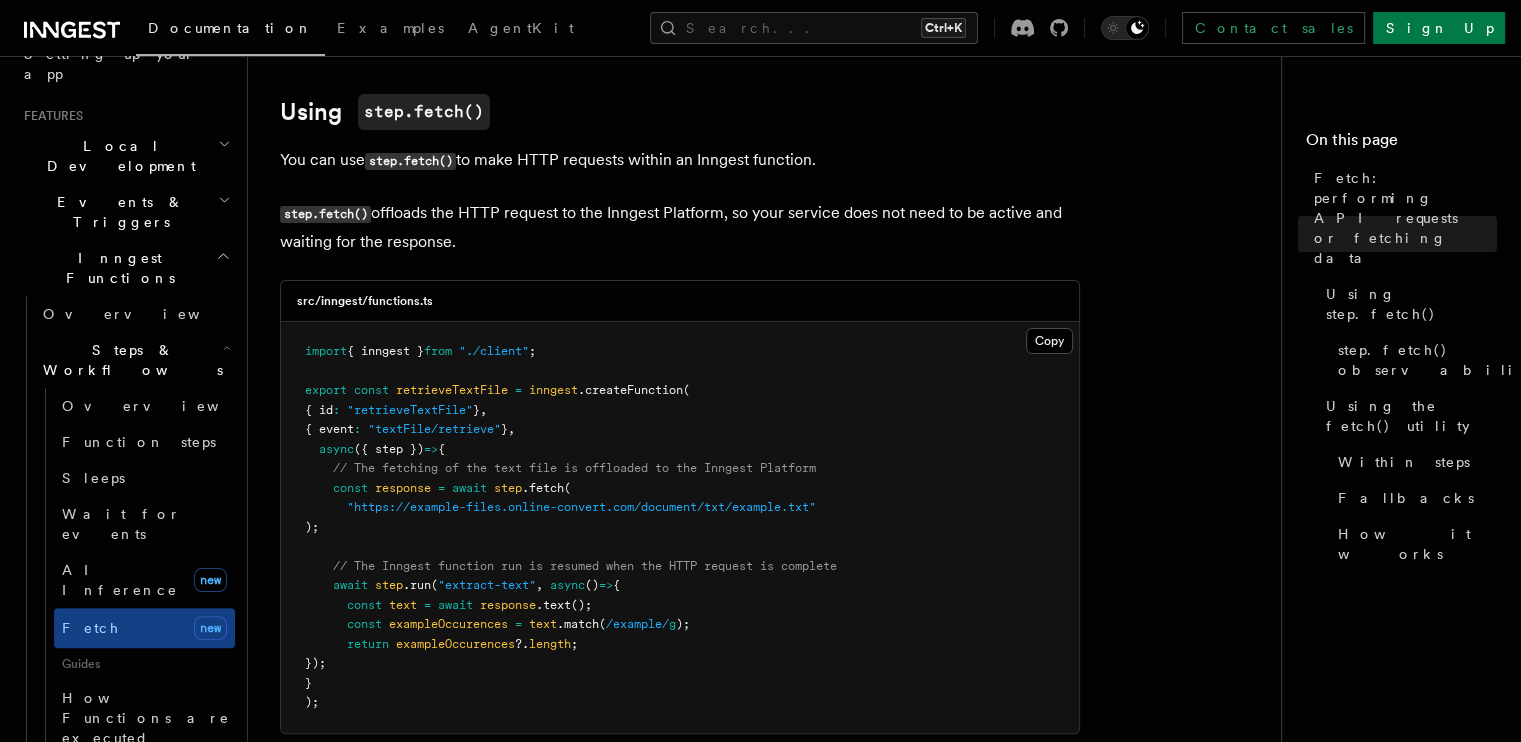 click on "=" at bounding box center [441, 488] 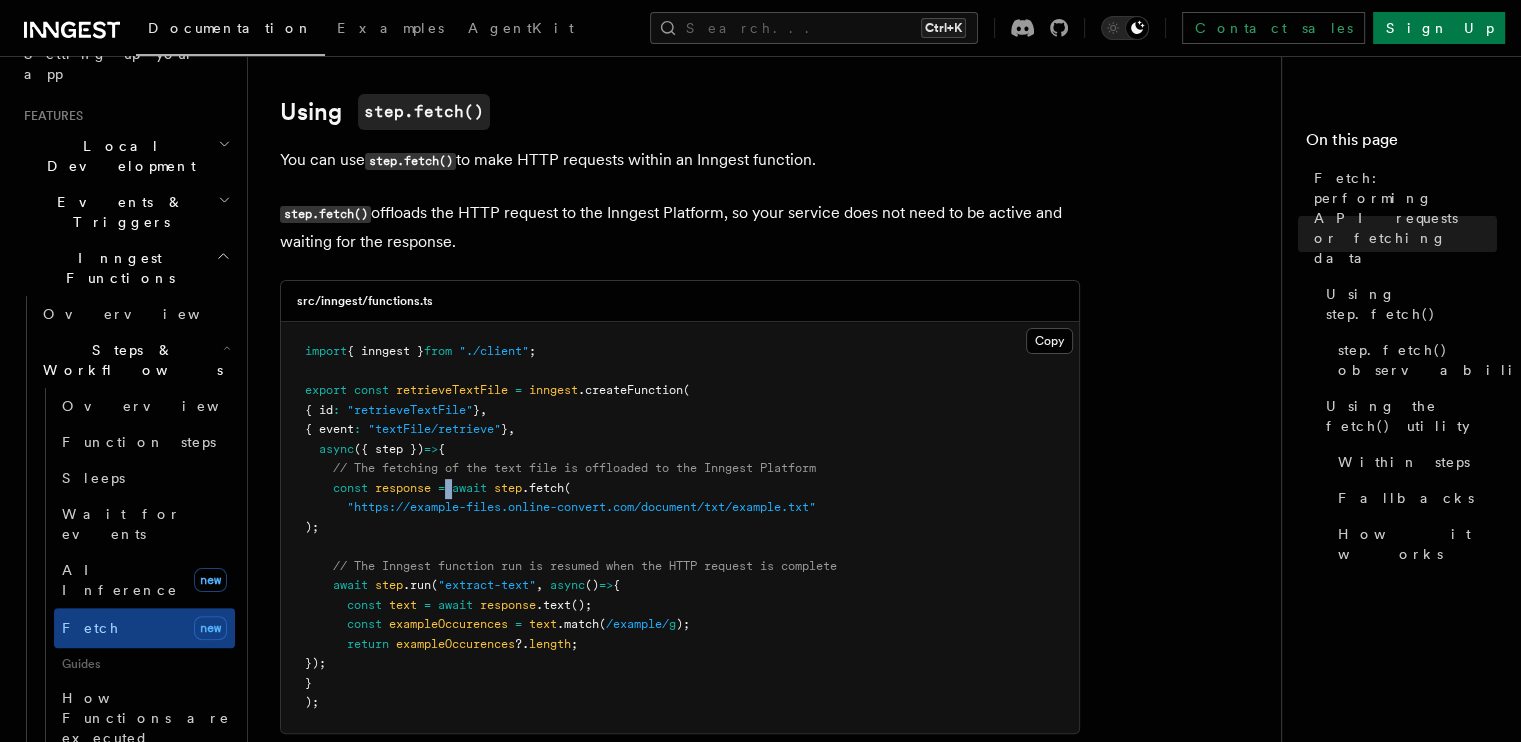 click on "=" at bounding box center (441, 488) 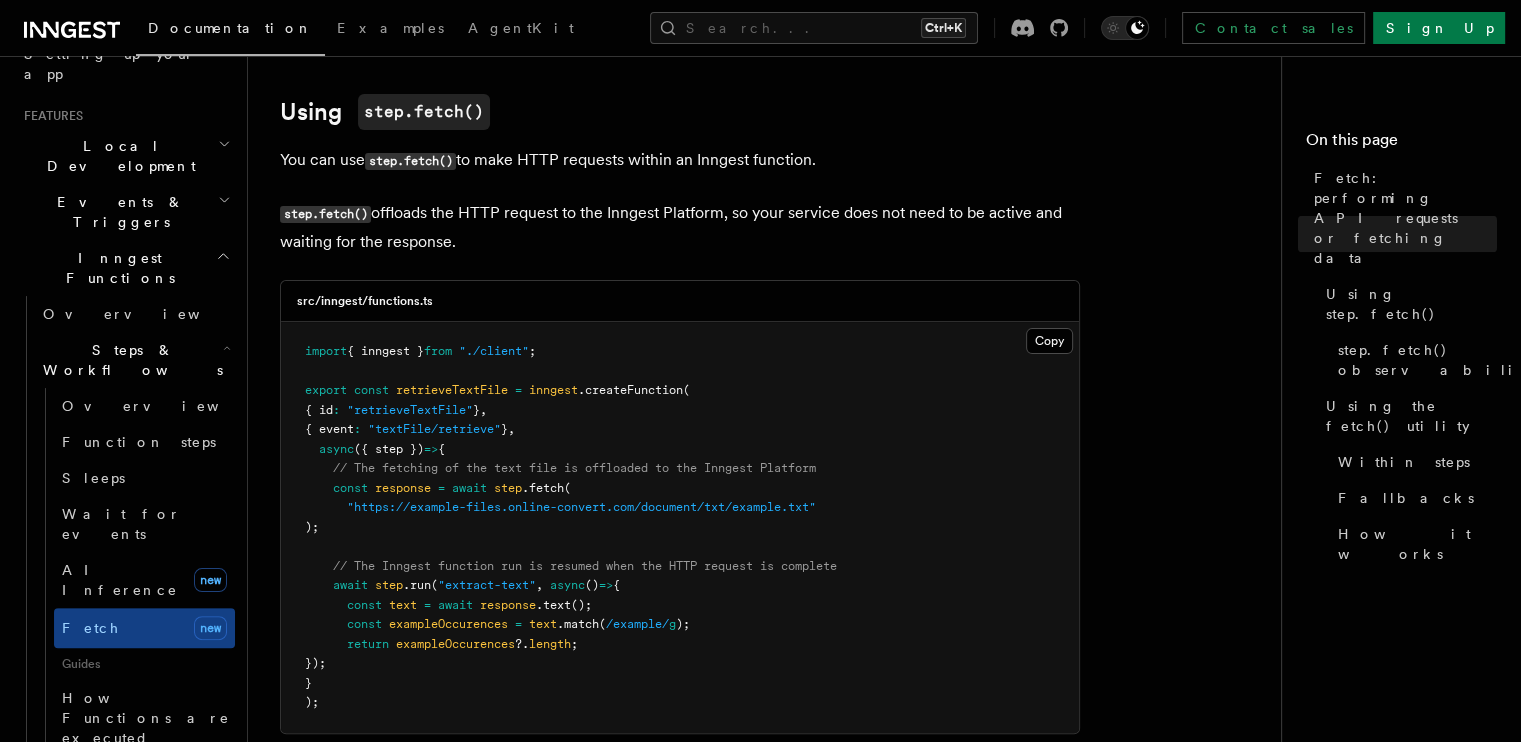 click on "await" at bounding box center [469, 488] 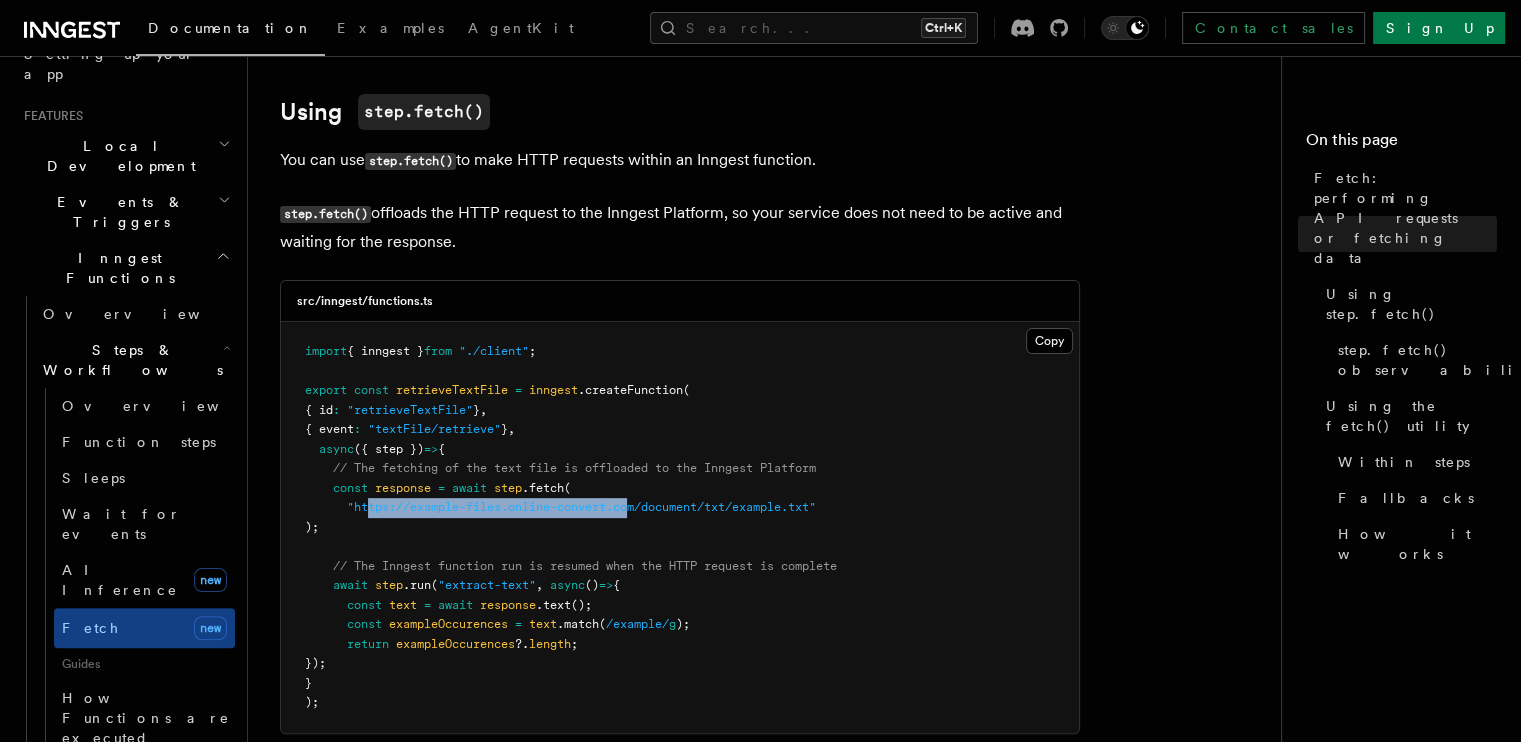 drag, startPoint x: 633, startPoint y: 506, endPoint x: 372, endPoint y: 507, distance: 261.00192 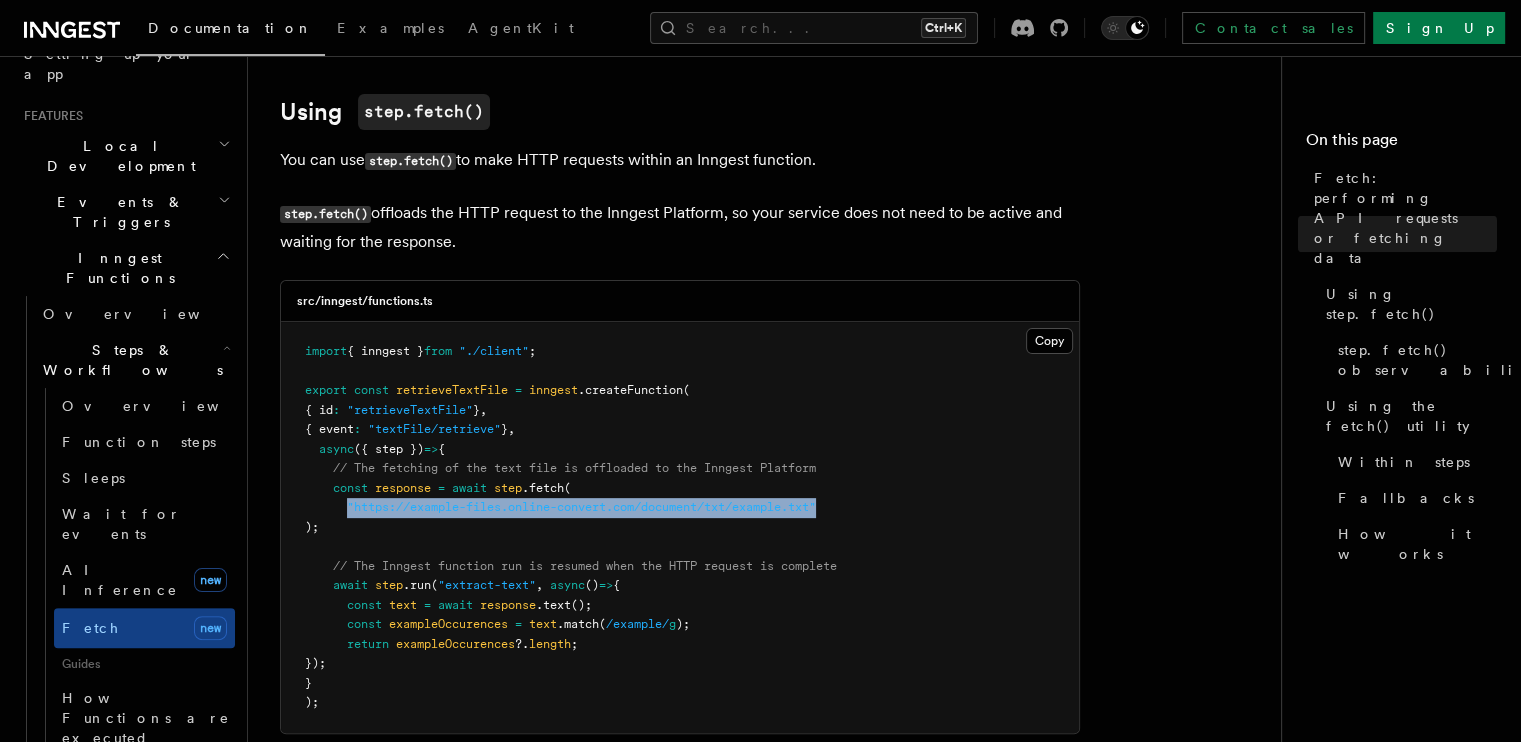 drag, startPoint x: 348, startPoint y: 510, endPoint x: 844, endPoint y: 520, distance: 496.1008 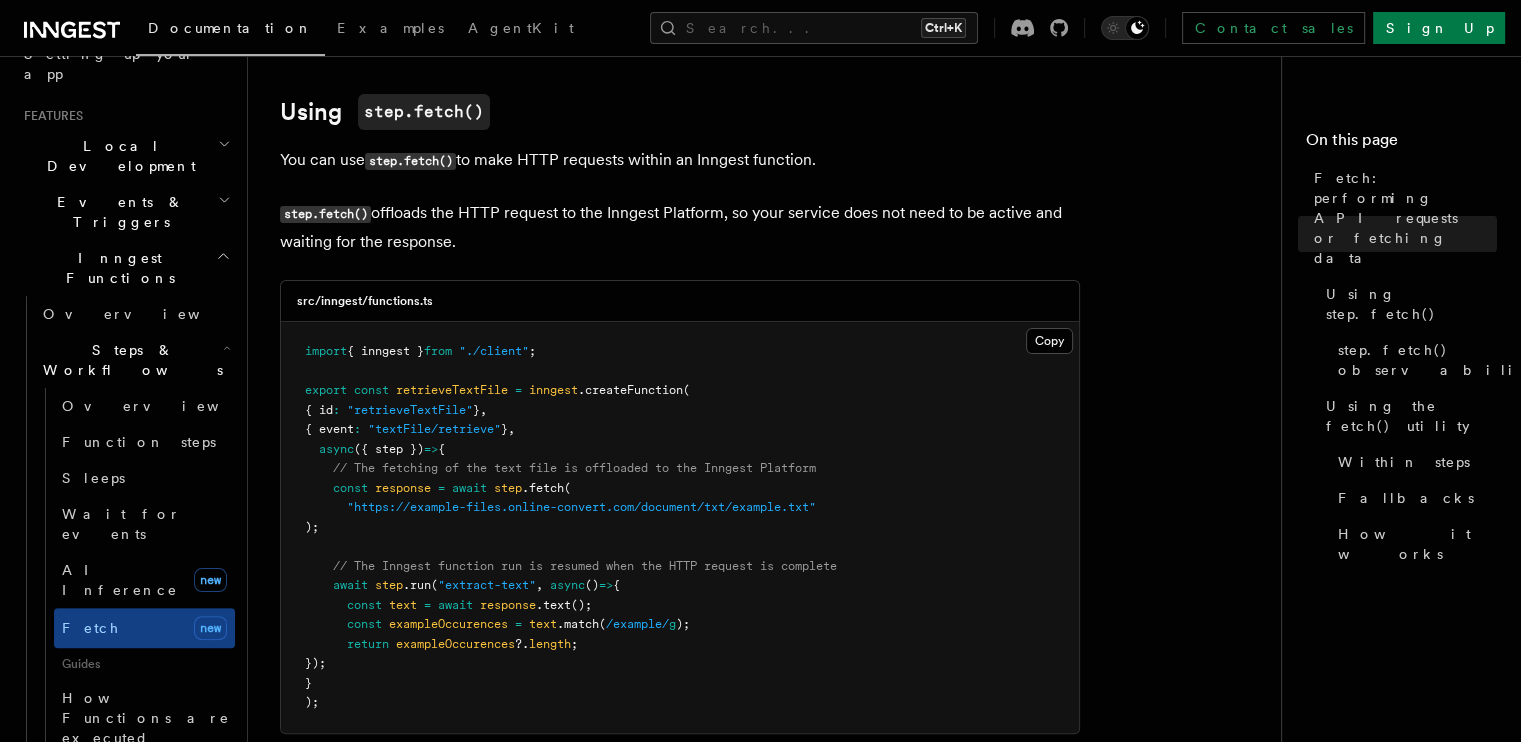 click on "import  { inngest }  from   "./client" ;
export   const   retrieveTextFile   =   inngest .createFunction (
{ id :   "retrieveTextFile"  } ,
{ event :   "textFile/retrieve"  } ,
async  ({ step })  =>  {
// The fetching of the text file is offloaded to the Inngest Platform
const   response   =   await   step .fetch (
"https://example-files.online-convert.com/document/txt/example.txt"
);
// The Inngest function run is resumed when the HTTP request is complete
await   step .run ( "extract-text" ,   async  ()  =>  {
const   text   =   await   response .text ();
const   exampleOccurences   =   text .match ( /example/ g );
return   exampleOccurences ?. length ;
});
}
);" at bounding box center [680, 527] 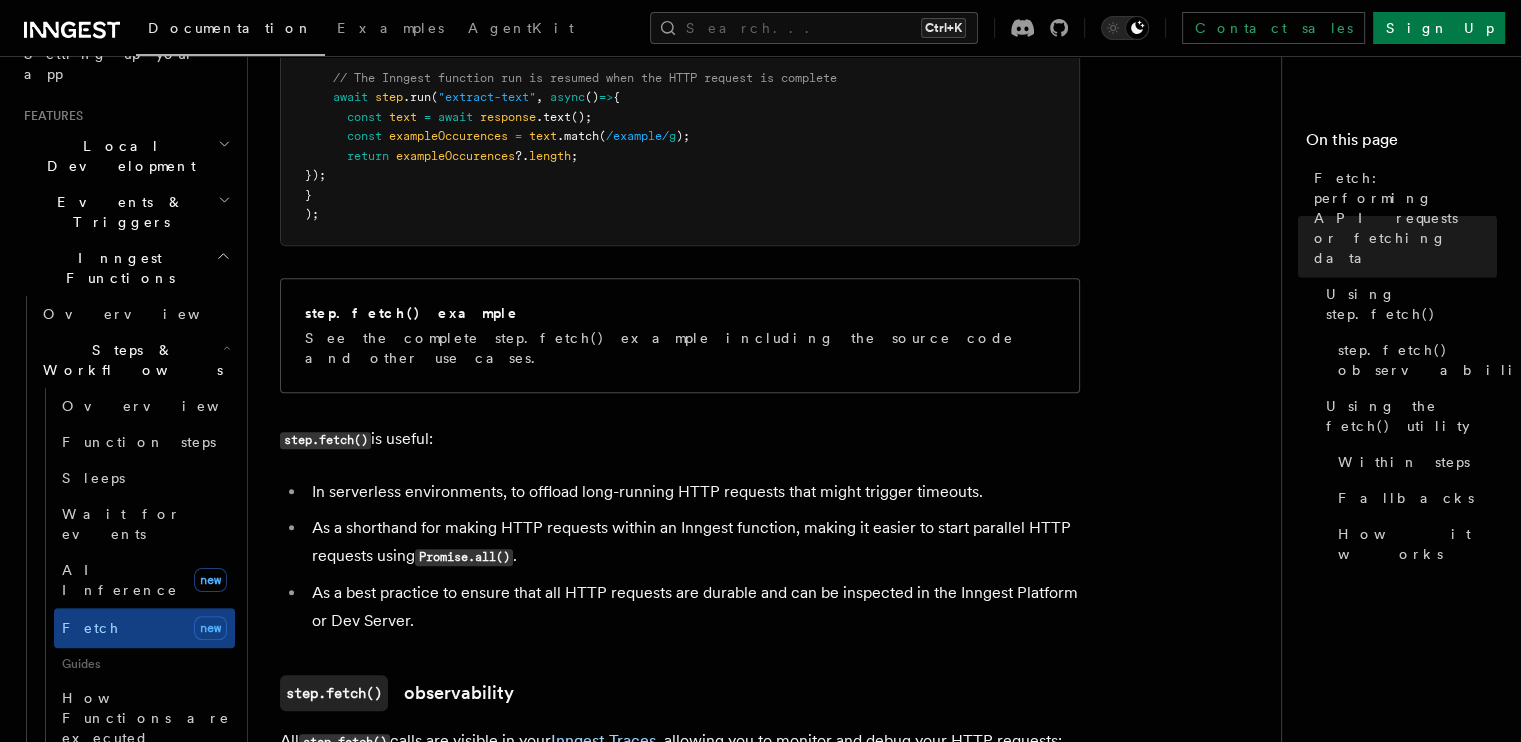 drag, startPoint x: 800, startPoint y: 449, endPoint x: 800, endPoint y: 590, distance: 141 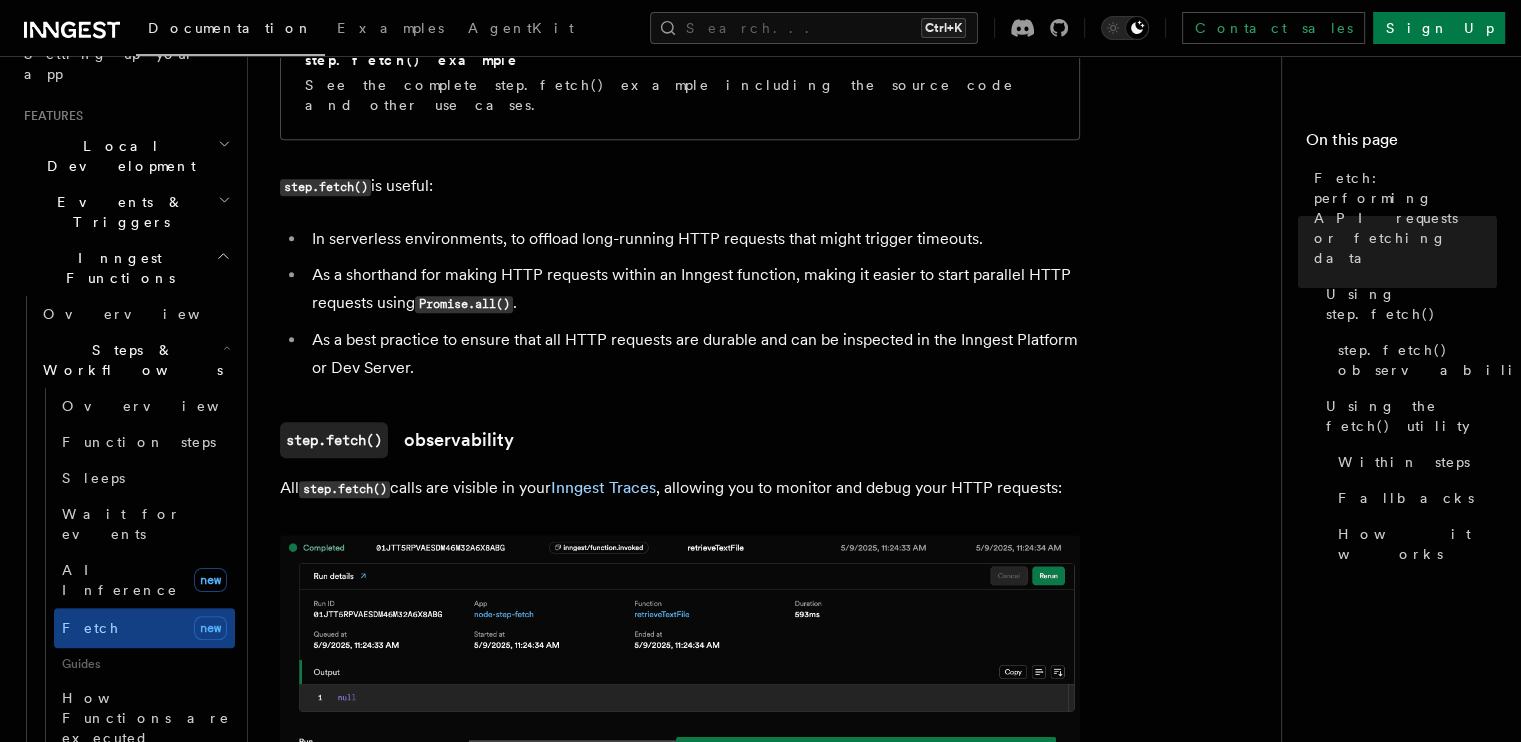 drag, startPoint x: 800, startPoint y: 590, endPoint x: 806, endPoint y: 676, distance: 86.209045 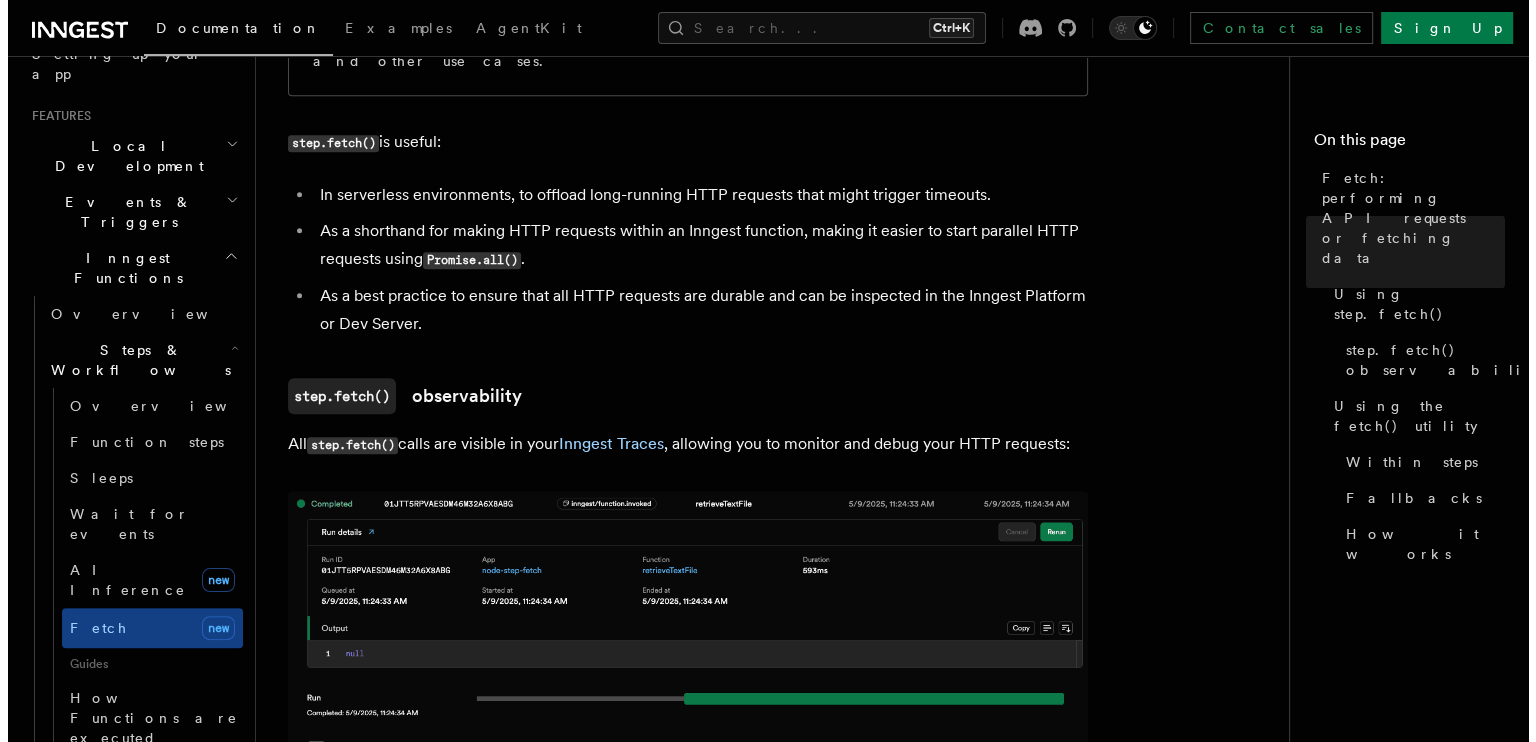 scroll, scrollTop: 1681, scrollLeft: 0, axis: vertical 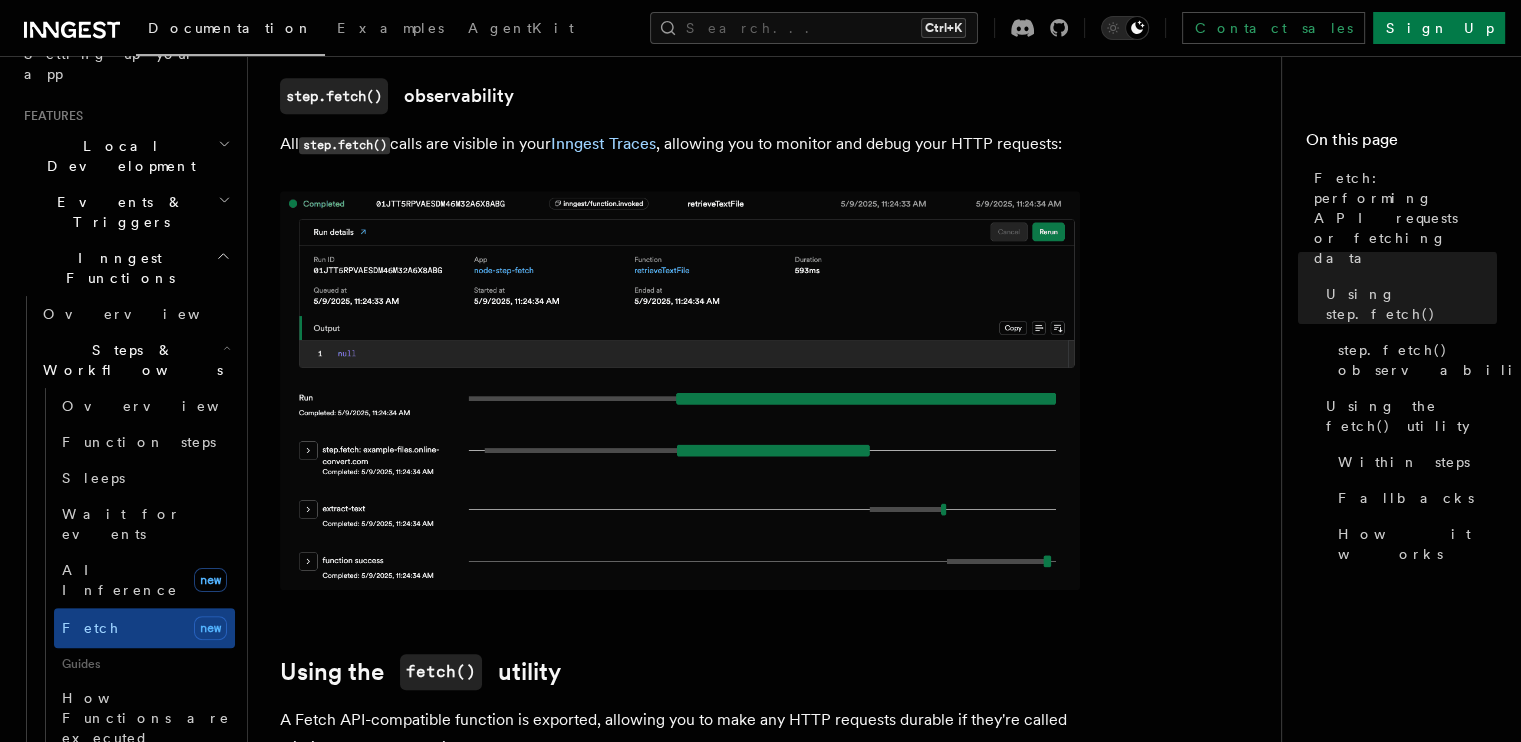click at bounding box center [680, 390] 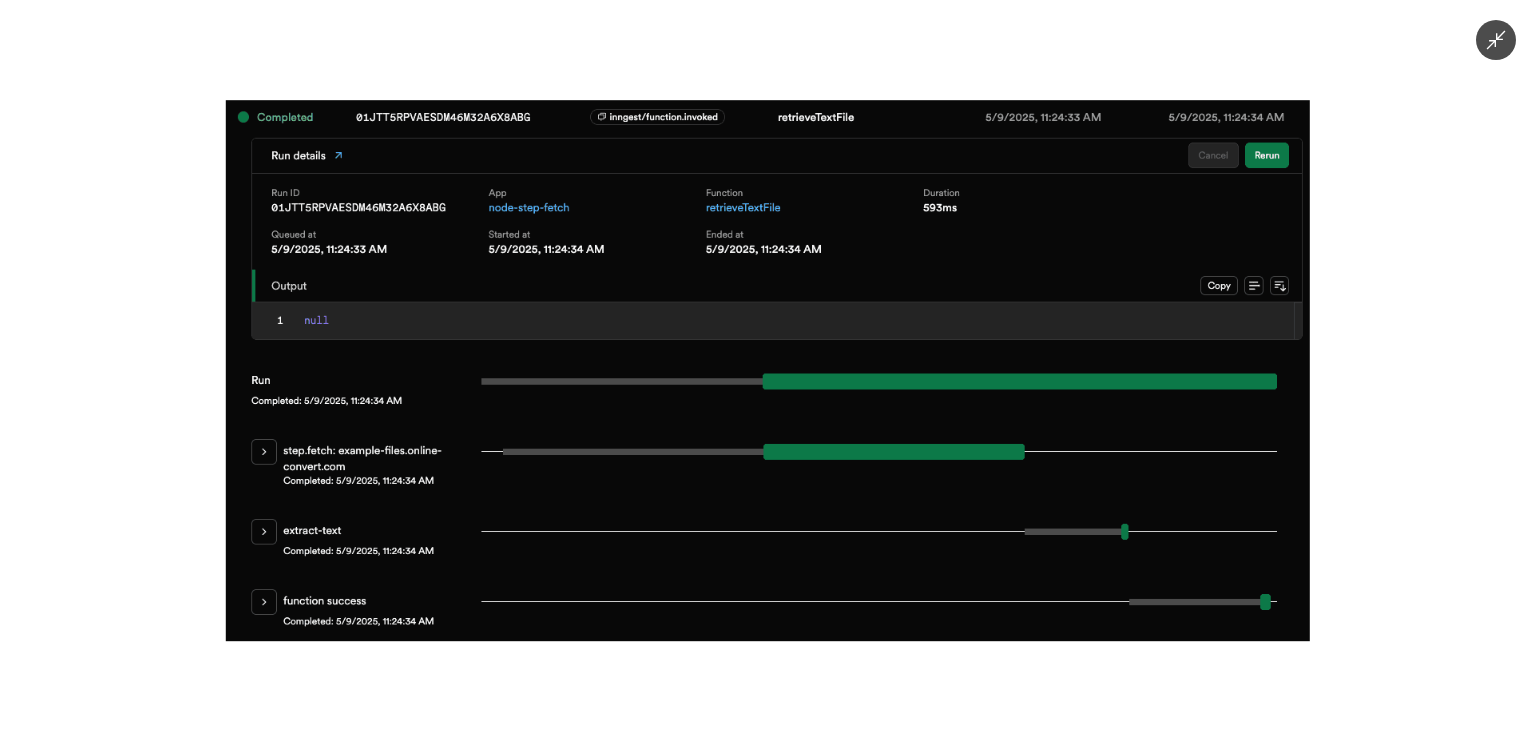 click at bounding box center [768, 370] 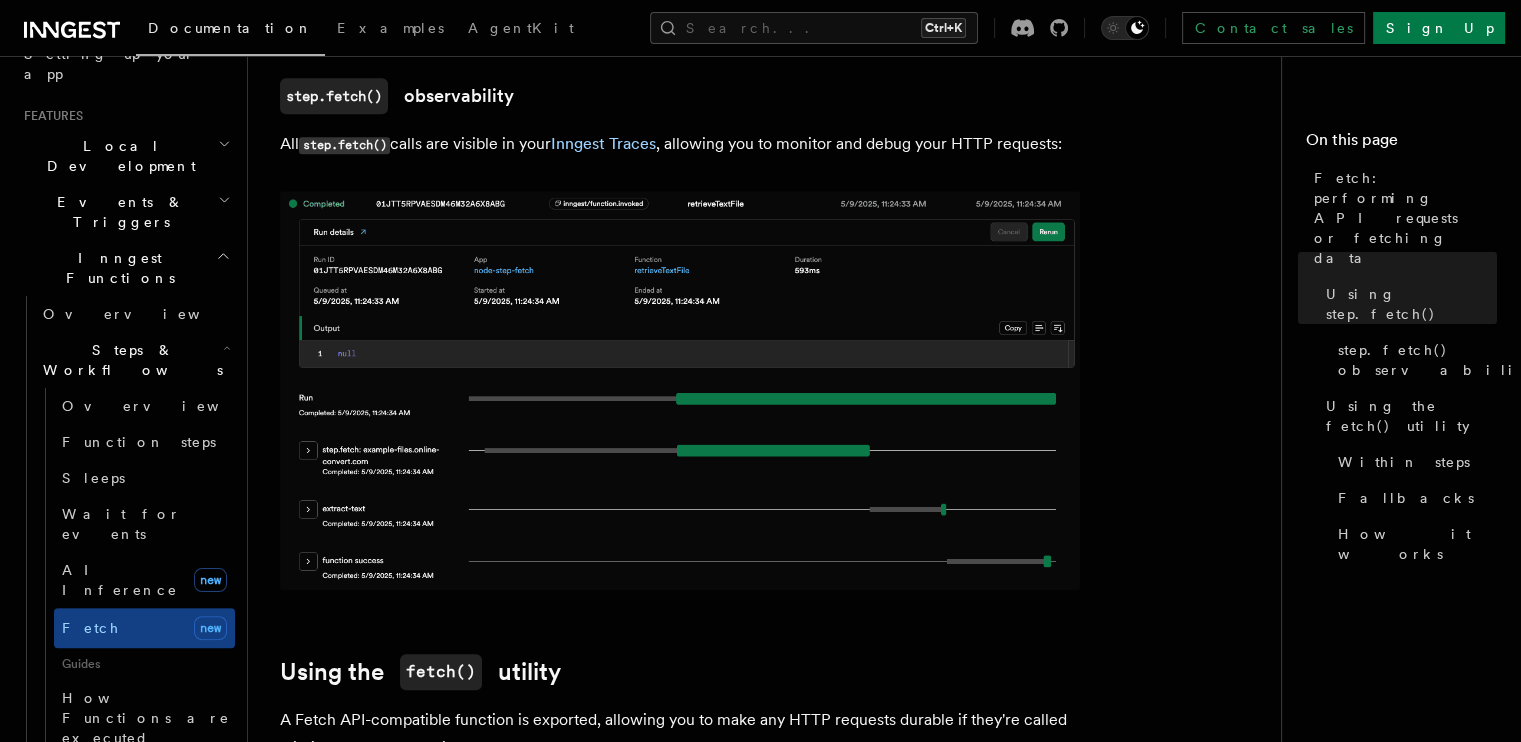 click at bounding box center [680, 390] 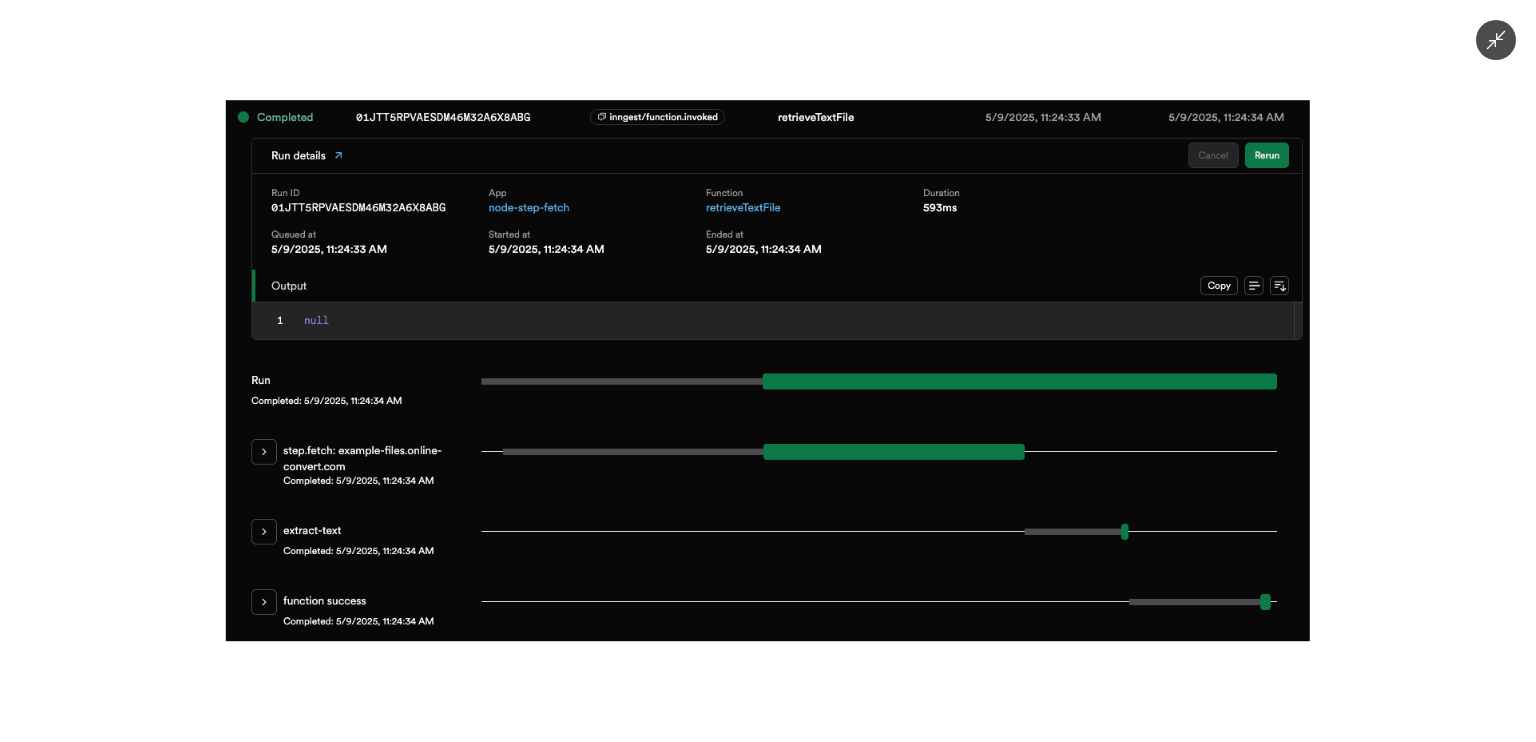 click at bounding box center (768, 370) 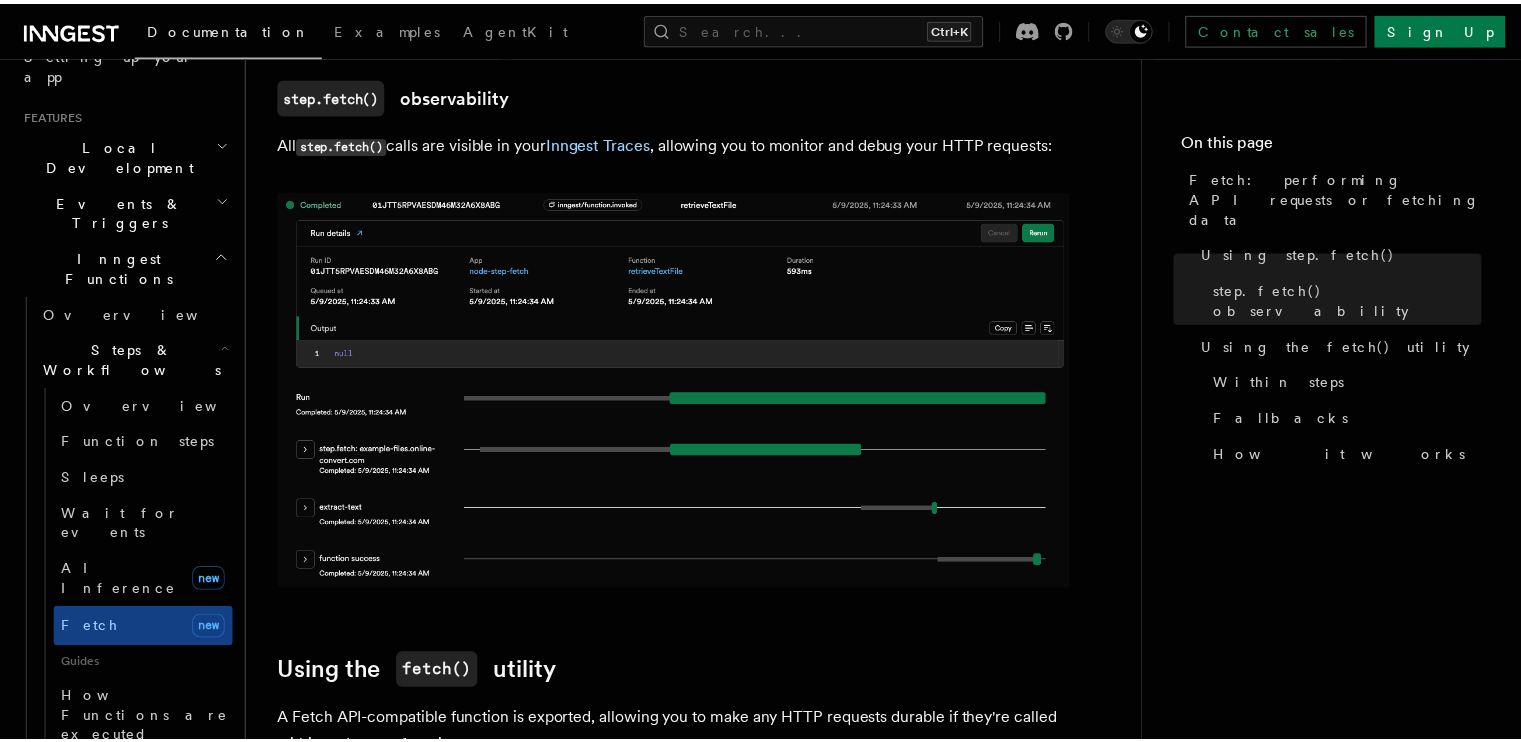 scroll, scrollTop: 2081, scrollLeft: 0, axis: vertical 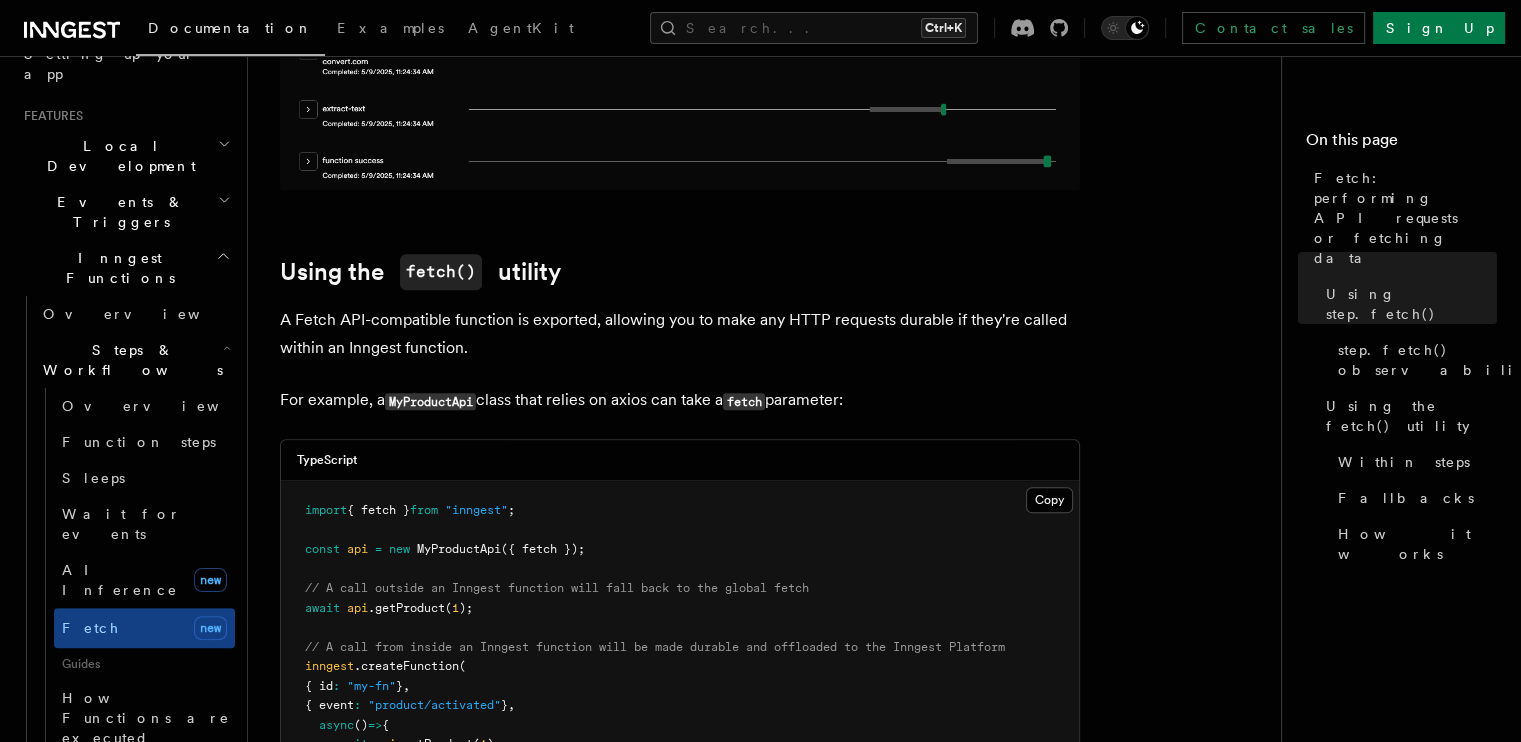 click on "fetch" at bounding box center [744, 401] 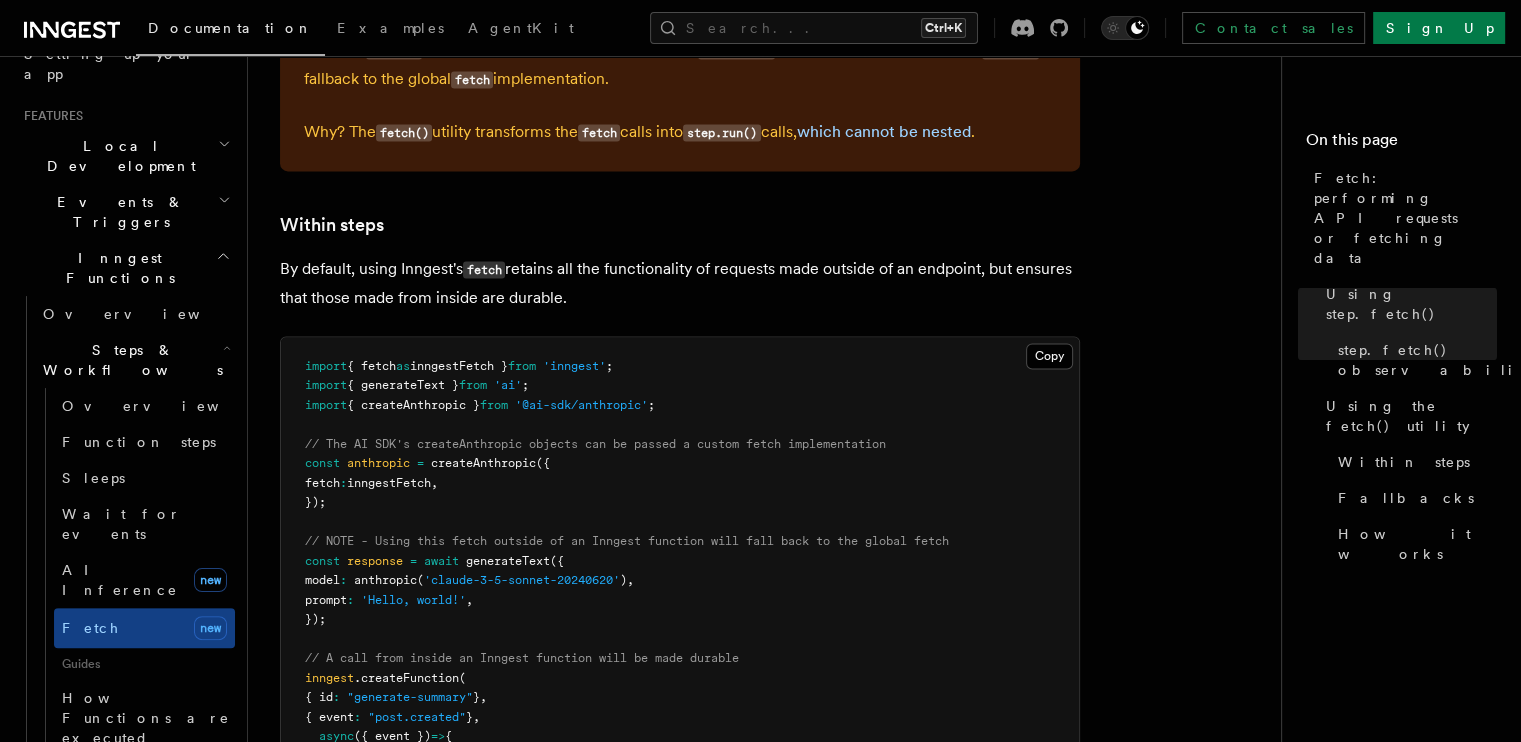 drag, startPoint x: 547, startPoint y: 389, endPoint x: 540, endPoint y: 502, distance: 113.216606 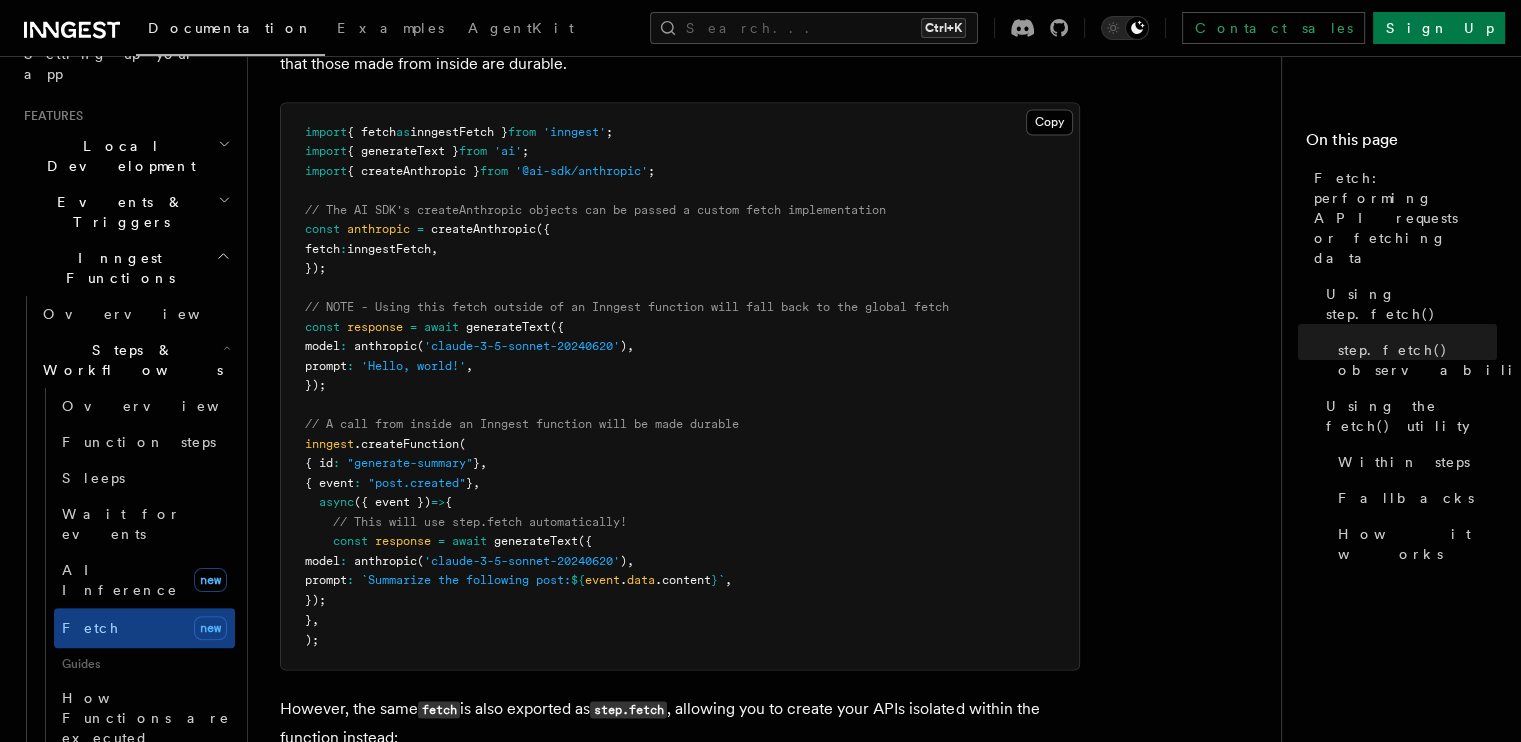 drag, startPoint x: 536, startPoint y: 495, endPoint x: 549, endPoint y: 323, distance: 172.49059 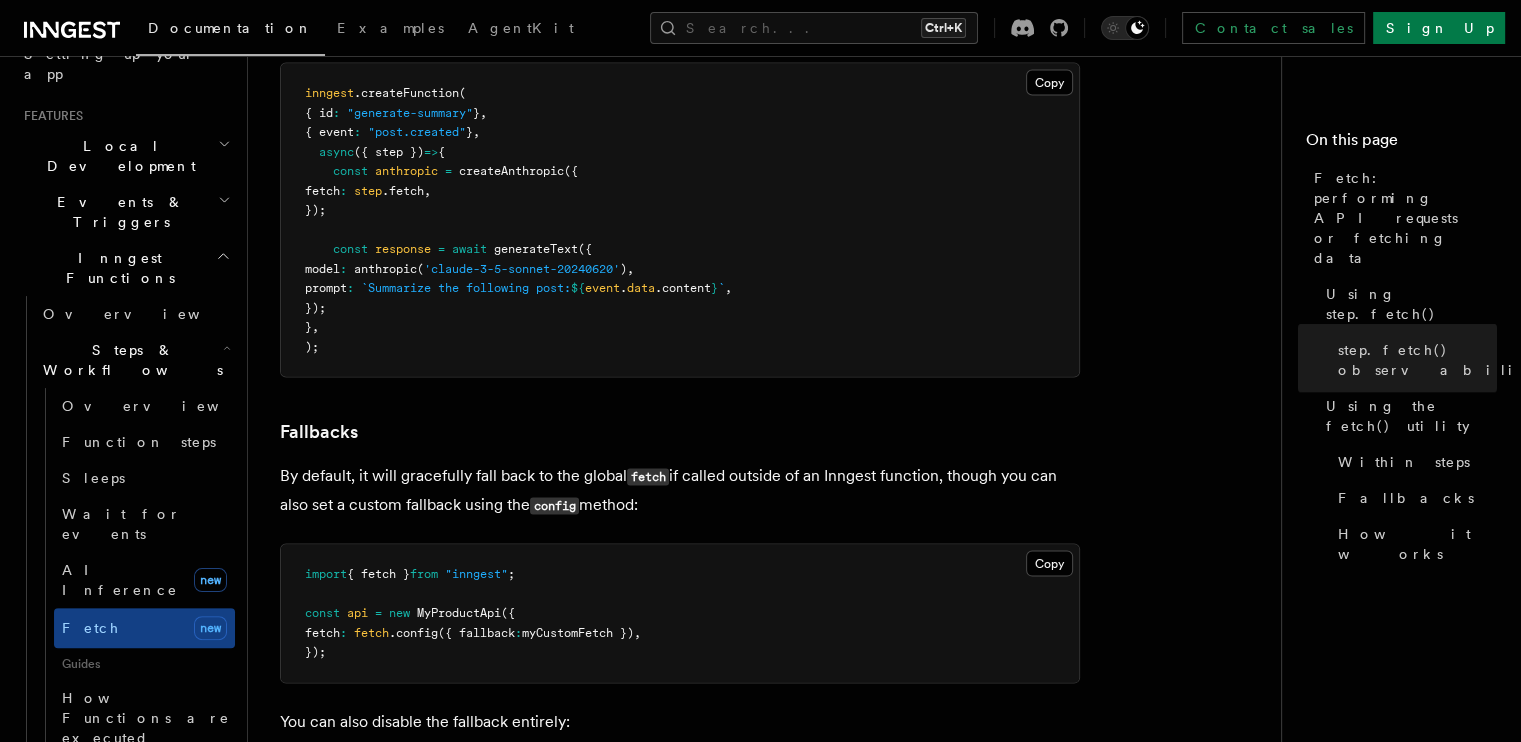 drag, startPoint x: 627, startPoint y: 395, endPoint x: 639, endPoint y: 501, distance: 106.677086 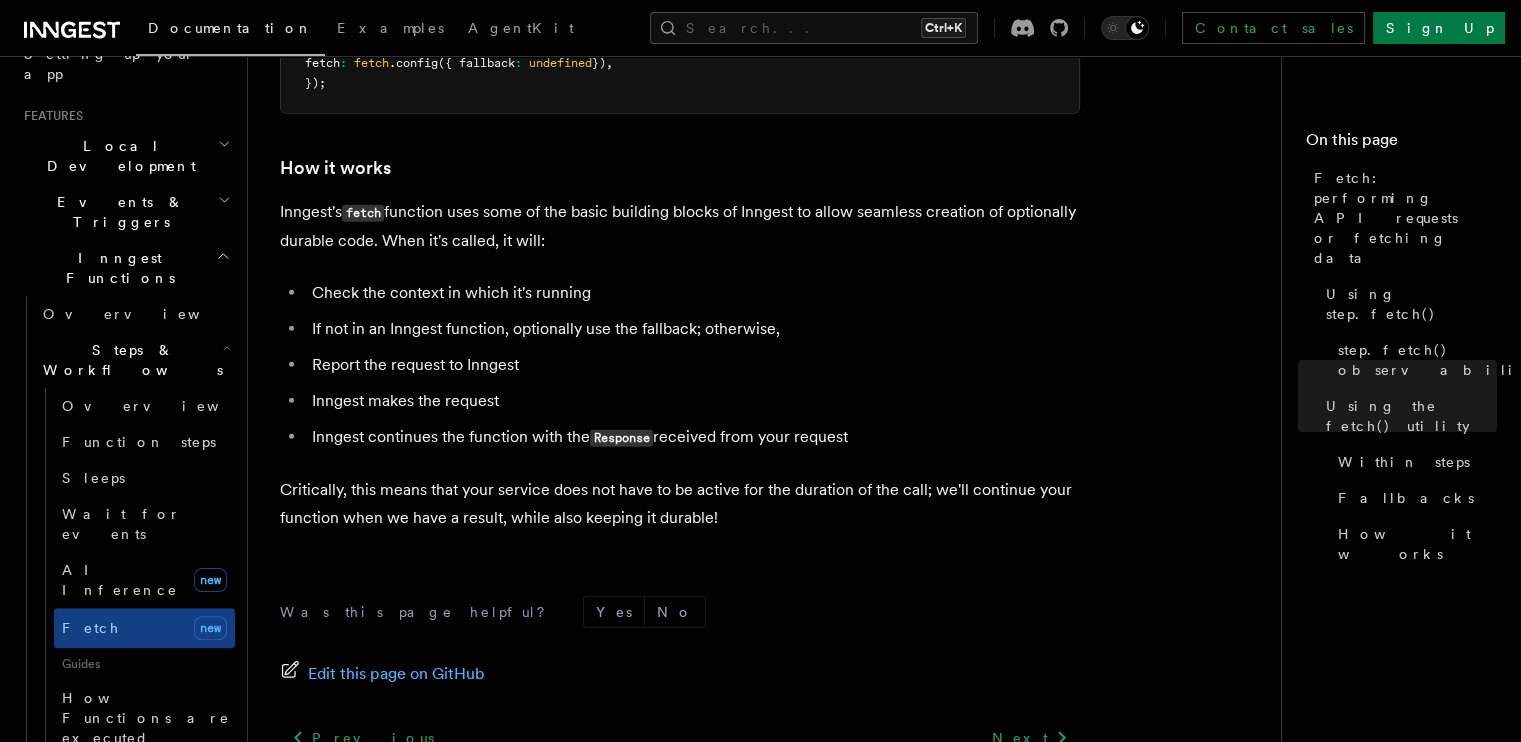 scroll, scrollTop: 4867, scrollLeft: 0, axis: vertical 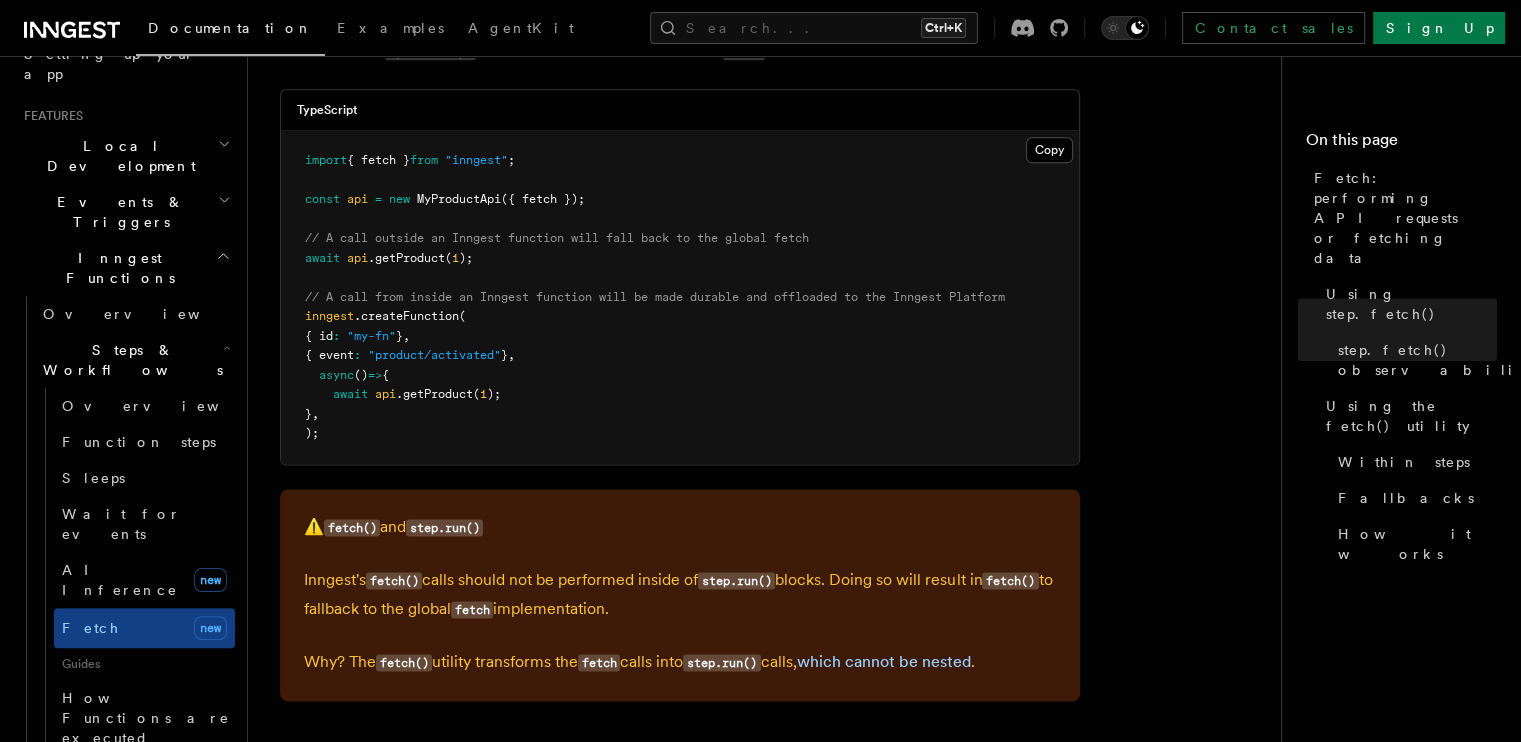 drag, startPoint x: 811, startPoint y: 535, endPoint x: 776, endPoint y: 359, distance: 179.44637 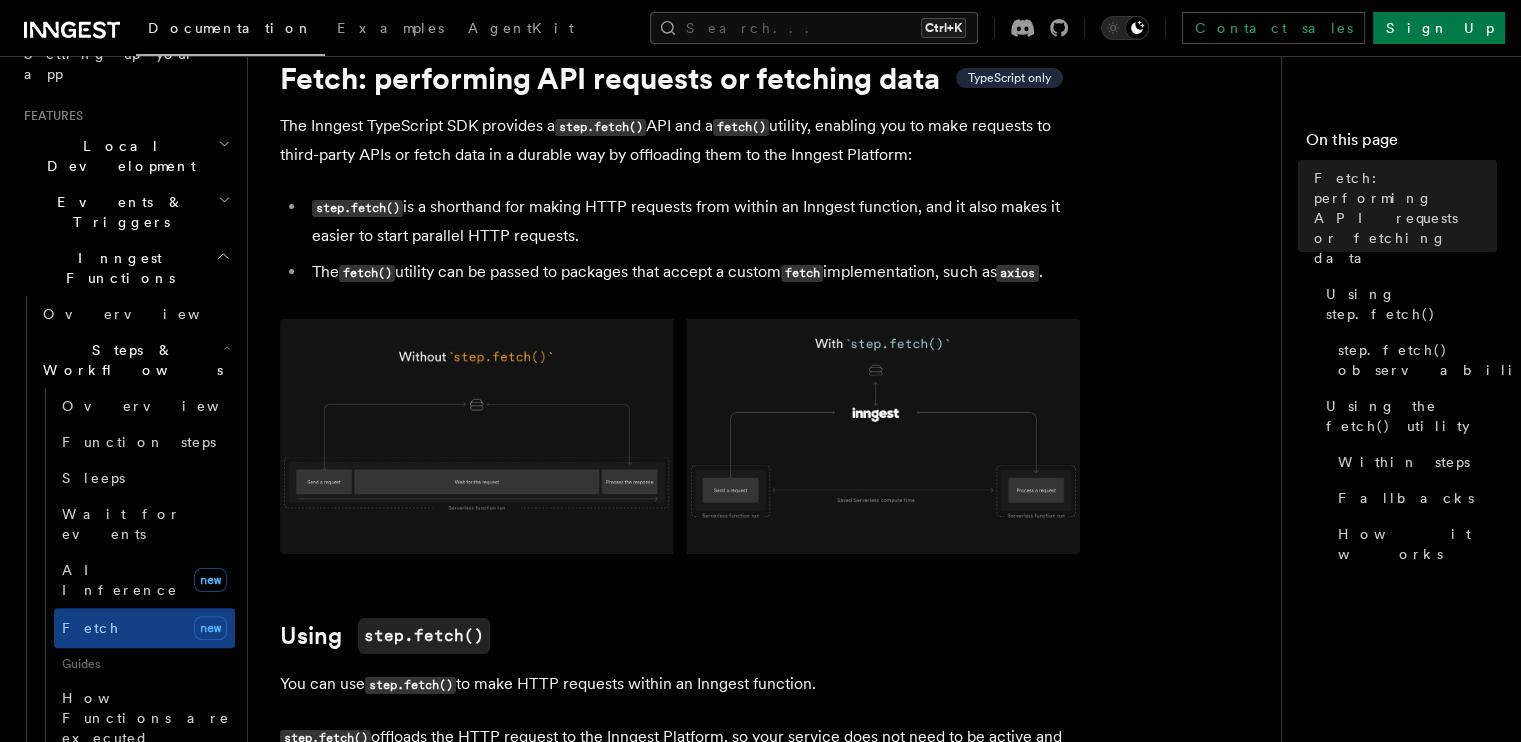scroll, scrollTop: 0, scrollLeft: 0, axis: both 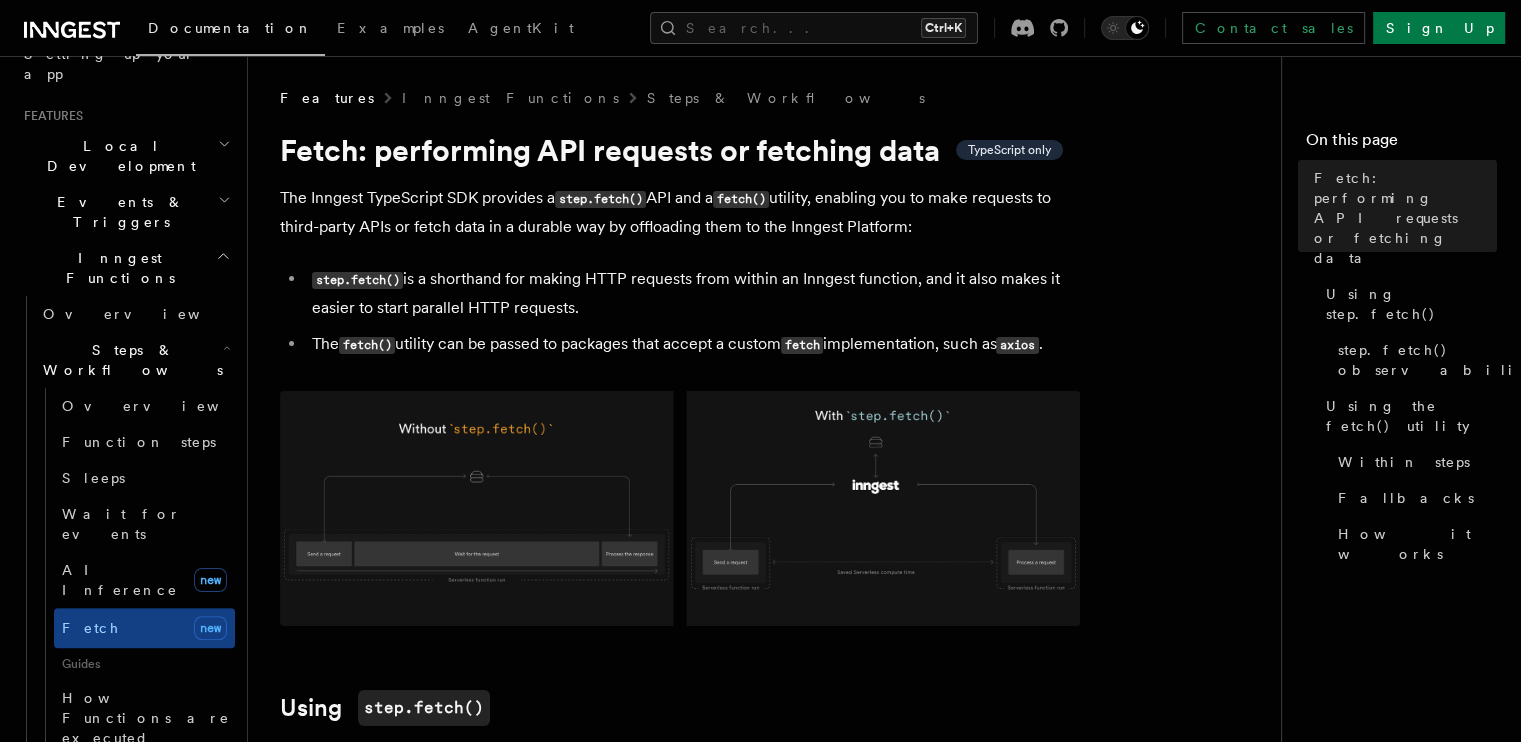 drag, startPoint x: 794, startPoint y: 352, endPoint x: 832, endPoint y: 354, distance: 38.052597 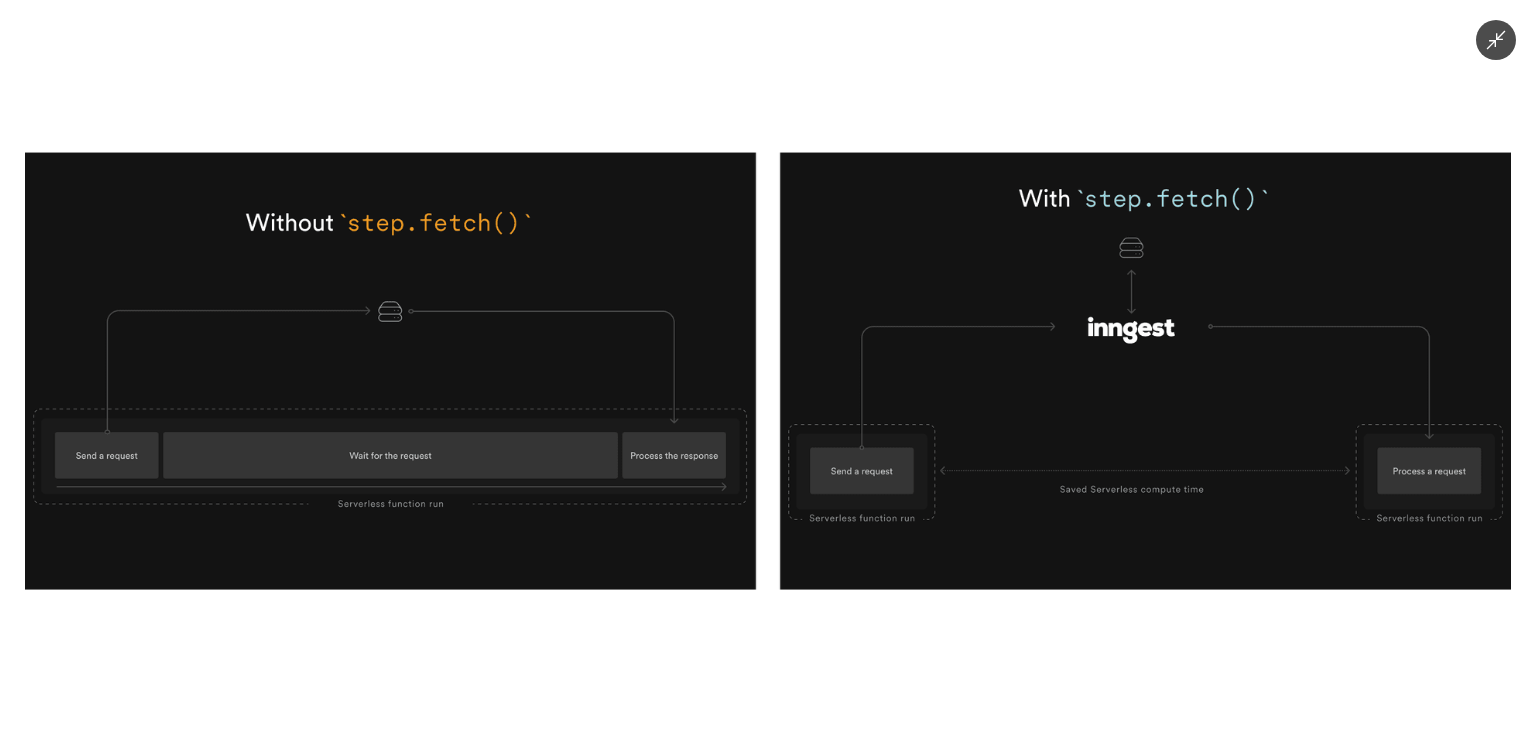 click at bounding box center (768, 370) 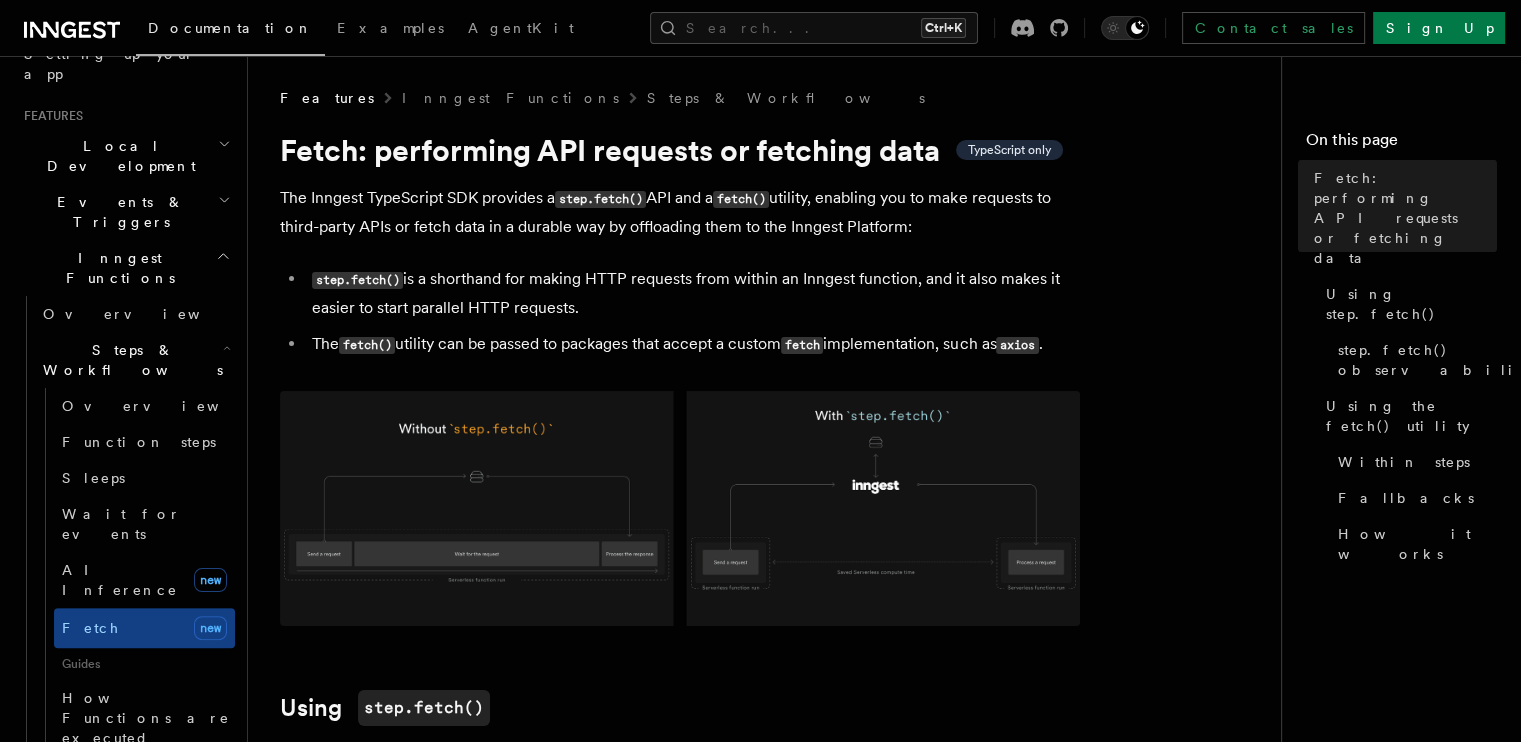 click at bounding box center [680, 508] 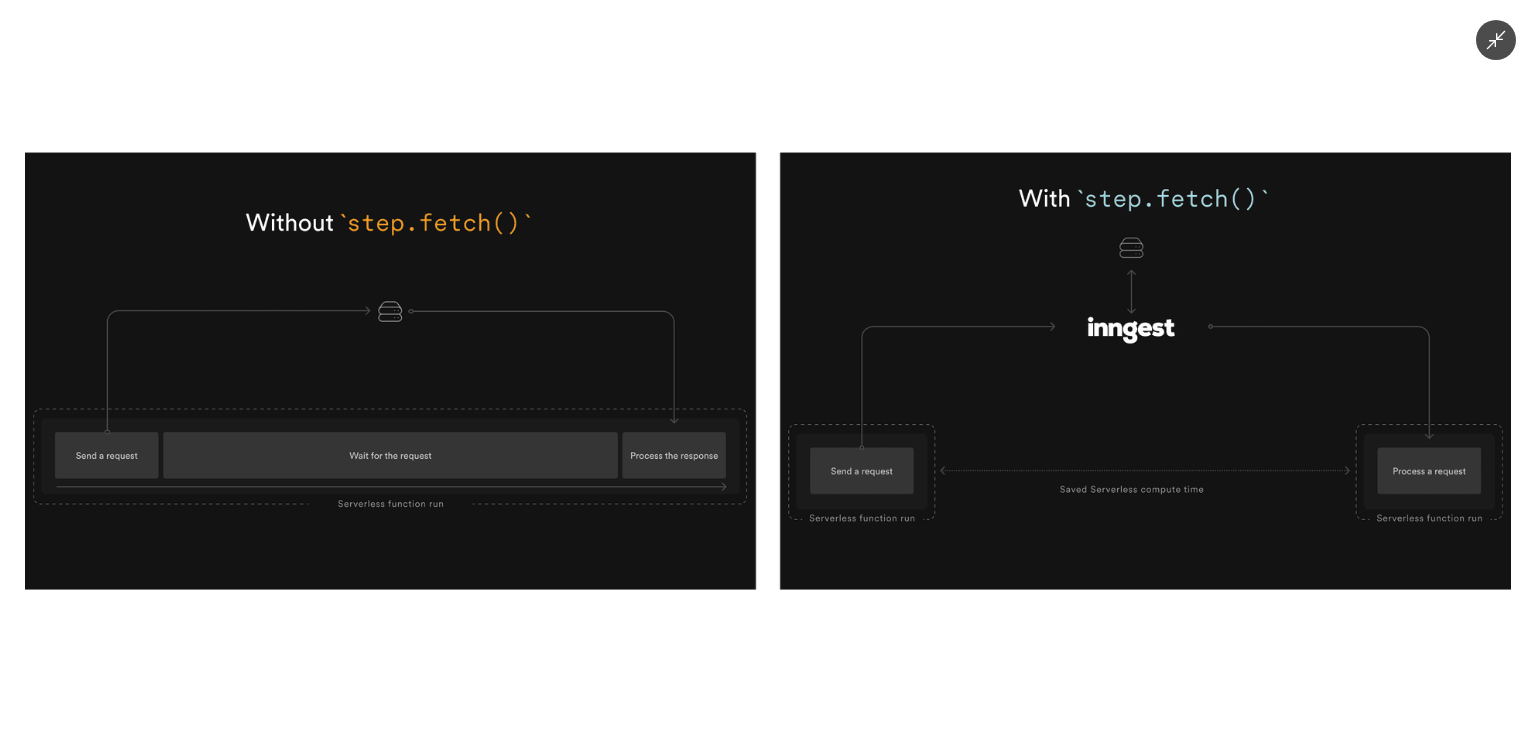 click at bounding box center (768, 370) 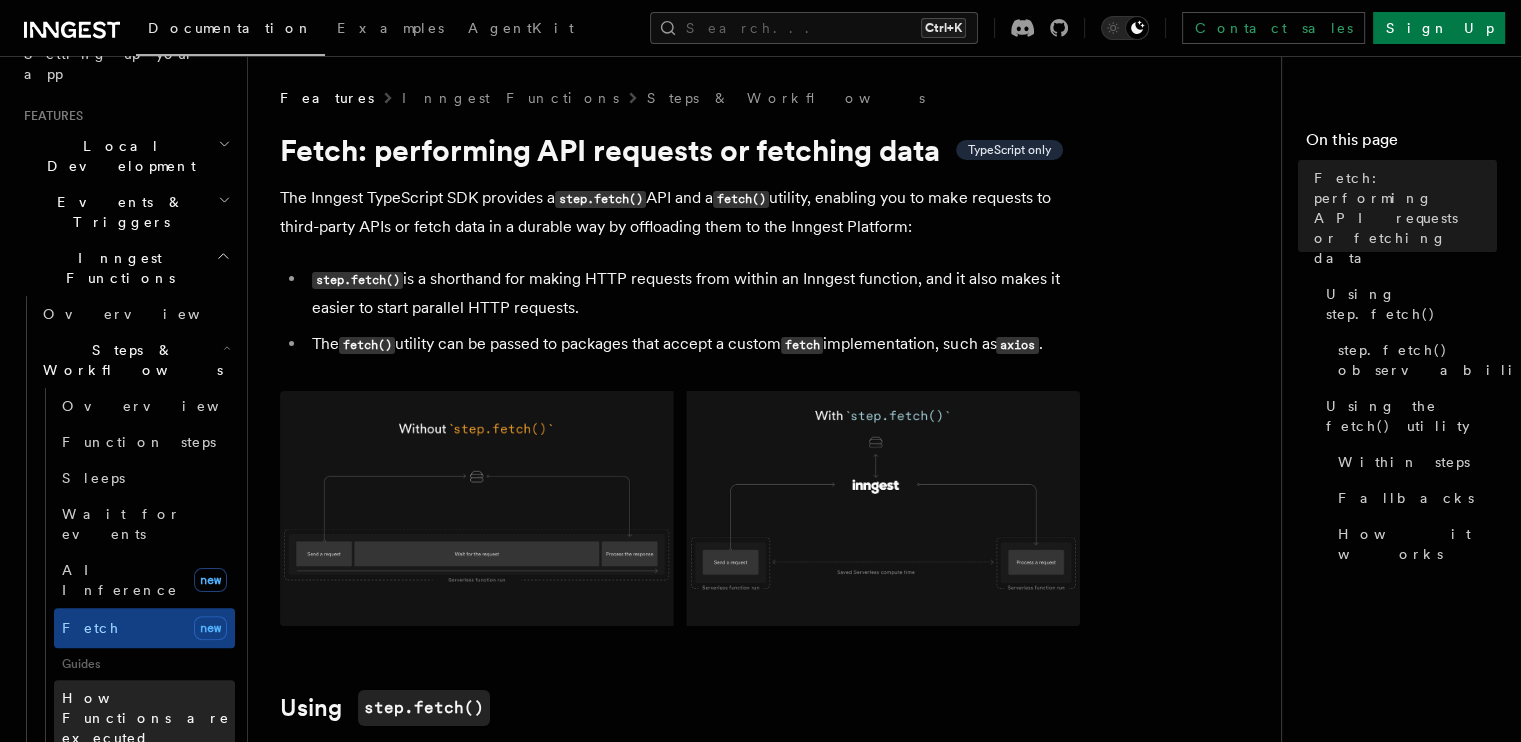 click on "How Functions are executed" at bounding box center (148, 718) 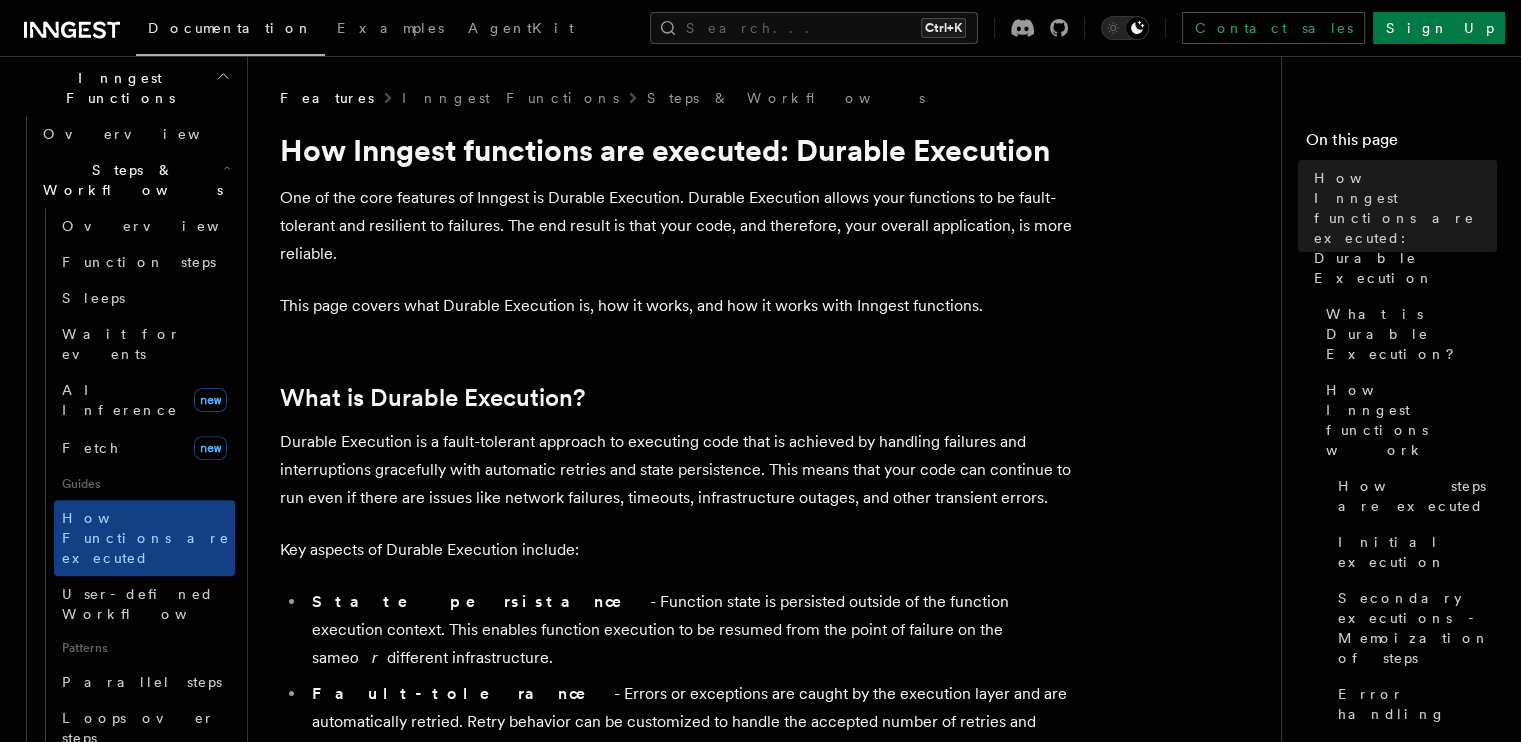 scroll, scrollTop: 800, scrollLeft: 0, axis: vertical 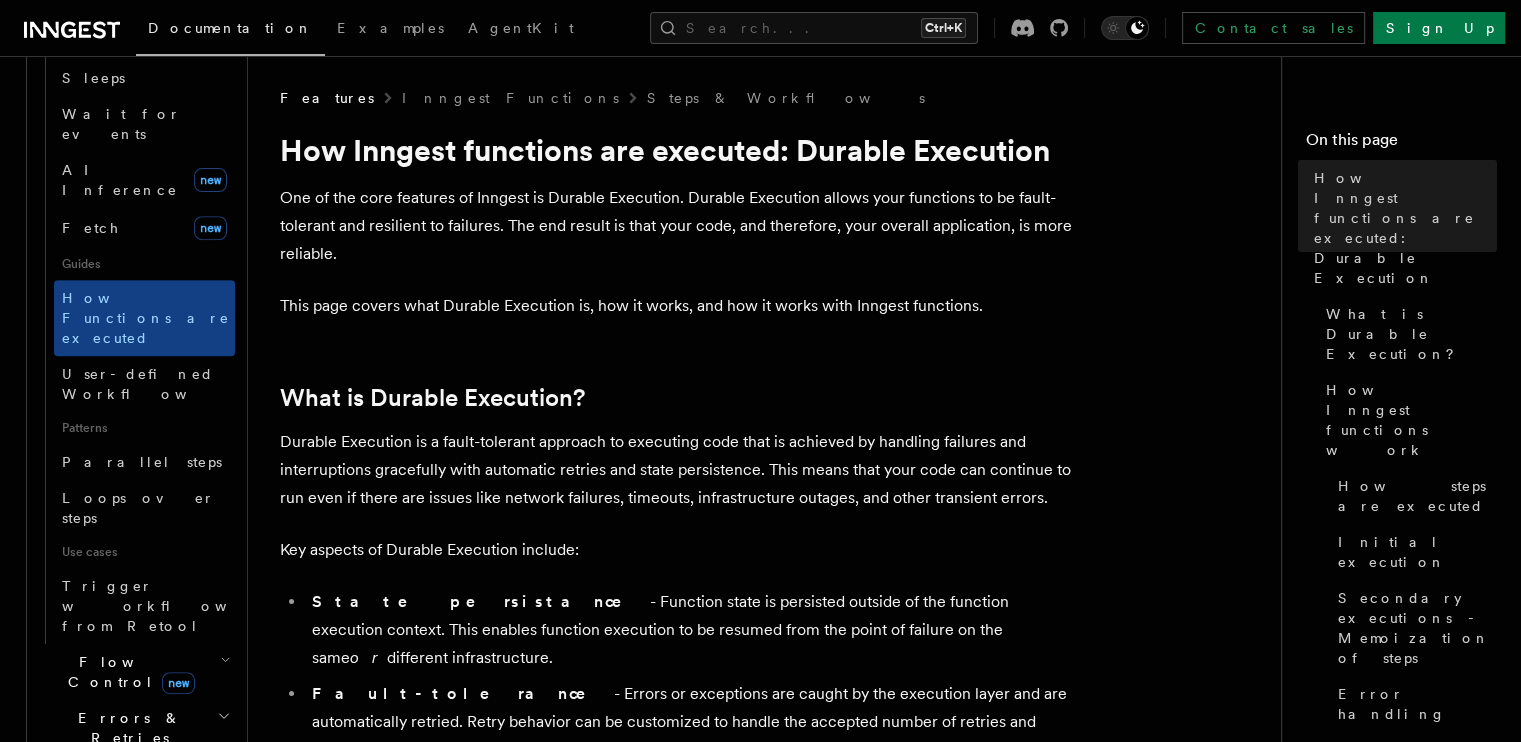 click on "Cancellation" at bounding box center (135, 774) 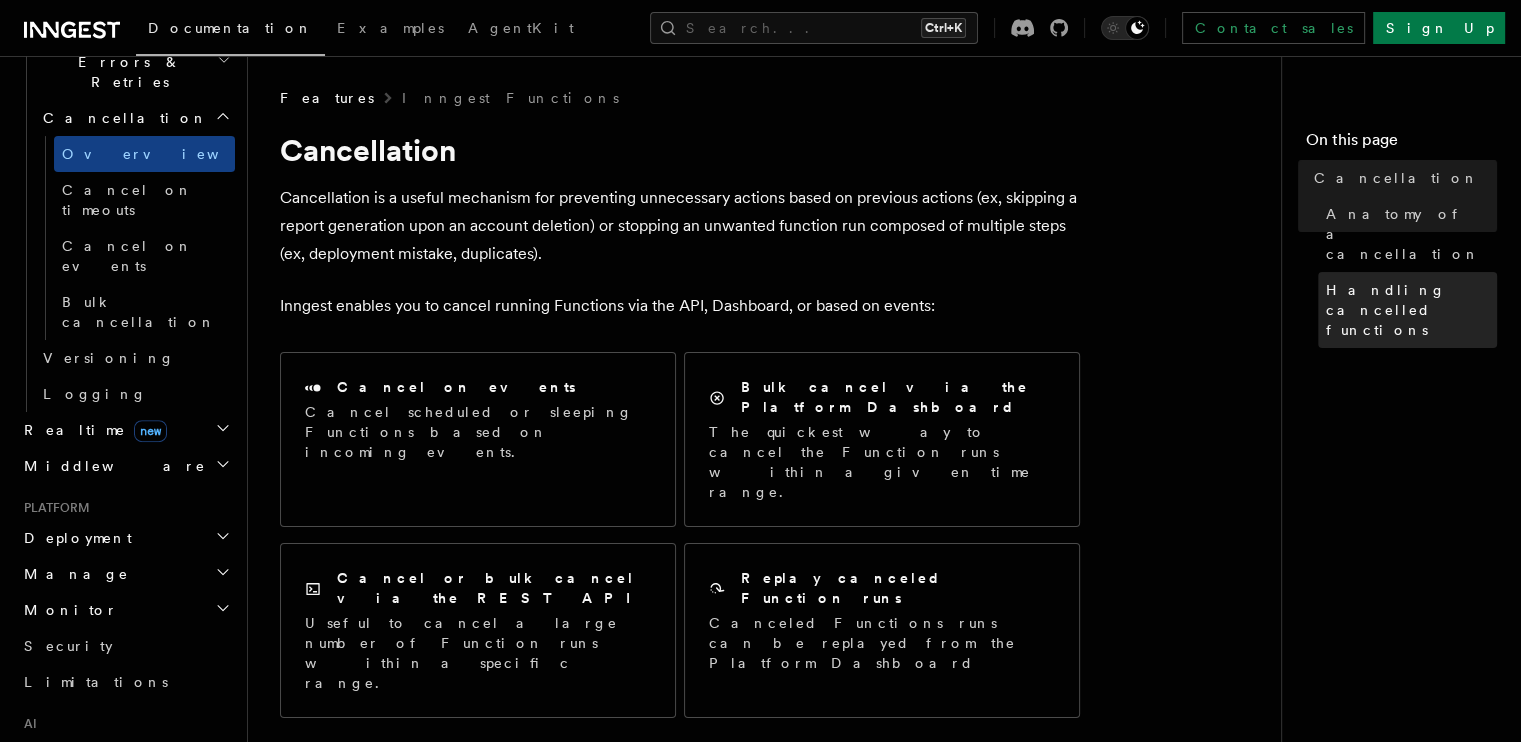 click on "Handling cancelled functions" at bounding box center [1407, 310] 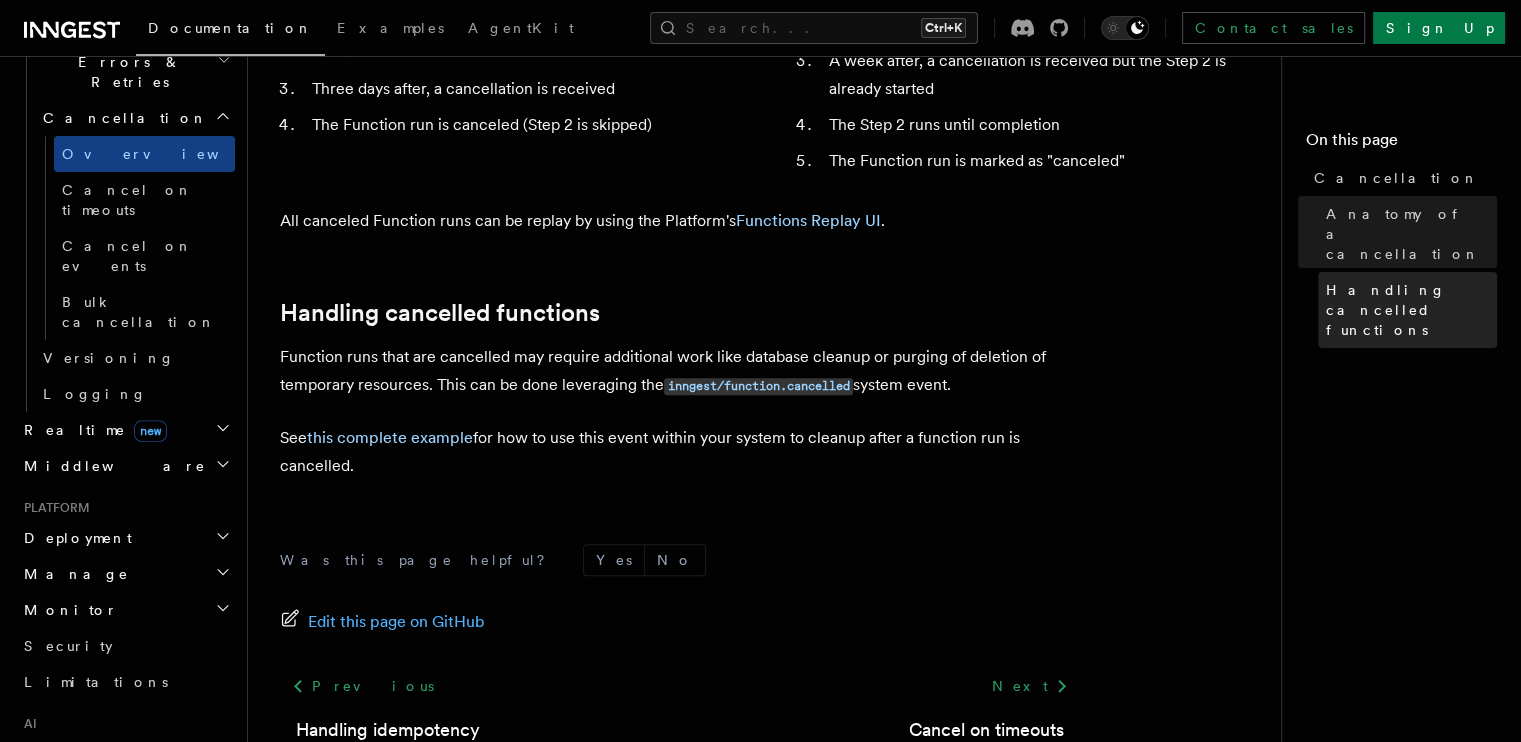 scroll, scrollTop: 1752, scrollLeft: 0, axis: vertical 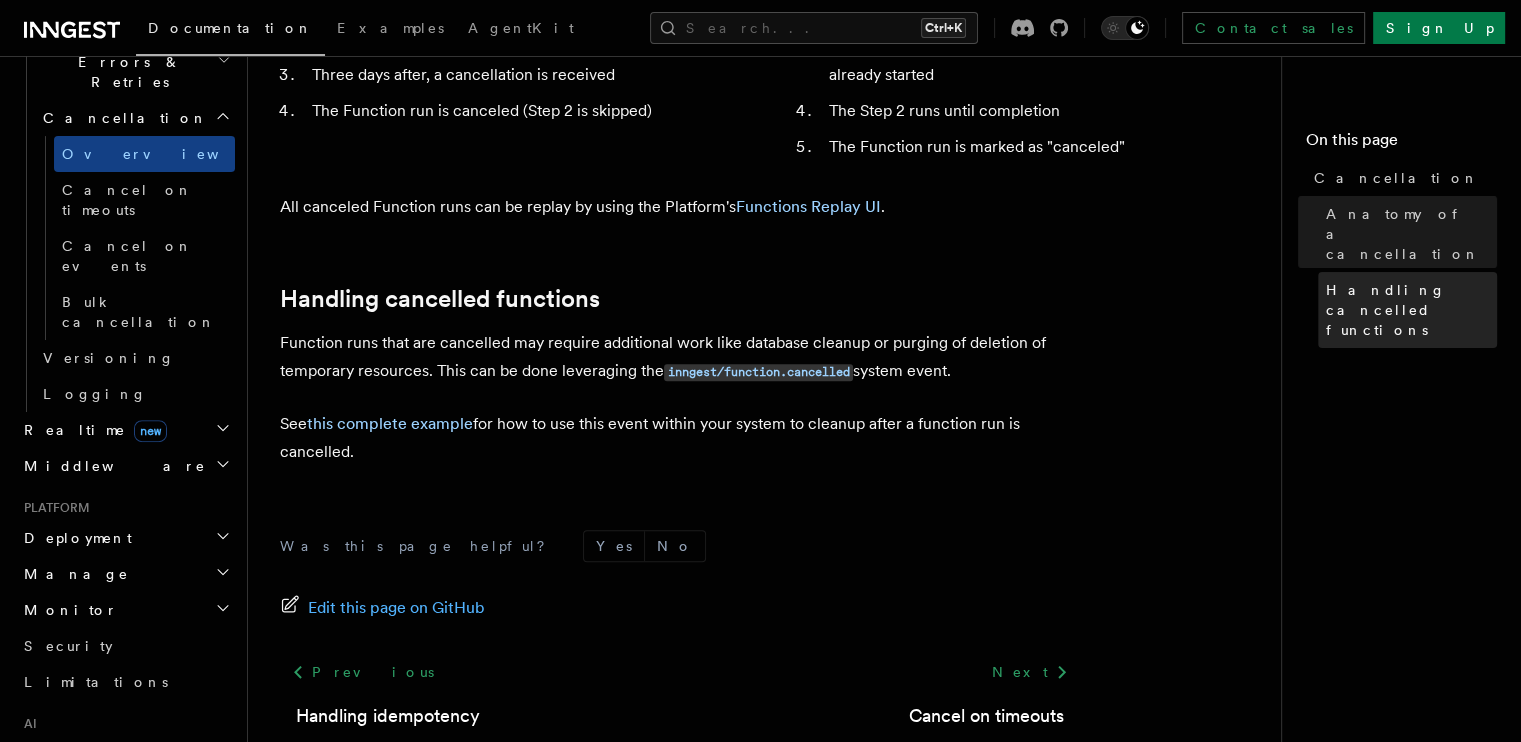 click on "Handling cancelled functions" at bounding box center (1411, 310) 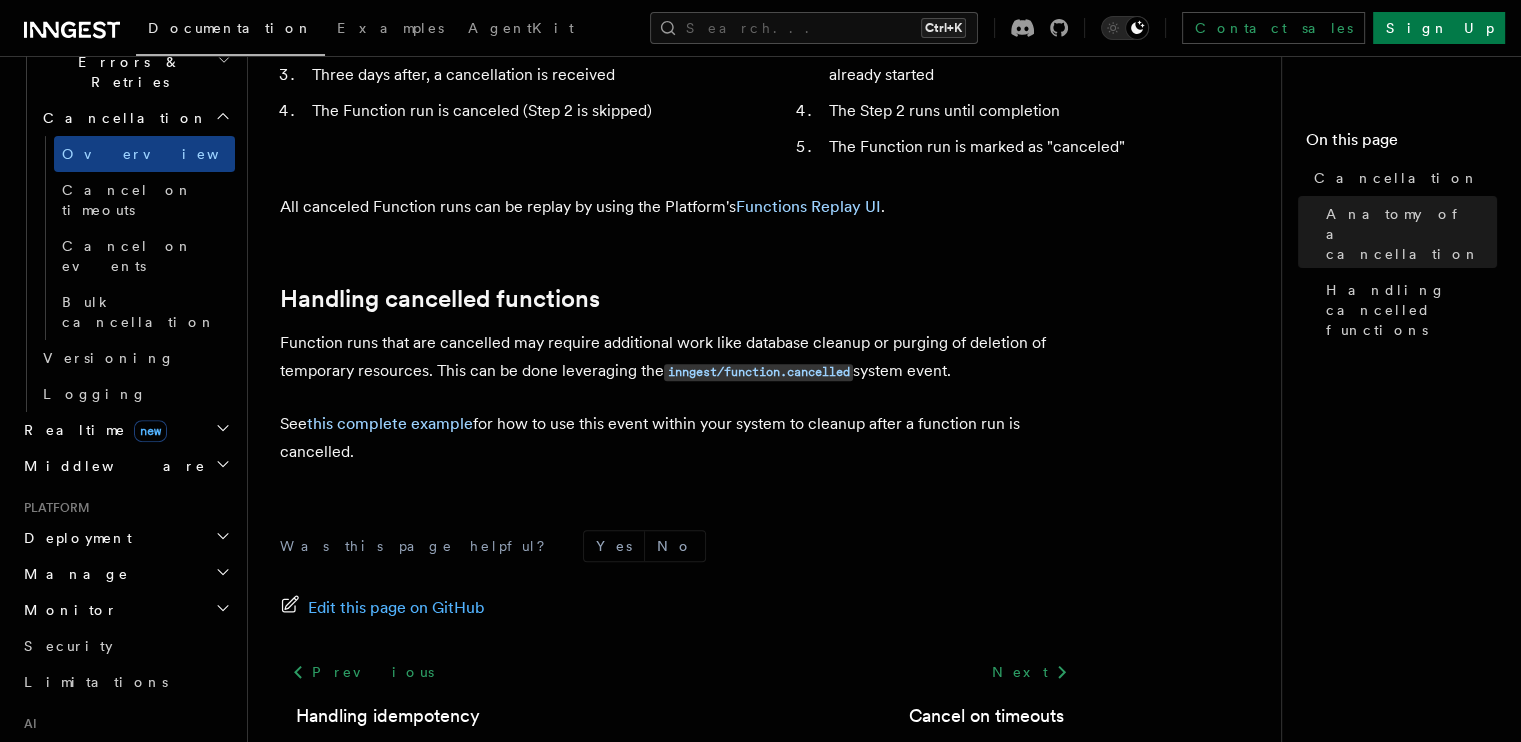 drag, startPoint x: 520, startPoint y: 428, endPoint x: 591, endPoint y: 424, distance: 71.11259 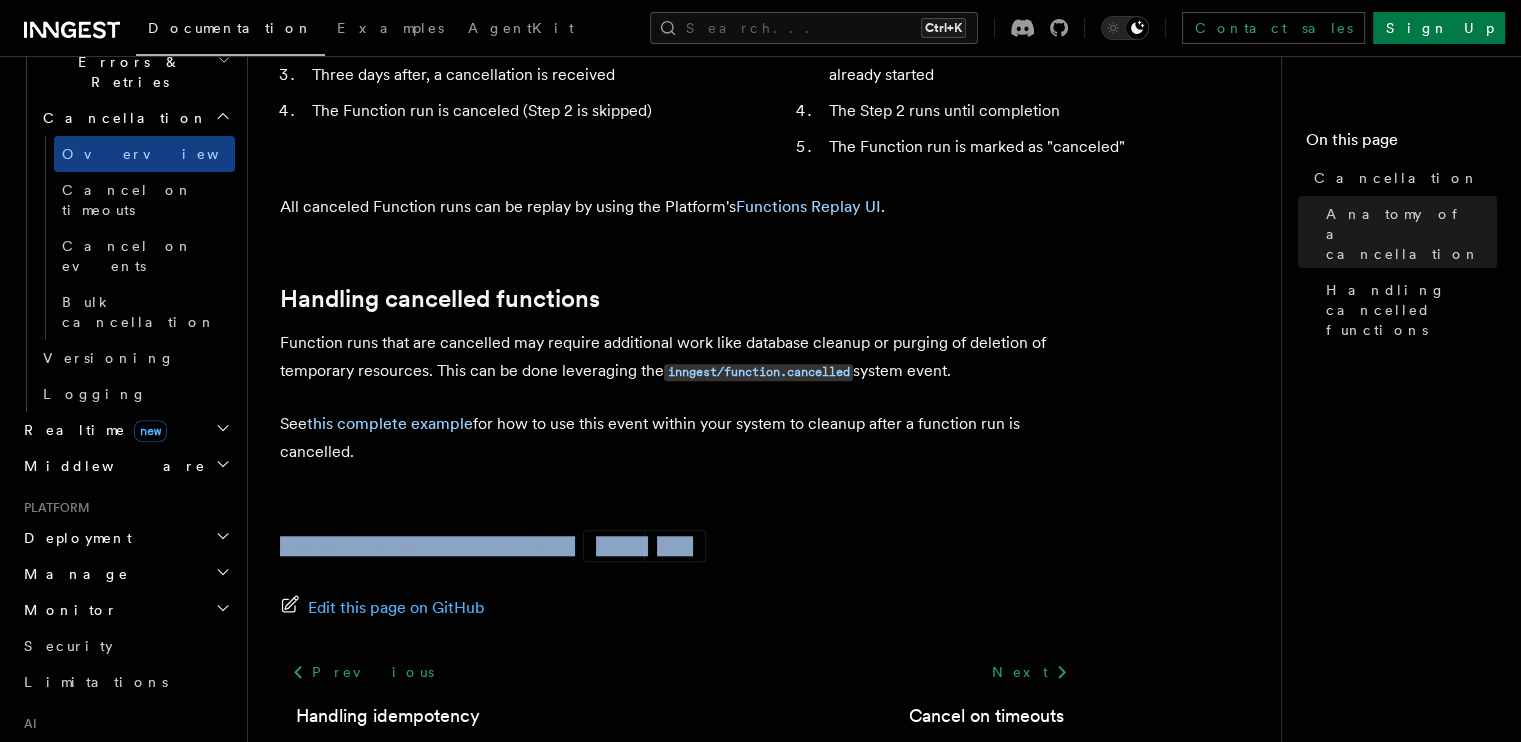drag, startPoint x: 556, startPoint y: 427, endPoint x: 320, endPoint y: 407, distance: 236.84595 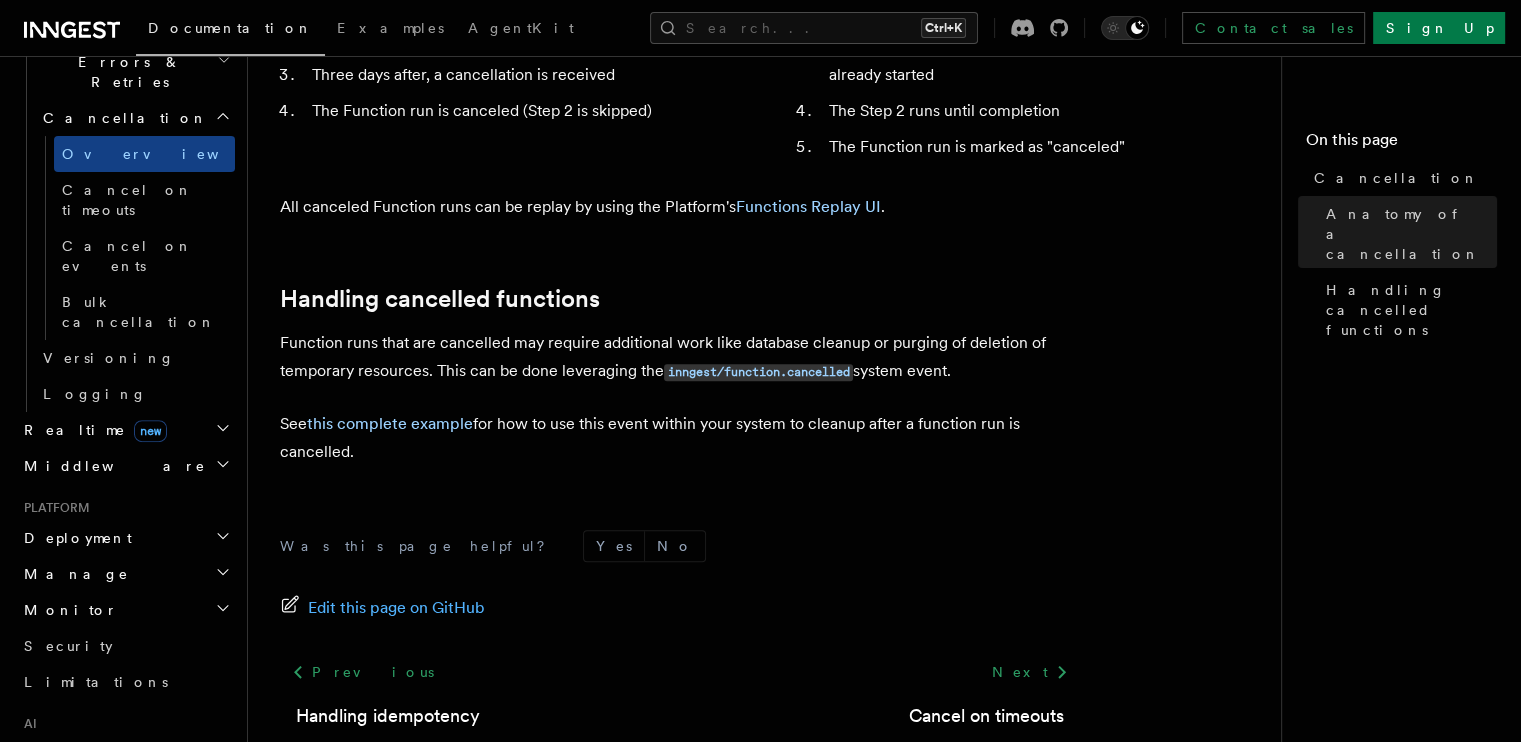 click on "Was this page helpful? Yes No Edit this page on GitHub Previous Handling idempotency Next Cancel on timeouts ©  2025  Inngest Inc. All rights reserved. We're hiring! Star our open source repository Join our Discord community Follow us on X Follow us on Bluesky" at bounding box center [680, 676] 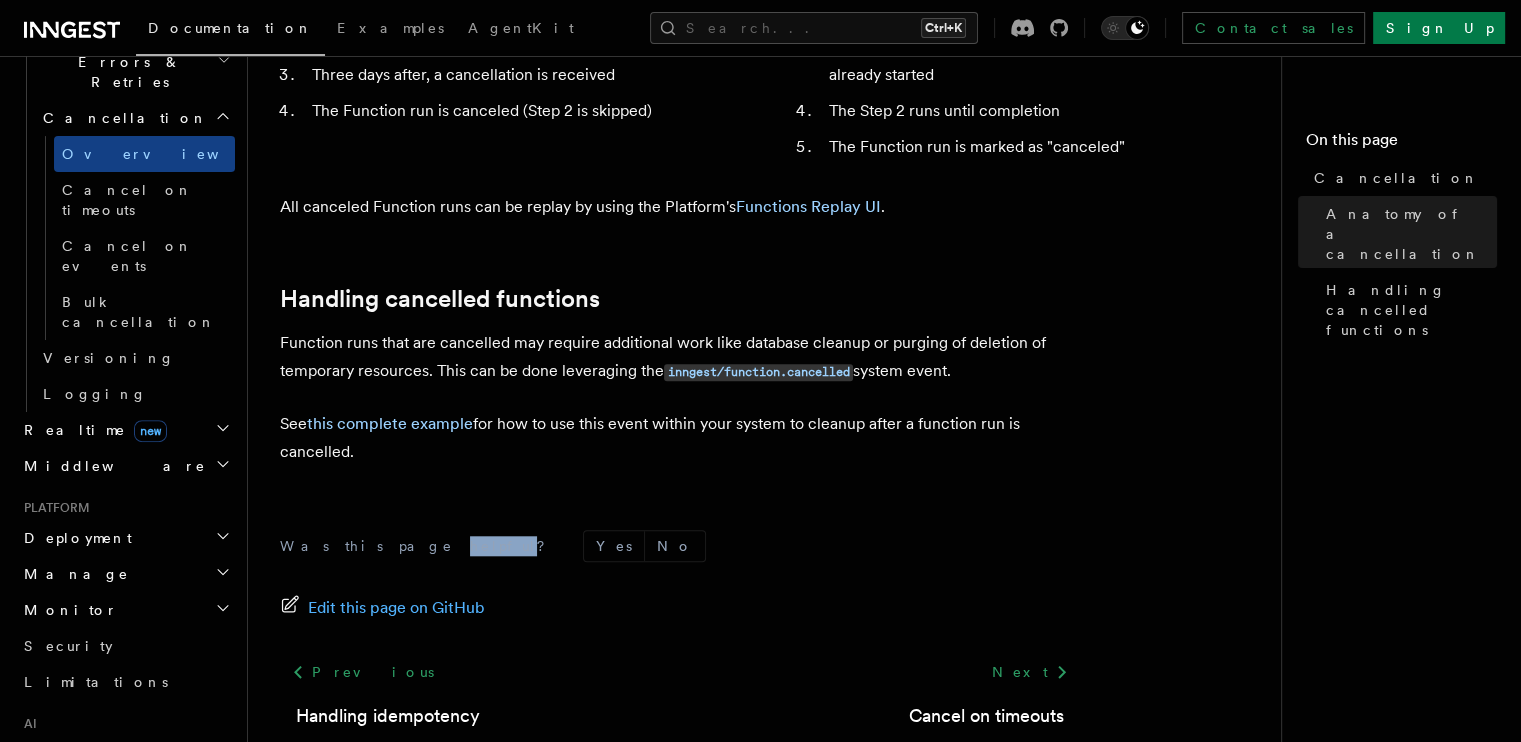 click on "Was this page helpful?" at bounding box center (419, 546) 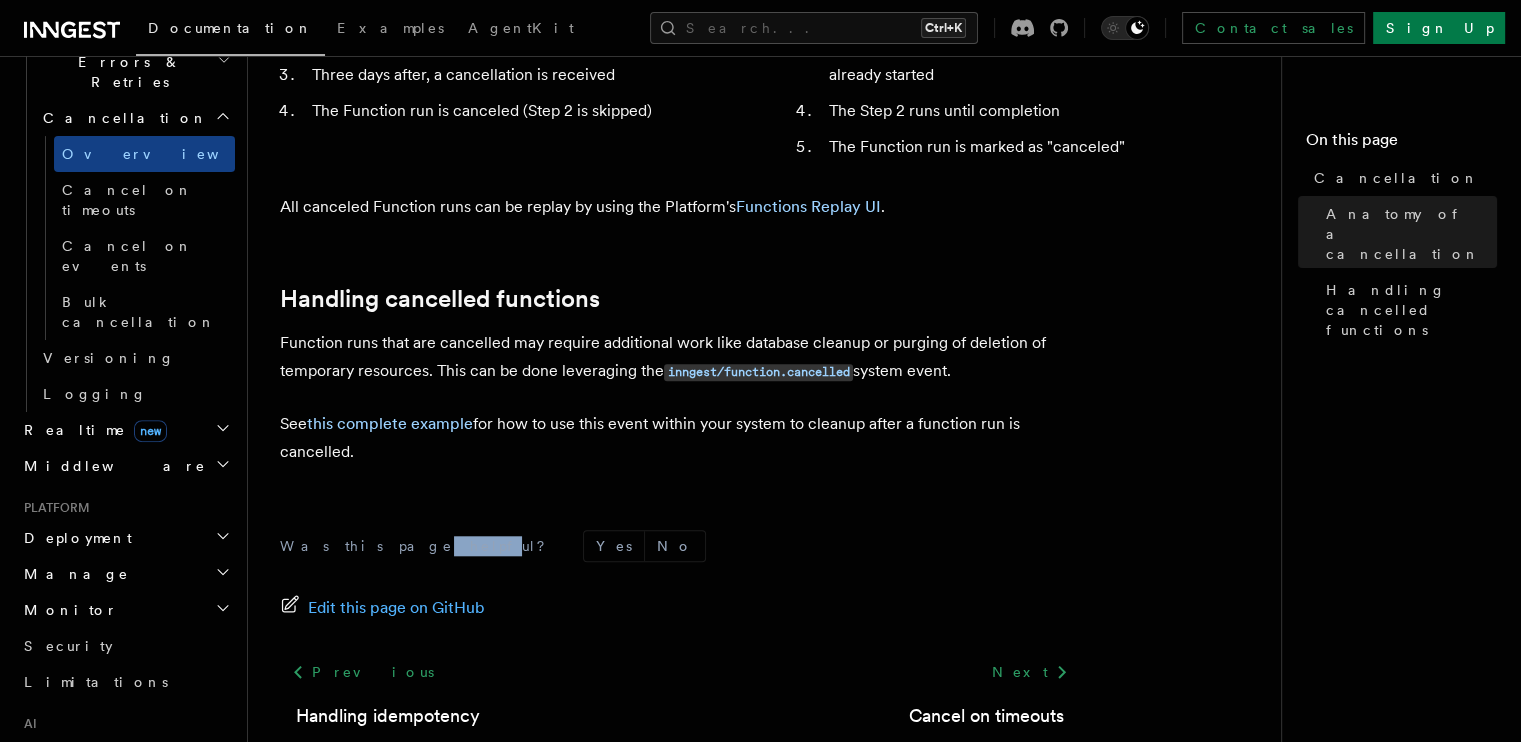 drag, startPoint x: 368, startPoint y: 430, endPoint x: 403, endPoint y: 432, distance: 35.057095 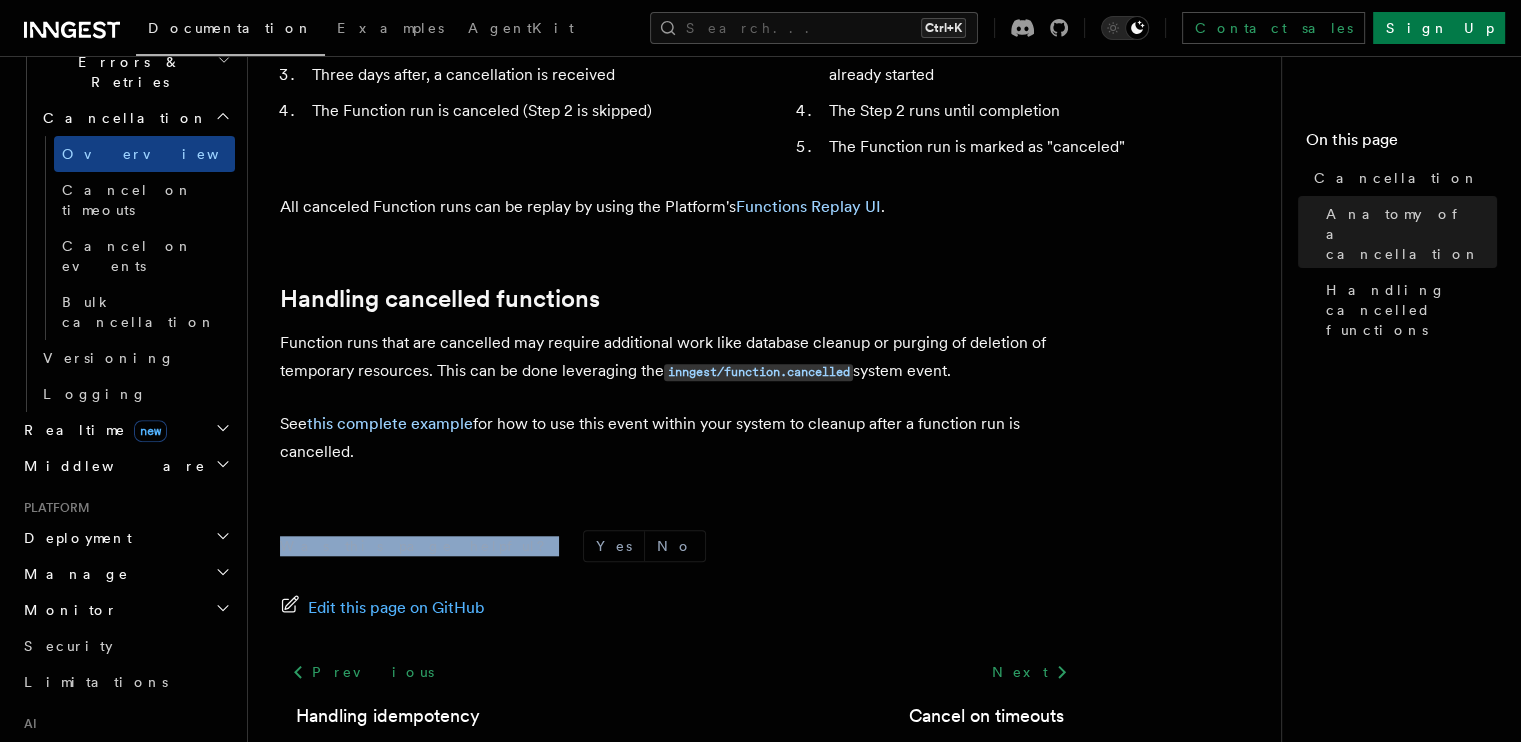 drag, startPoint x: 419, startPoint y: 426, endPoint x: 276, endPoint y: 423, distance: 143.03146 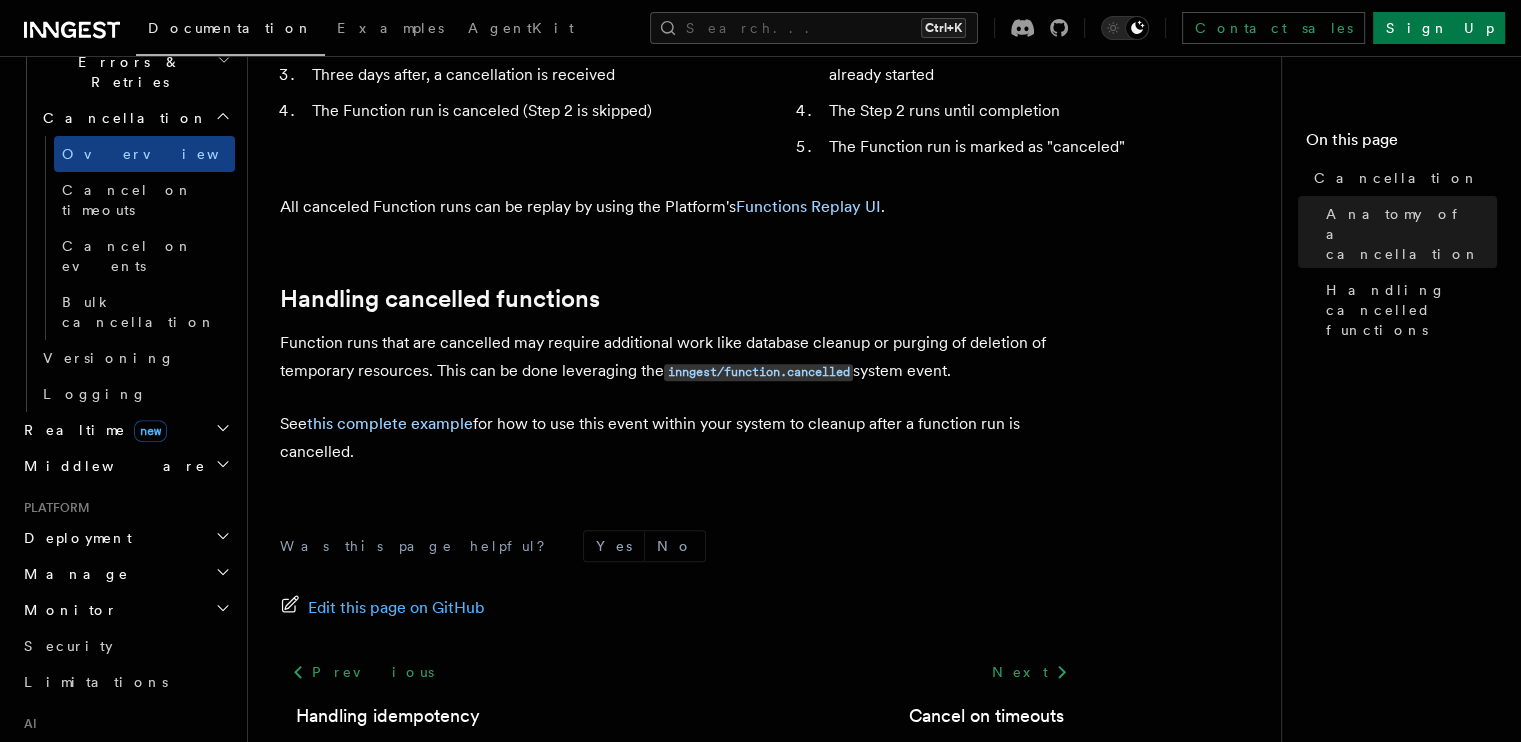 click on "Was this page helpful?" at bounding box center (419, 546) 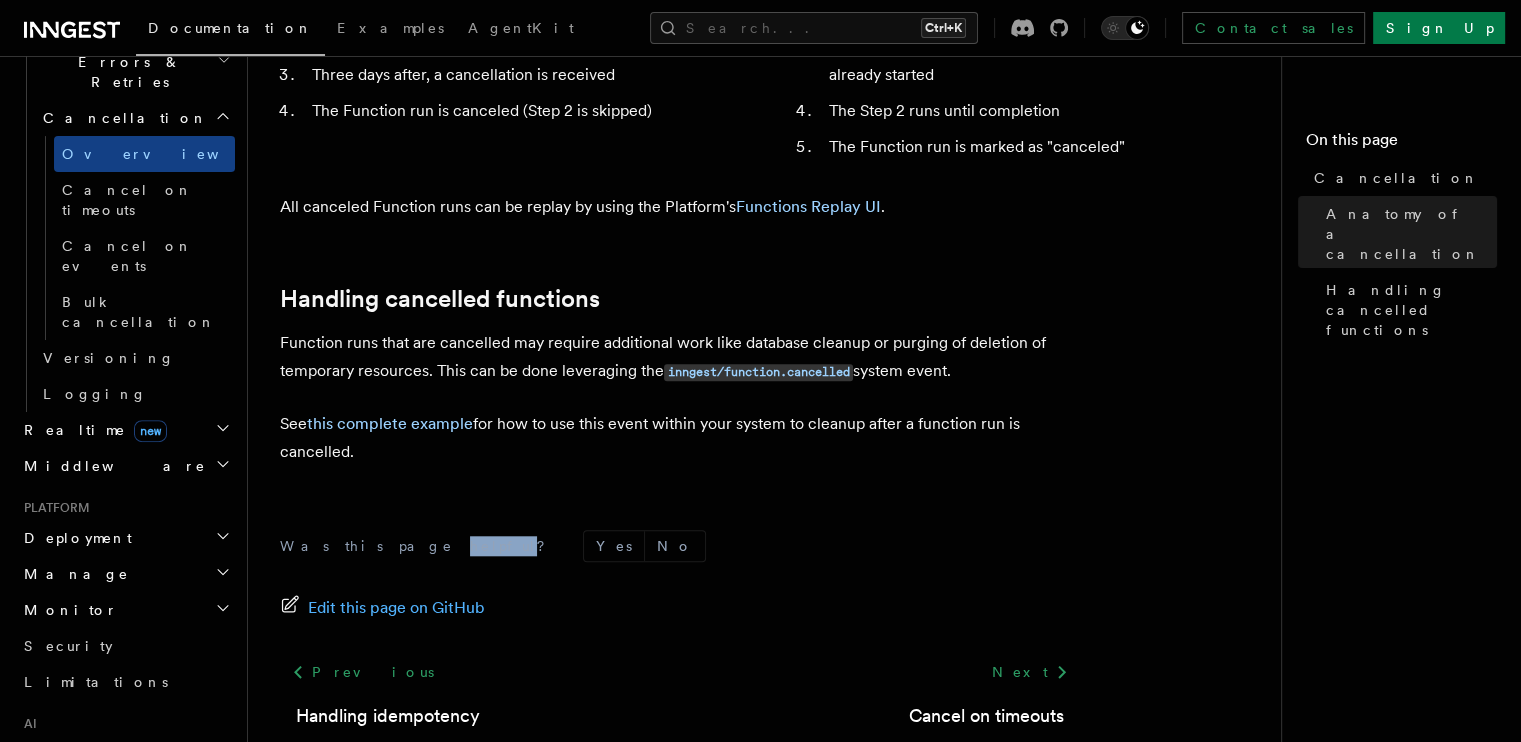 click on "Was this page helpful?" at bounding box center (419, 546) 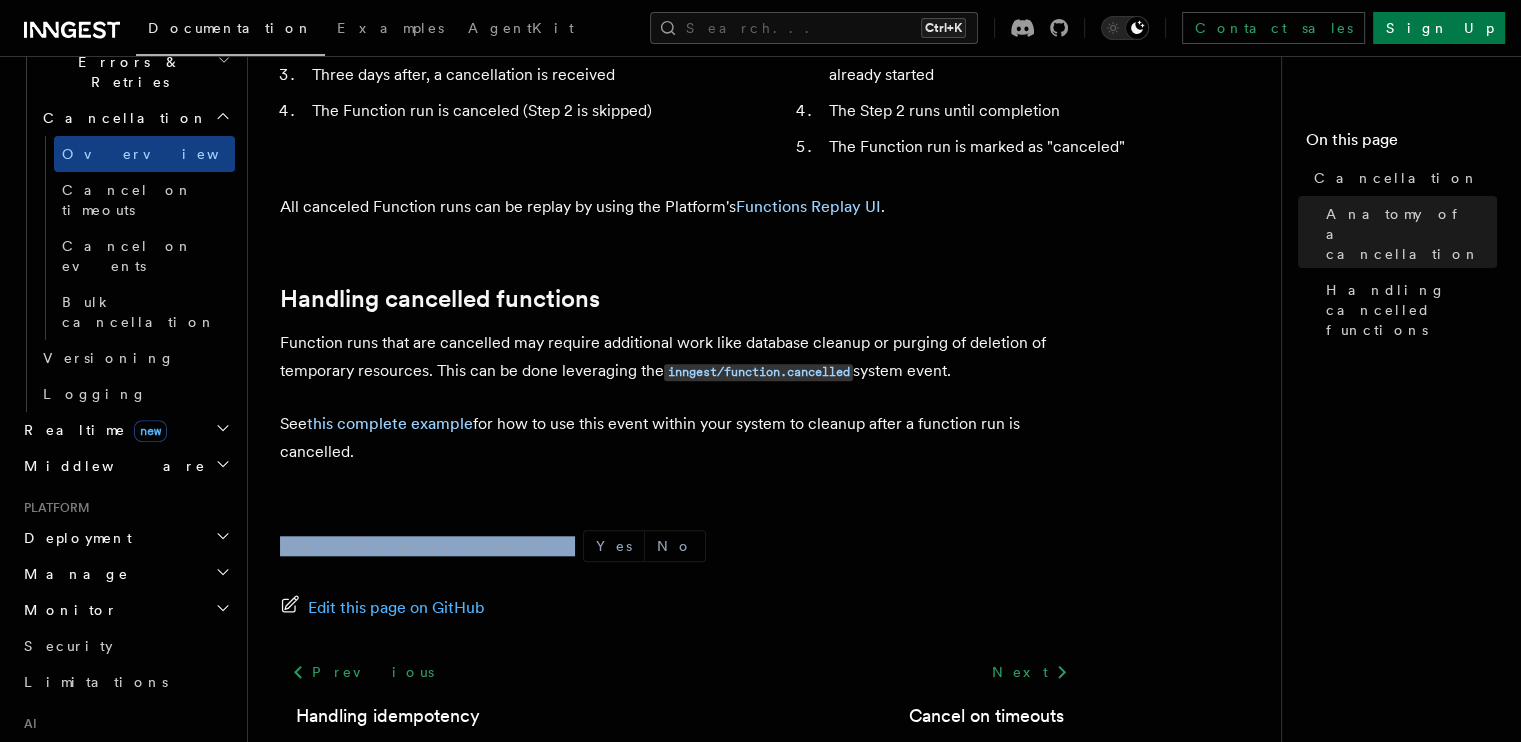click on "Was this page helpful?" at bounding box center [419, 546] 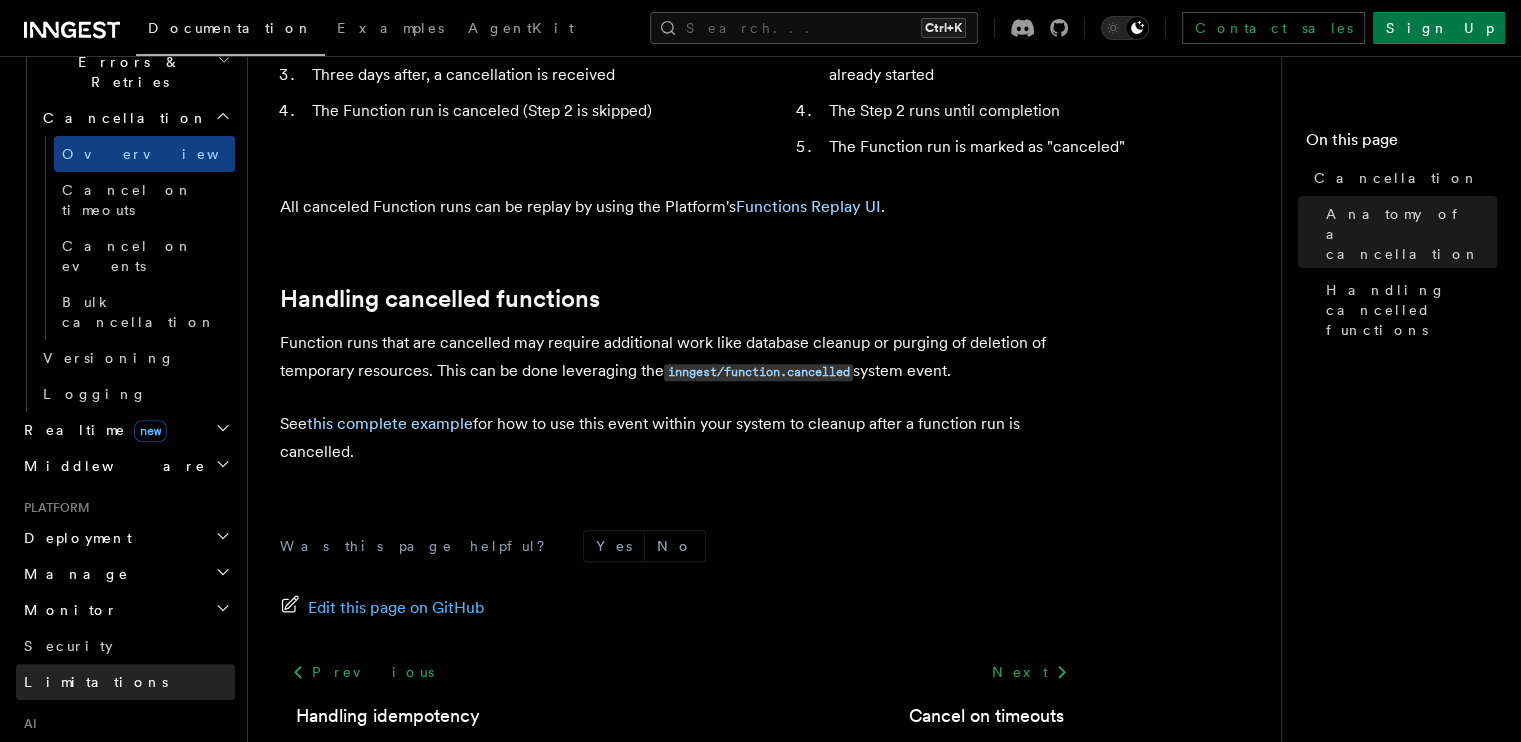 click on "Limitations" at bounding box center [125, 682] 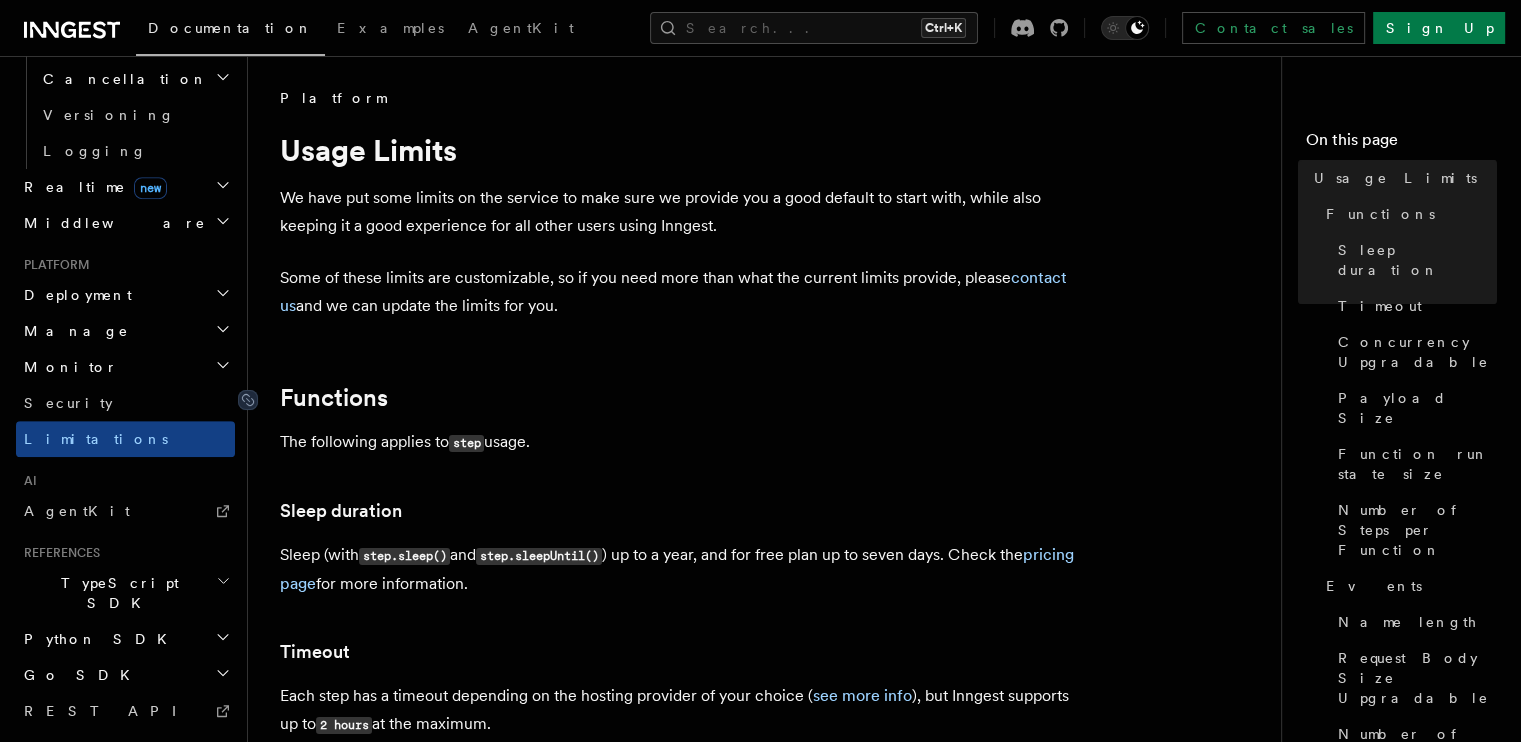 scroll, scrollTop: 857, scrollLeft: 0, axis: vertical 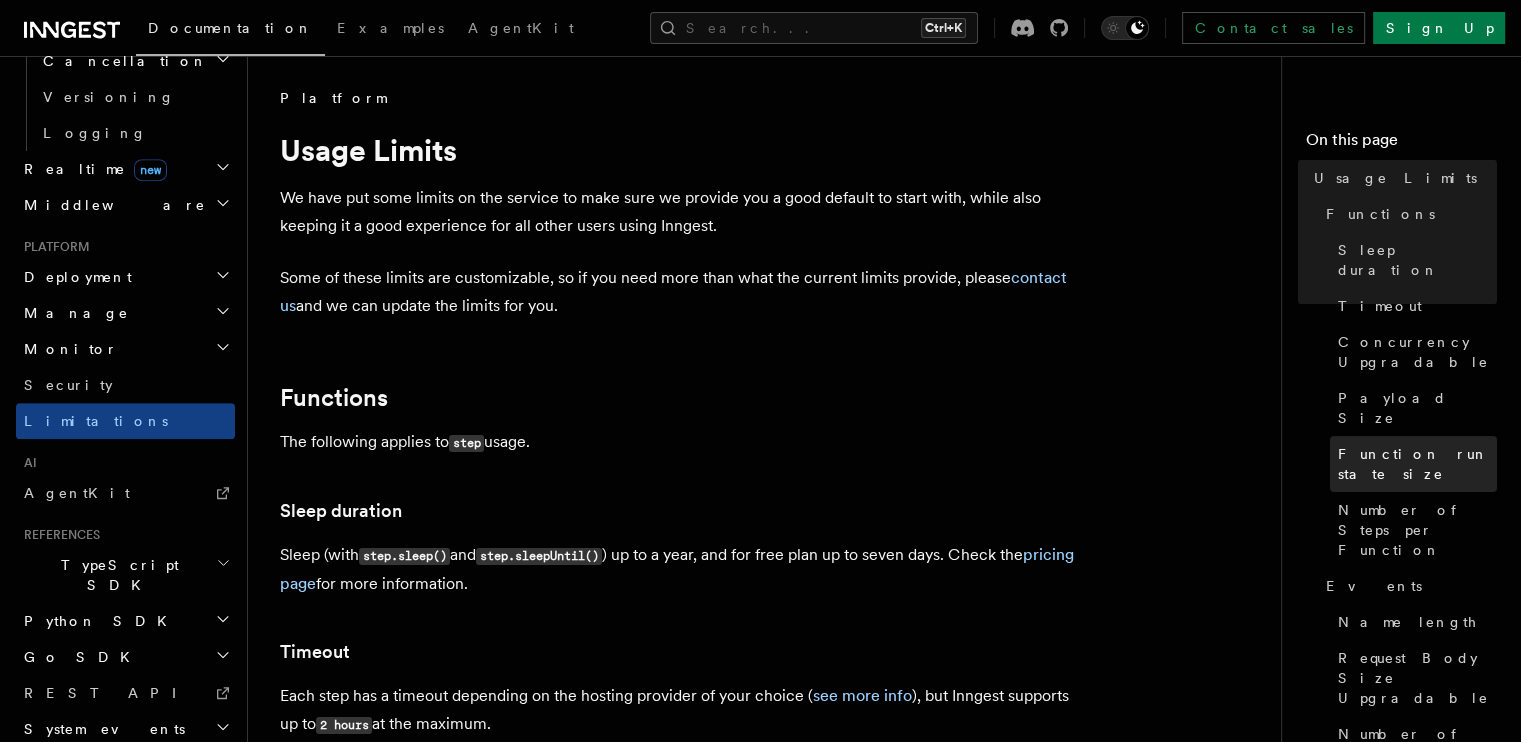 click on "Function run state size" at bounding box center (1417, 464) 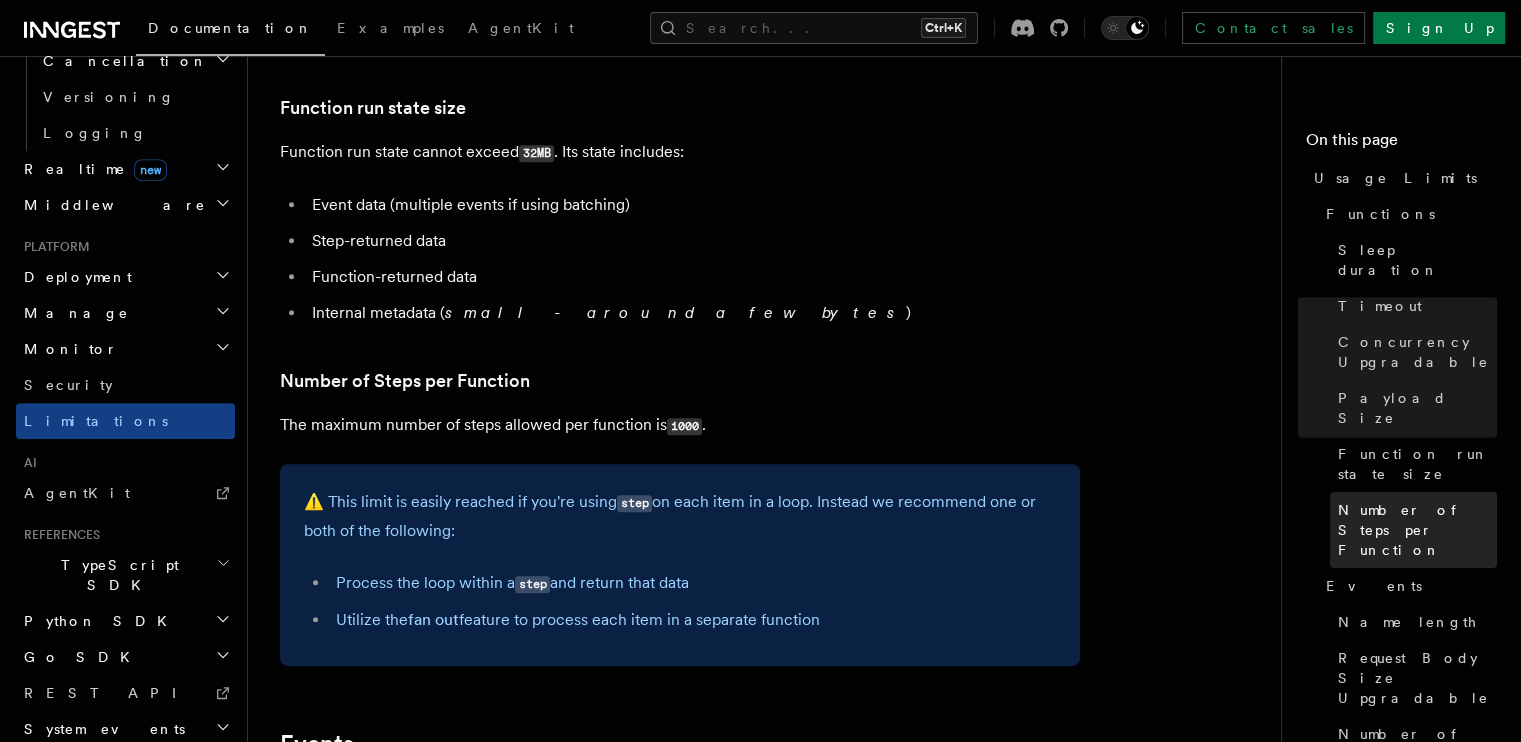 click on "Number of Steps per Function" at bounding box center (1413, 530) 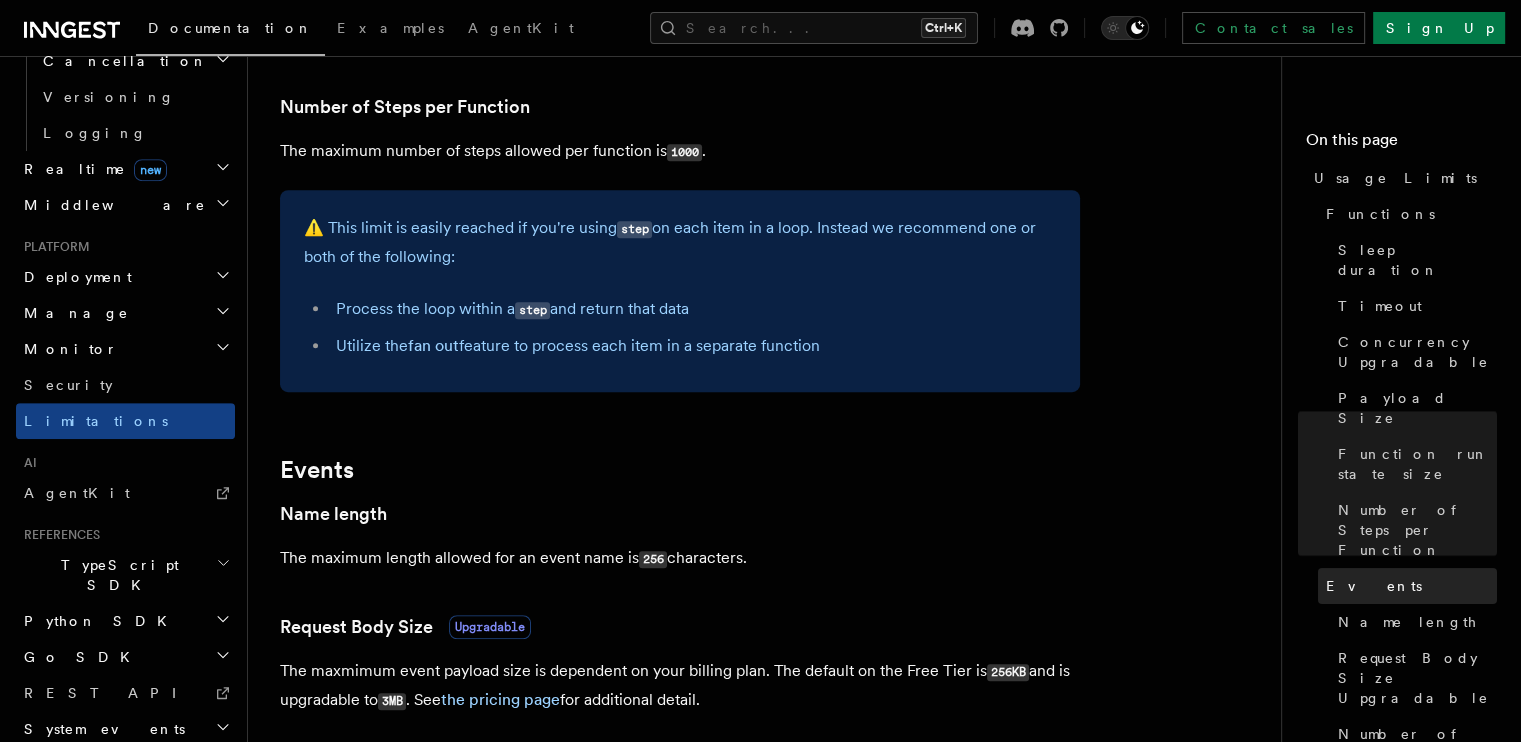 click on "Events" at bounding box center [1374, 586] 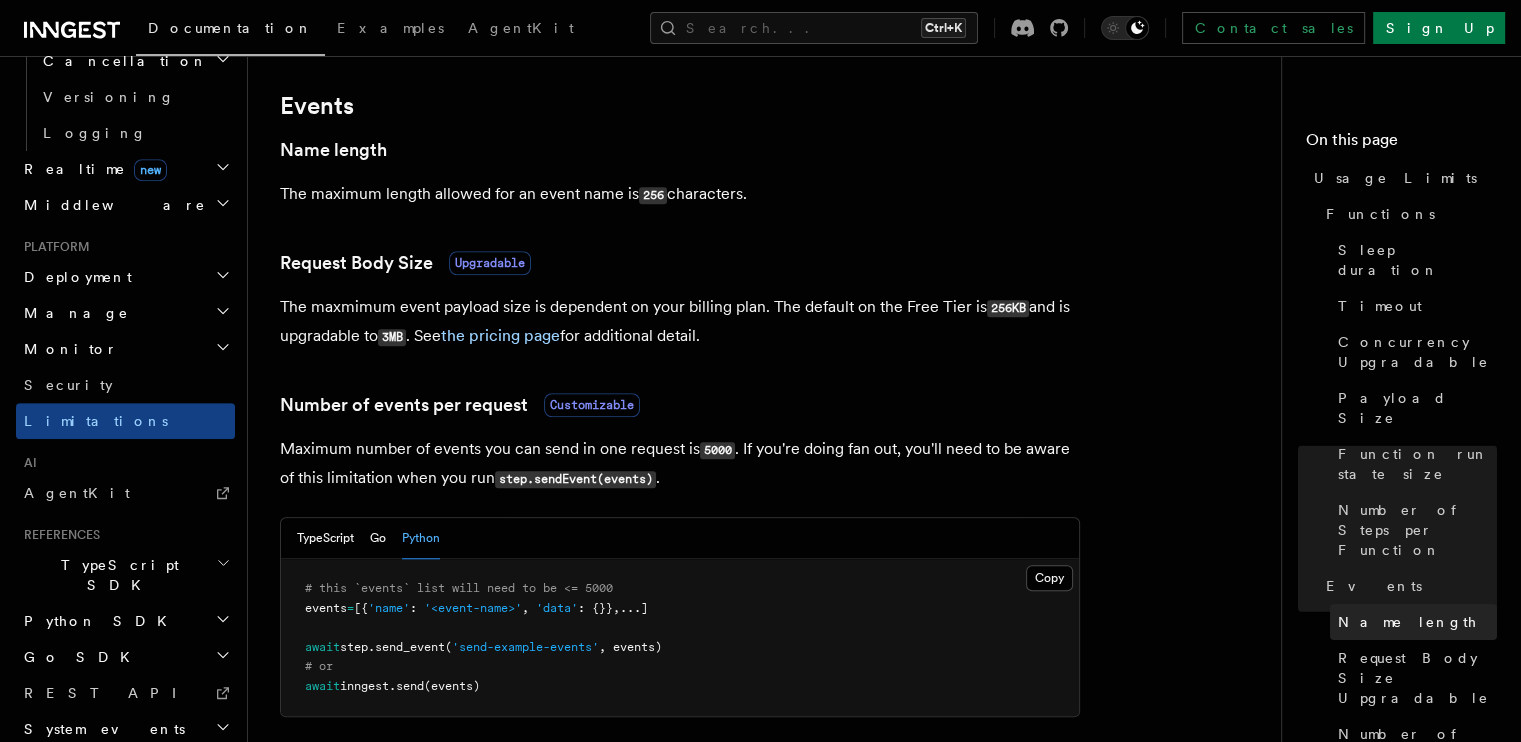 click on "Name length" at bounding box center [1413, 622] 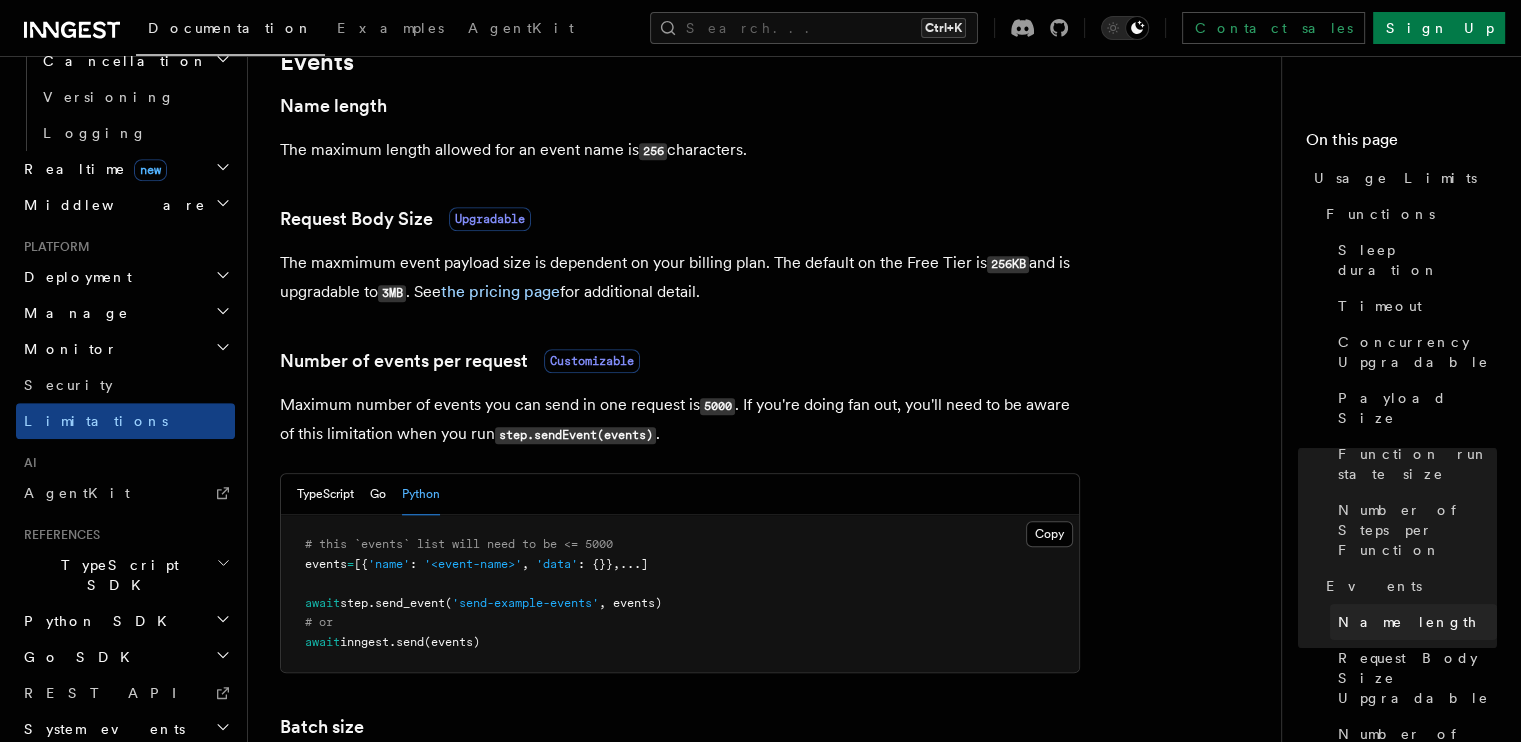click on "Name length" at bounding box center (1408, 622) 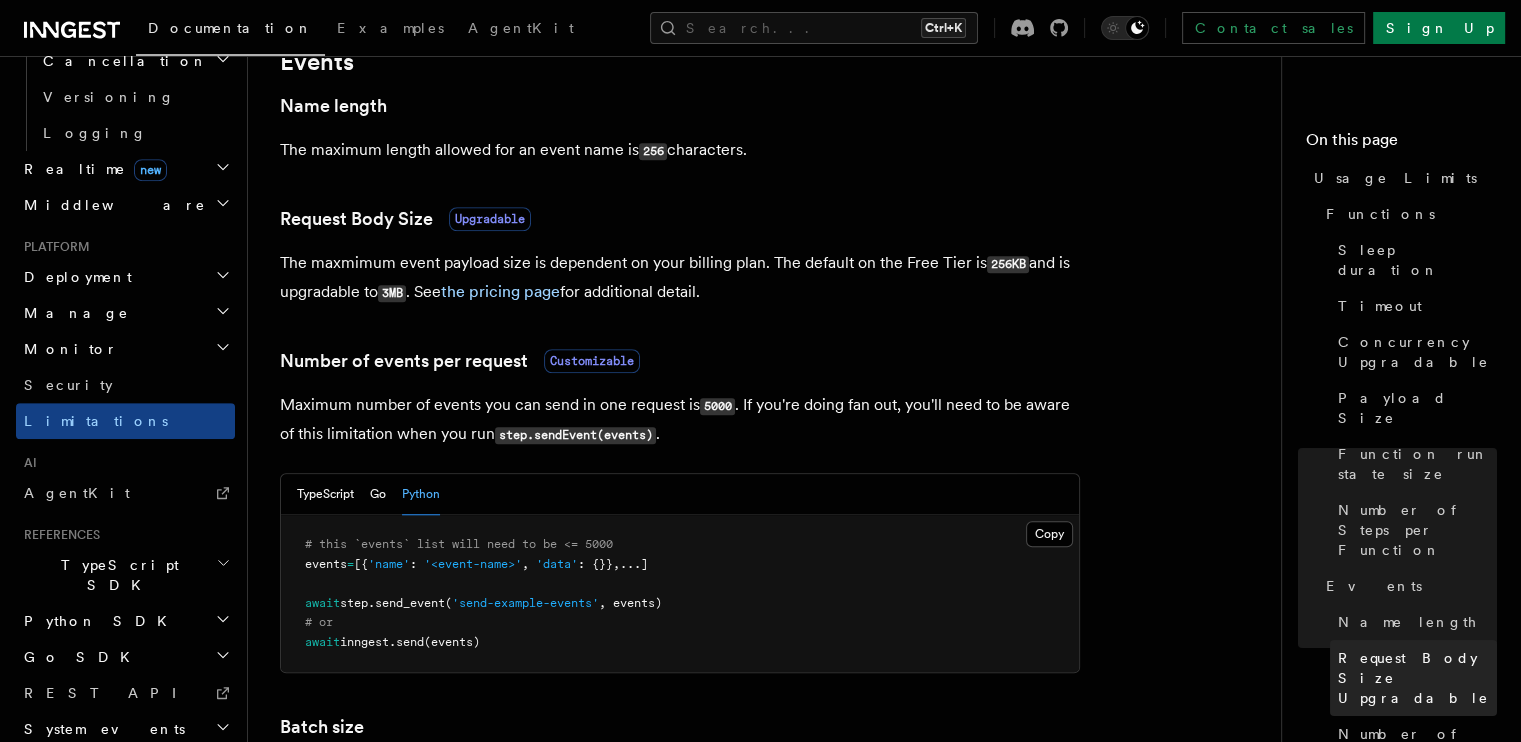 click on "Request Body Size Upgradable" at bounding box center (1417, 678) 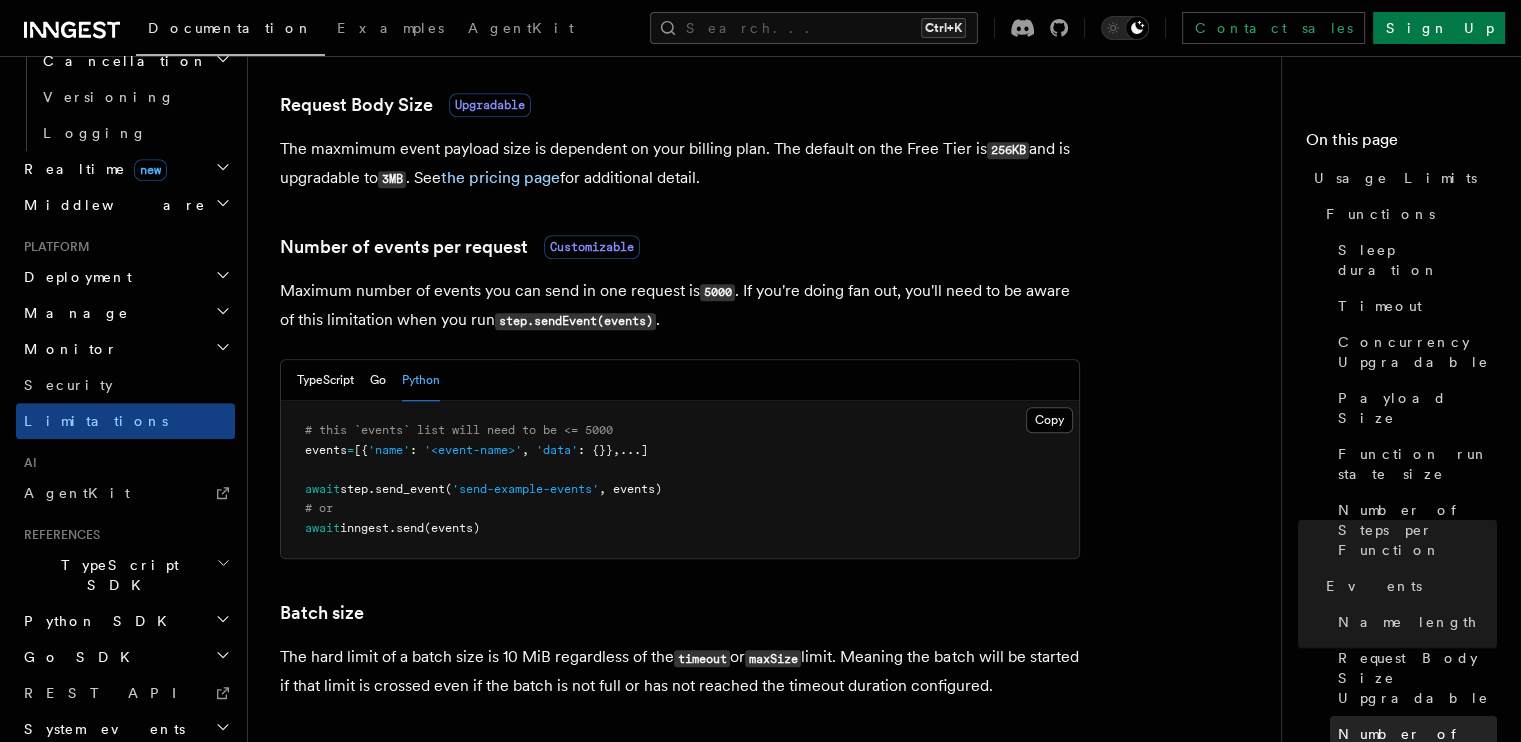 click on "Number of events per request Customizable" at bounding box center (1417, 764) 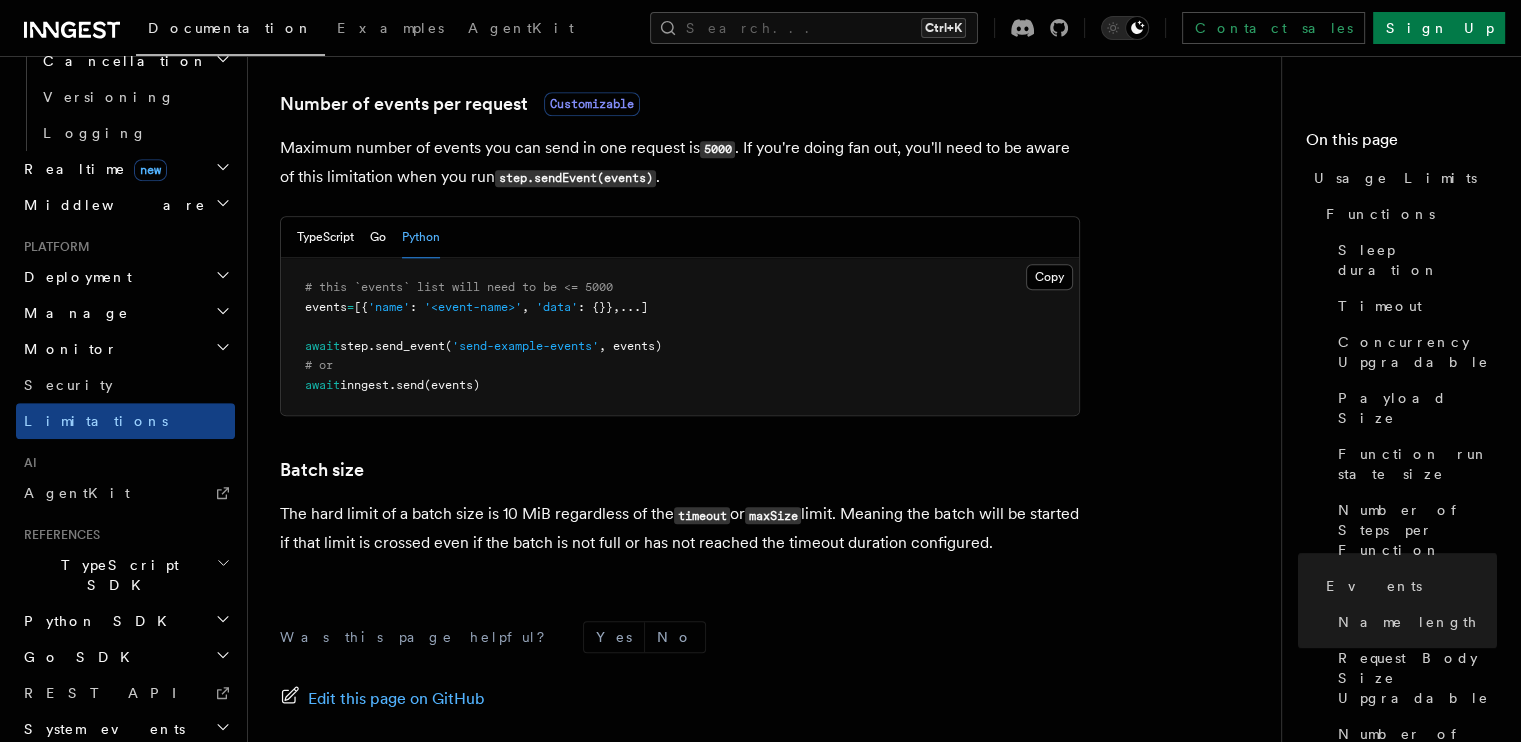 click on "Batch size" at bounding box center [1413, 830] 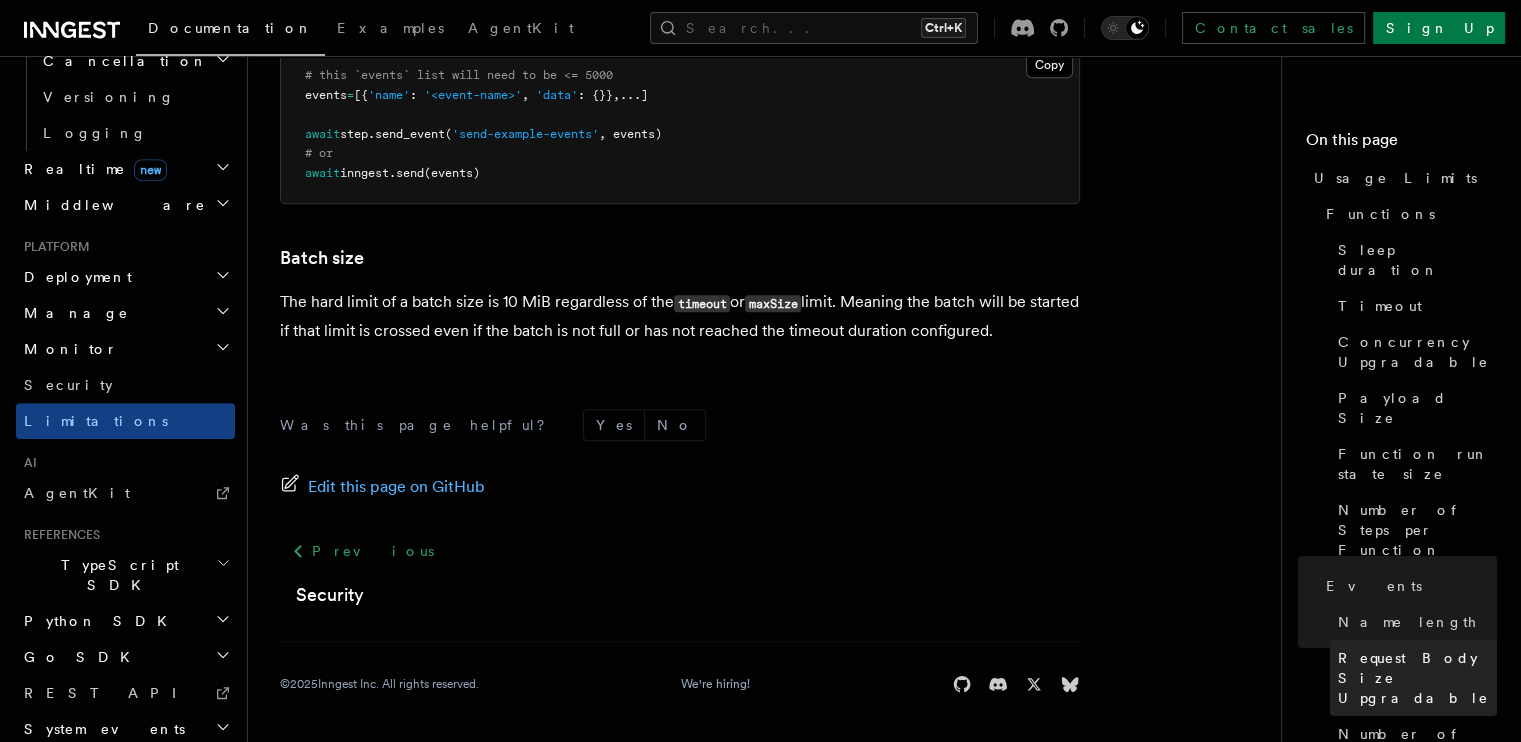 scroll, scrollTop: 2096, scrollLeft: 0, axis: vertical 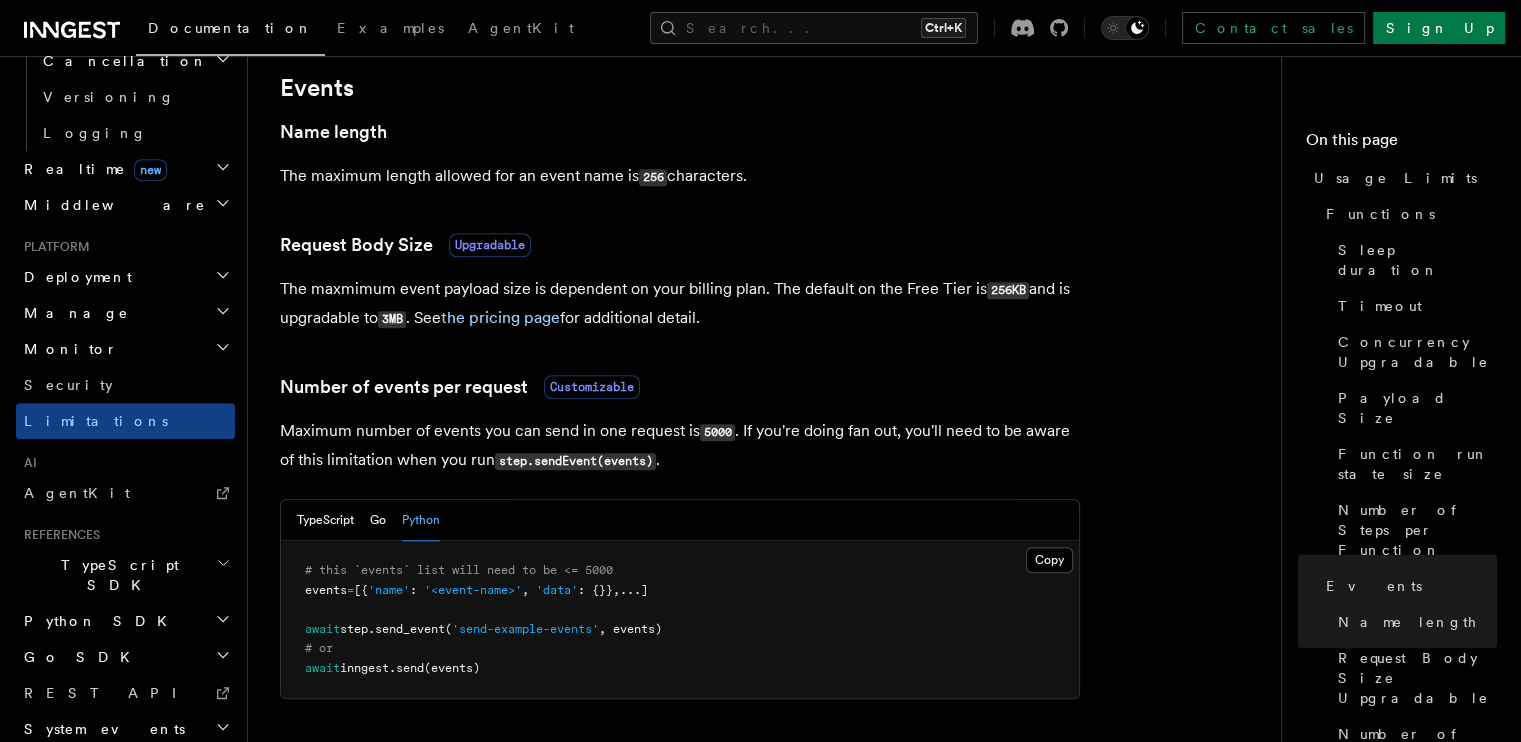 drag, startPoint x: 444, startPoint y: 463, endPoint x: 430, endPoint y: 313, distance: 150.65192 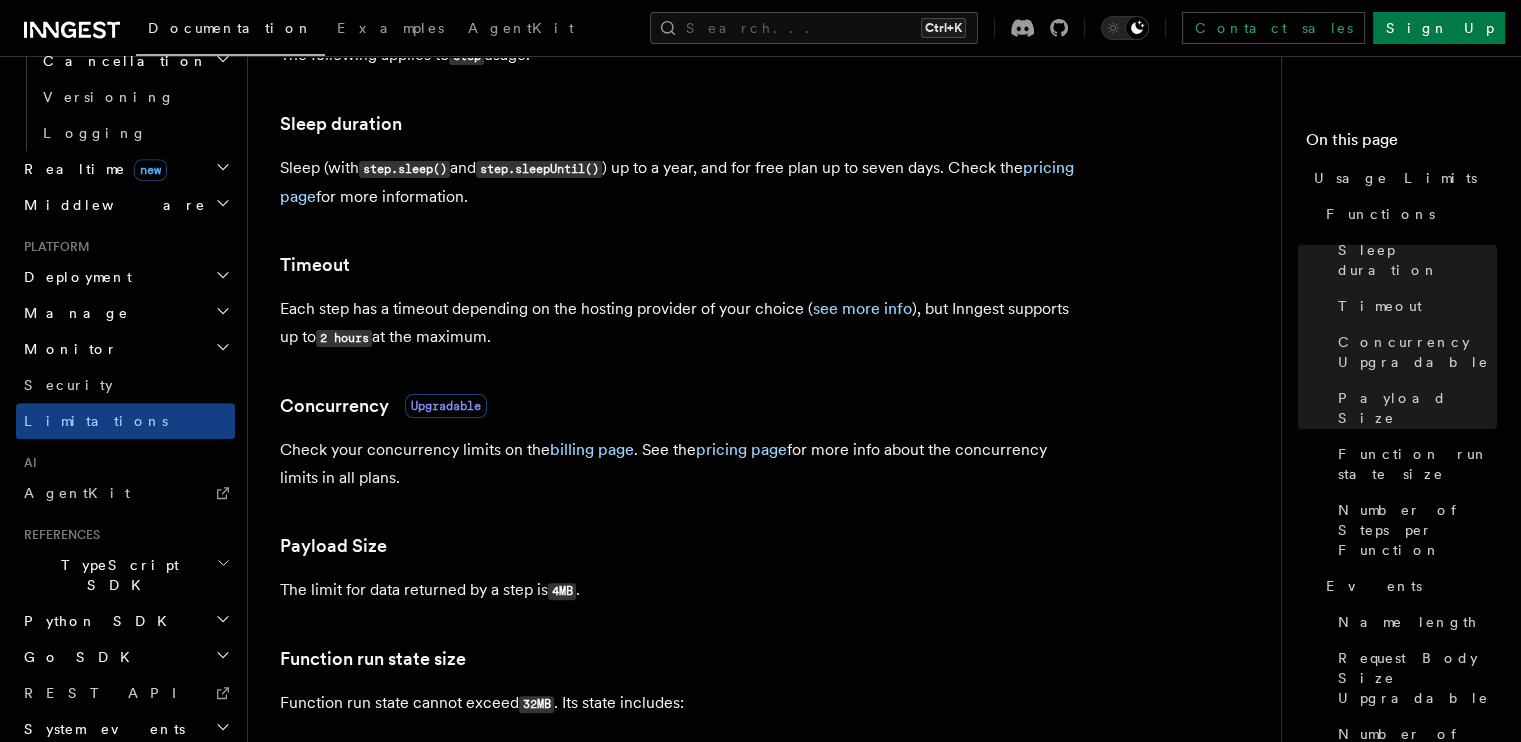 drag, startPoint x: 598, startPoint y: 389, endPoint x: 555, endPoint y: 253, distance: 142.6359 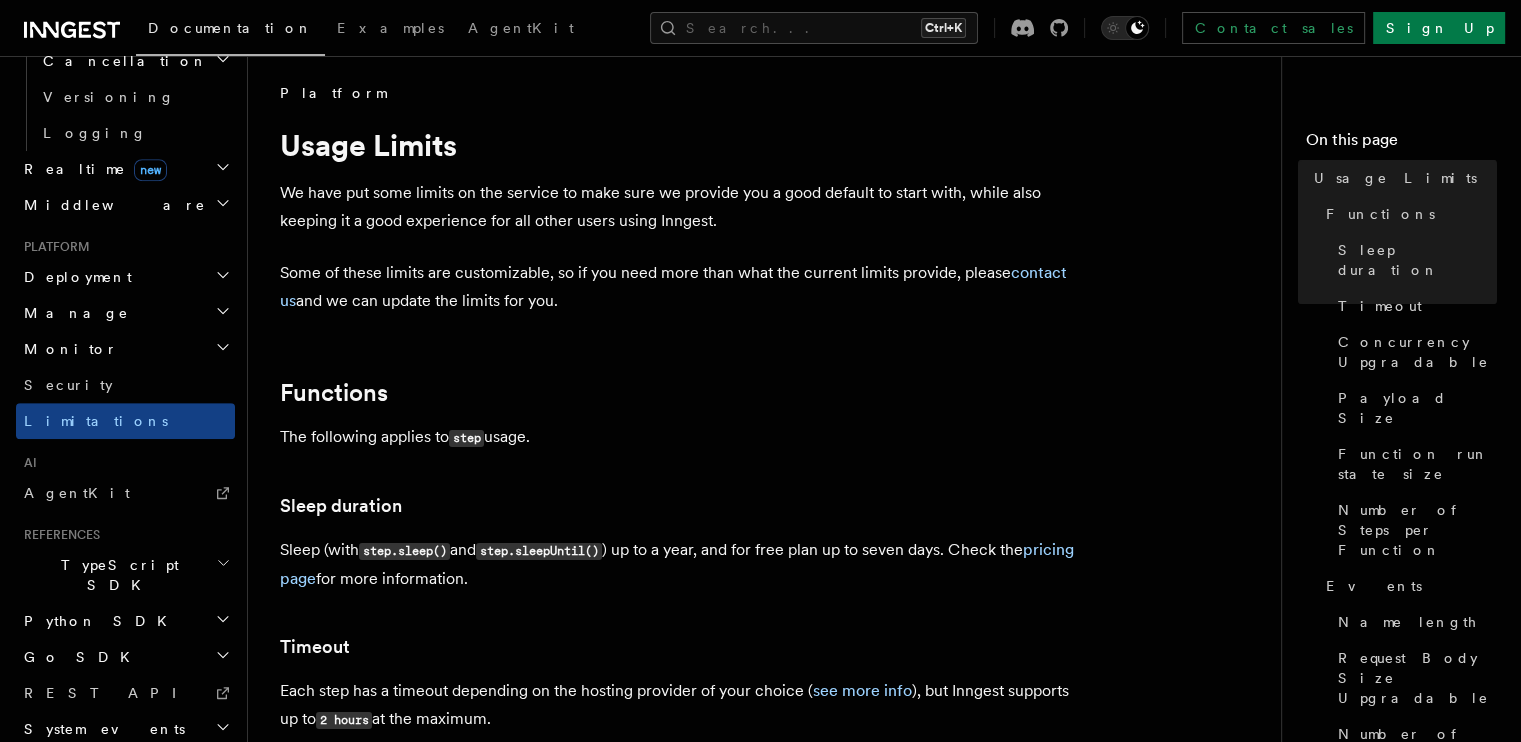 scroll, scrollTop: 0, scrollLeft: 0, axis: both 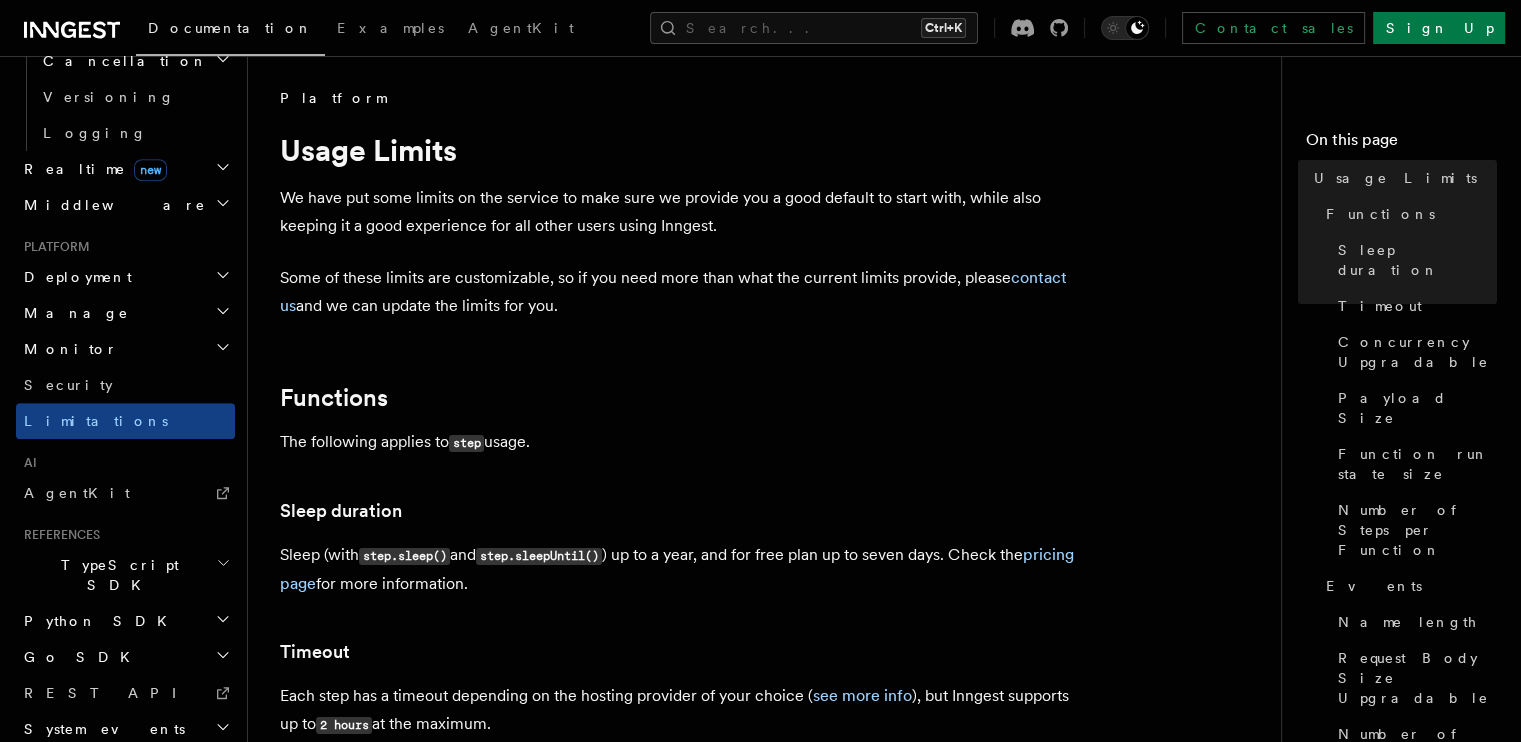drag, startPoint x: 328, startPoint y: 314, endPoint x: 580, endPoint y: 309, distance: 252.04959 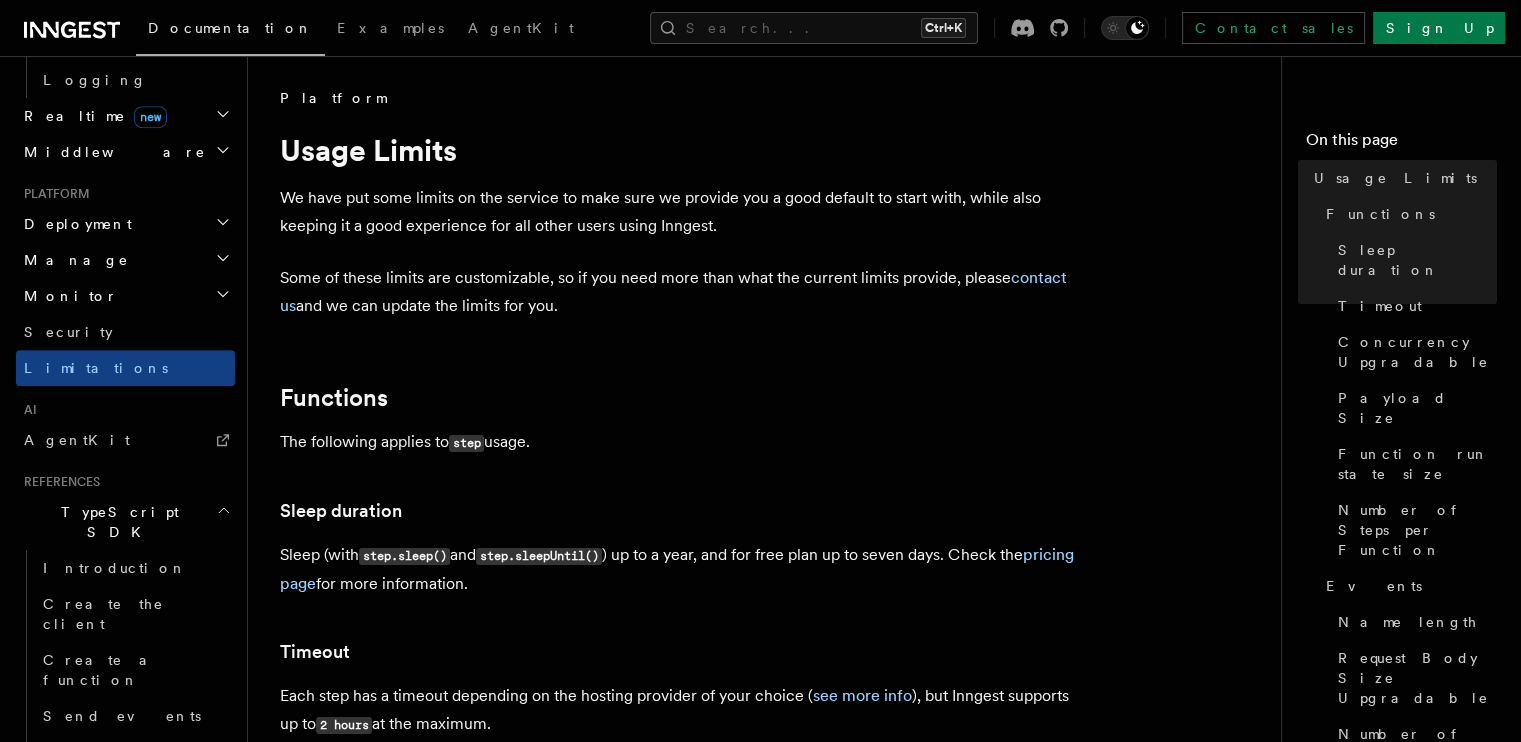 scroll, scrollTop: 957, scrollLeft: 0, axis: vertical 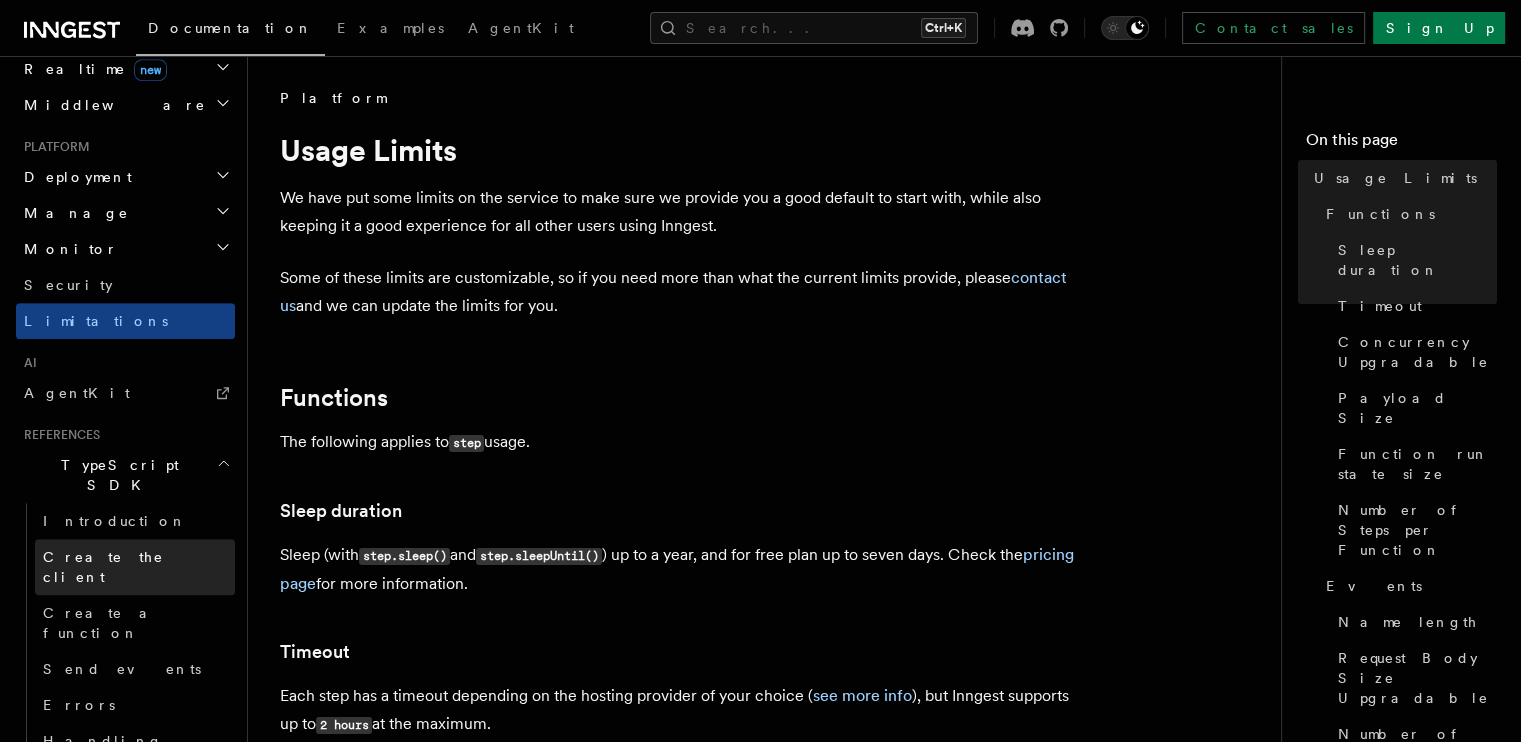 click on "Create the client" at bounding box center (135, 567) 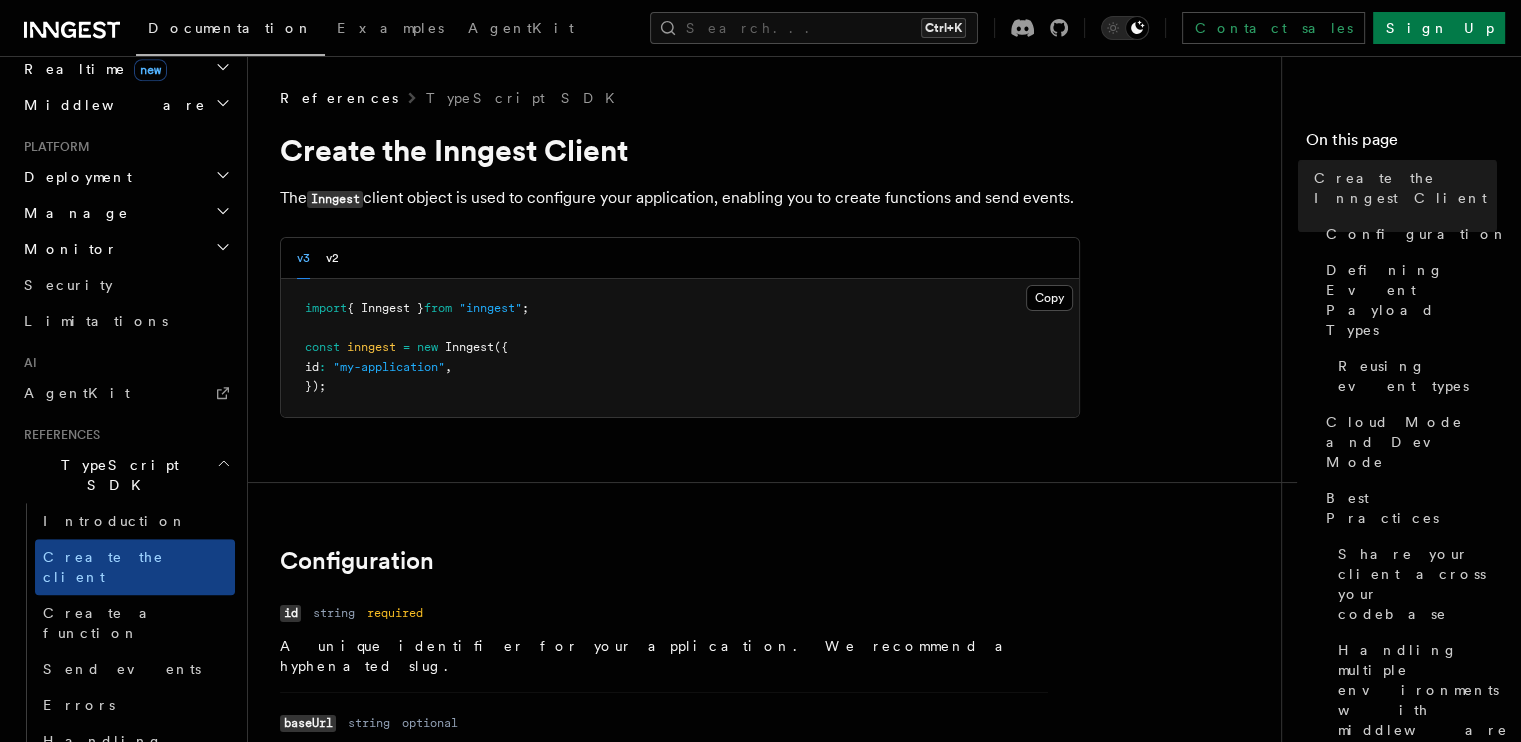 click on ""my-application"" at bounding box center [389, 367] 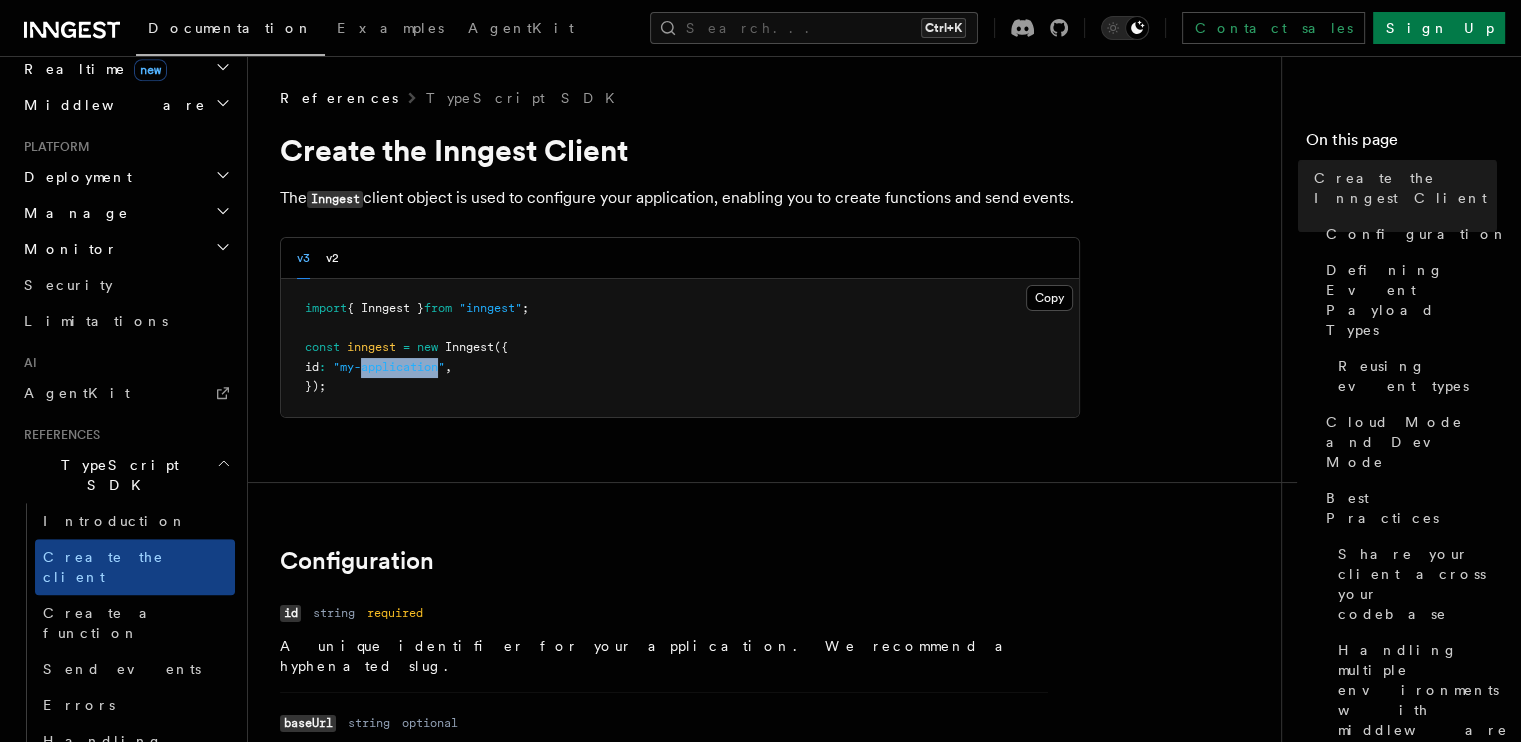 click on ""my-application"" at bounding box center (389, 367) 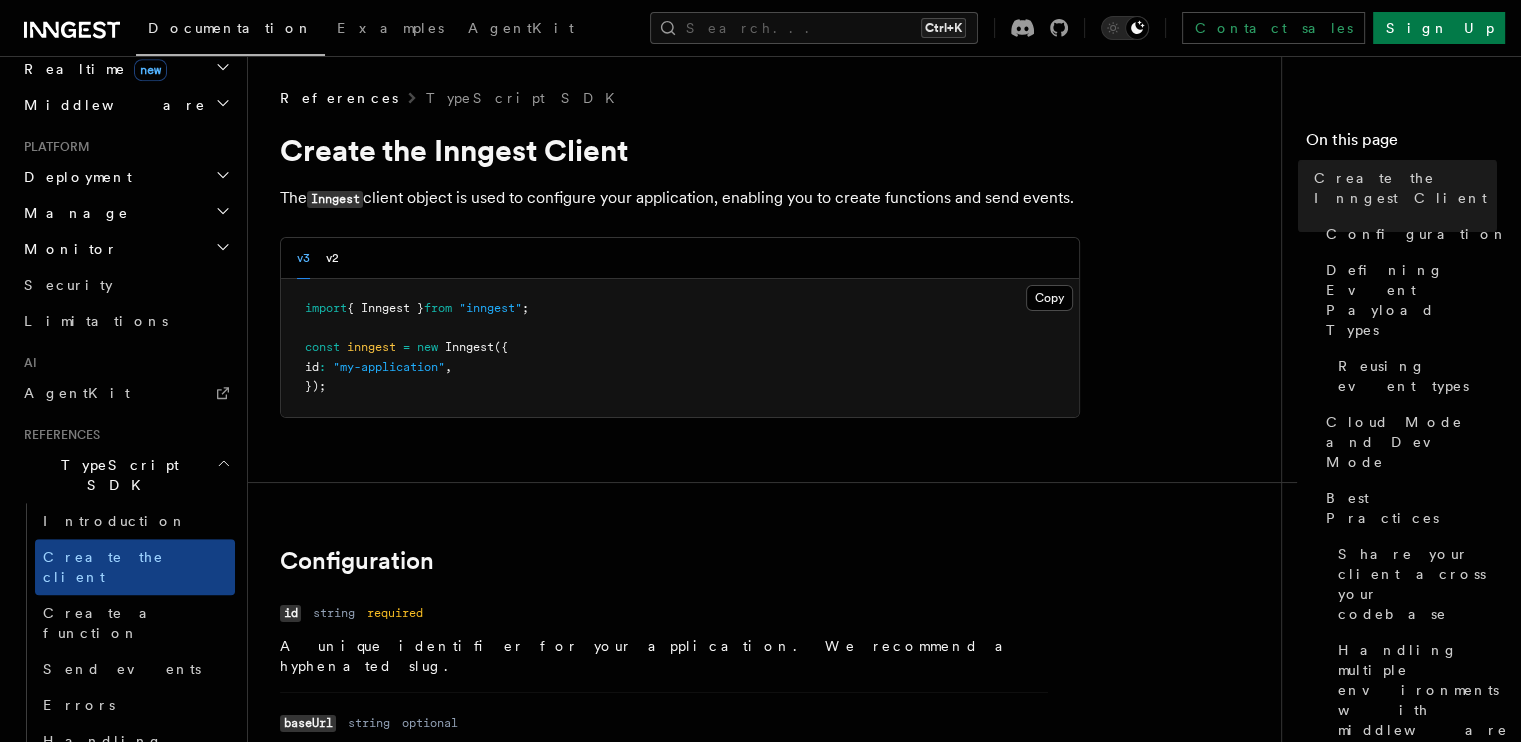 click on "import  { Inngest }  from   "inngest" ;
const   inngest   =   new   Inngest ({
id :   "my-application" ,
});" at bounding box center (680, 348) 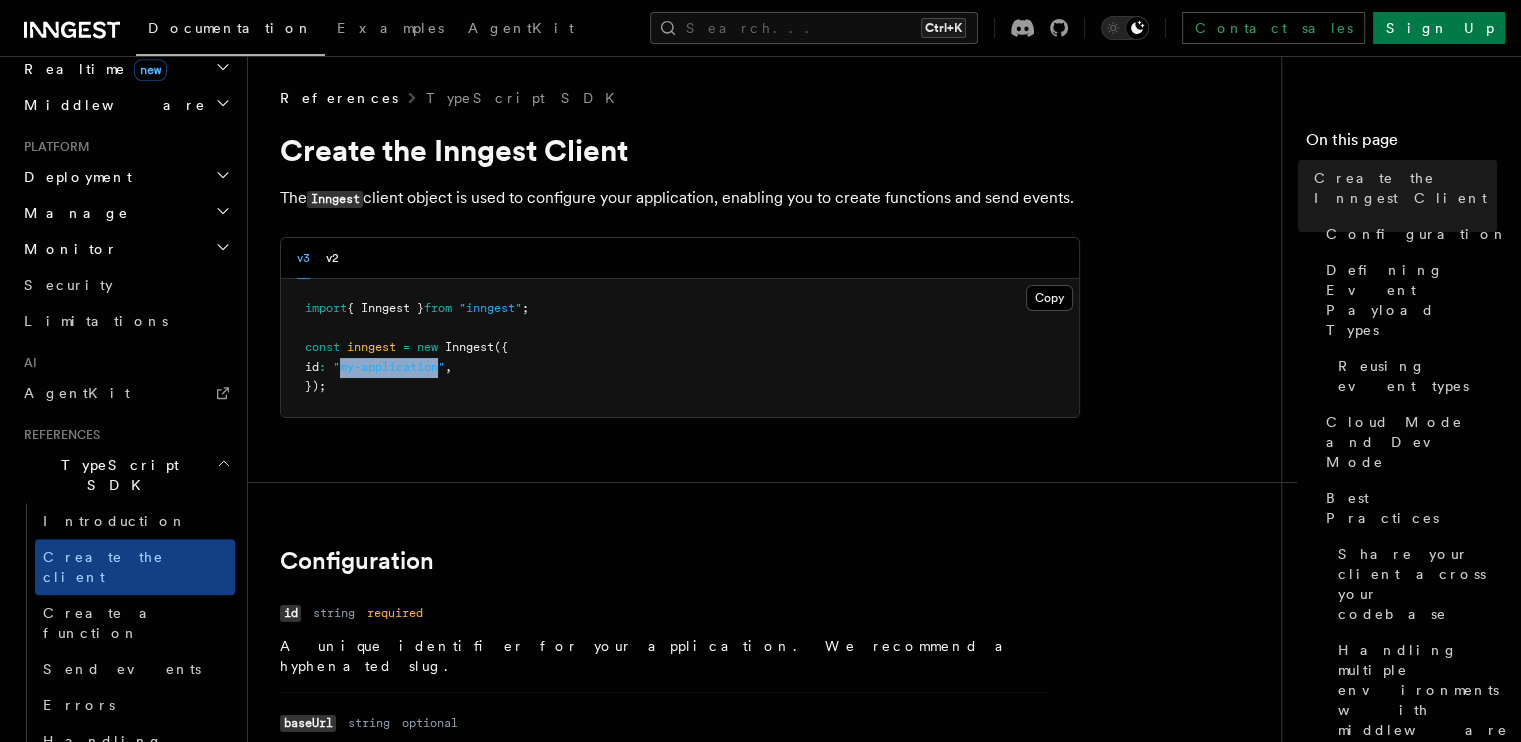 drag, startPoint x: 354, startPoint y: 367, endPoint x: 454, endPoint y: 364, distance: 100.04499 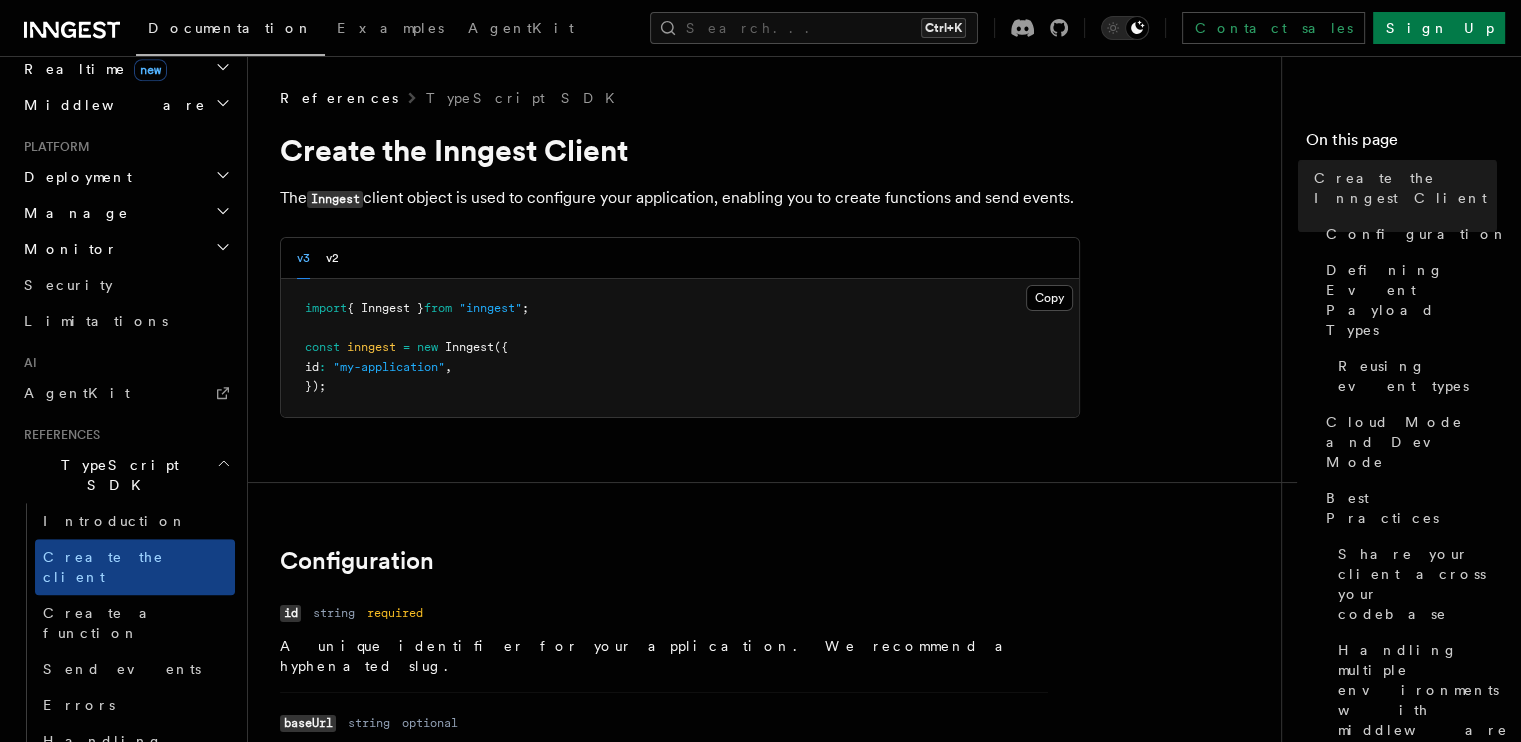 click on "import  { Inngest }  from   "inngest" ;
const   inngest   =   new   Inngest ({
id :   "my-application" ,
});" at bounding box center [680, 348] 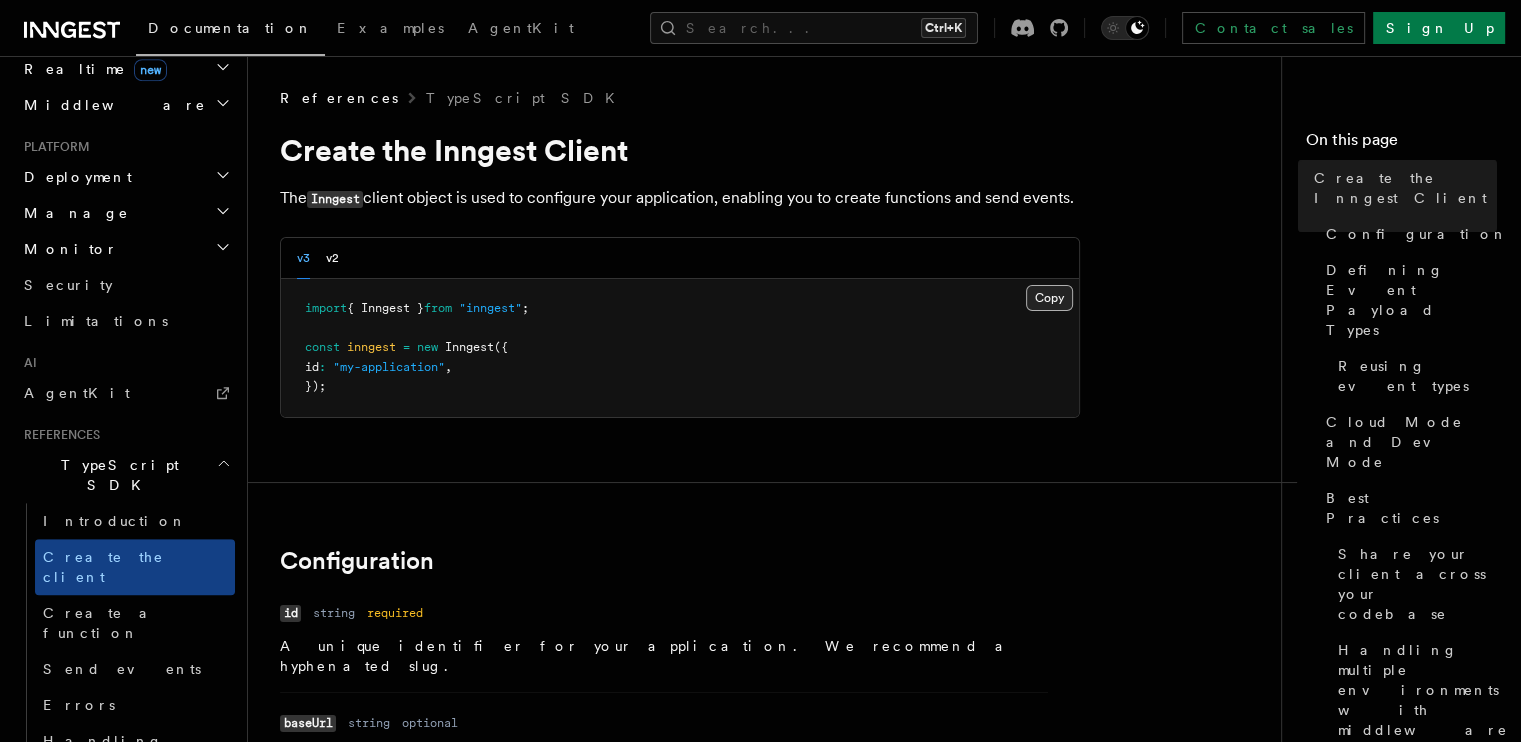 click on "Copy Copied" at bounding box center [1049, 298] 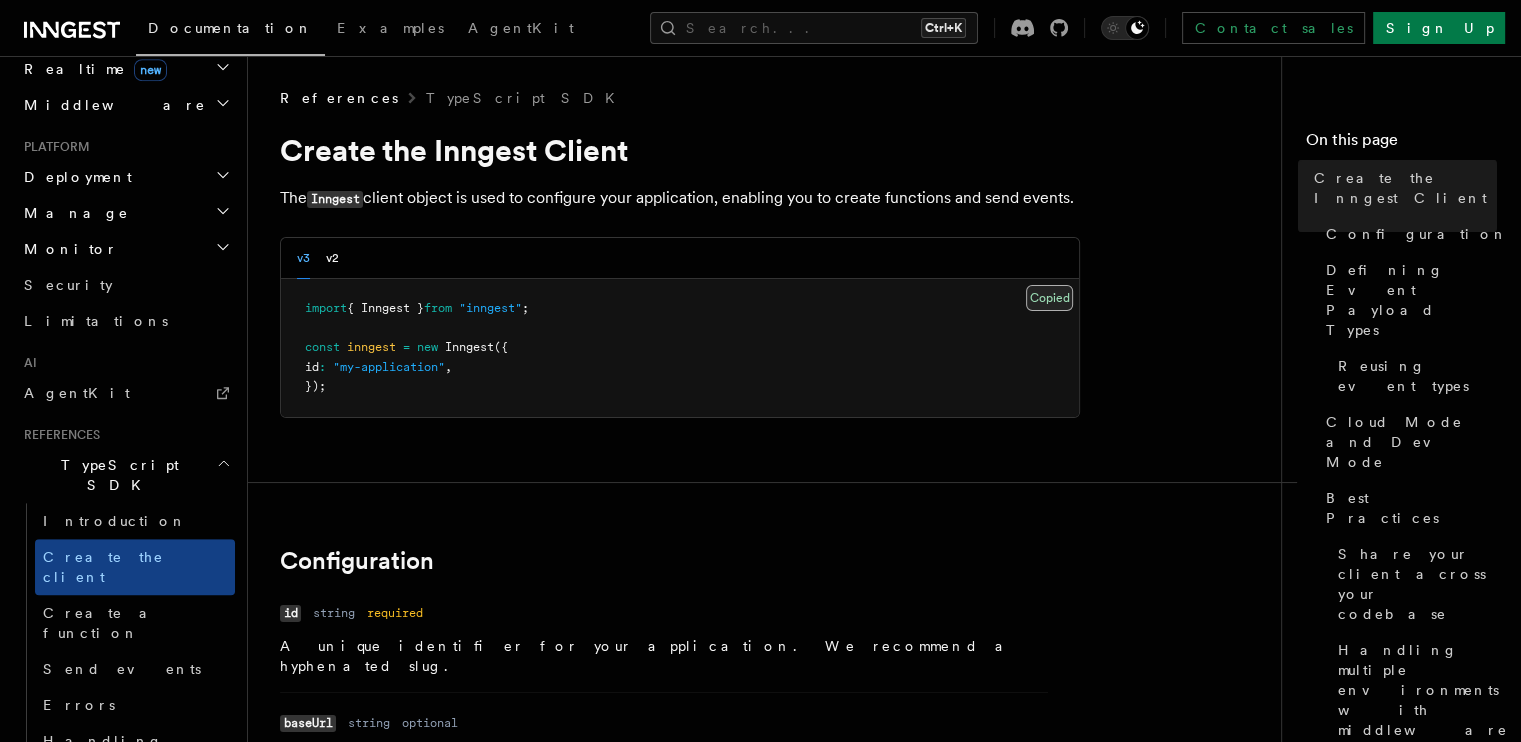click on "Copy Copied" at bounding box center (1049, 298) 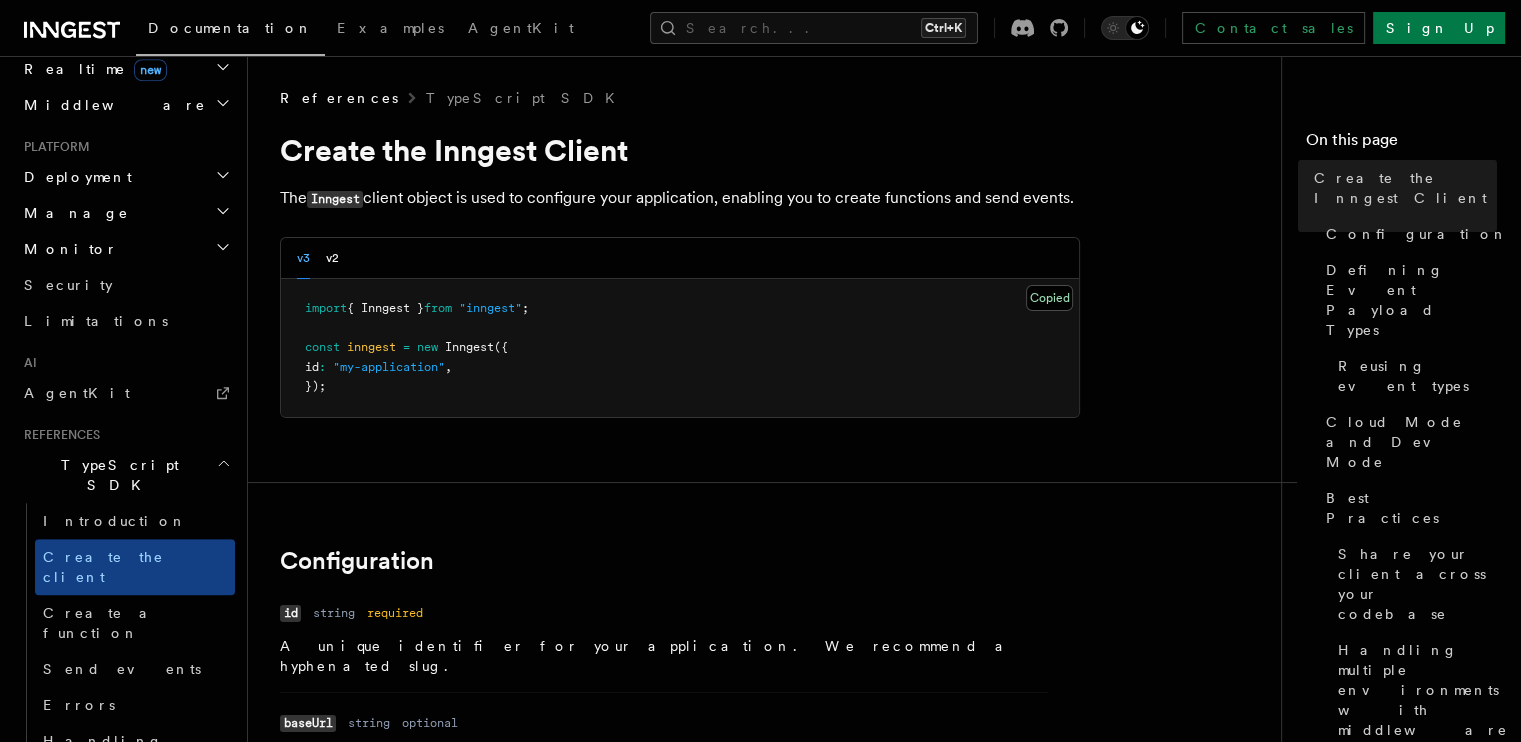 click on "import  { Inngest }  from   "inngest" ;
const   inngest   =   new   Inngest ({
id :   "my-application" ,
});" at bounding box center [680, 348] 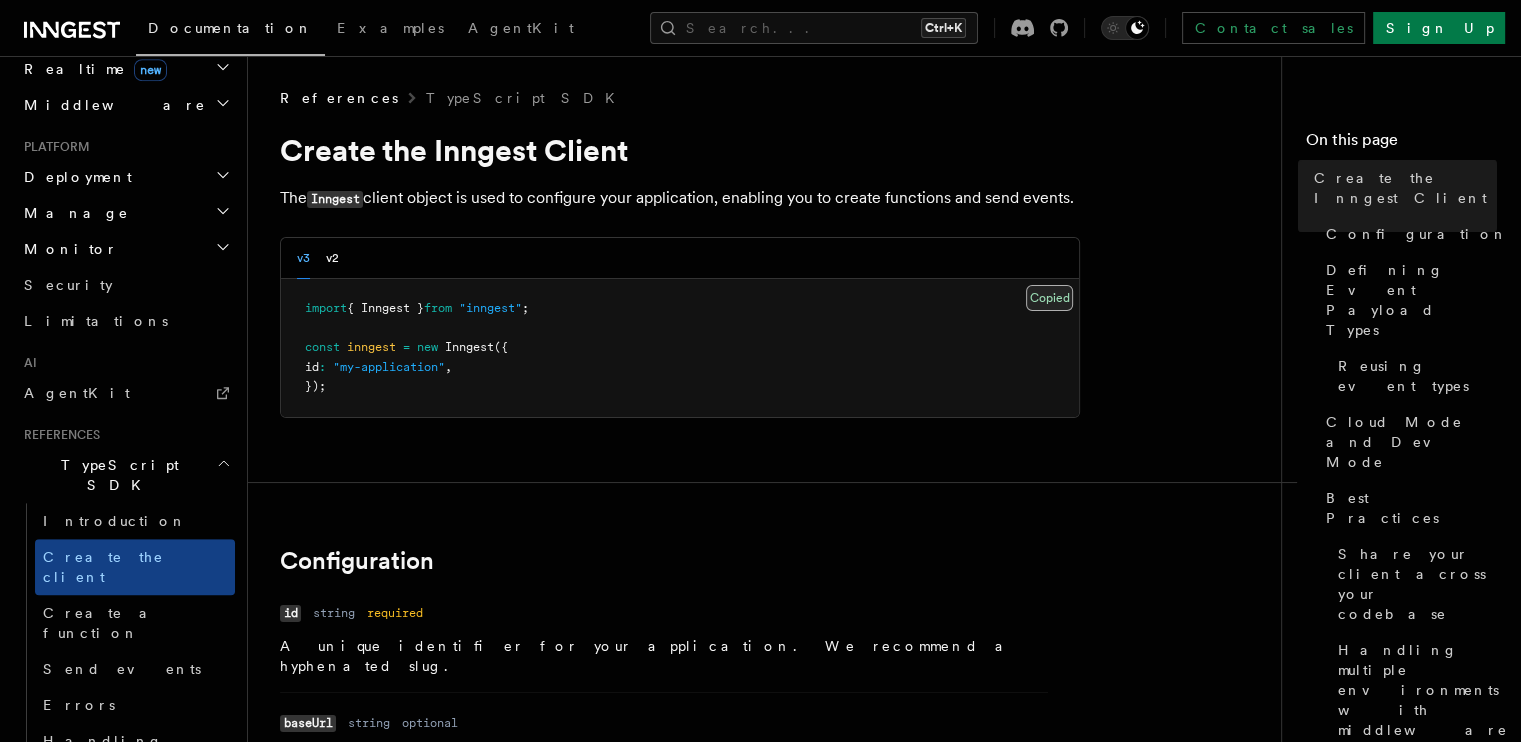 click on "Copy Copied" at bounding box center (1049, 298) 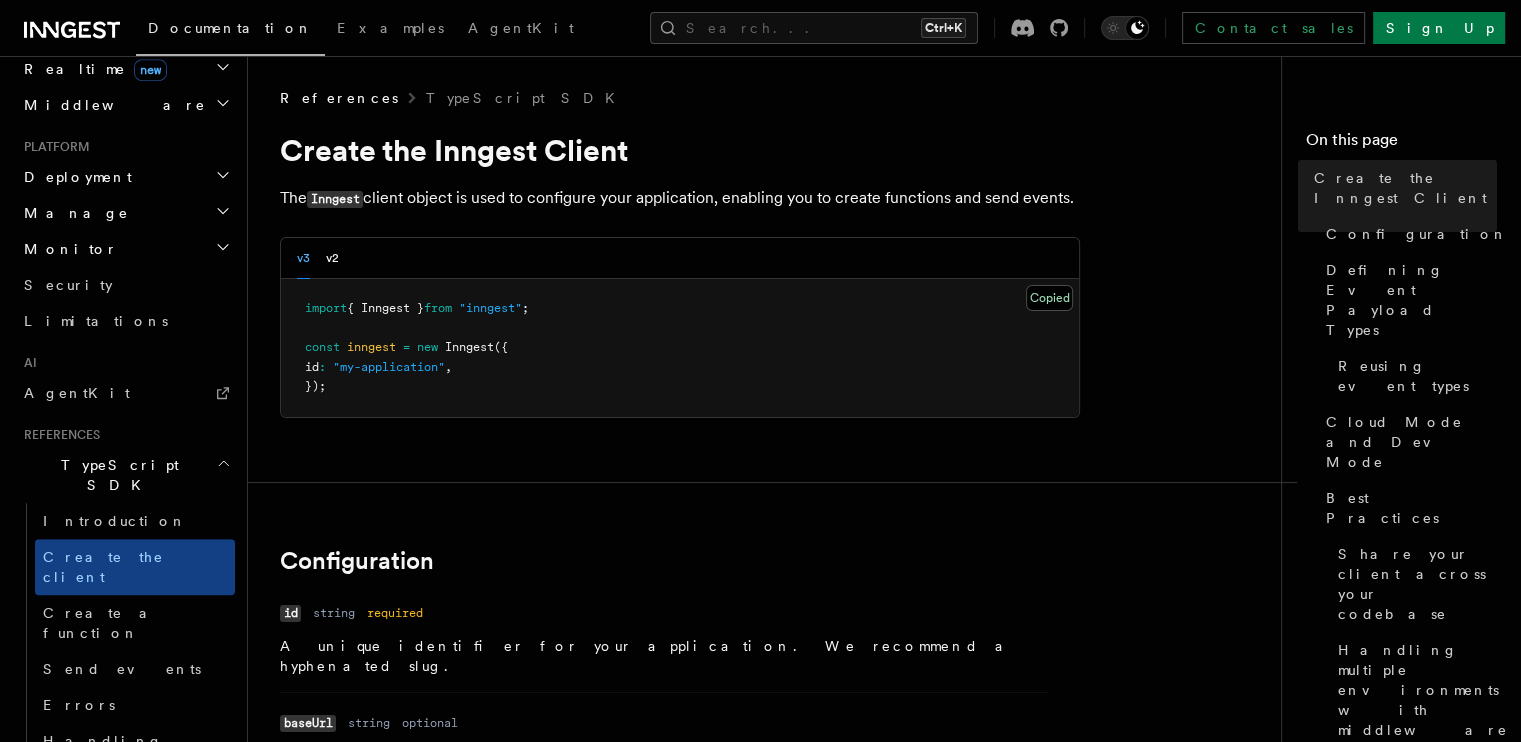 click on "from" at bounding box center [438, 308] 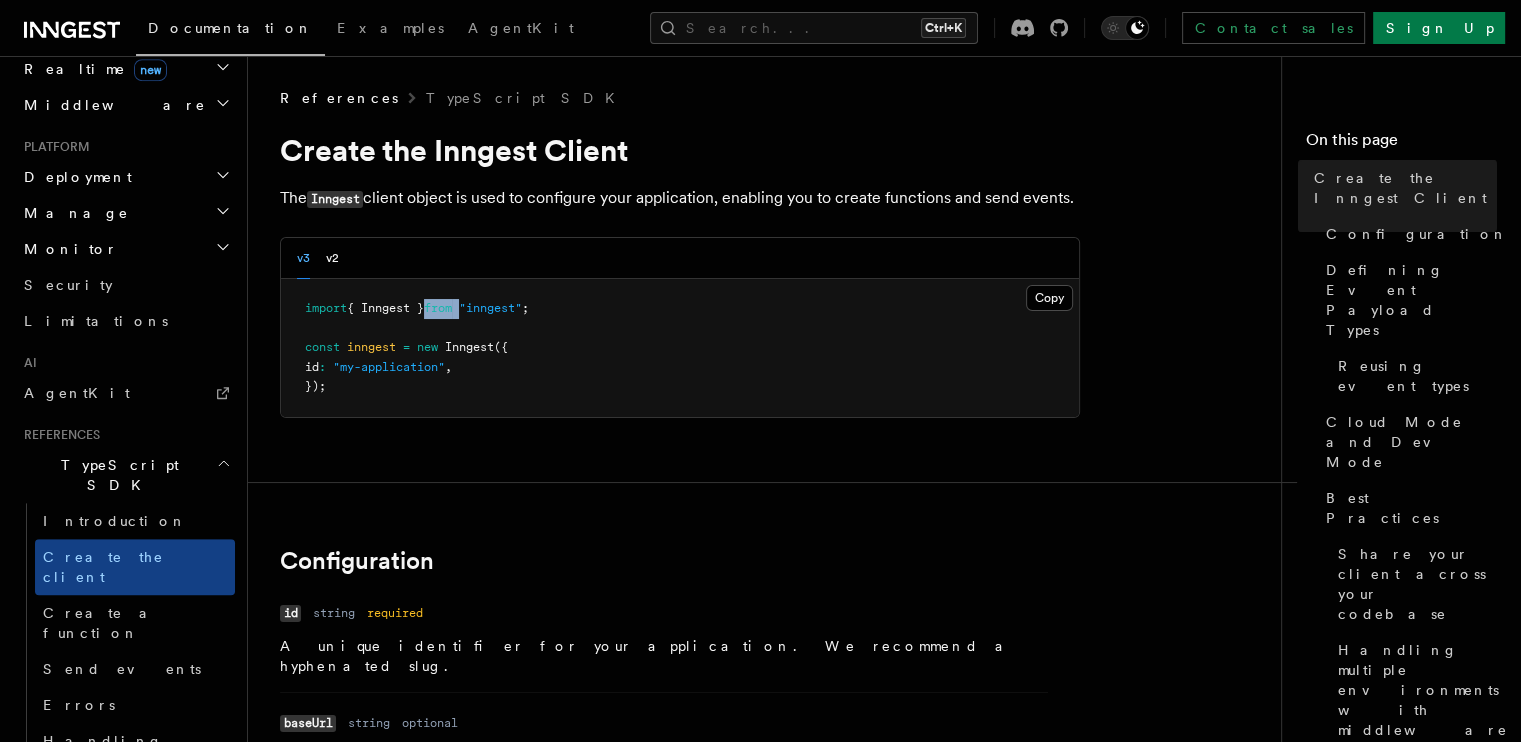 click on "from" at bounding box center (438, 308) 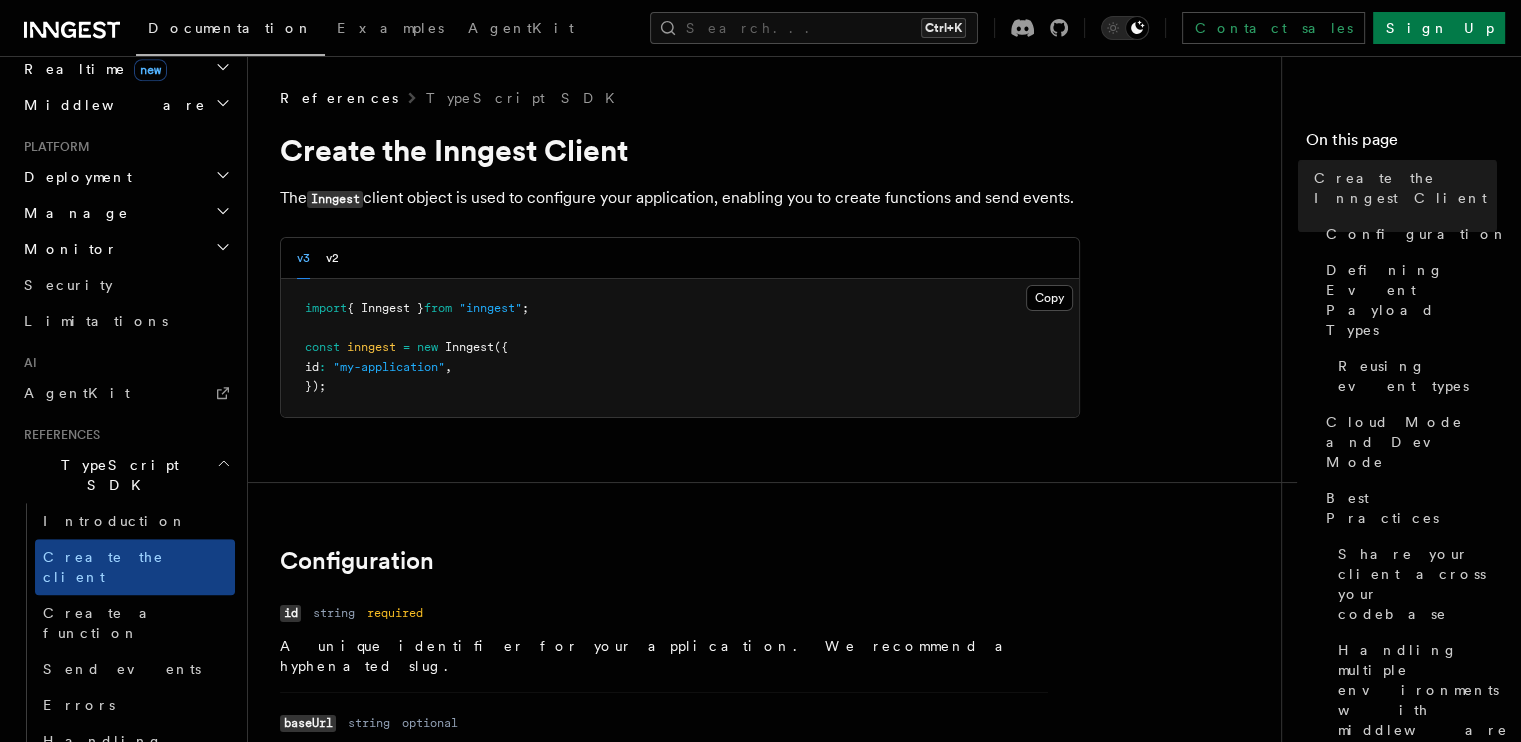 click on "import  { Inngest }  from   "inngest" ;
const   inngest   =   new   Inngest ({
id :   "my-application" ,
});" at bounding box center [680, 348] 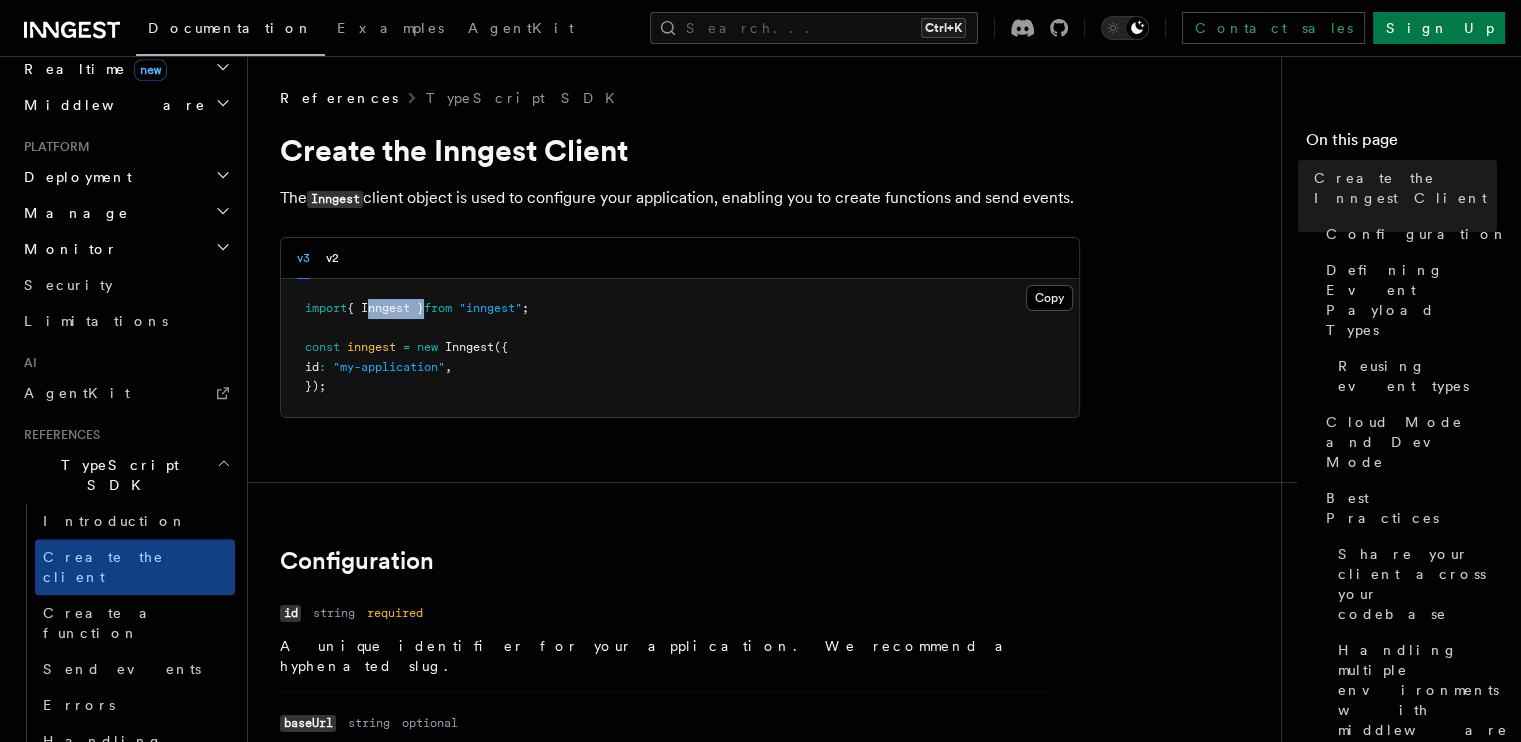 click on "import  { Inngest }  from   "inngest" ;
const   inngest   =   new   Inngest ({
id :   "my-application" ,
});" at bounding box center [680, 348] 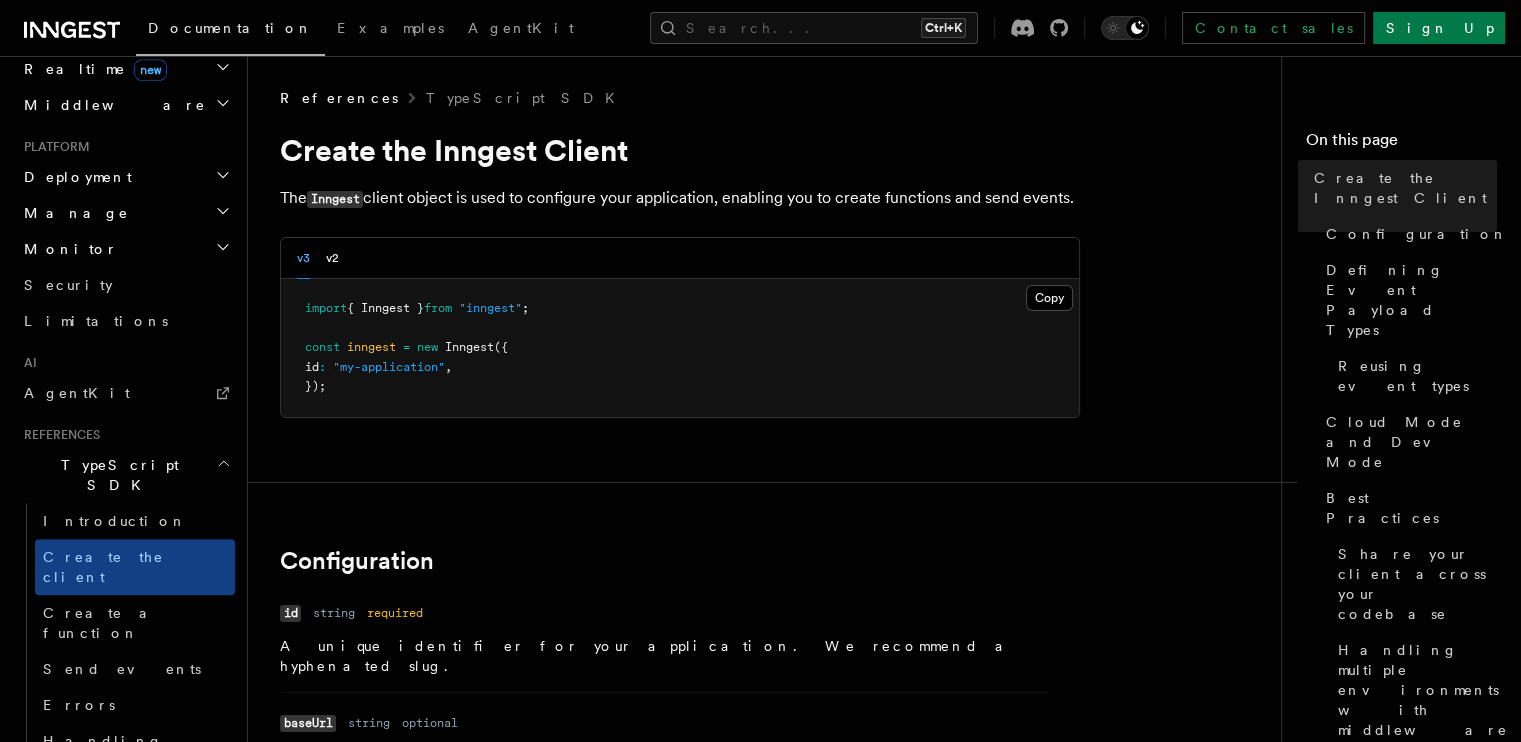 click on "v3 v2" at bounding box center (318, 258) 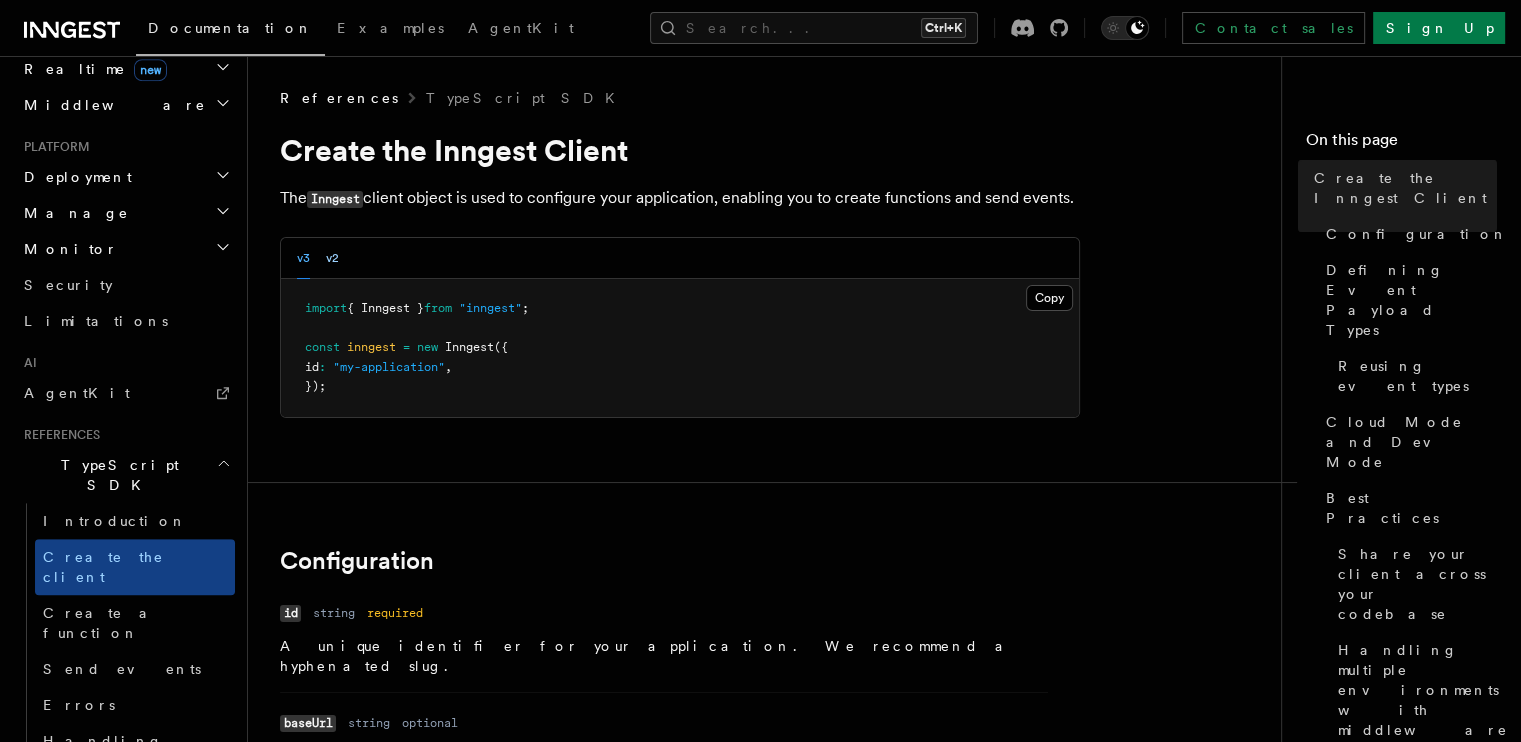 click on "v2" at bounding box center (332, 258) 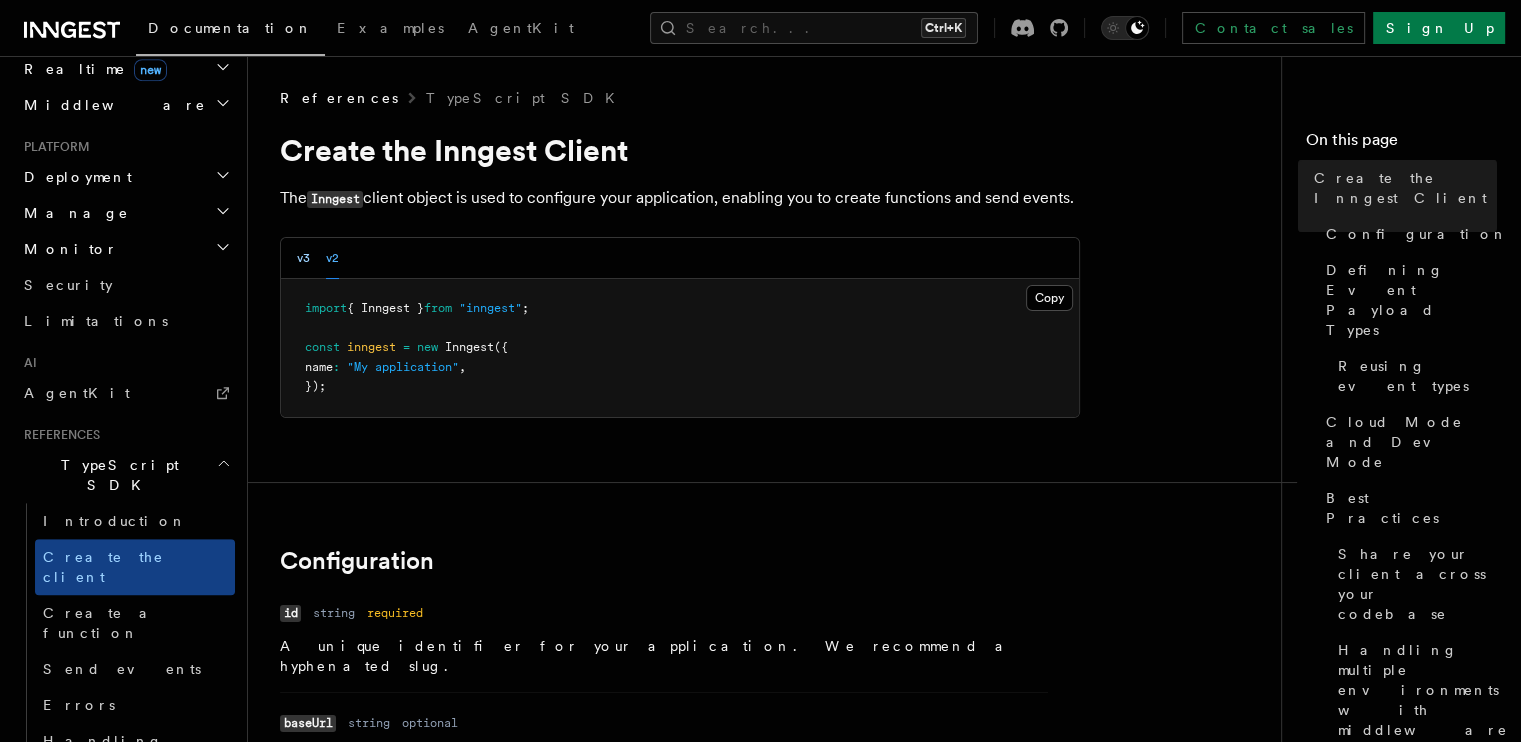 click on "v3" at bounding box center (303, 258) 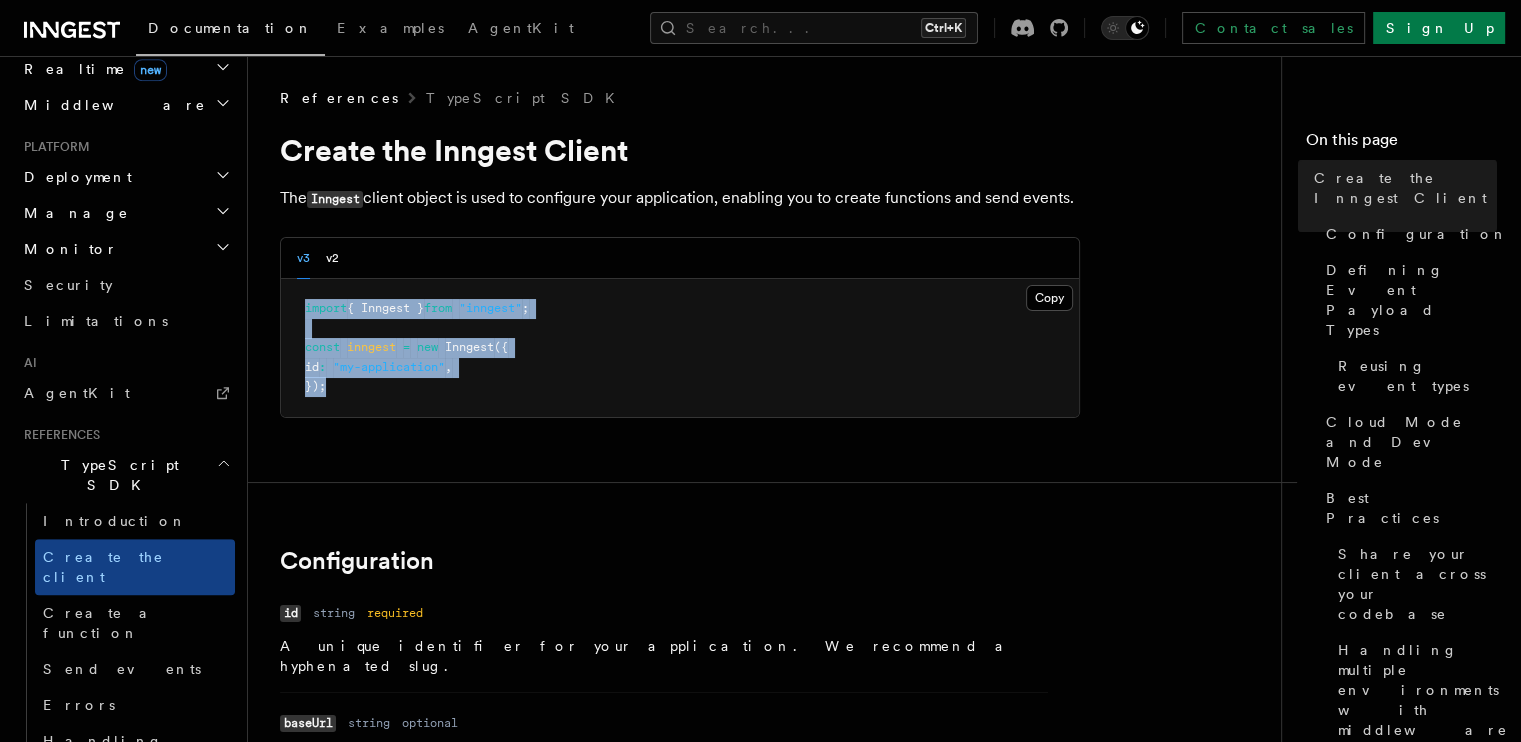 drag, startPoint x: 300, startPoint y: 307, endPoint x: 336, endPoint y: 391, distance: 91.389275 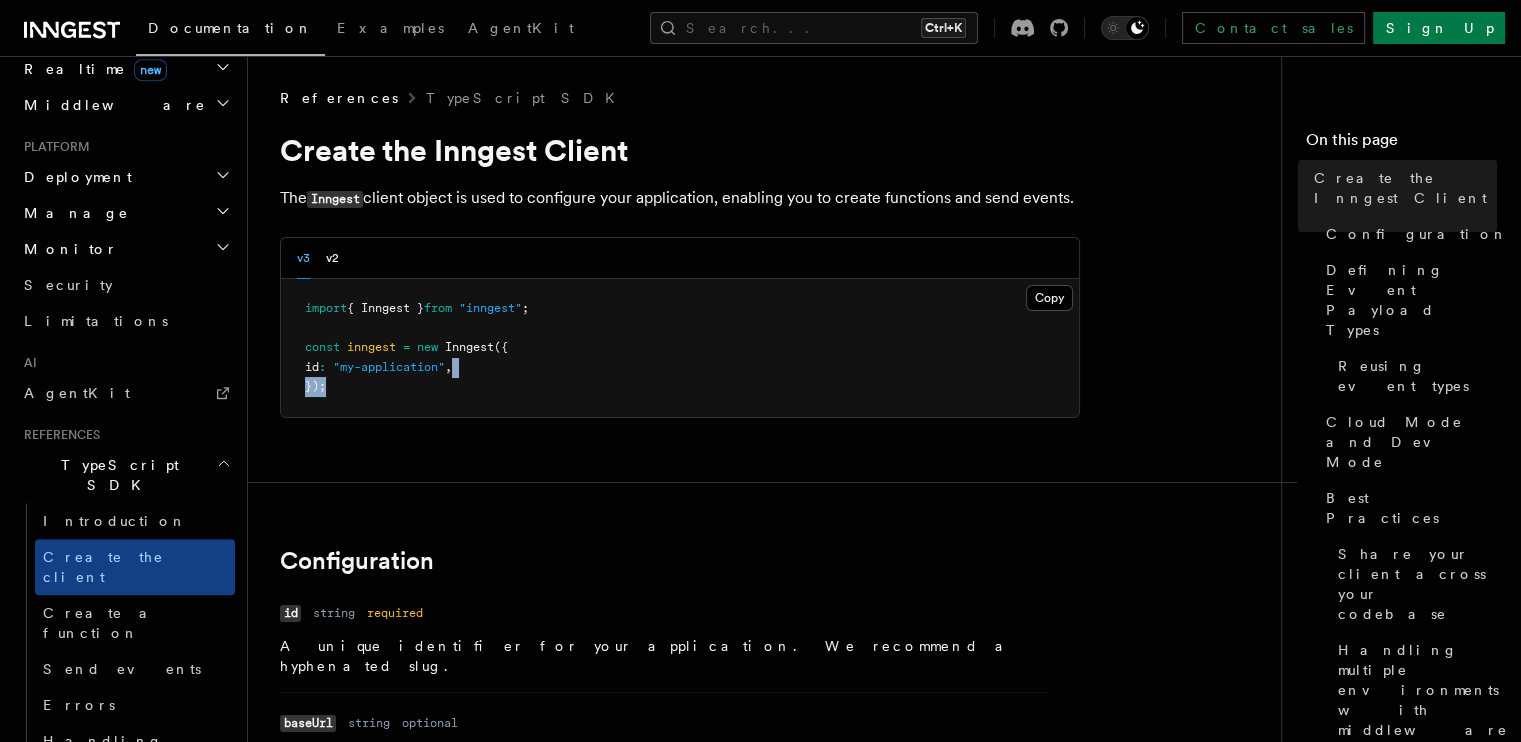drag, startPoint x: 481, startPoint y: 374, endPoint x: 329, endPoint y: 380, distance: 152.11838 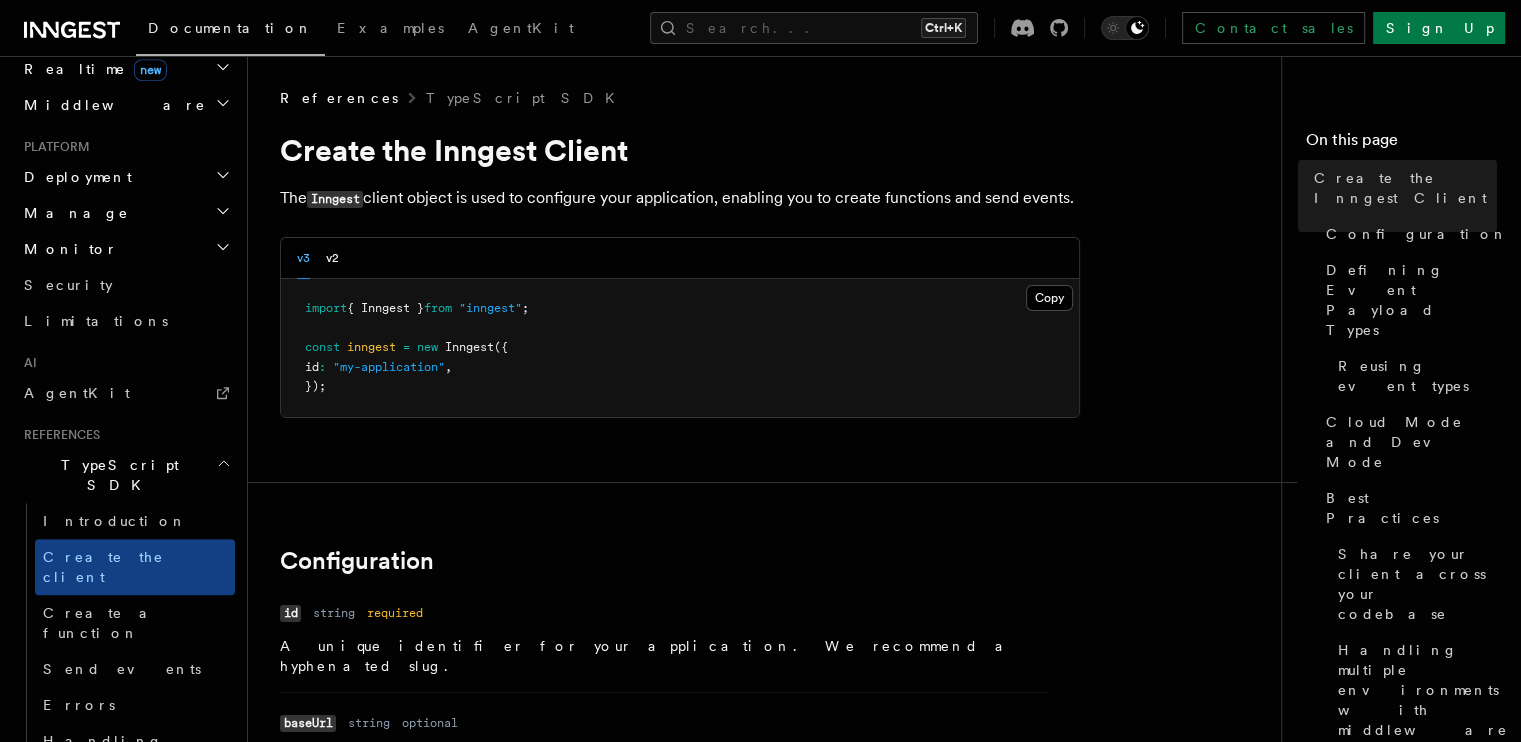 click on "import  { Inngest }  from   "inngest" ;
const   inngest   =   new   Inngest ({
id :   "my-application" ,
});" at bounding box center [680, 348] 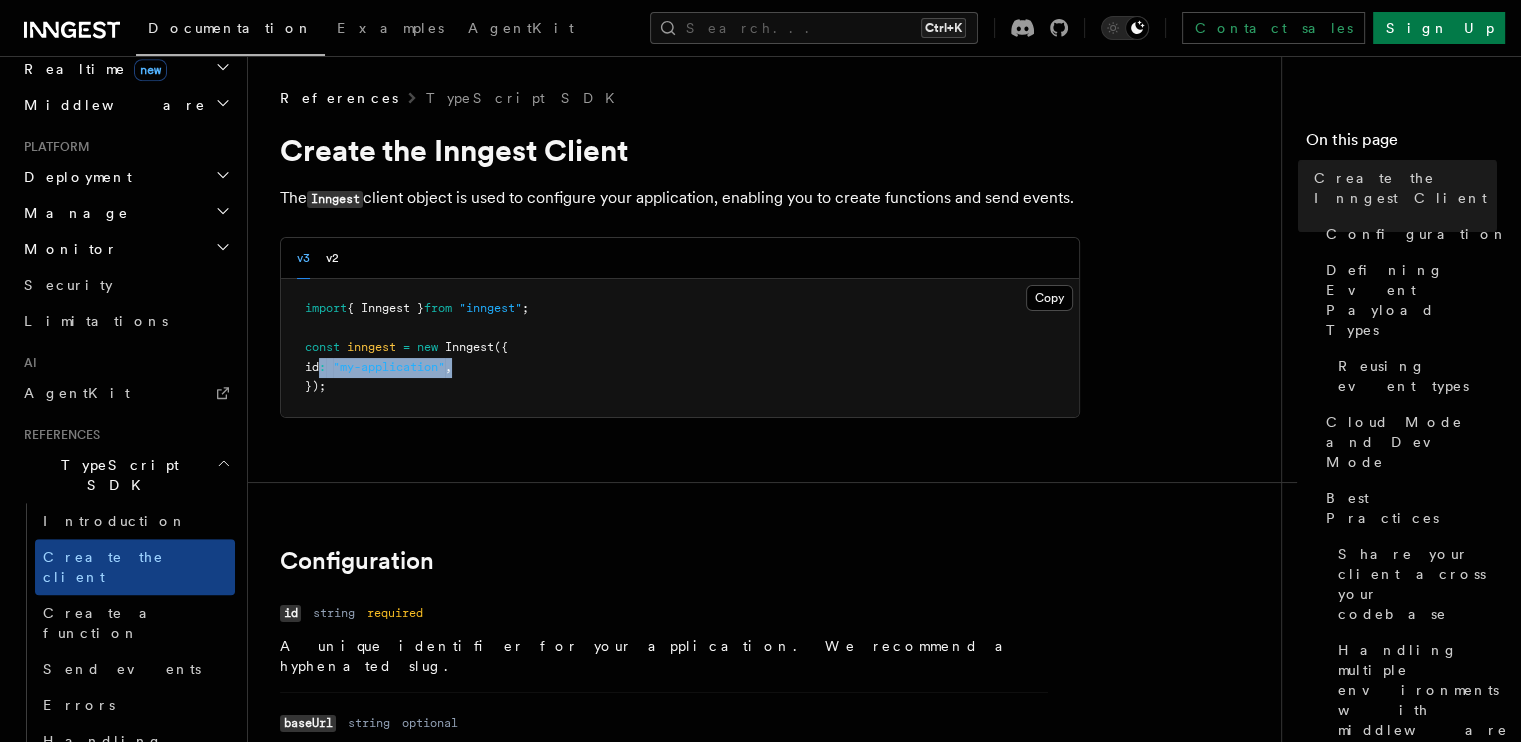 drag, startPoint x: 470, startPoint y: 366, endPoint x: 328, endPoint y: 364, distance: 142.01408 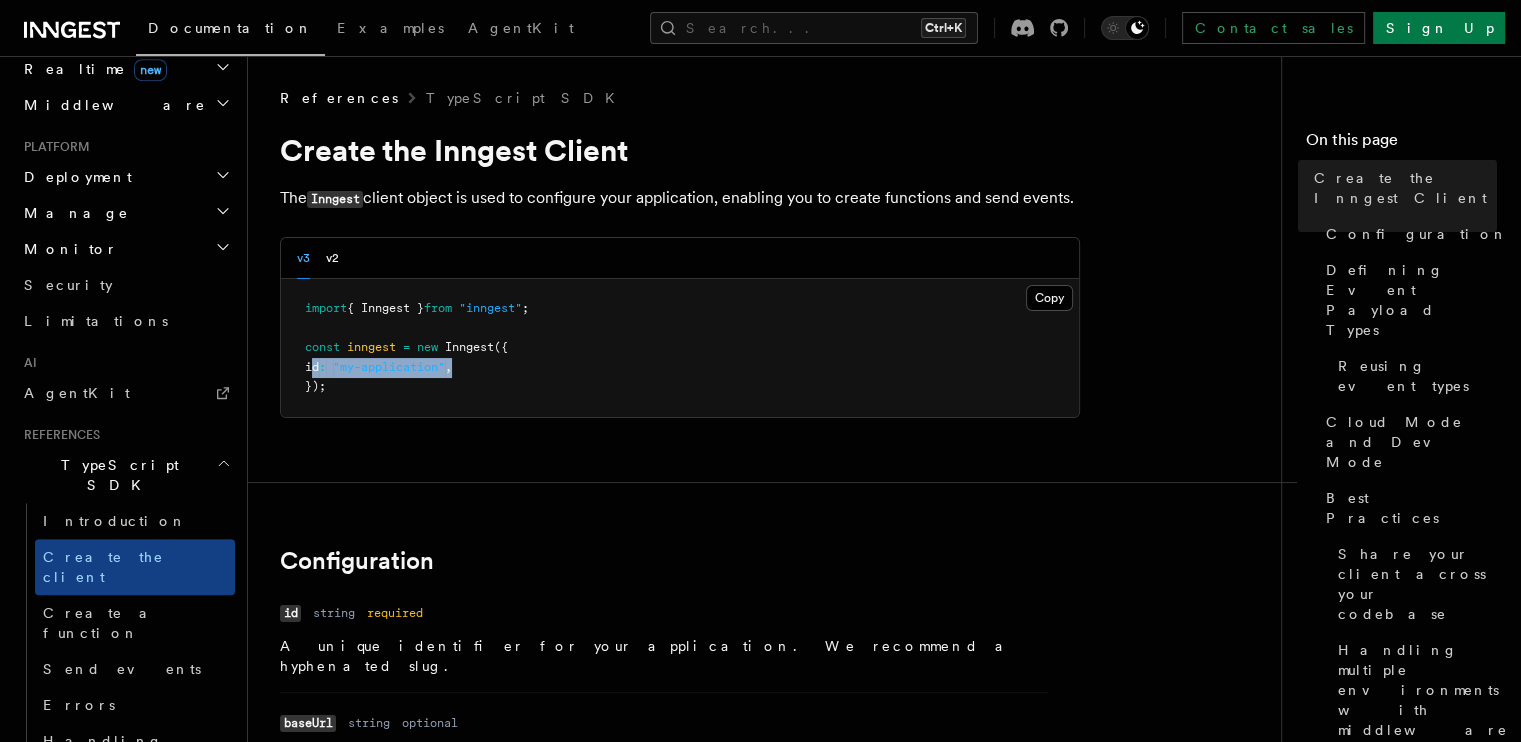 drag, startPoint x: 312, startPoint y: 363, endPoint x: 487, endPoint y: 367, distance: 175.04572 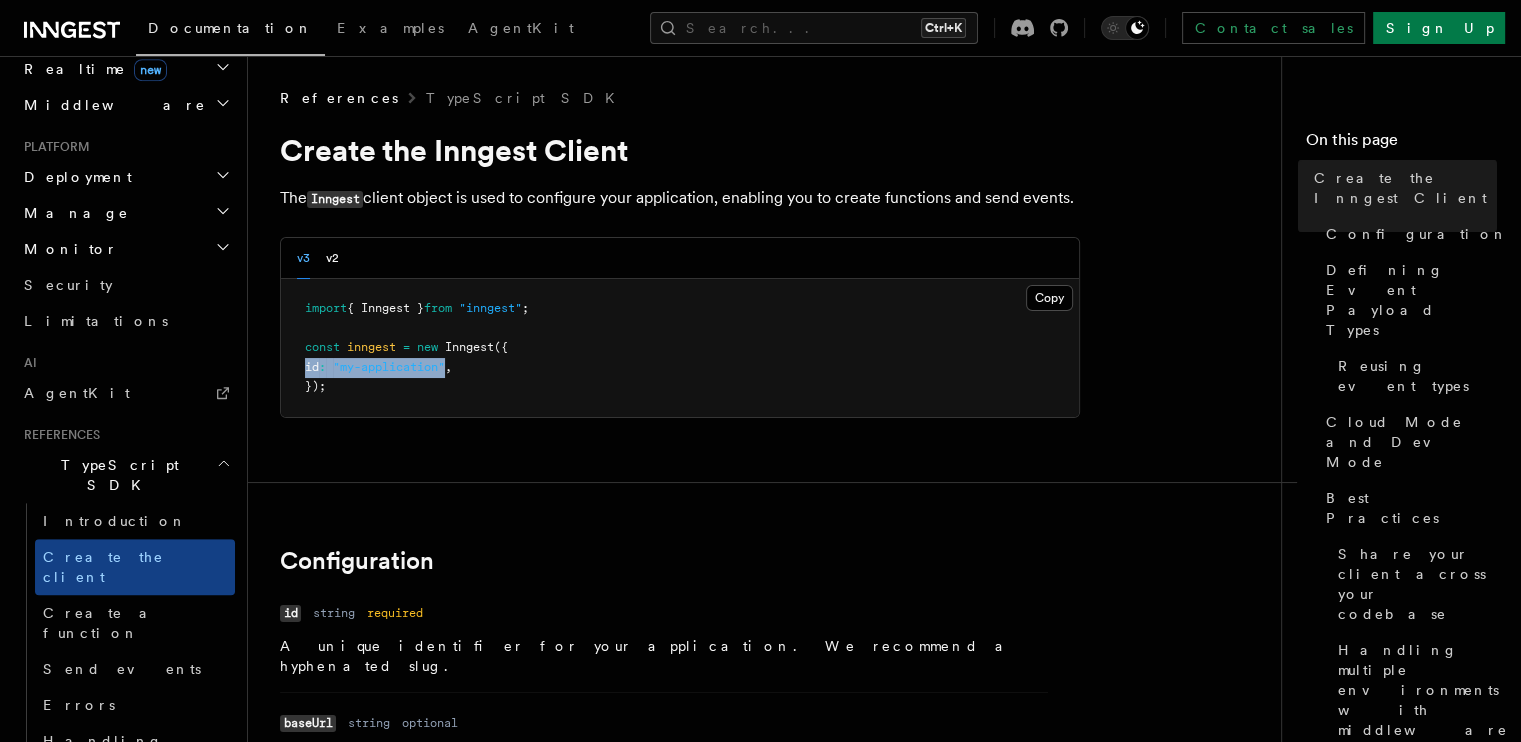 drag, startPoint x: 464, startPoint y: 370, endPoint x: 284, endPoint y: 363, distance: 180.13606 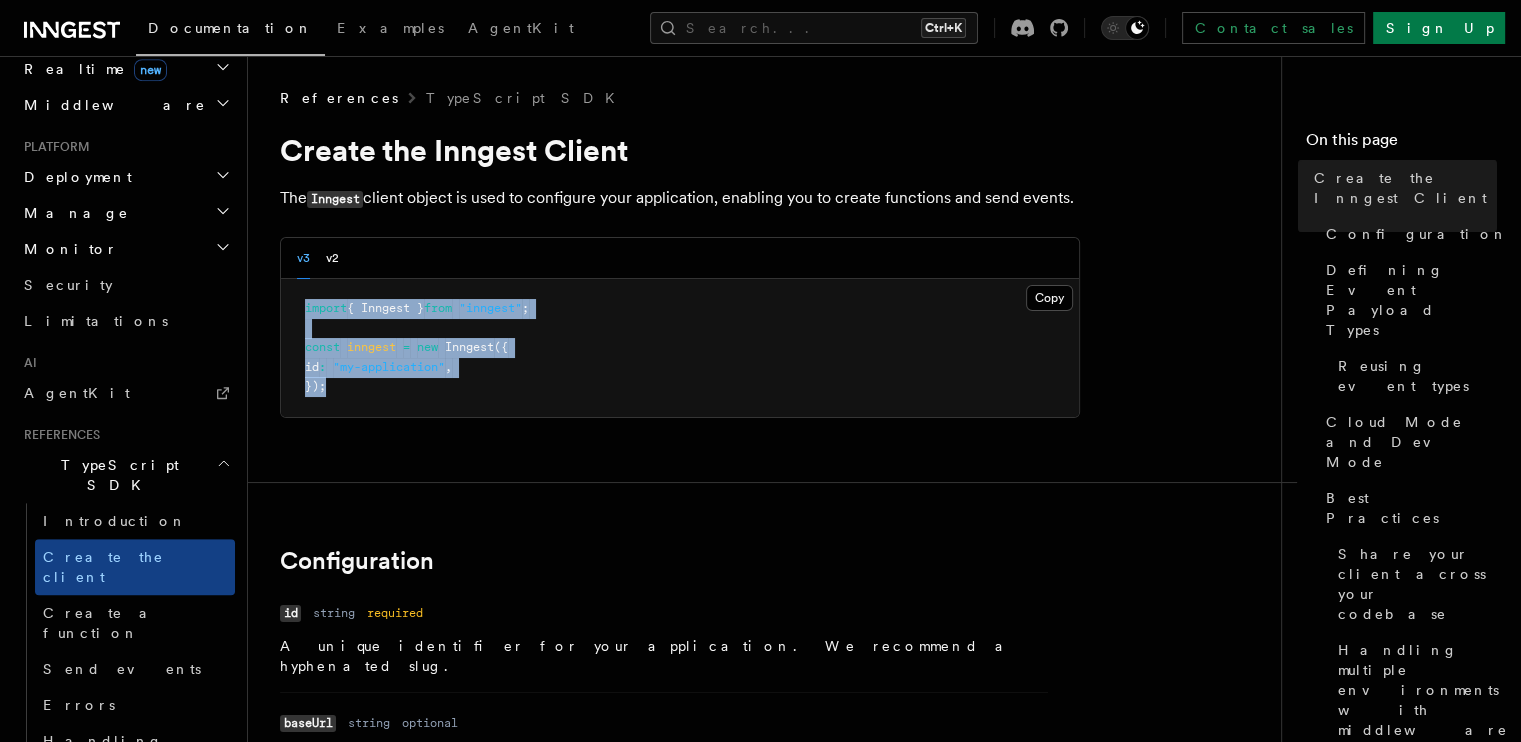drag, startPoint x: 342, startPoint y: 399, endPoint x: 301, endPoint y: 303, distance: 104.388695 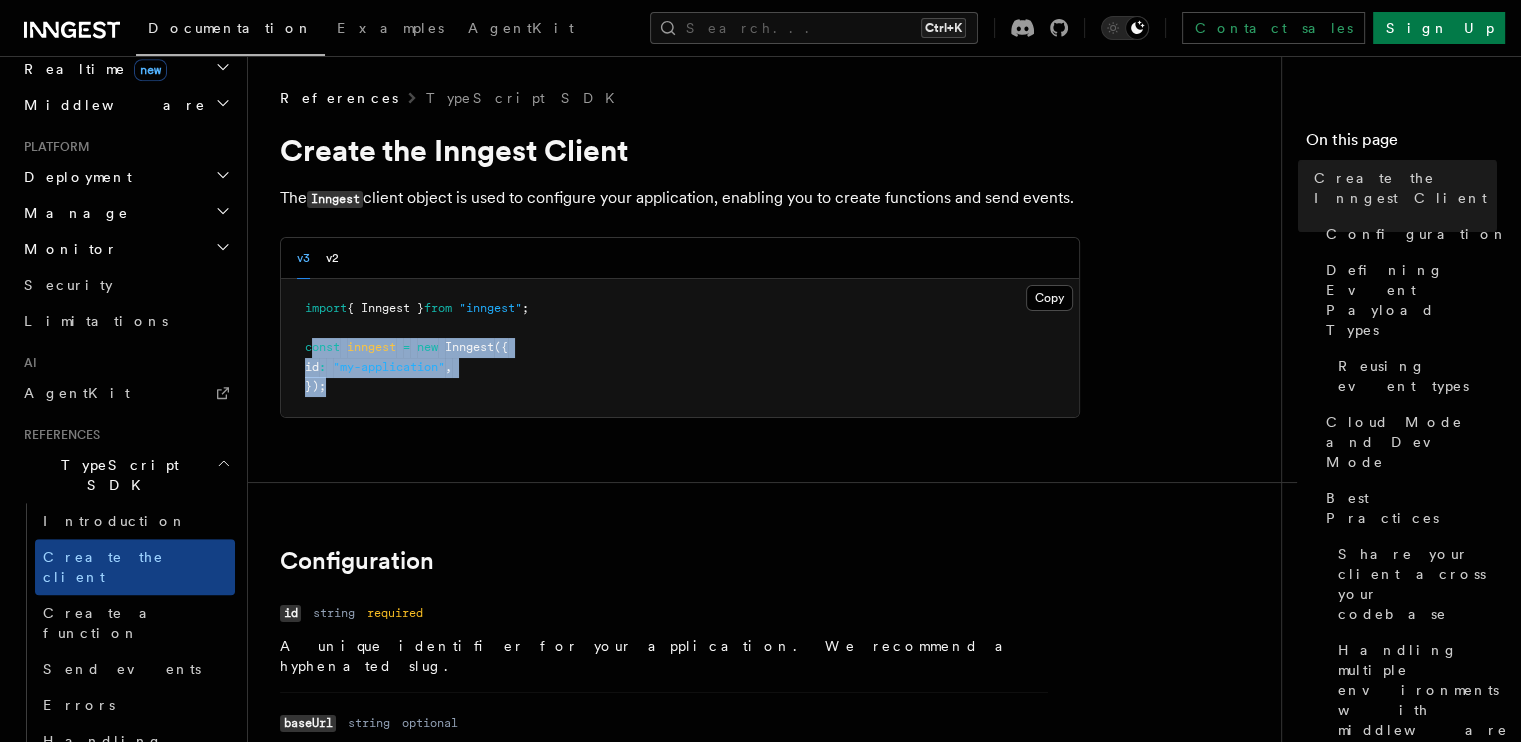drag, startPoint x: 310, startPoint y: 349, endPoint x: 339, endPoint y: 400, distance: 58.66856 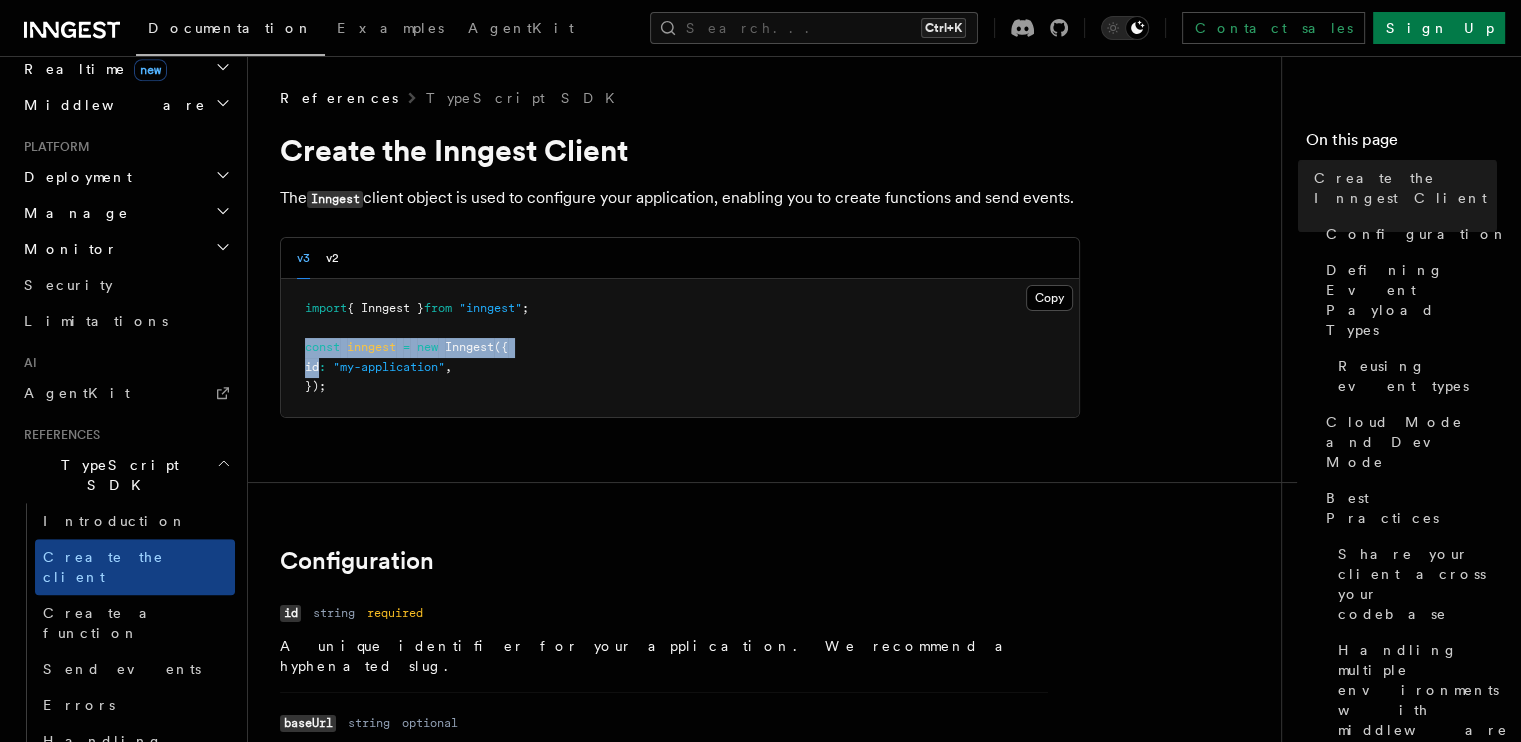 drag, startPoint x: 321, startPoint y: 376, endPoint x: 306, endPoint y: 356, distance: 25 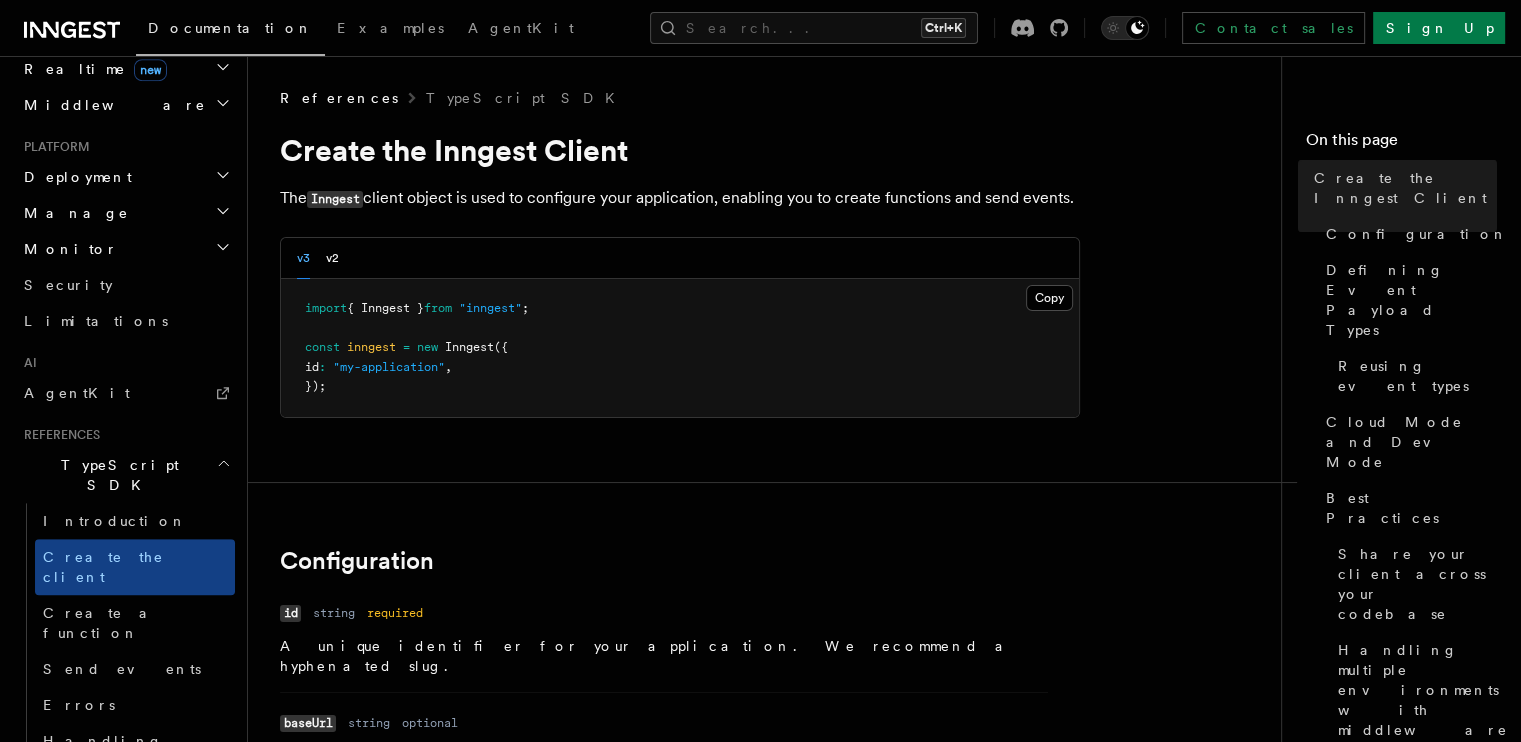 click on "id" at bounding box center (312, 367) 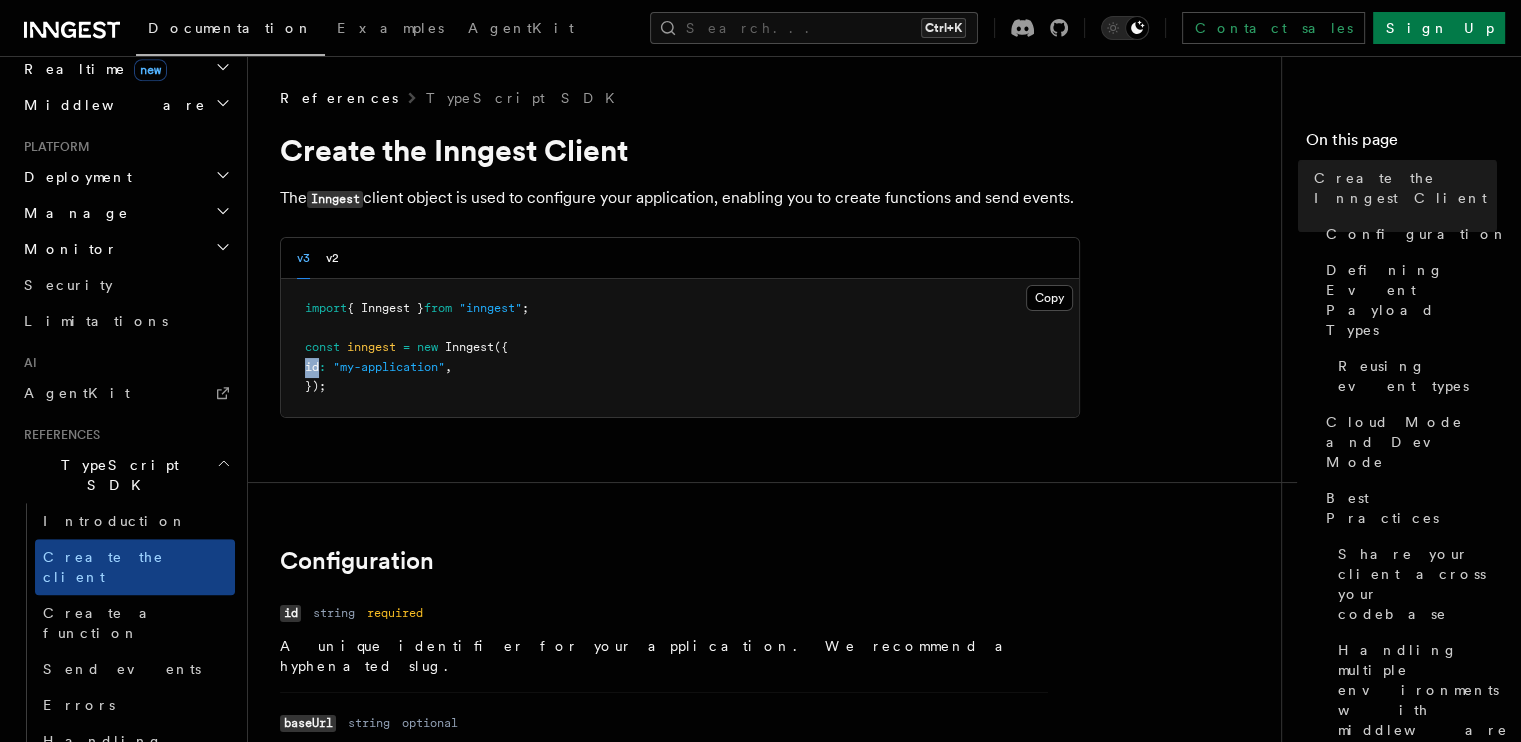 click on "id" at bounding box center (312, 367) 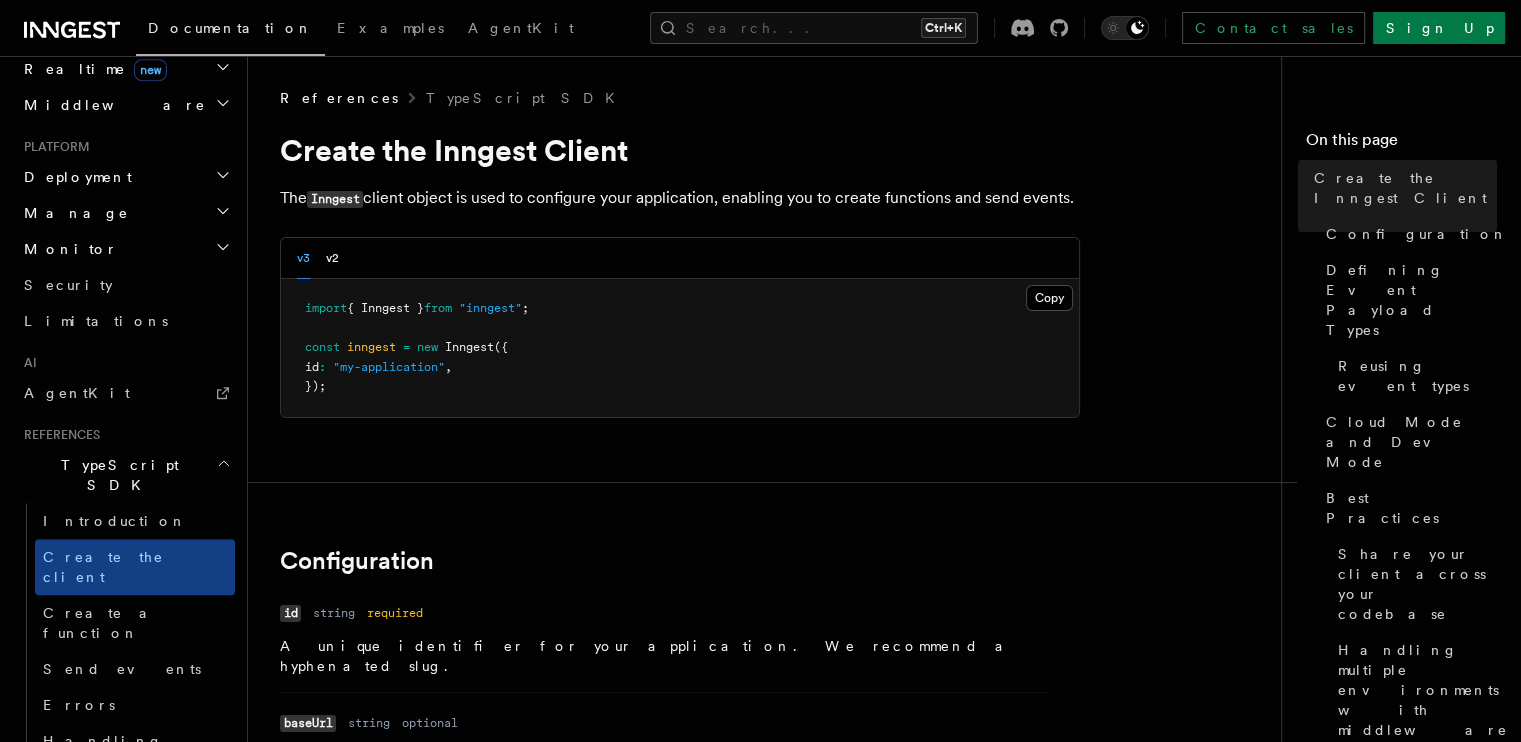 drag, startPoint x: 336, startPoint y: 375, endPoint x: 309, endPoint y: 363, distance: 29.546574 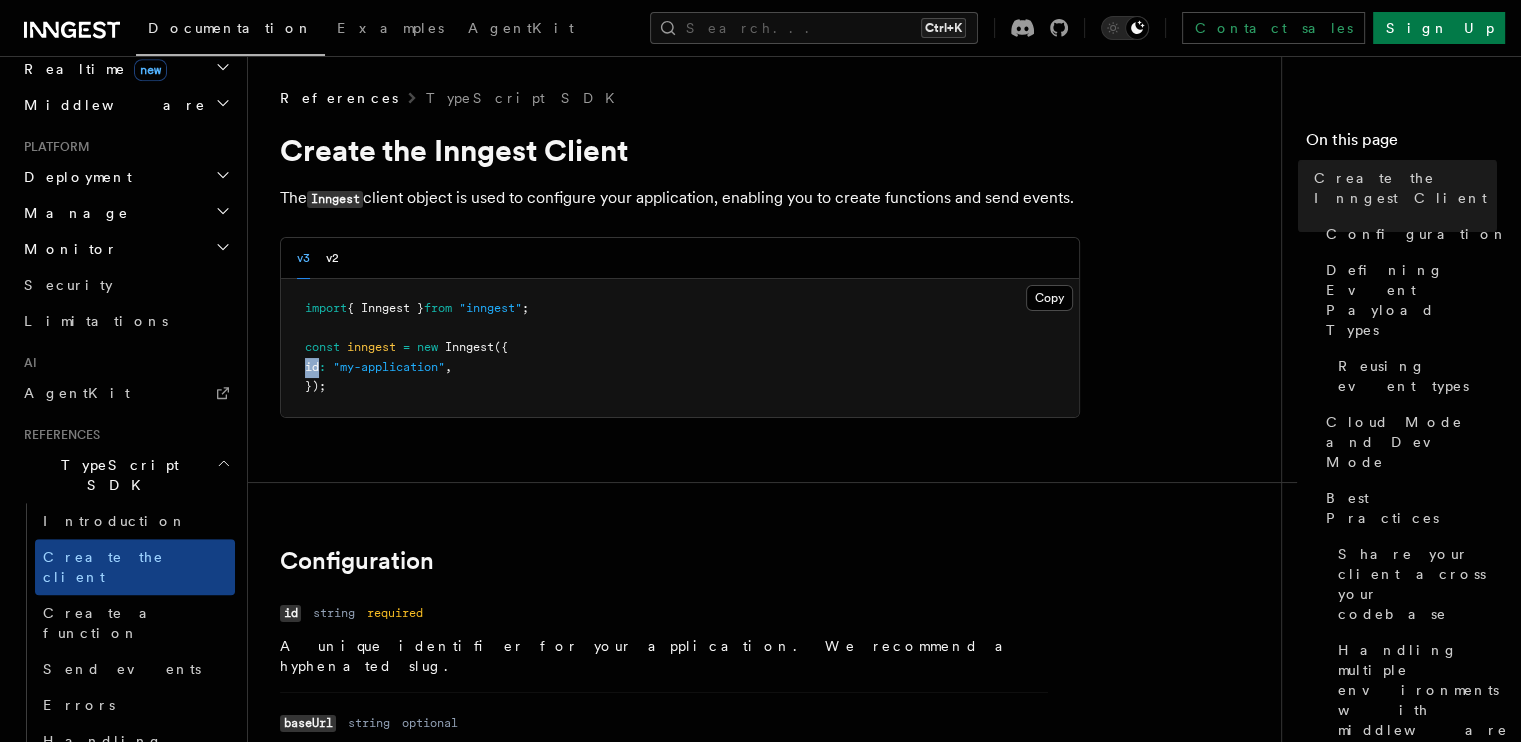 click on "id" at bounding box center [312, 367] 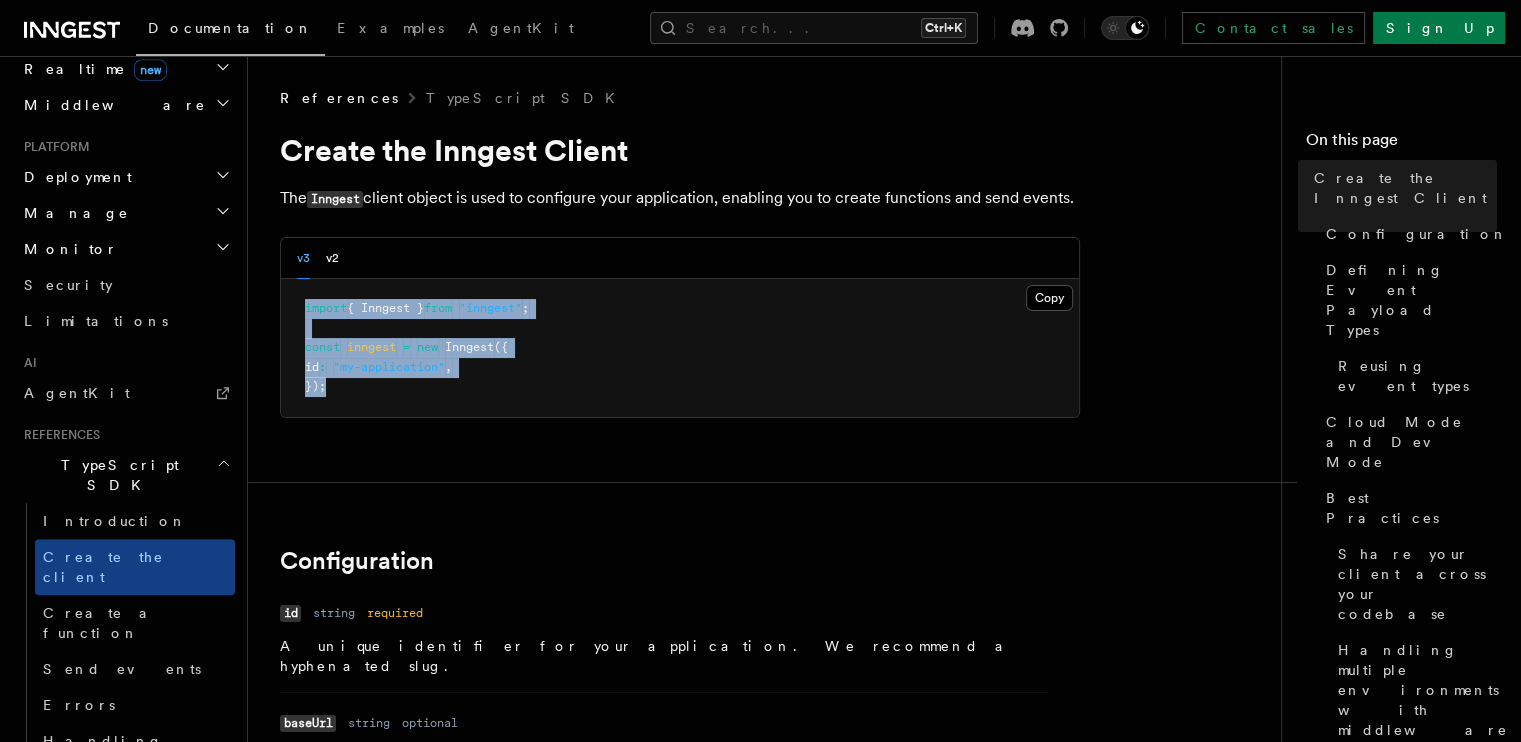 drag, startPoint x: 329, startPoint y: 392, endPoint x: 300, endPoint y: 297, distance: 99.32774 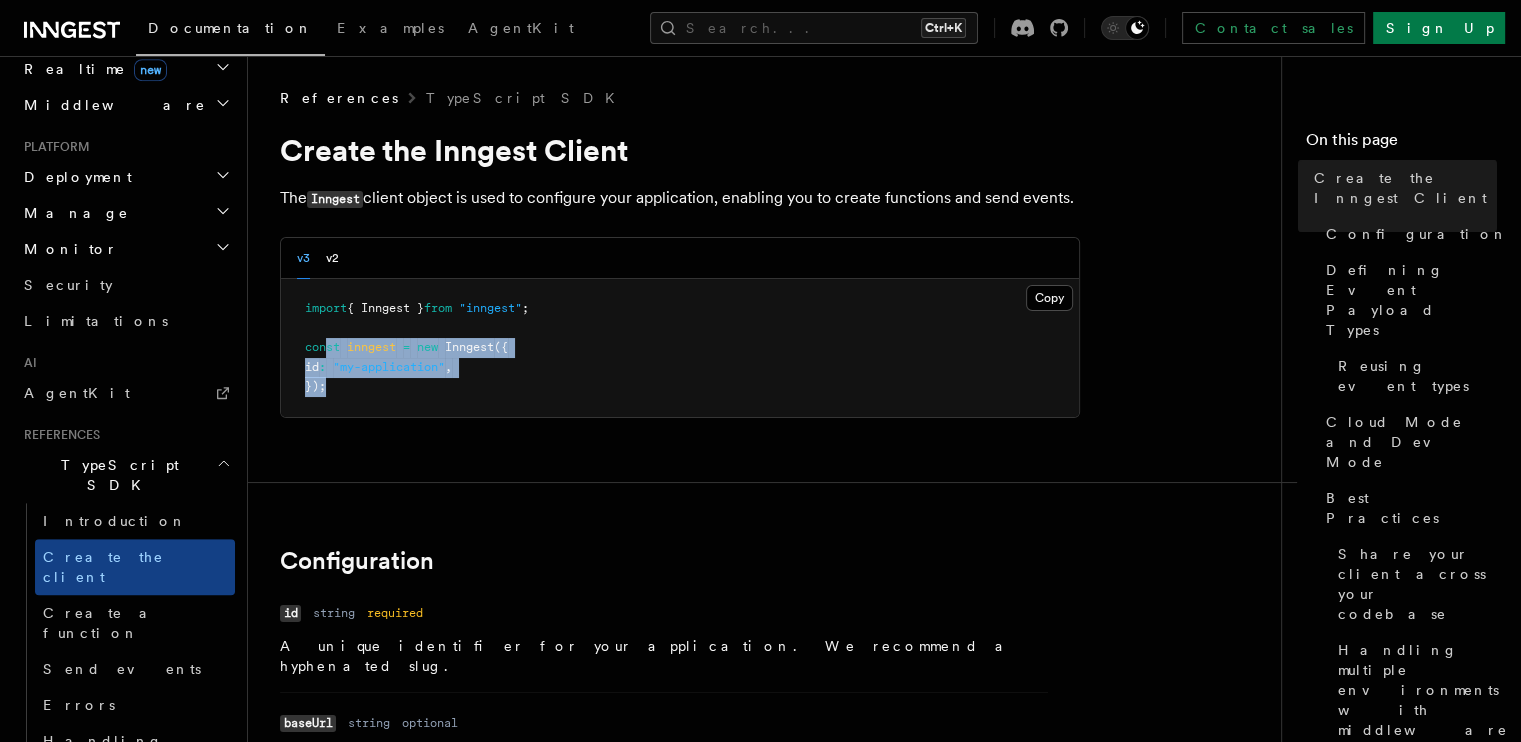 drag, startPoint x: 327, startPoint y: 343, endPoint x: 364, endPoint y: 383, distance: 54.48853 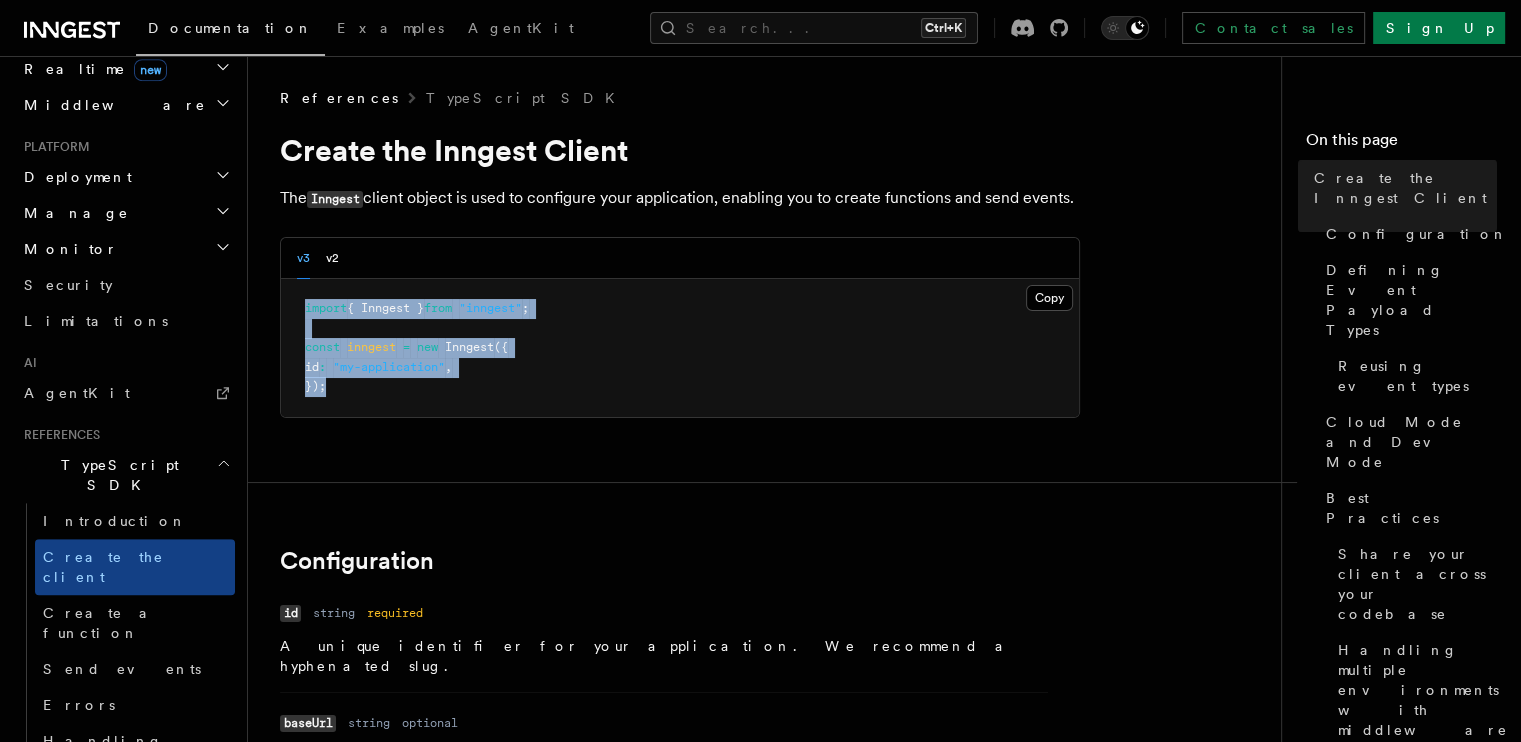 drag, startPoint x: 327, startPoint y: 383, endPoint x: 304, endPoint y: 315, distance: 71.7844 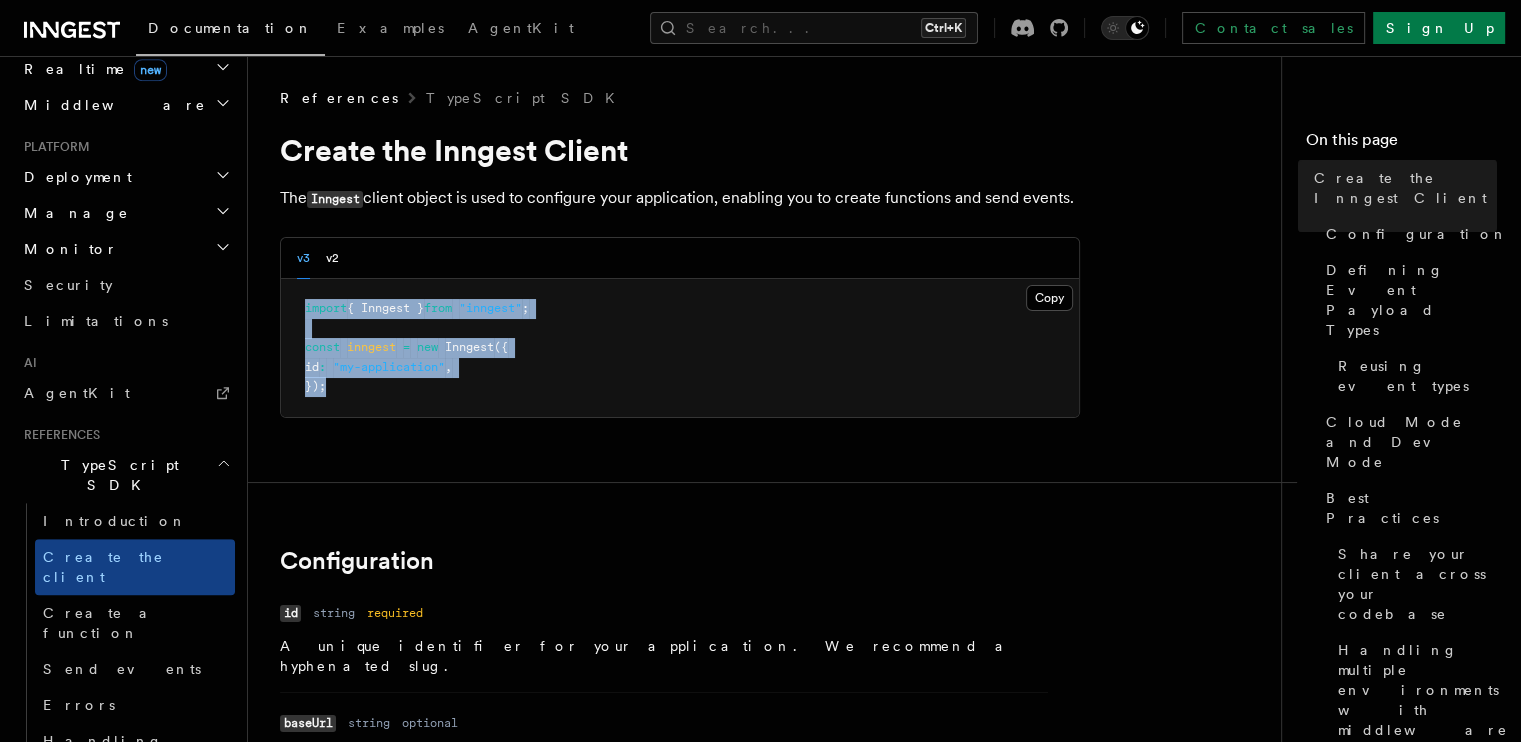 drag, startPoint x: 337, startPoint y: 387, endPoint x: 307, endPoint y: 312, distance: 80.77747 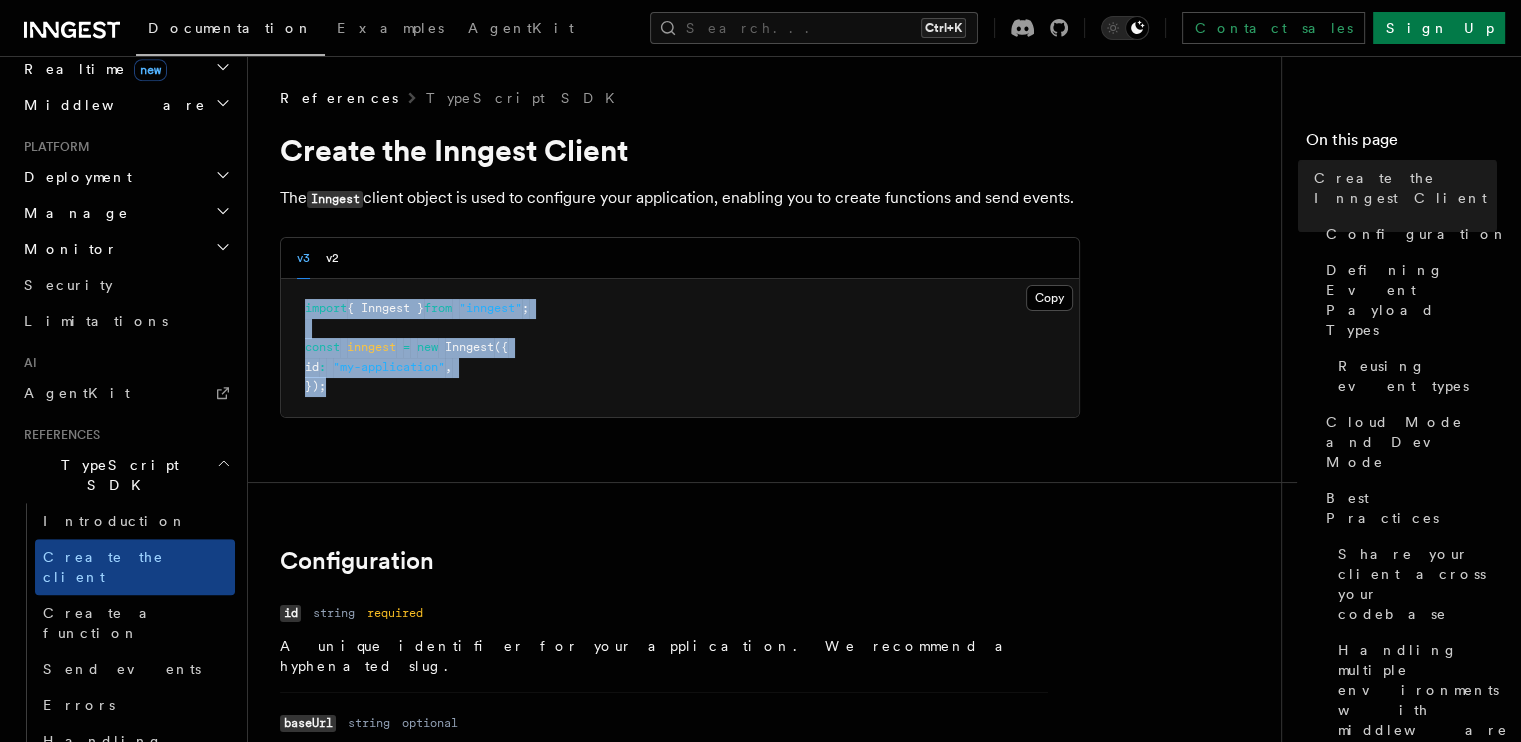 drag, startPoint x: 492, startPoint y: 358, endPoint x: 502, endPoint y: 355, distance: 10.440307 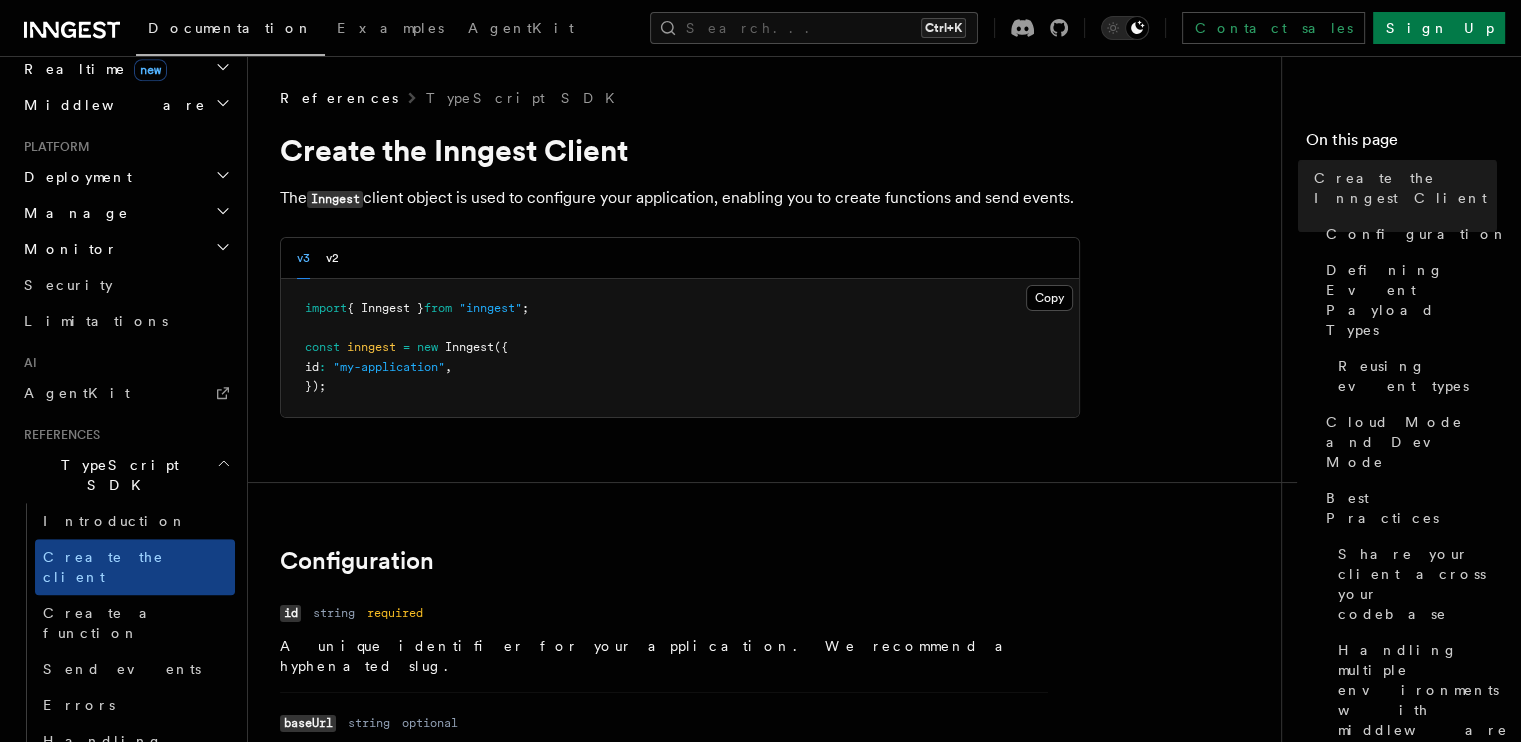drag, startPoint x: 1031, startPoint y: 310, endPoint x: 1031, endPoint y: 376, distance: 66 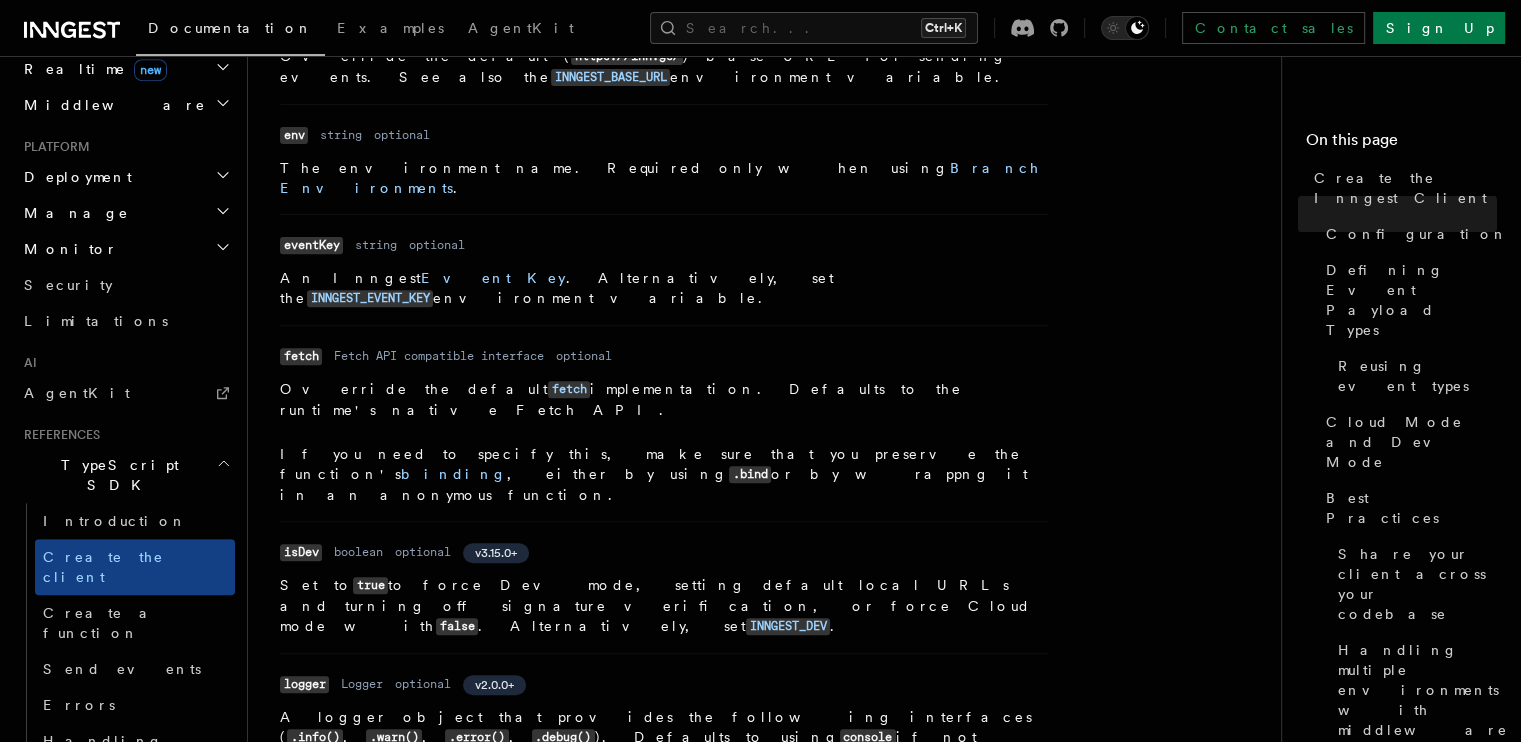scroll, scrollTop: 1100, scrollLeft: 0, axis: vertical 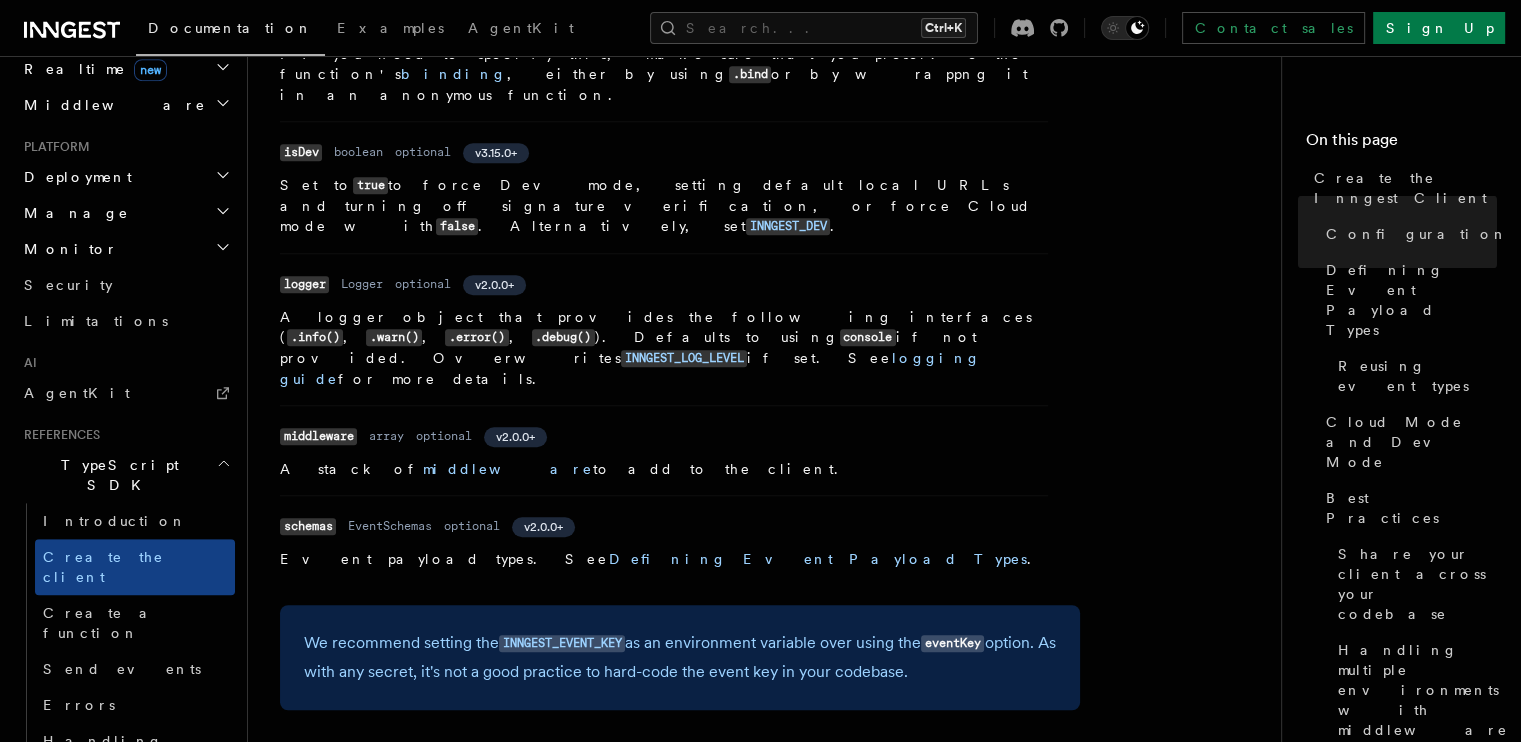 click on "middleware" at bounding box center (318, 436) 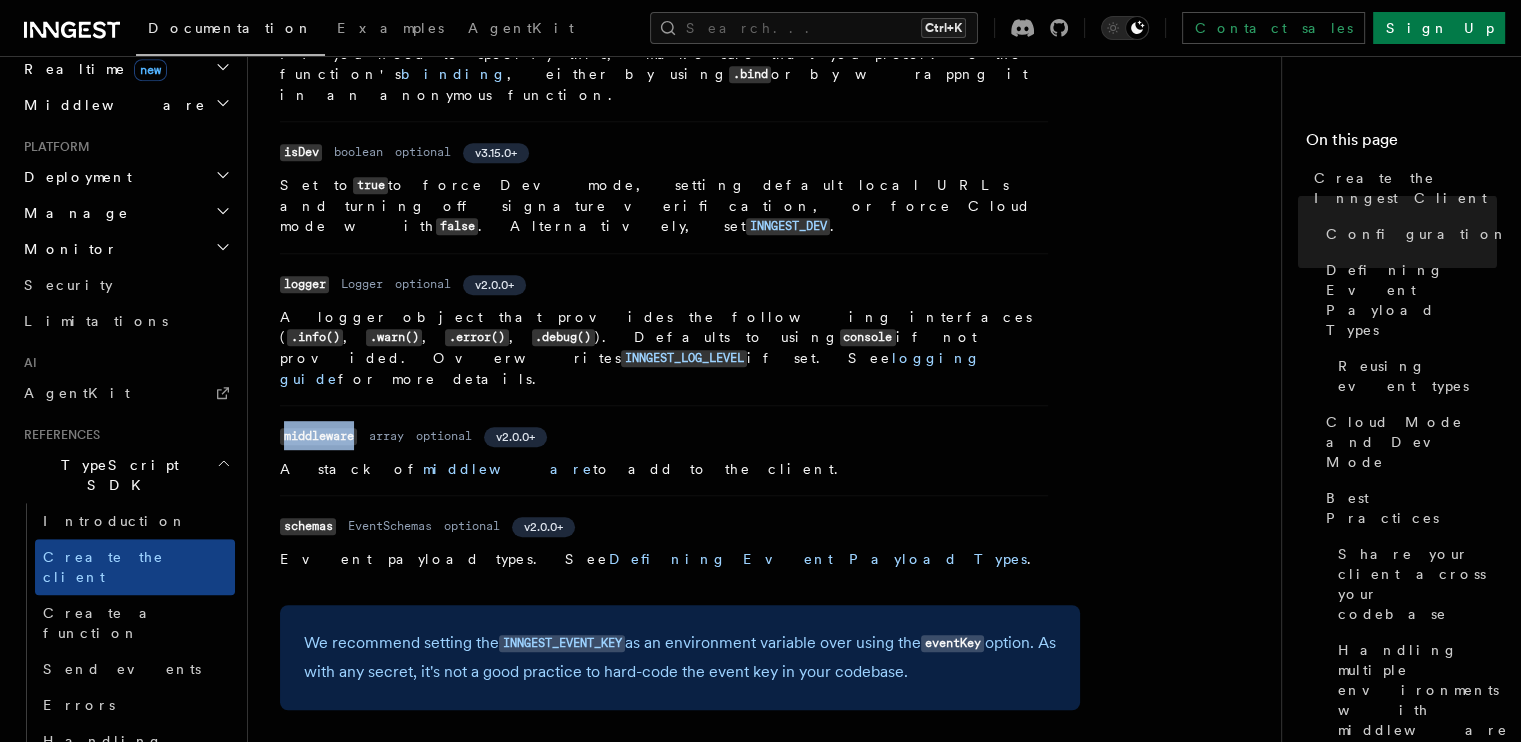 click on "middleware" at bounding box center [318, 436] 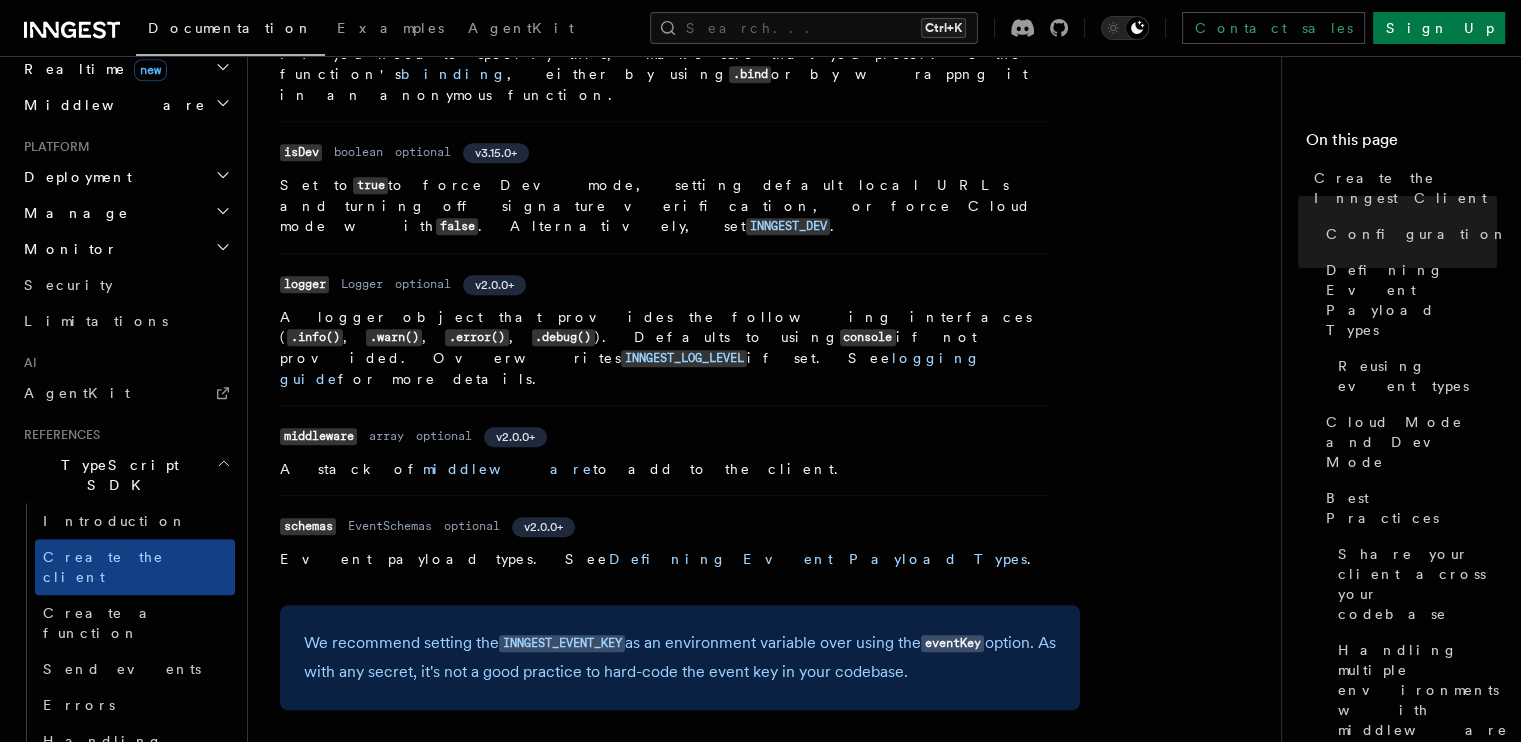 click on "Name middleware Type array Required optional Version v2.0.0+ Description A stack of  middleware  to add to the client." at bounding box center (664, 450) 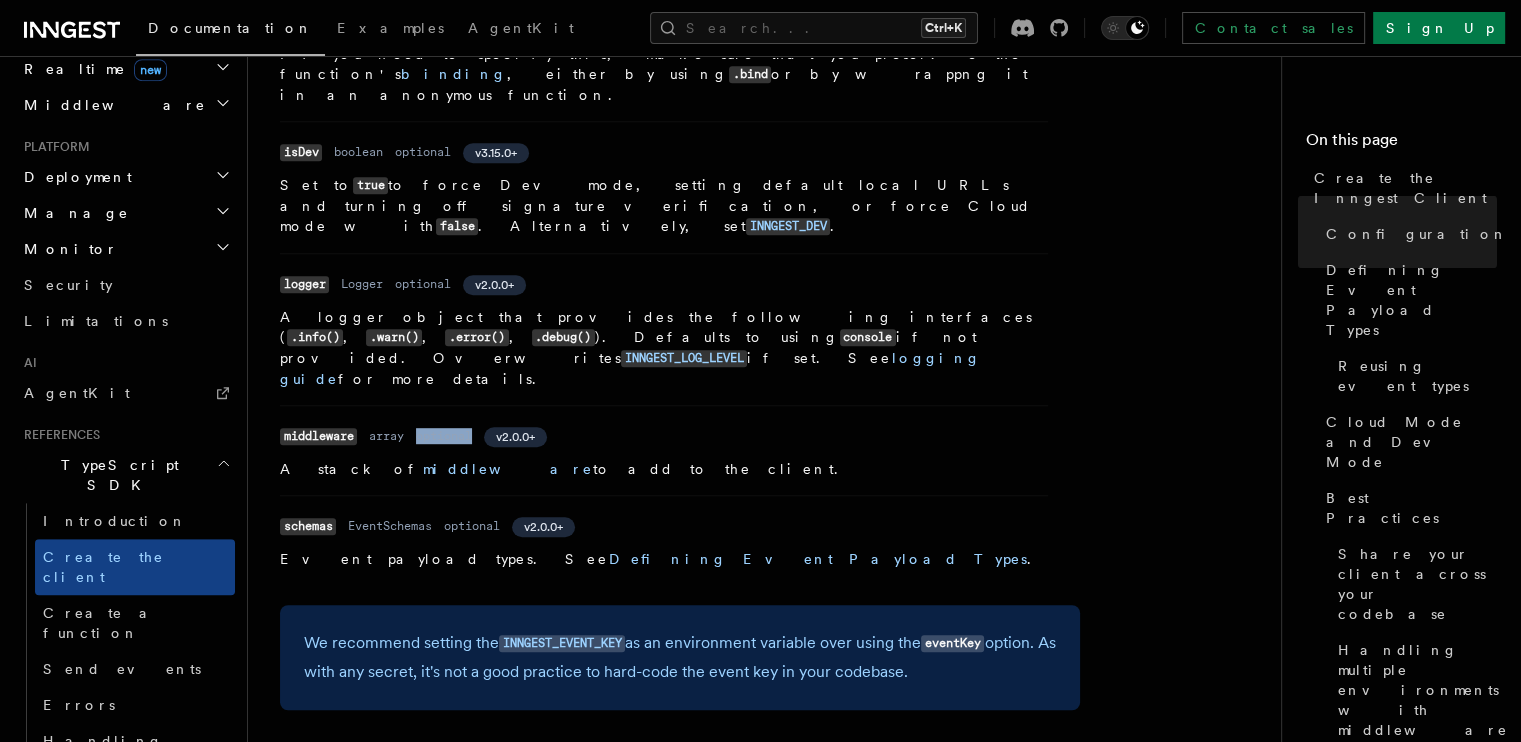 click on "Name middleware Type array Required optional Version v2.0.0+ Description A stack of  middleware  to add to the client." at bounding box center (664, 450) 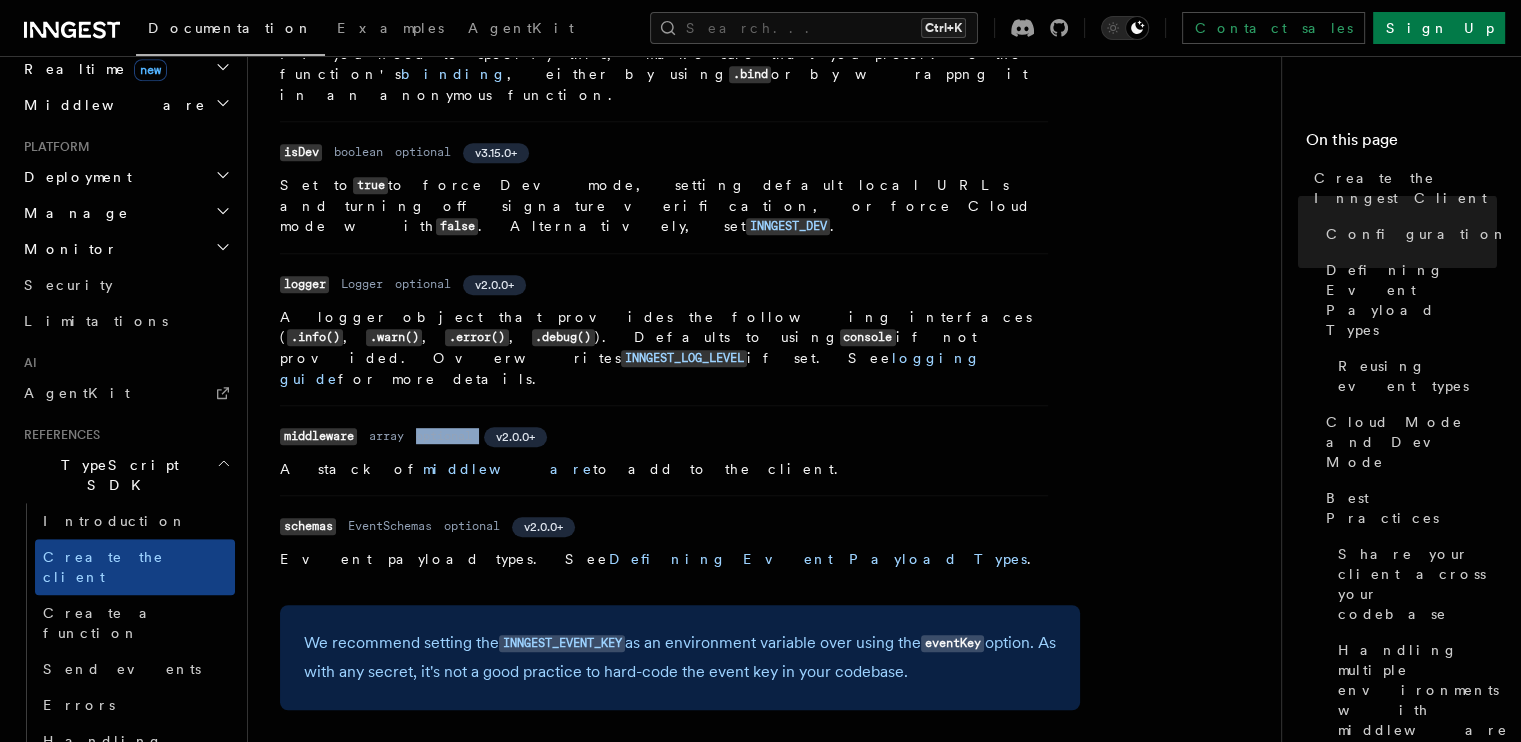 click on "Name middleware Type array Required optional Version v2.0.0+ Description A stack of  middleware  to add to the client." at bounding box center [664, 450] 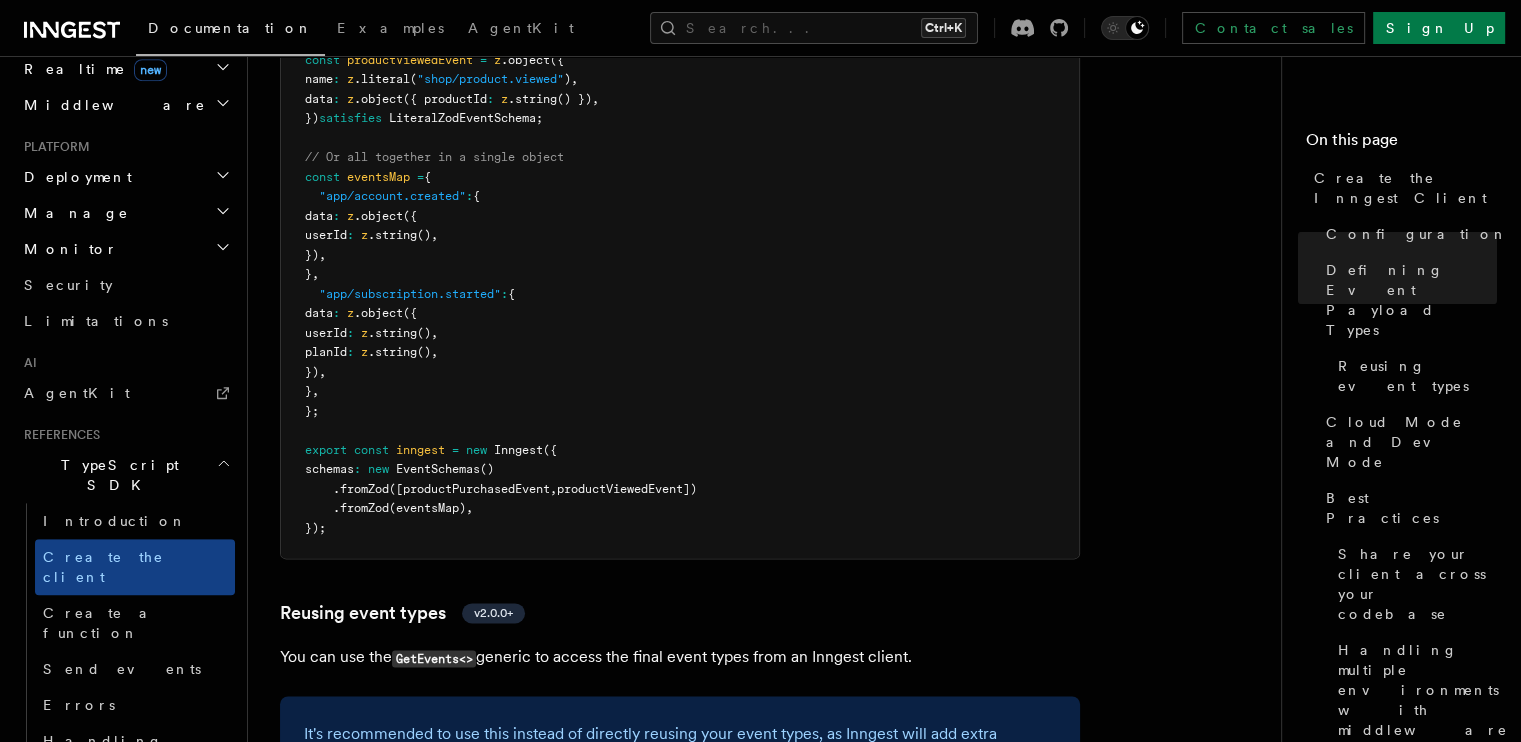 drag, startPoint x: 416, startPoint y: 271, endPoint x: 421, endPoint y: 423, distance: 152.08221 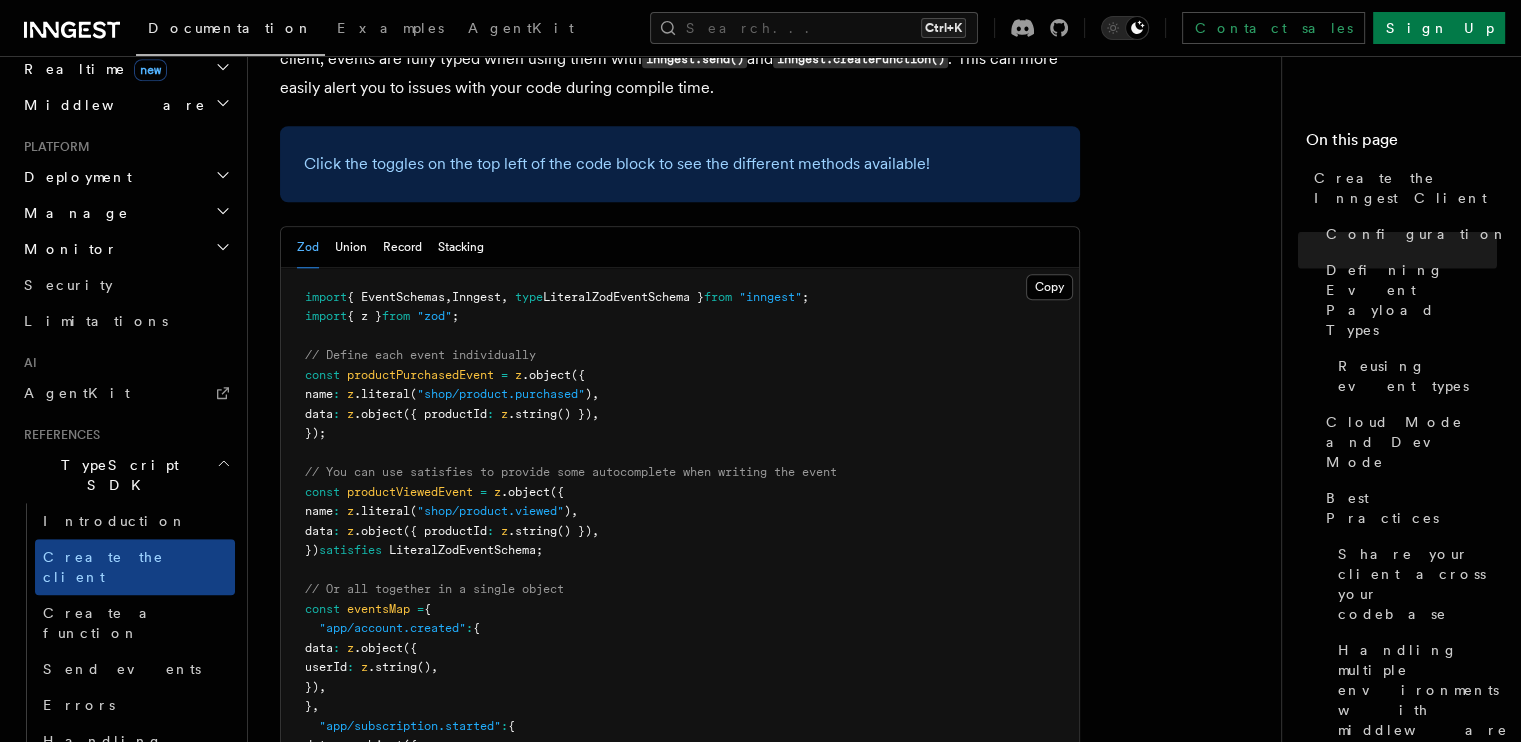 scroll, scrollTop: 1810, scrollLeft: 0, axis: vertical 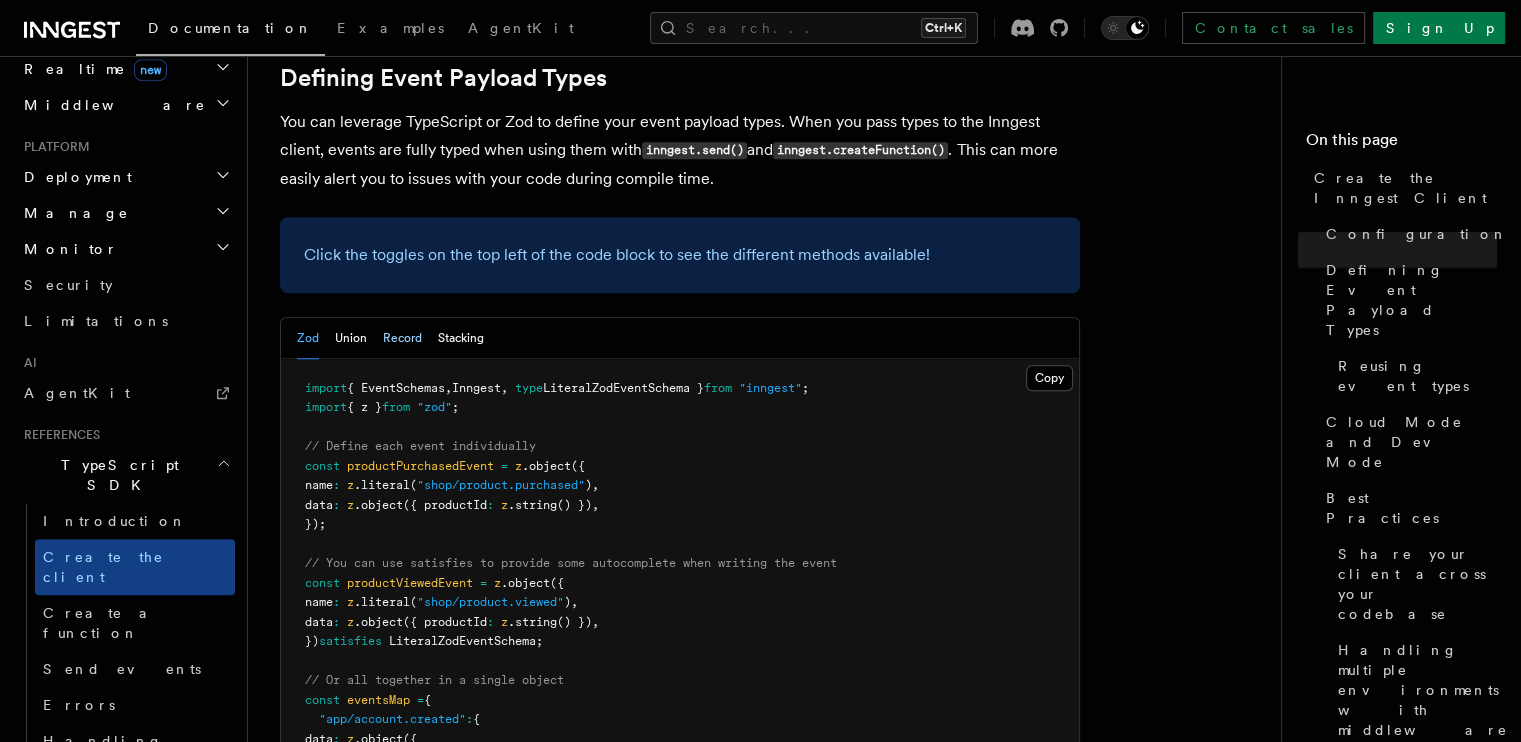 click on "Record" at bounding box center (402, 338) 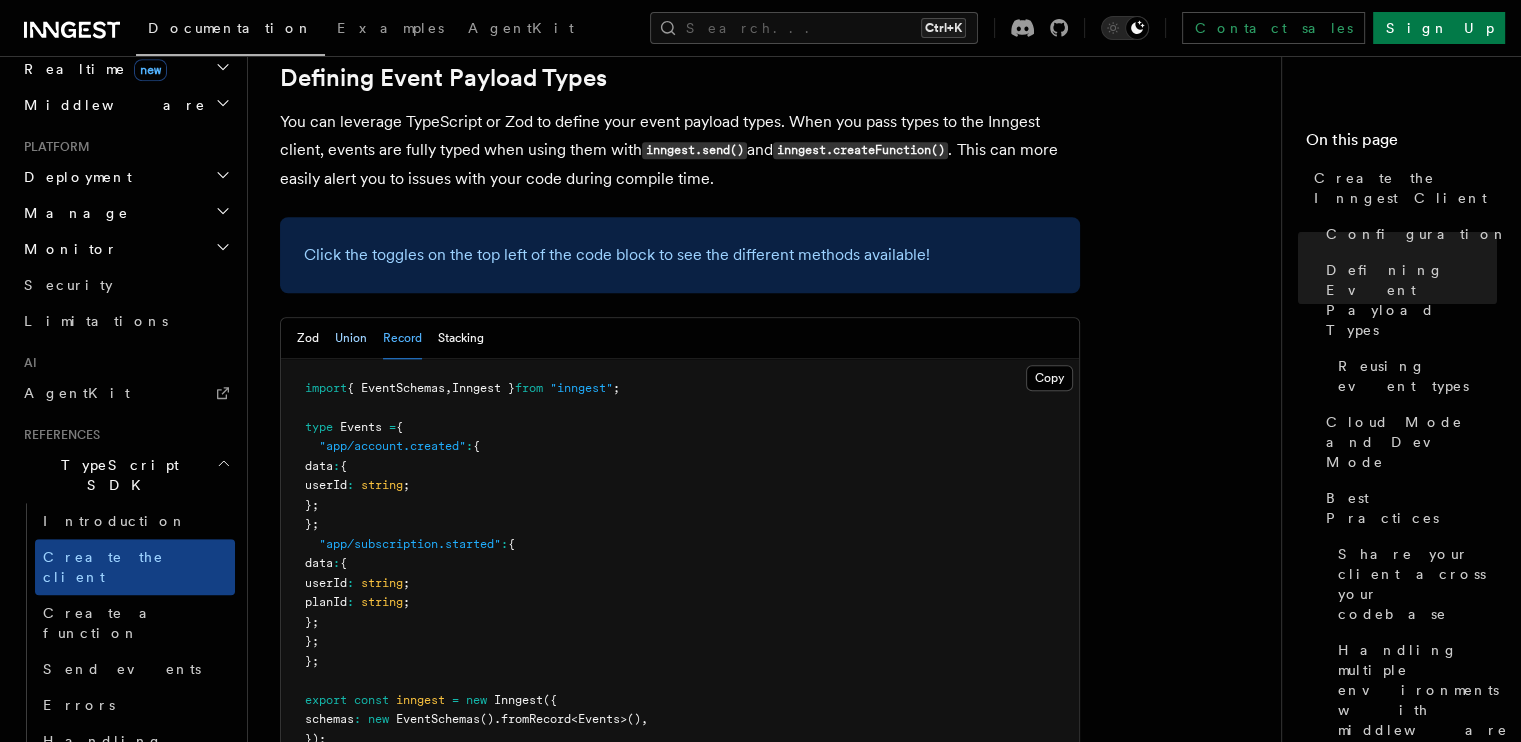 click on "Union" at bounding box center [351, 338] 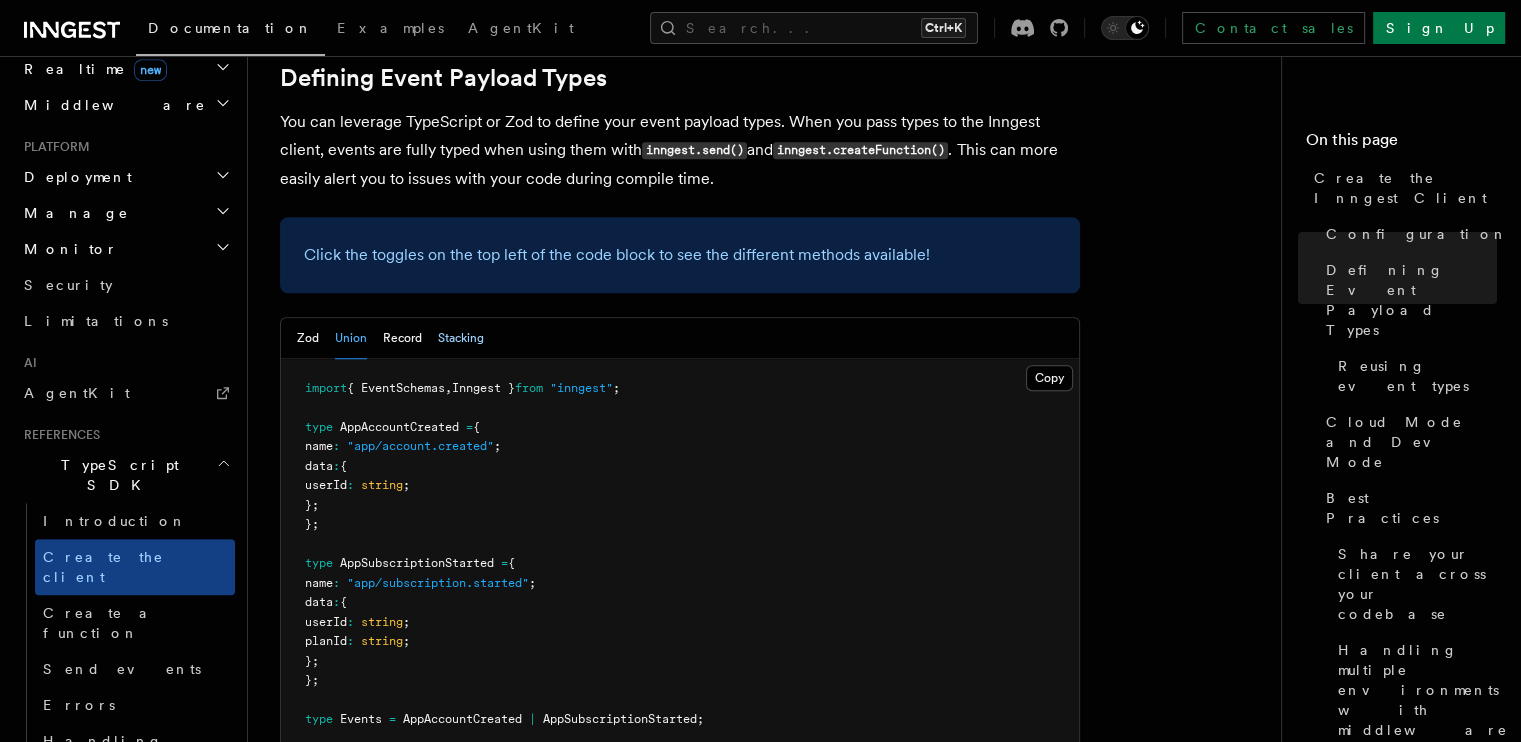 click on "Stacking" at bounding box center (461, 338) 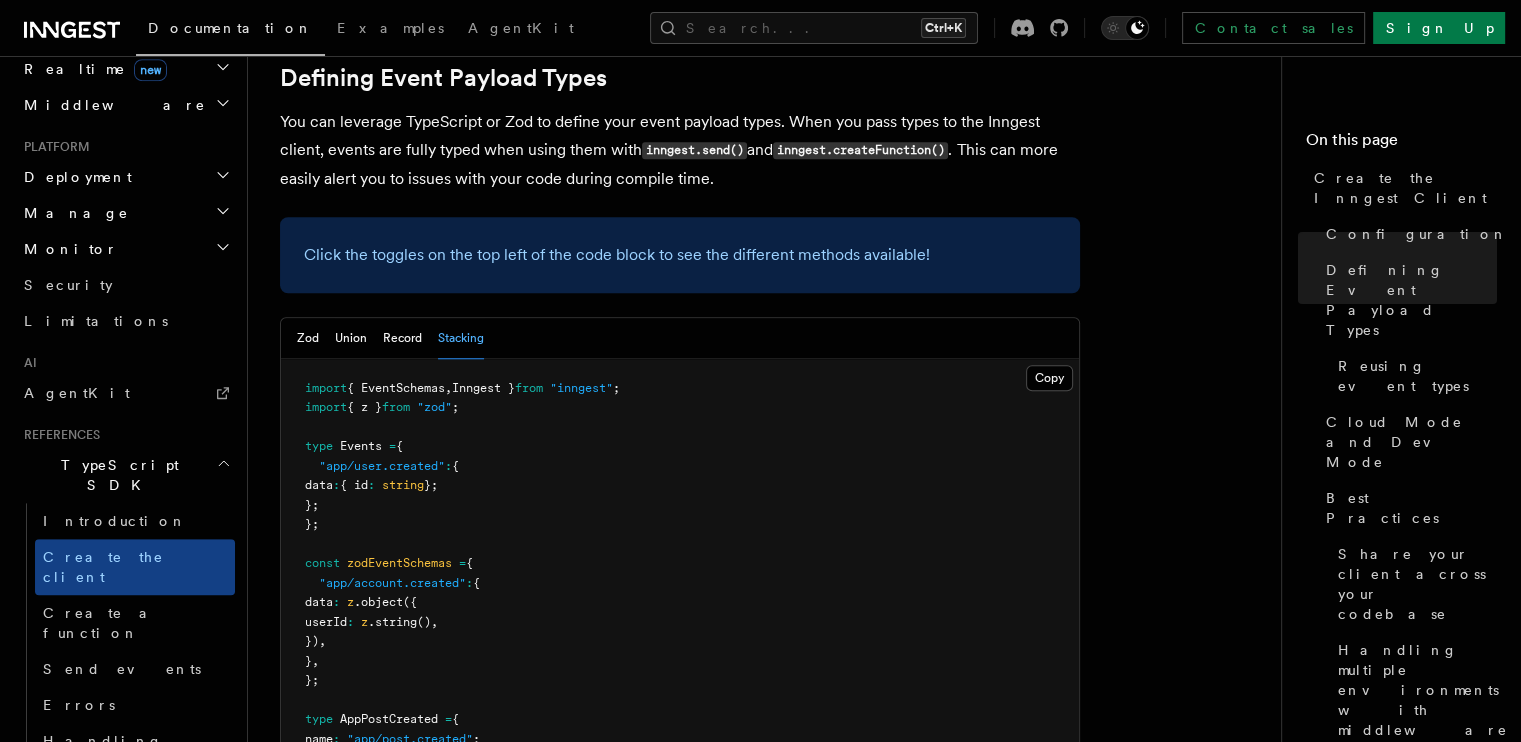 click on "Zod Union Record Stacking" at bounding box center (390, 338) 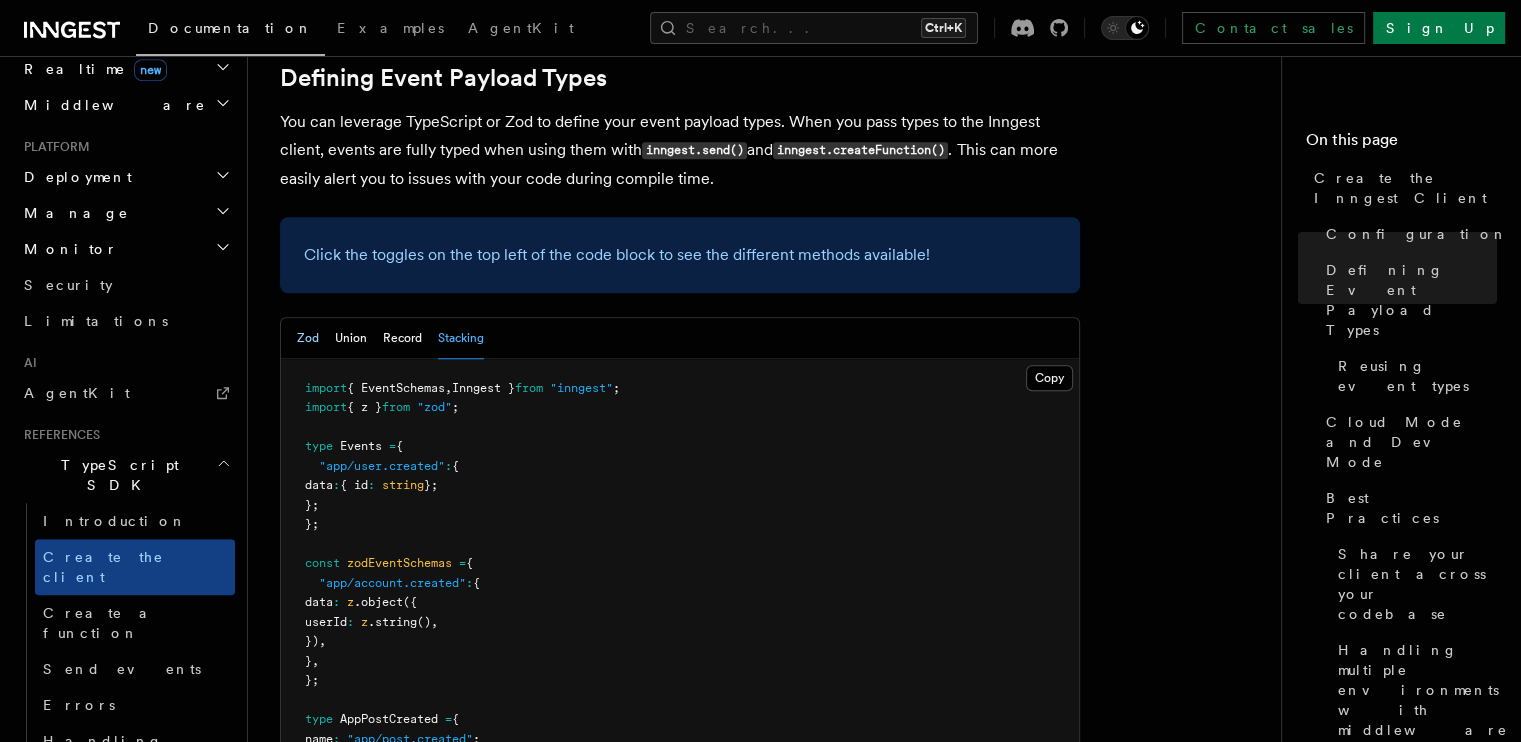 click on "Zod" at bounding box center (308, 338) 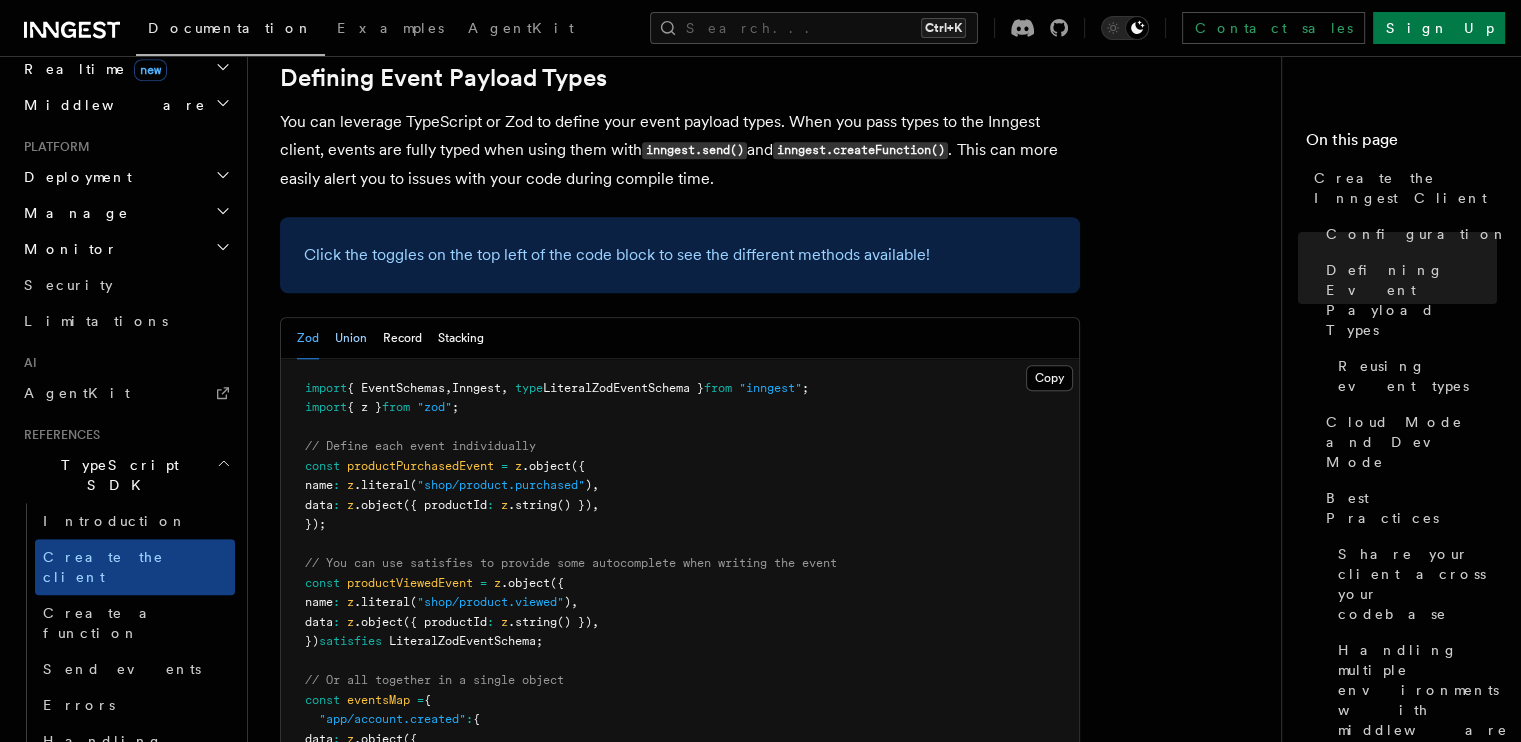 click on "Union" at bounding box center [351, 338] 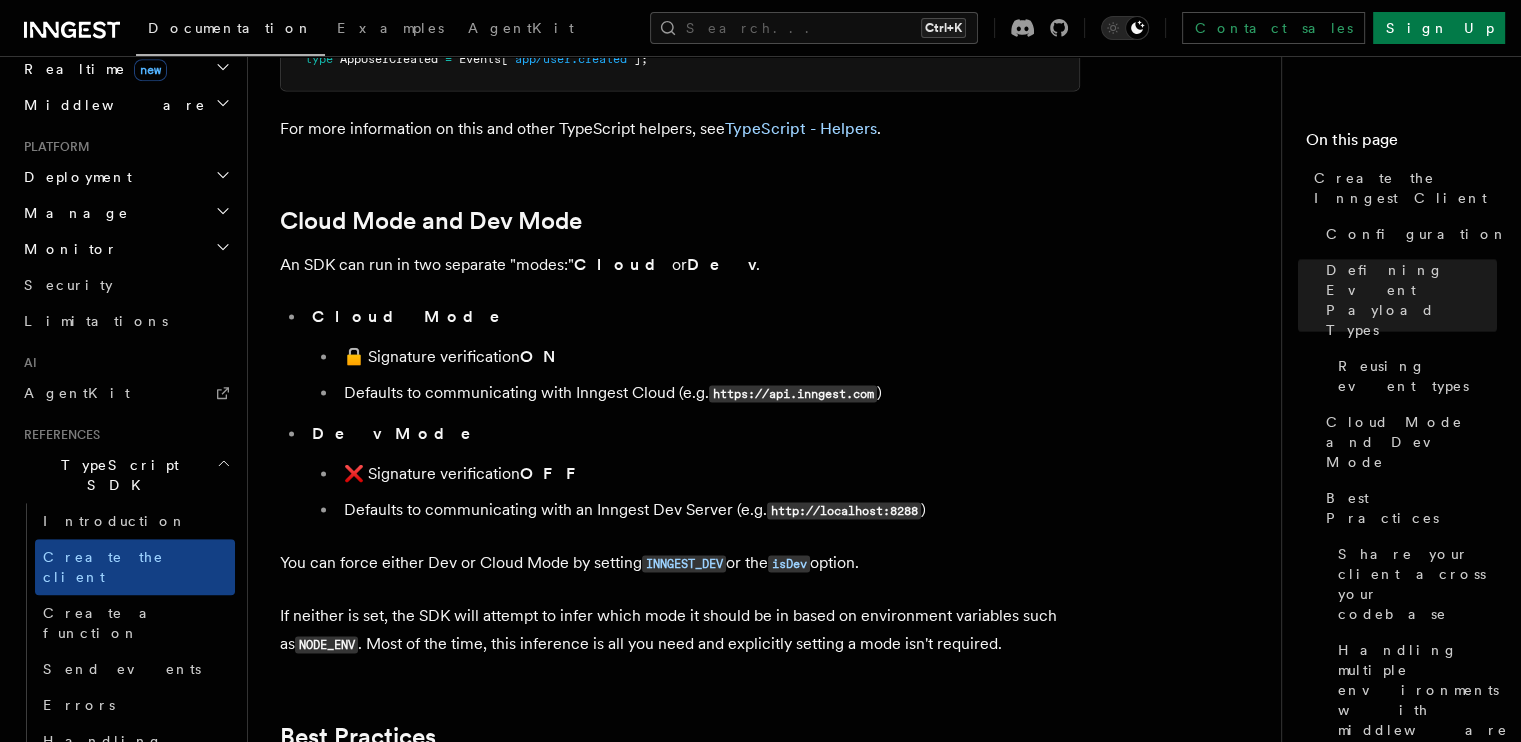 drag, startPoint x: 402, startPoint y: 272, endPoint x: 400, endPoint y: 447, distance: 175.01143 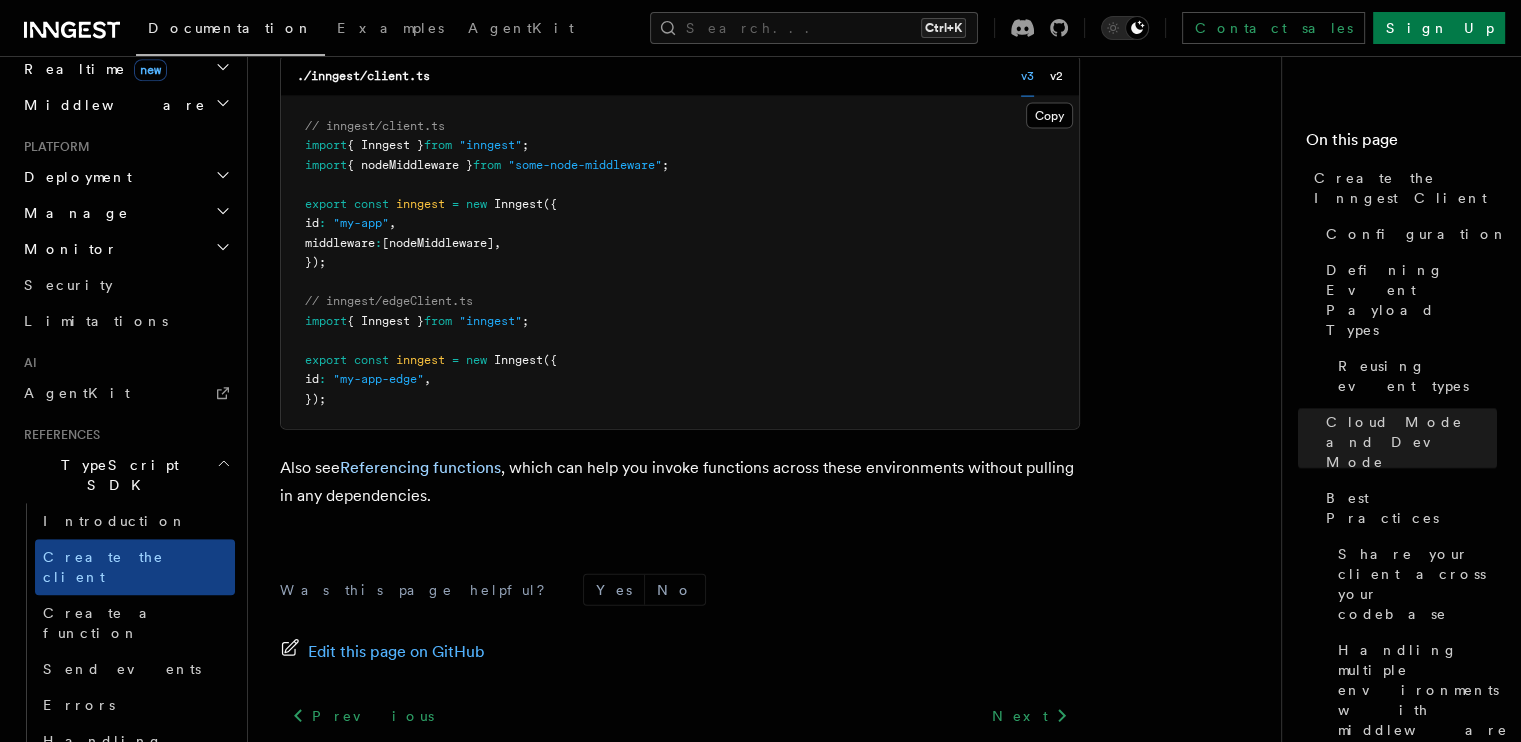 drag, startPoint x: 468, startPoint y: 316, endPoint x: 495, endPoint y: 483, distance: 169.16855 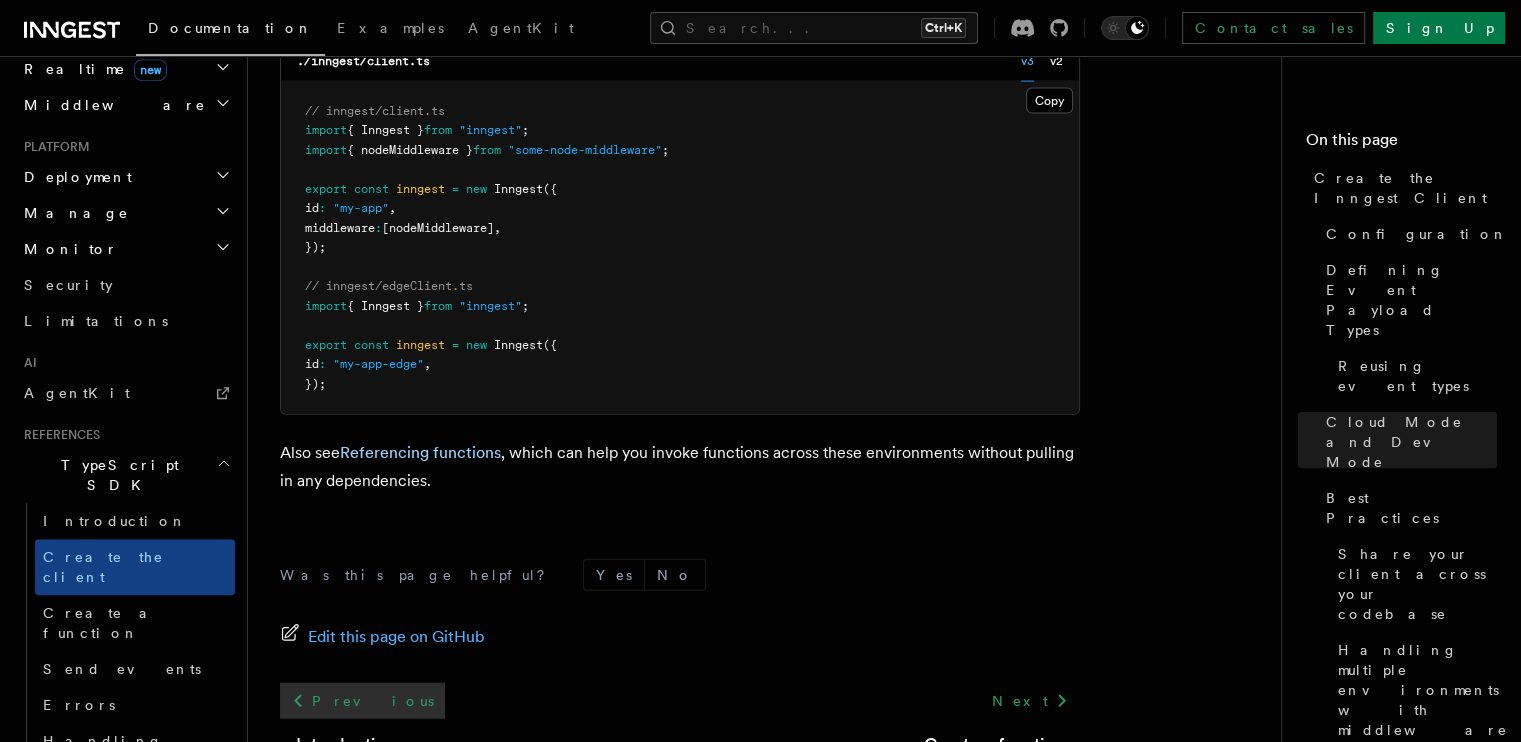 click on "Previous" at bounding box center [362, 701] 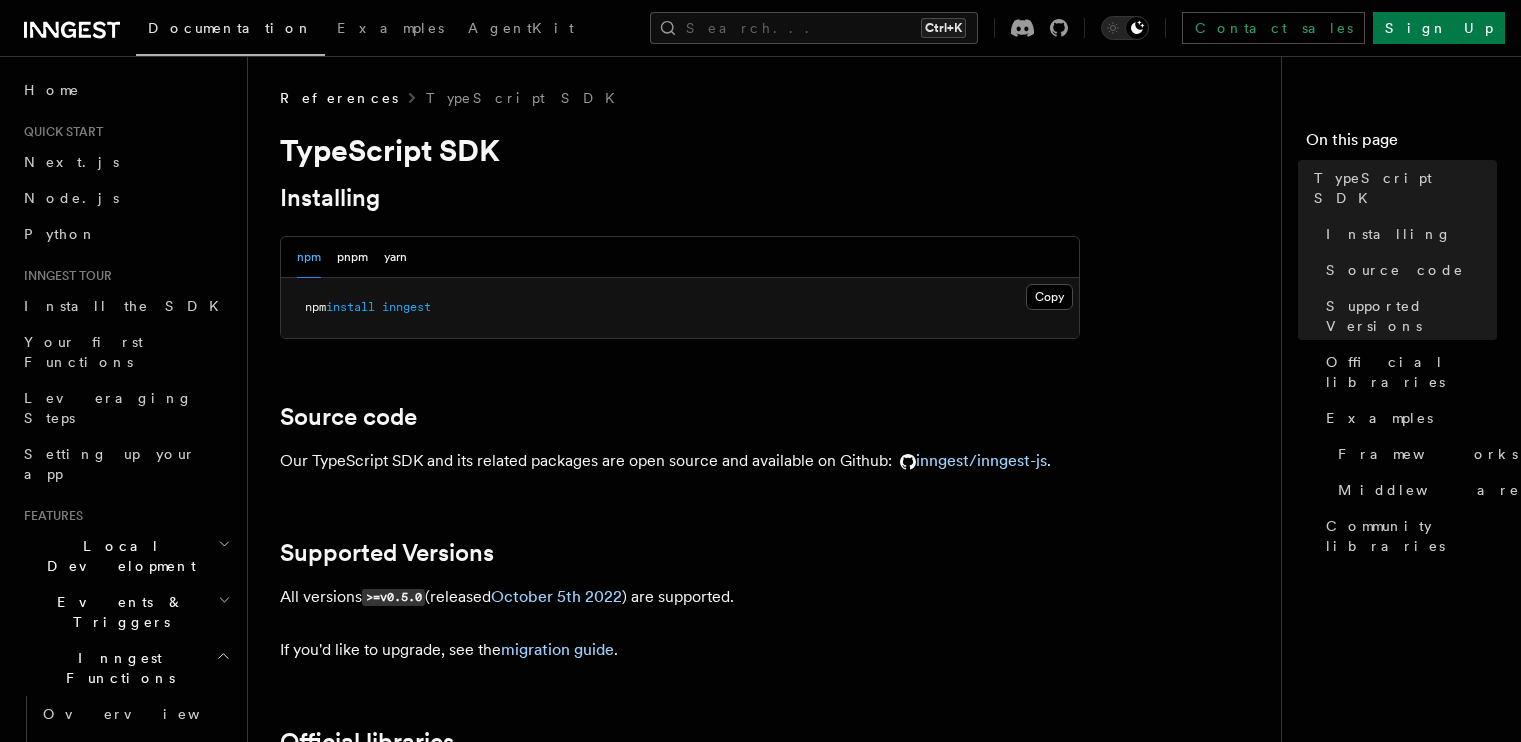 scroll, scrollTop: 0, scrollLeft: 0, axis: both 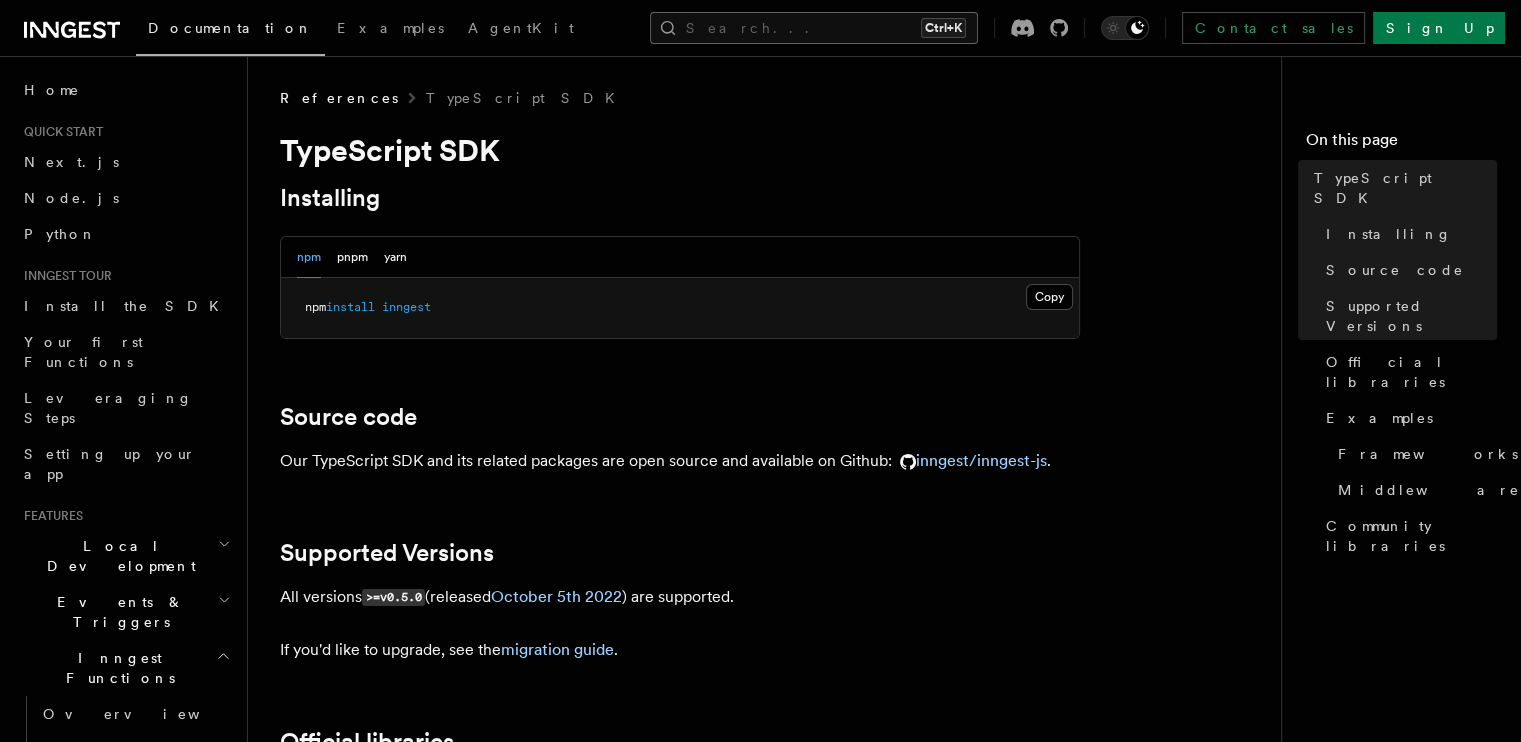 click on "Ctrl+K" at bounding box center (943, 28) 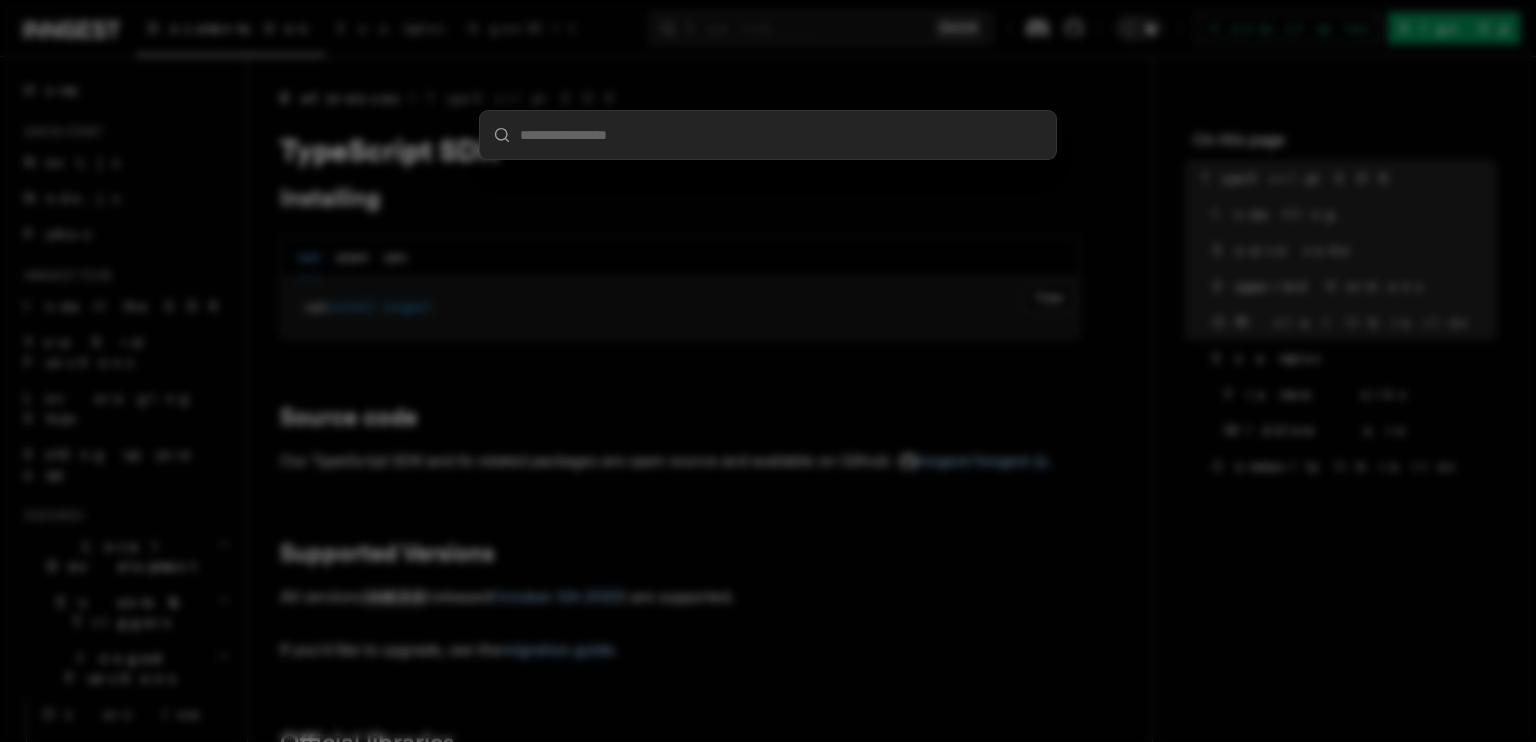 click at bounding box center [768, 371] 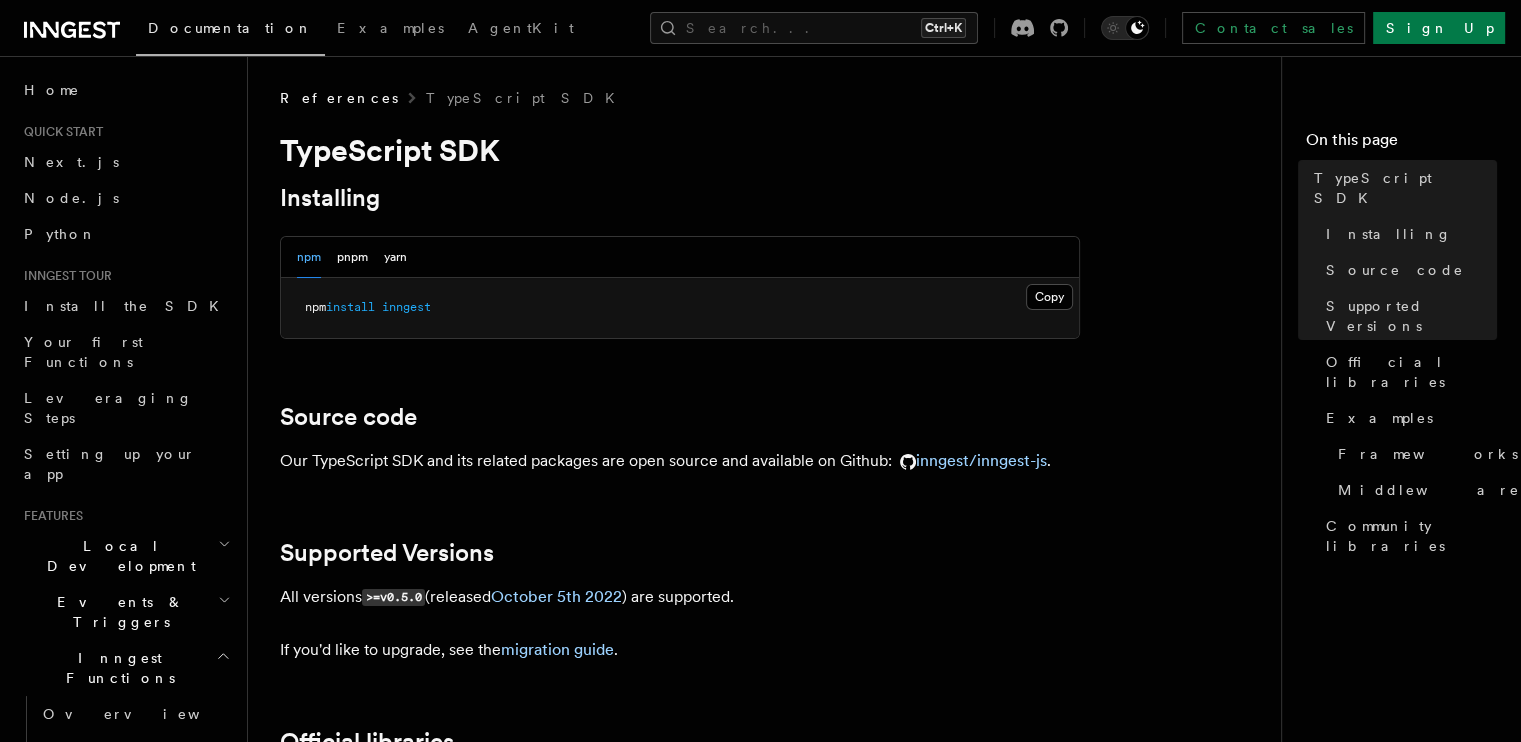 click on "References TypeScript SDK TypeScript SDK
Installing
npm pnpm yarn Copy Copied npm  install   inngest
Source code
Our TypeScript SDK and its related packages are open source and available on Github:   inngest/inngest-js .
Supported Versions
All versions  >=v0.5.0  (released  October 5th 2022 ) are supported.
If you'd like to upgrade, see the  migration guide .
Official libraries
inngest  - the Inngest SDK
@inngest/eslint-plugin  - specific ESLint rules for Inngest
@inngest/middleware-encryption  - middleware providing E2E encryption
Examples
Frameworks
Astro
Bun.serve()
Fastify
Koa
NestJS
Next.js (app router)
Next.js (pages router)
Nuxt
Remix
SvelteKit
Middleware
E2E Encryption
Community libraries
Explore our collection of community-created libraries, offering unofficial but valuable extensions and integrations to enhance Inngest's functionality with various frameworks and systems.
Want to be added to the list?  Contact us!
nest-inngest" at bounding box center (788, 1120) 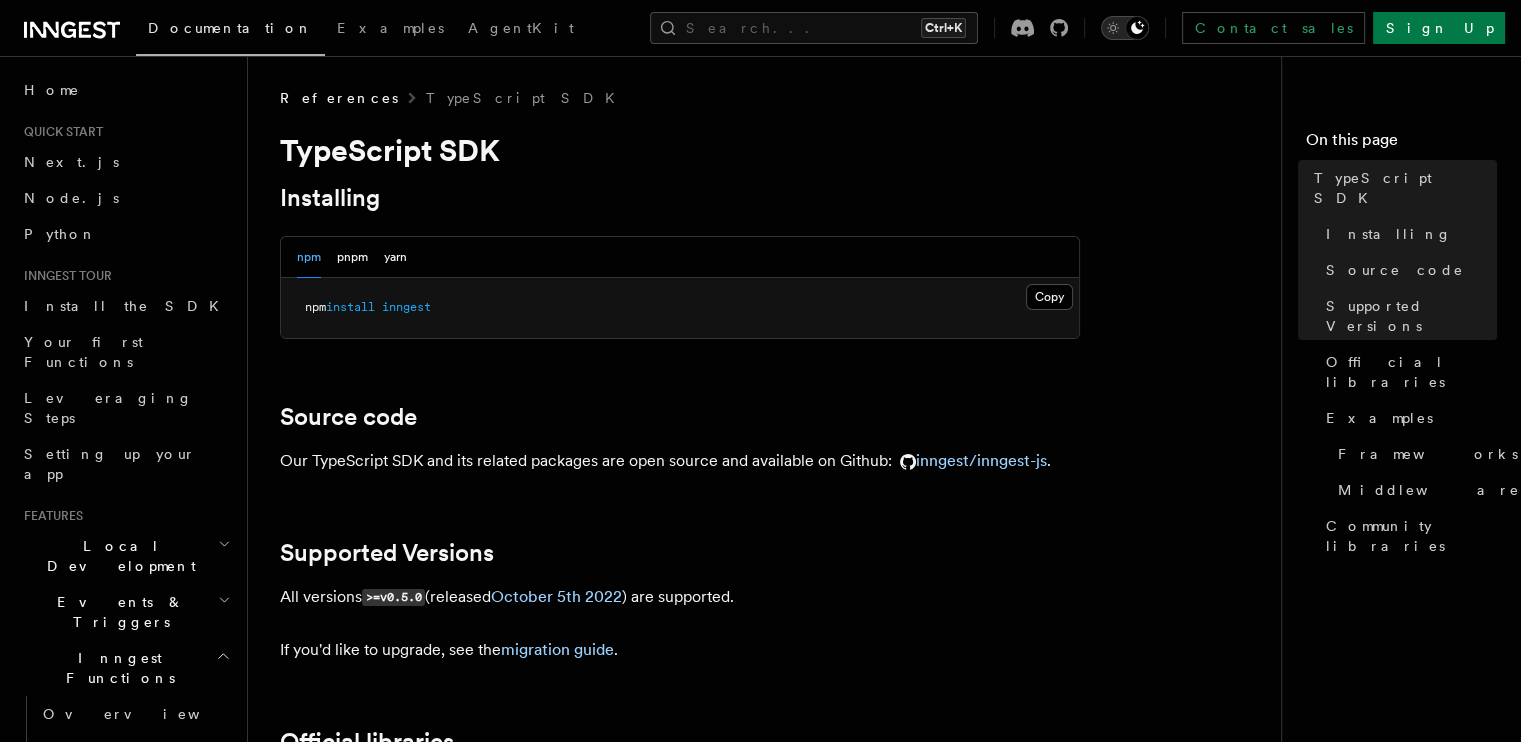 click 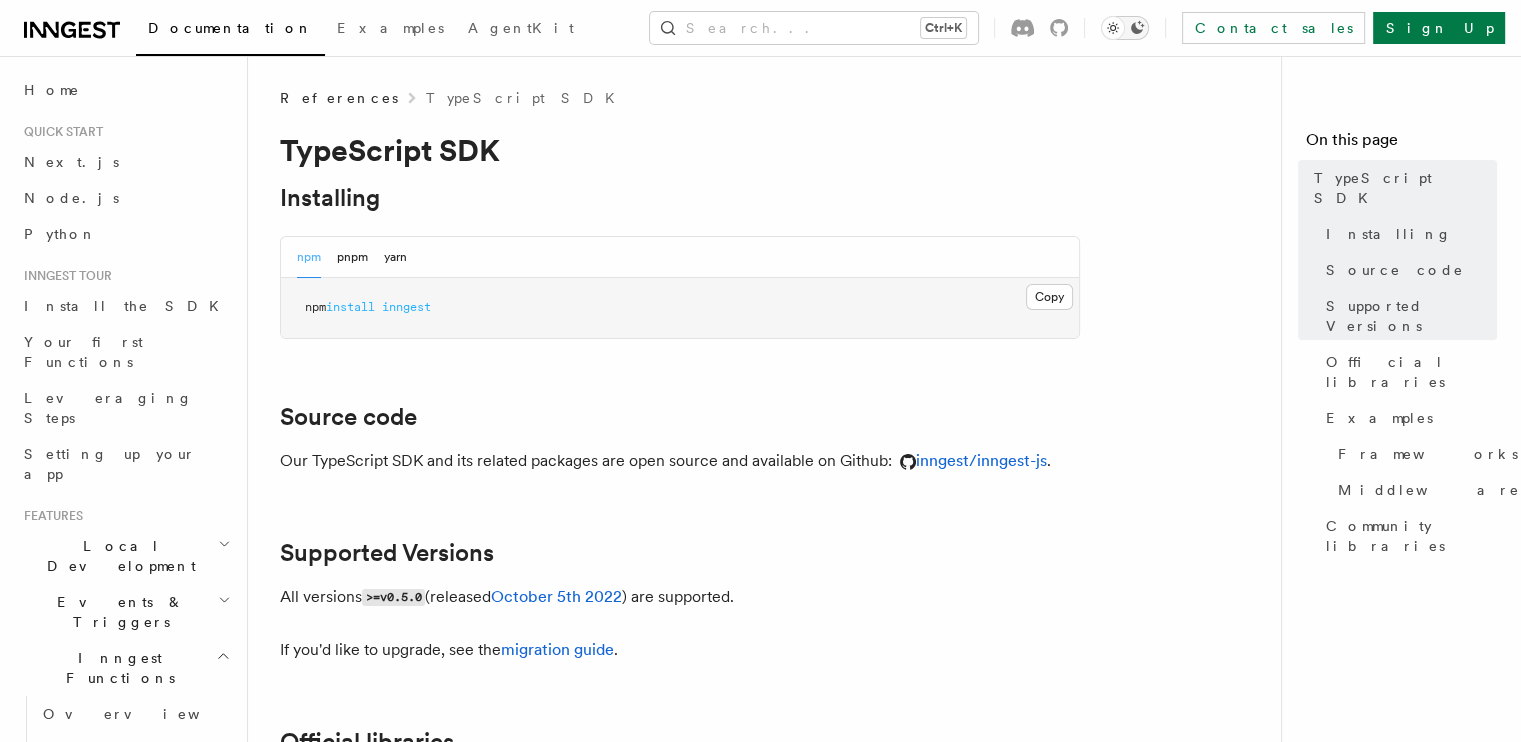 click 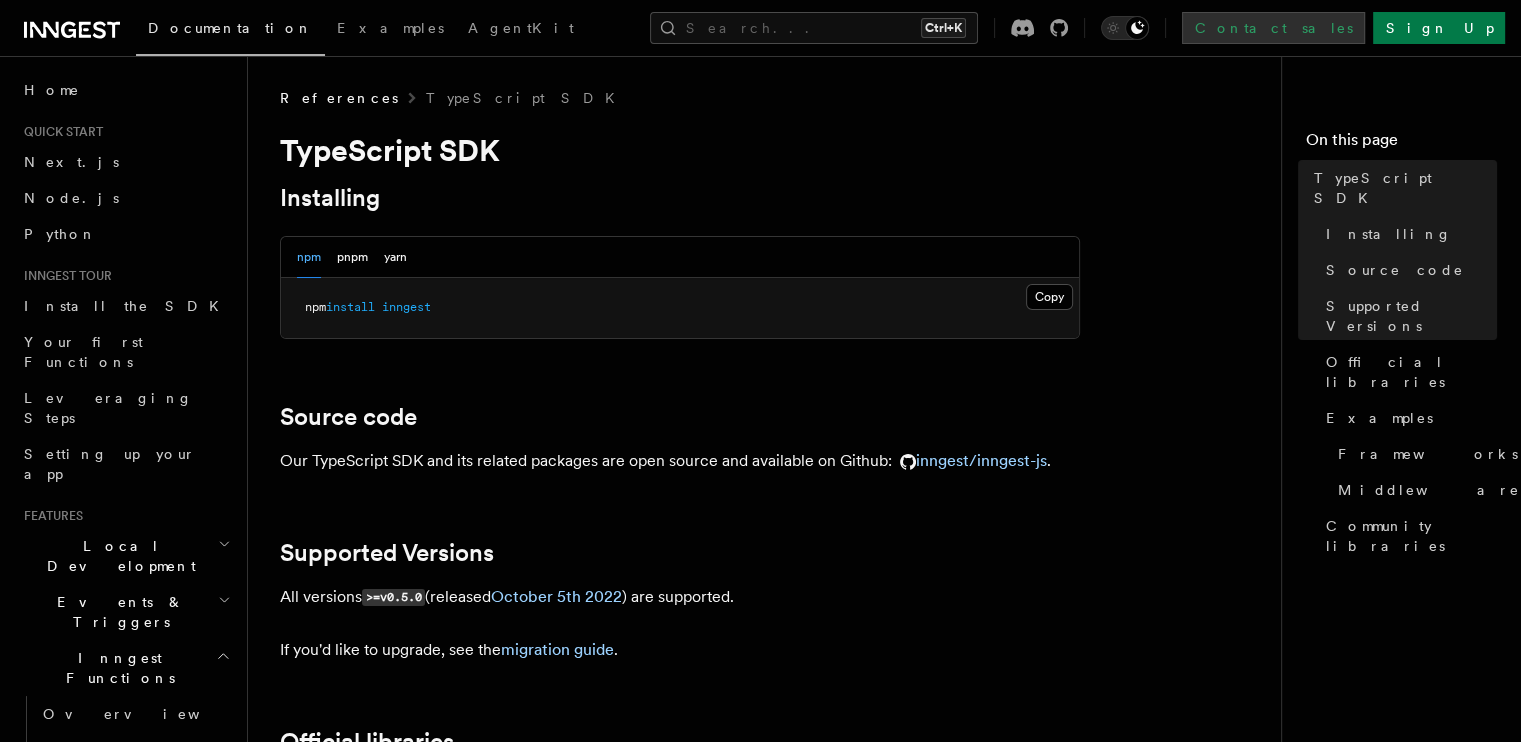 click on "Contact sales" at bounding box center (1273, 28) 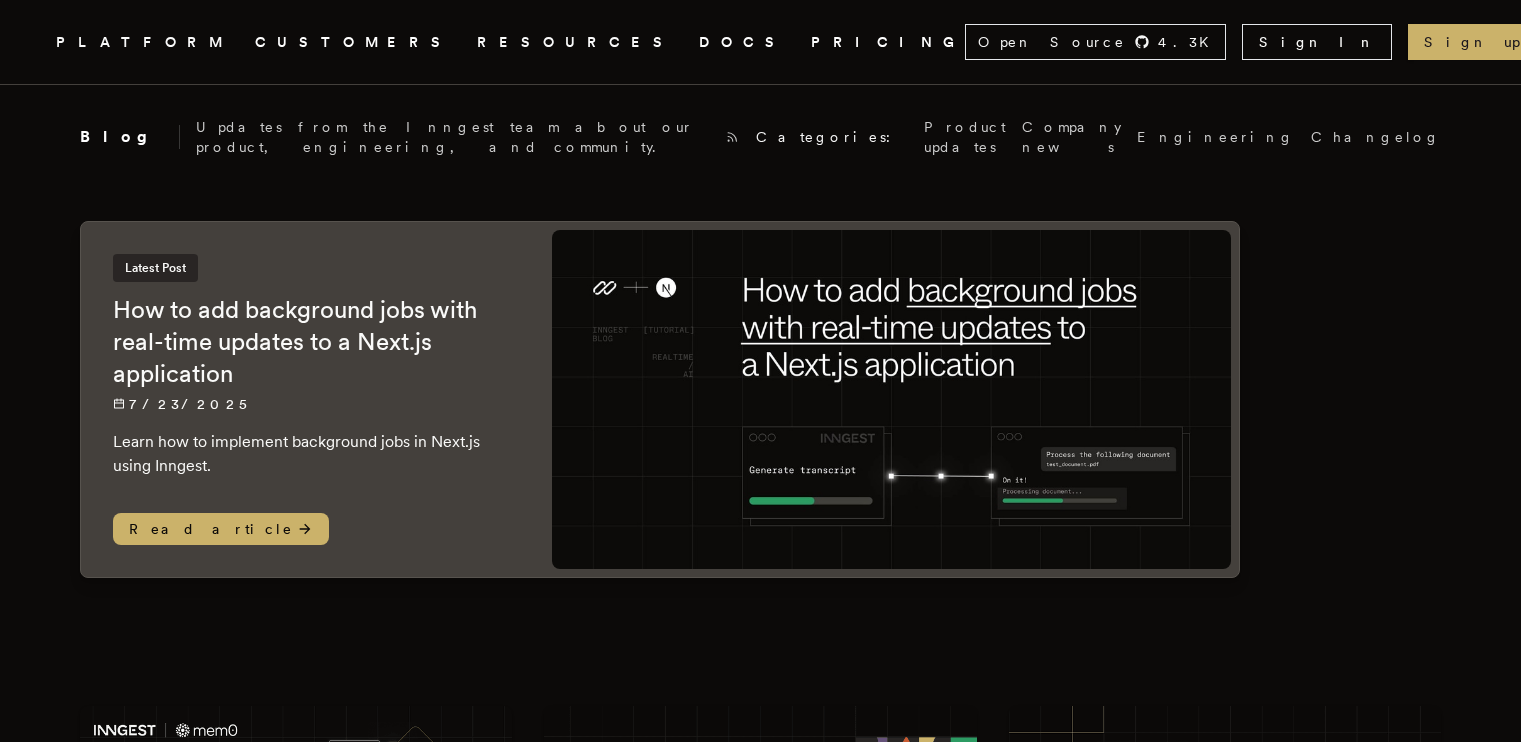 scroll, scrollTop: 600, scrollLeft: 0, axis: vertical 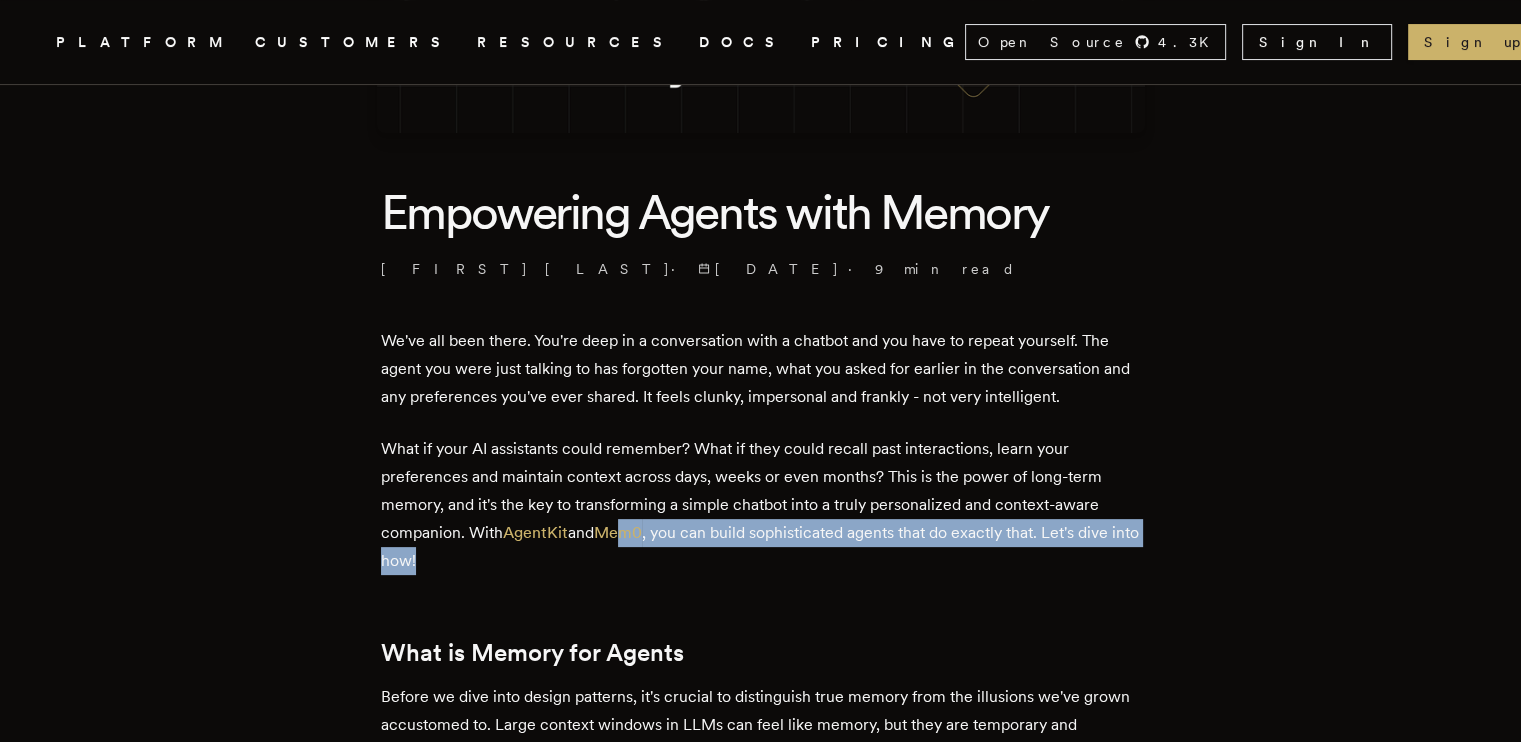 drag, startPoint x: 634, startPoint y: 543, endPoint x: 696, endPoint y: 561, distance: 64.56005 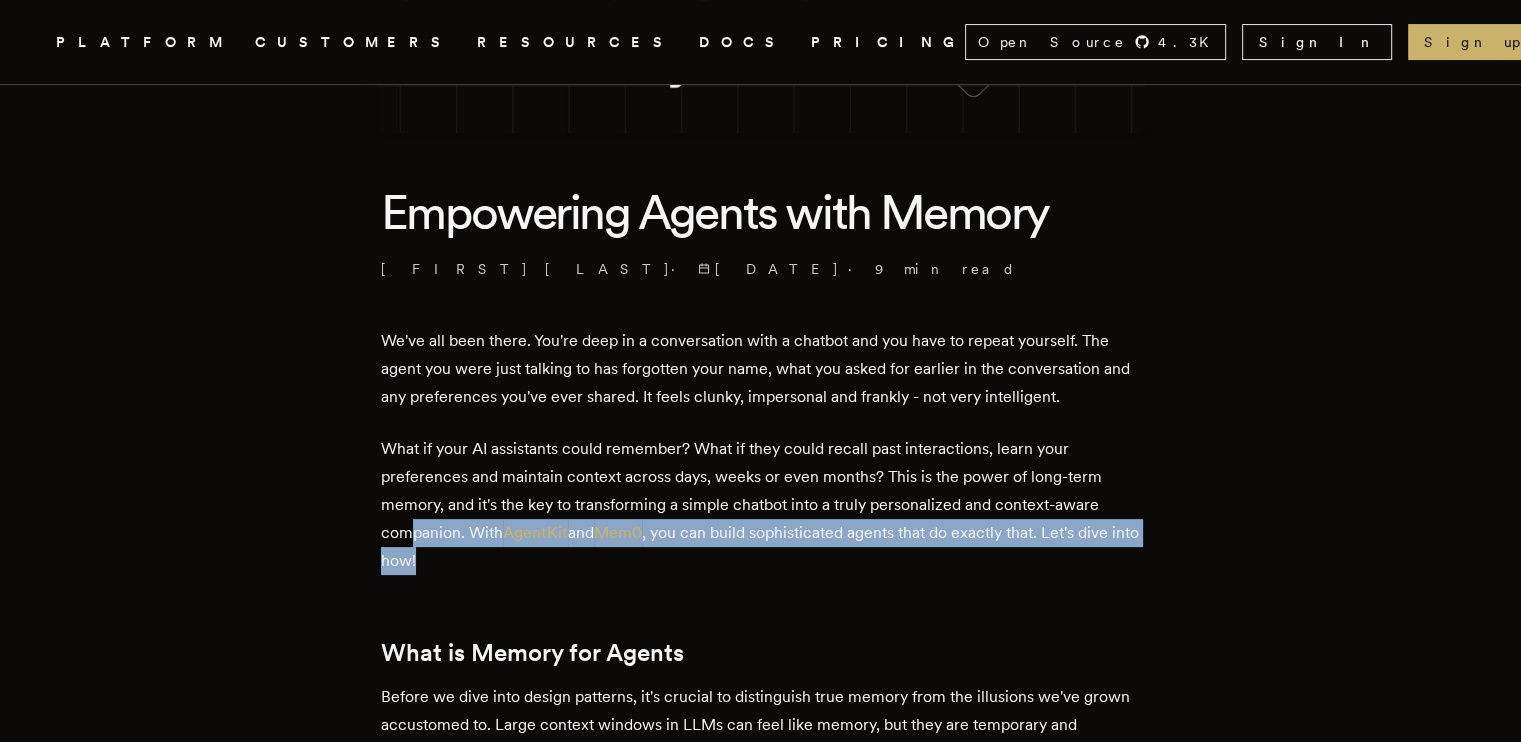 drag, startPoint x: 530, startPoint y: 556, endPoint x: 417, endPoint y: 515, distance: 120.20815 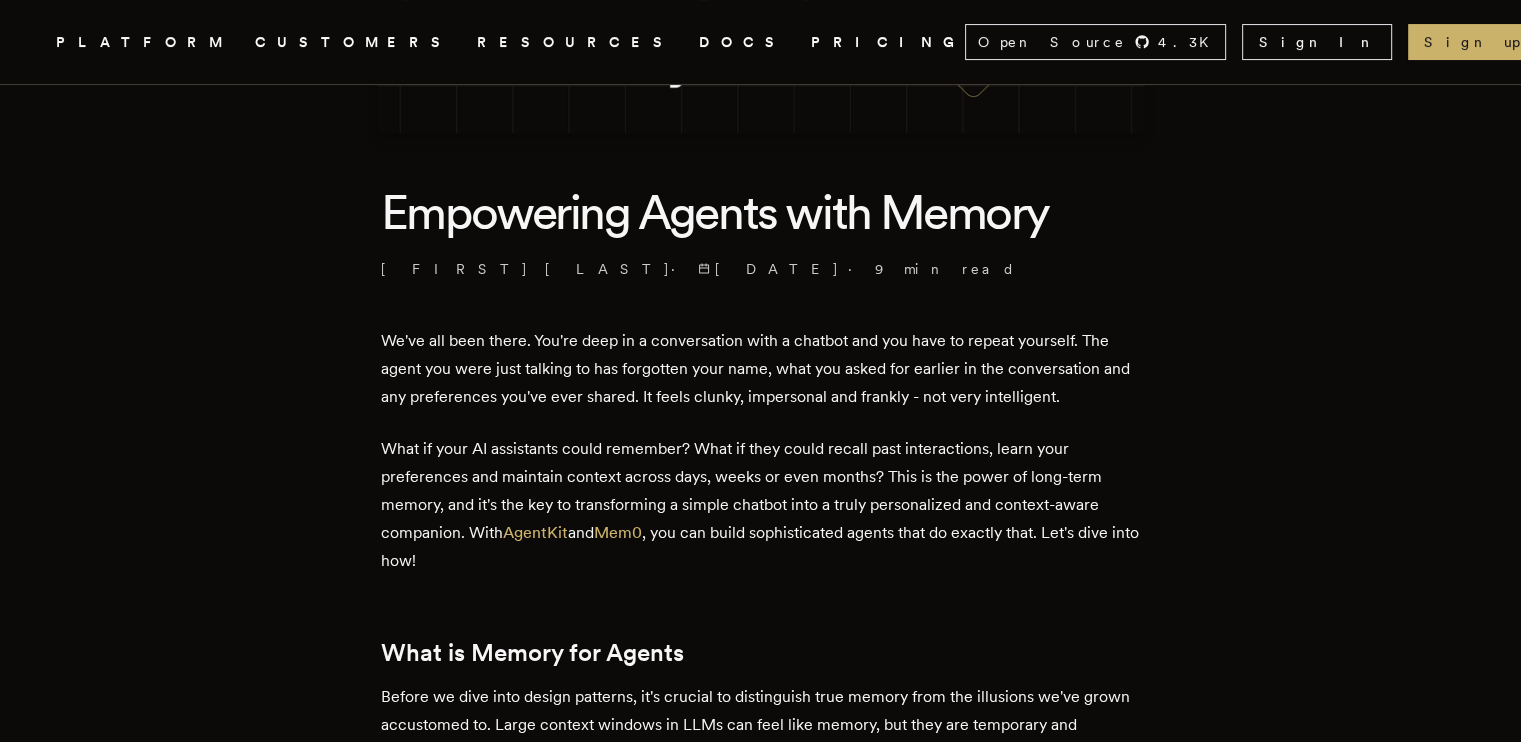 click on "What if your AI assistants could remember?
What if they could recall past interactions, learn your preferences and maintain context across days, weeks or even months?
This is the power of long-term memory, and it's the key to transforming a simple chatbot into a truly personalized
and context-aware companion. With  AgentKit  and  Mem0 ,
you can build sophisticated agents that do exactly that. Let's dive into how!" at bounding box center (761, 505) 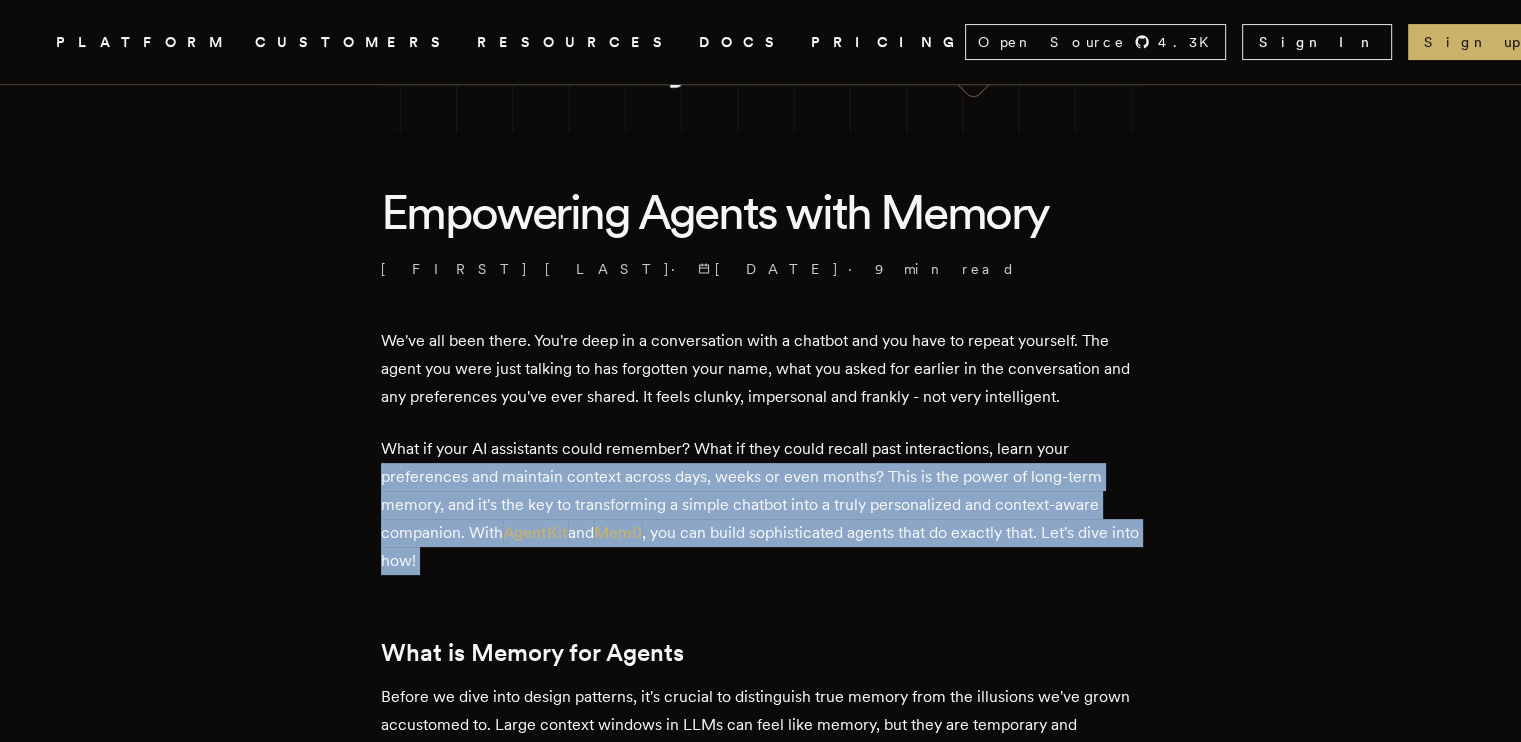 drag, startPoint x: 420, startPoint y: 486, endPoint x: 495, endPoint y: 561, distance: 106.06602 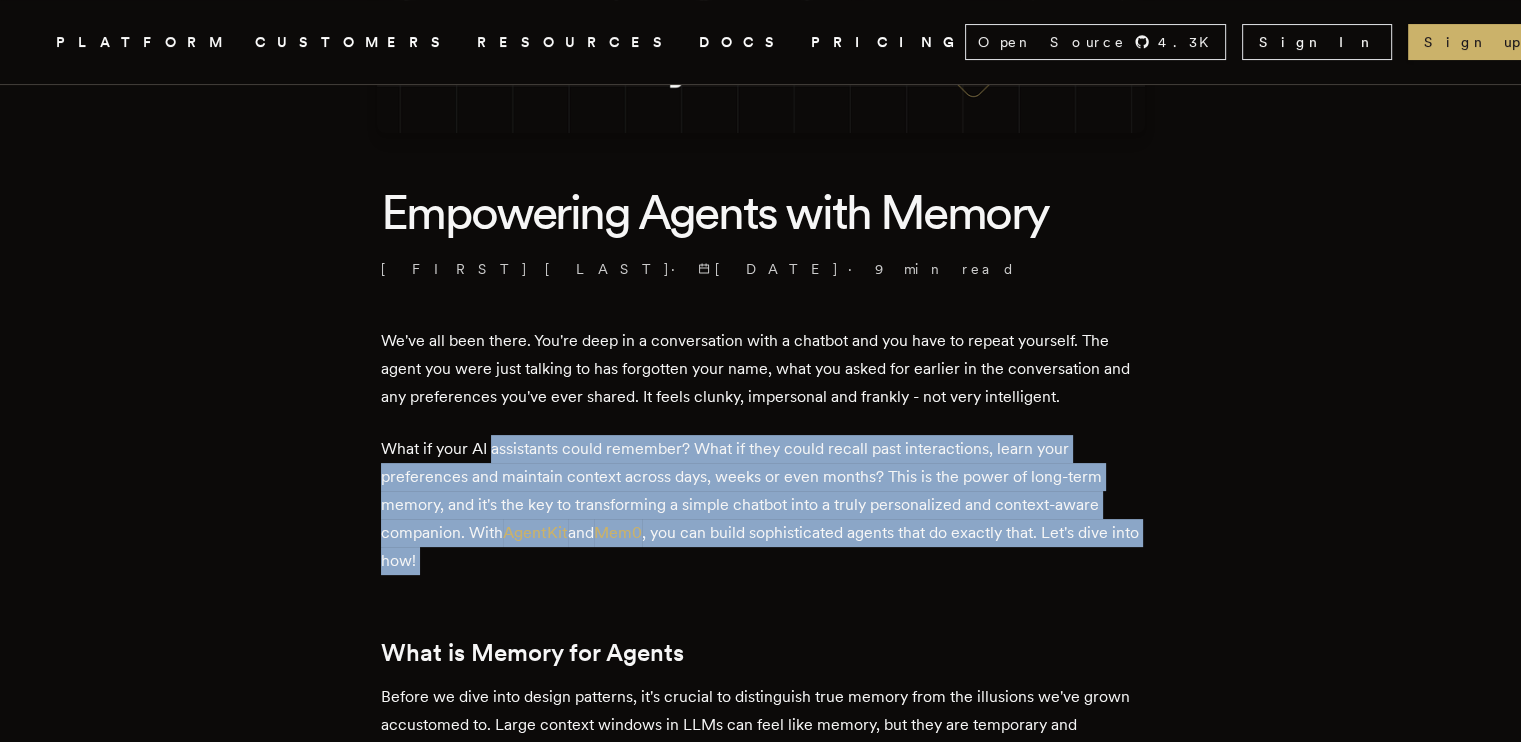 drag, startPoint x: 495, startPoint y: 555, endPoint x: 507, endPoint y: 446, distance: 109.65856 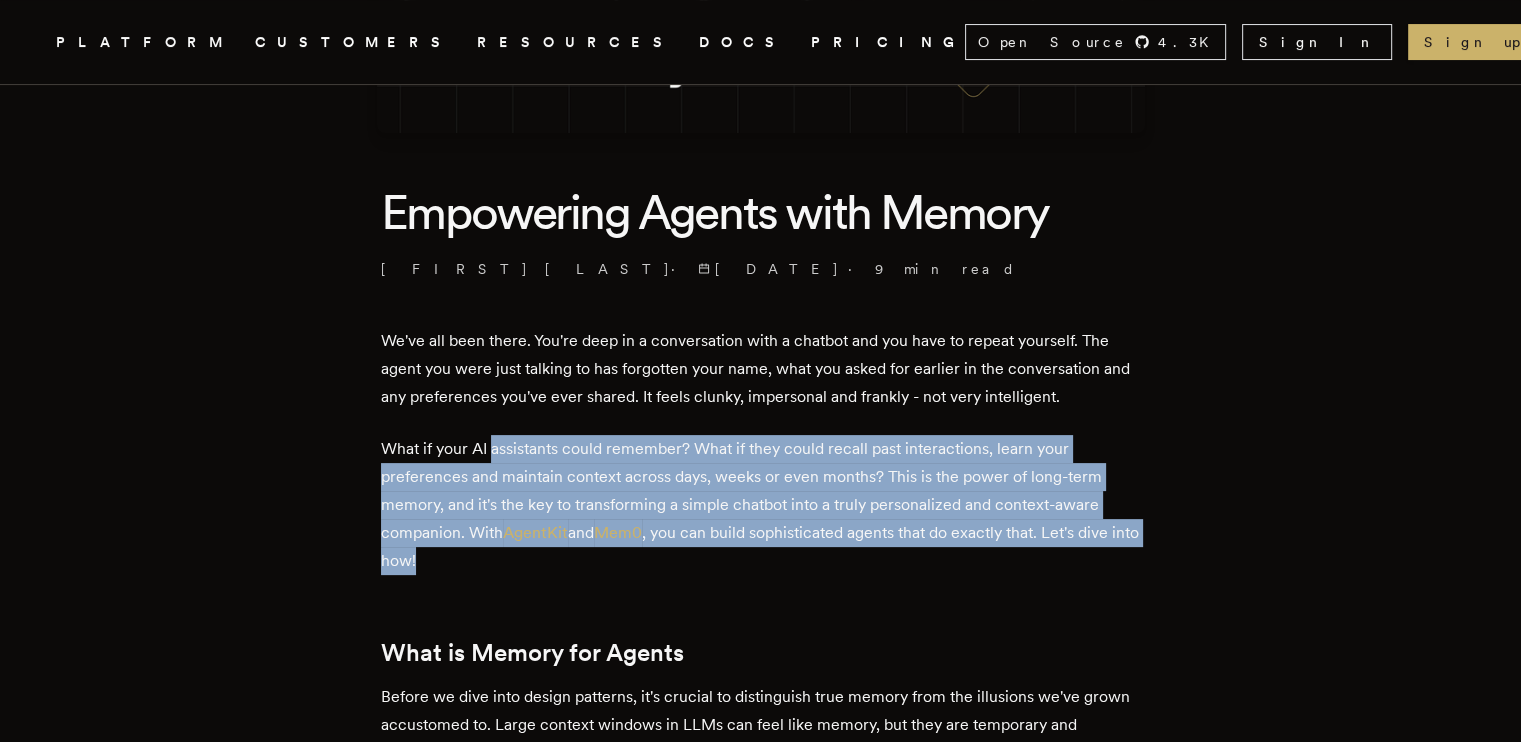 drag, startPoint x: 500, startPoint y: 437, endPoint x: 606, endPoint y: 571, distance: 170.85666 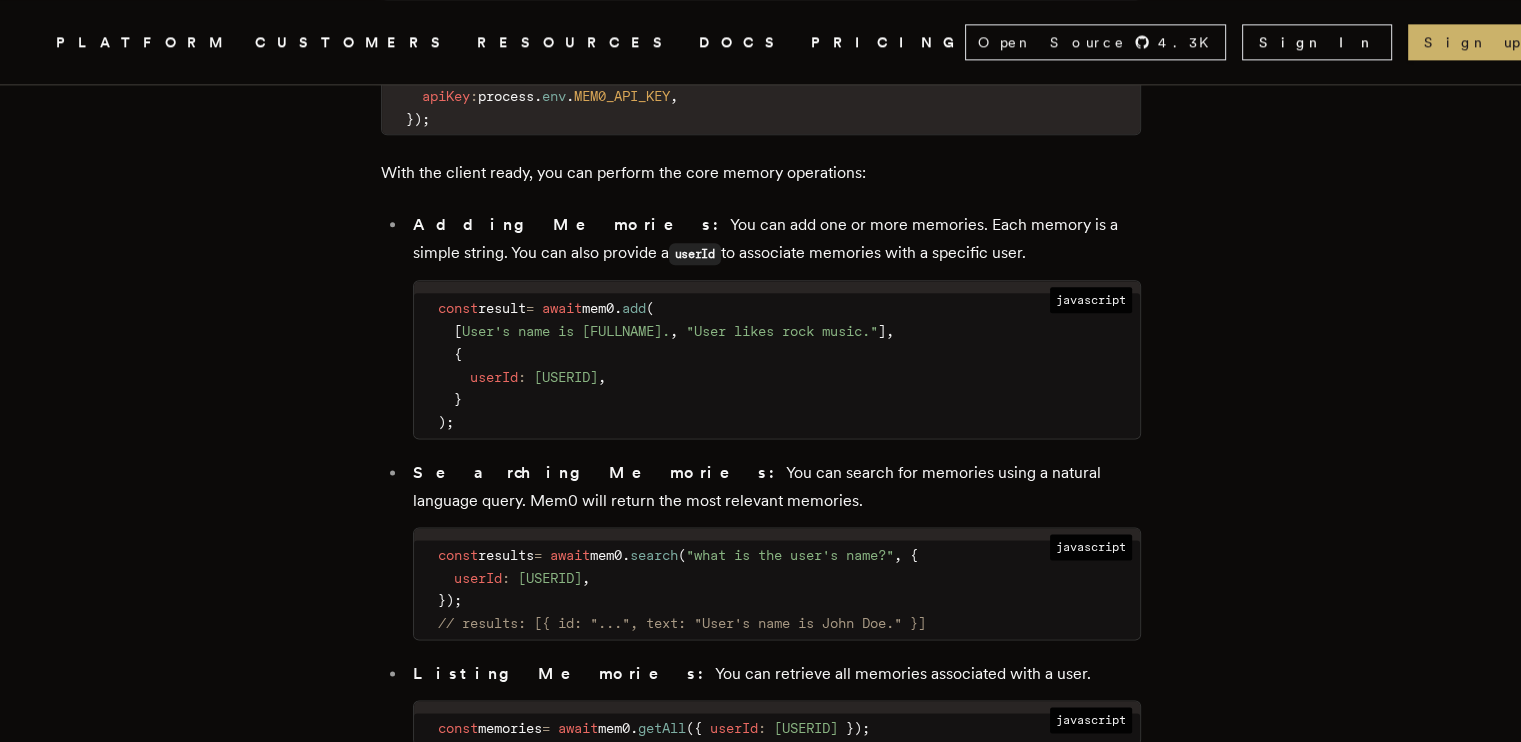 scroll, scrollTop: 2500, scrollLeft: 0, axis: vertical 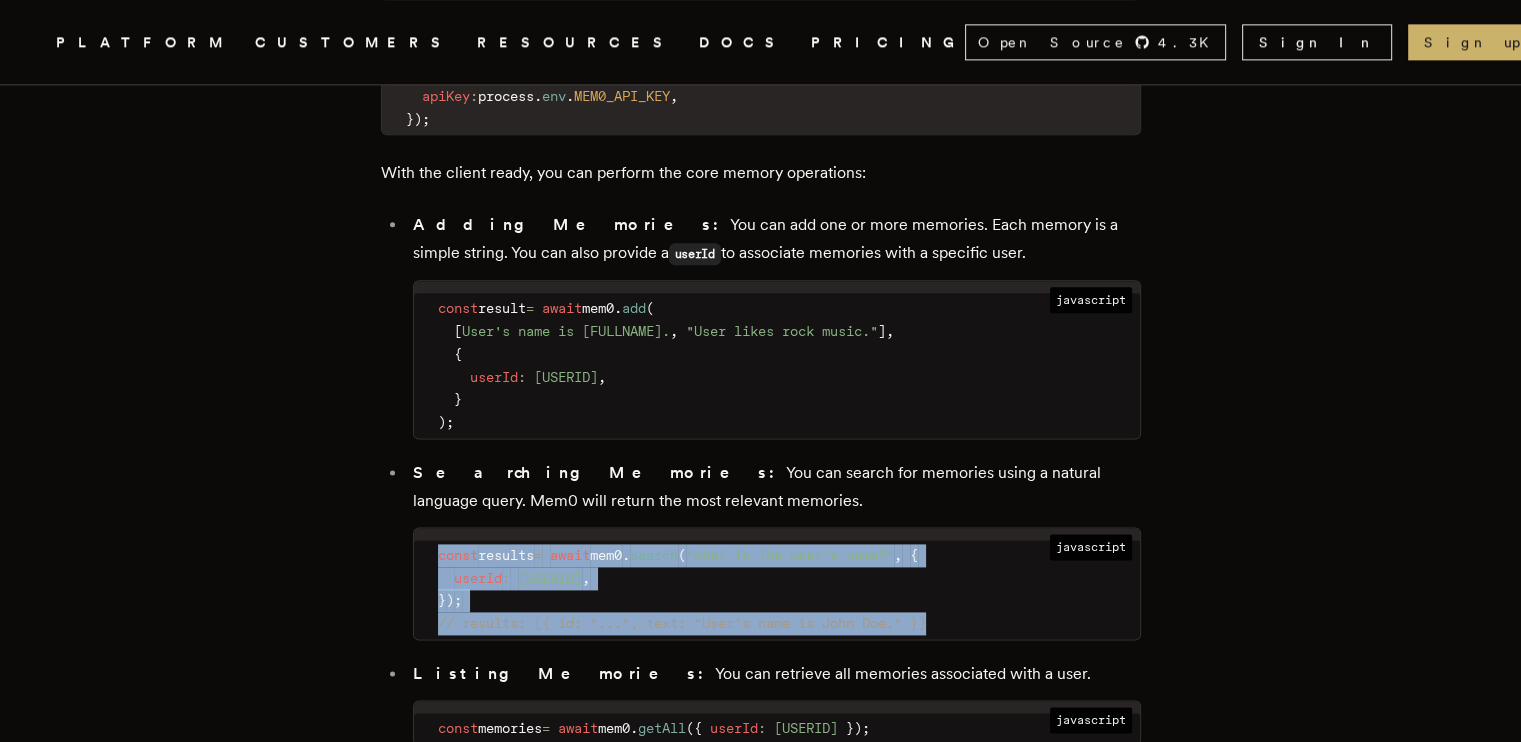 drag, startPoint x: 469, startPoint y: 552, endPoint x: 960, endPoint y: 616, distance: 495.1535 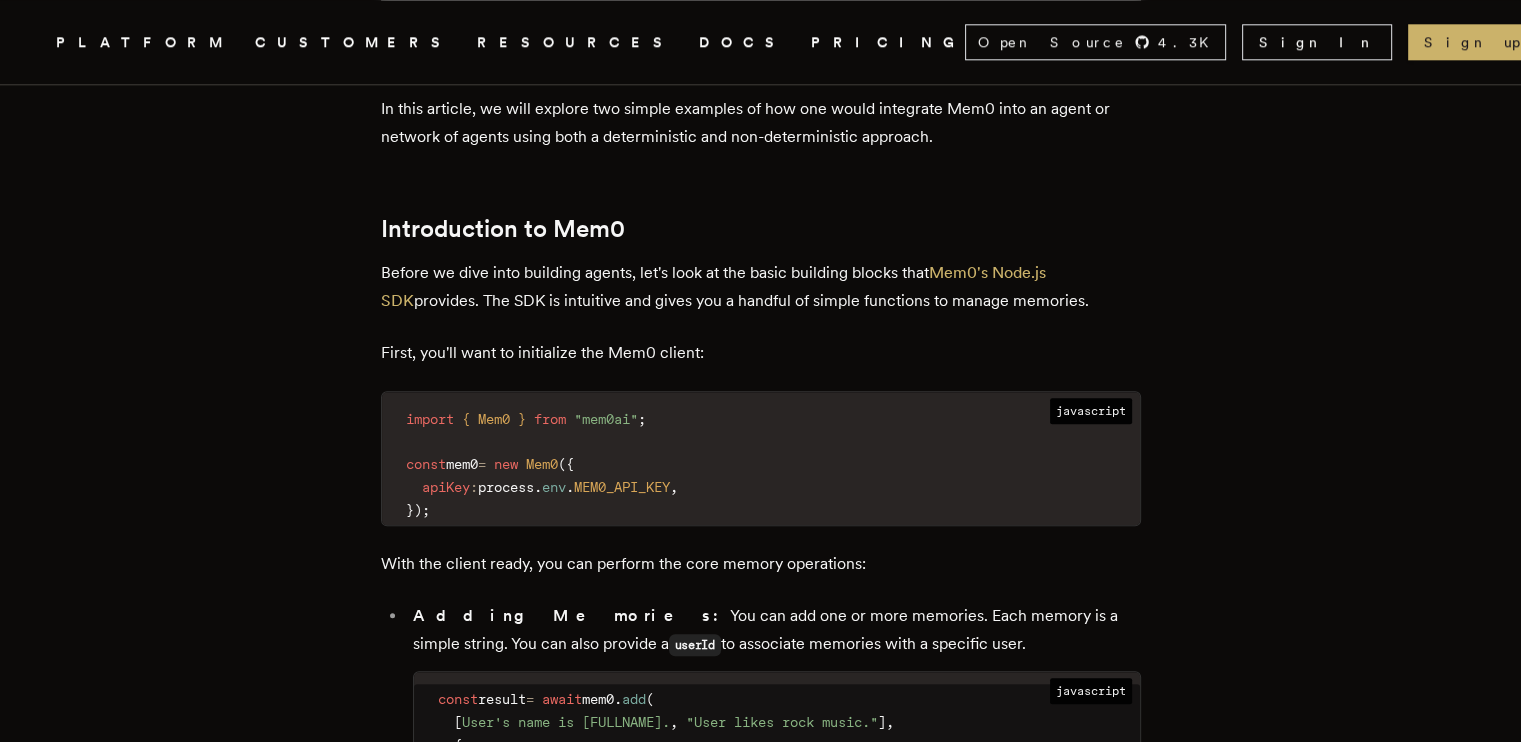 scroll, scrollTop: 2100, scrollLeft: 0, axis: vertical 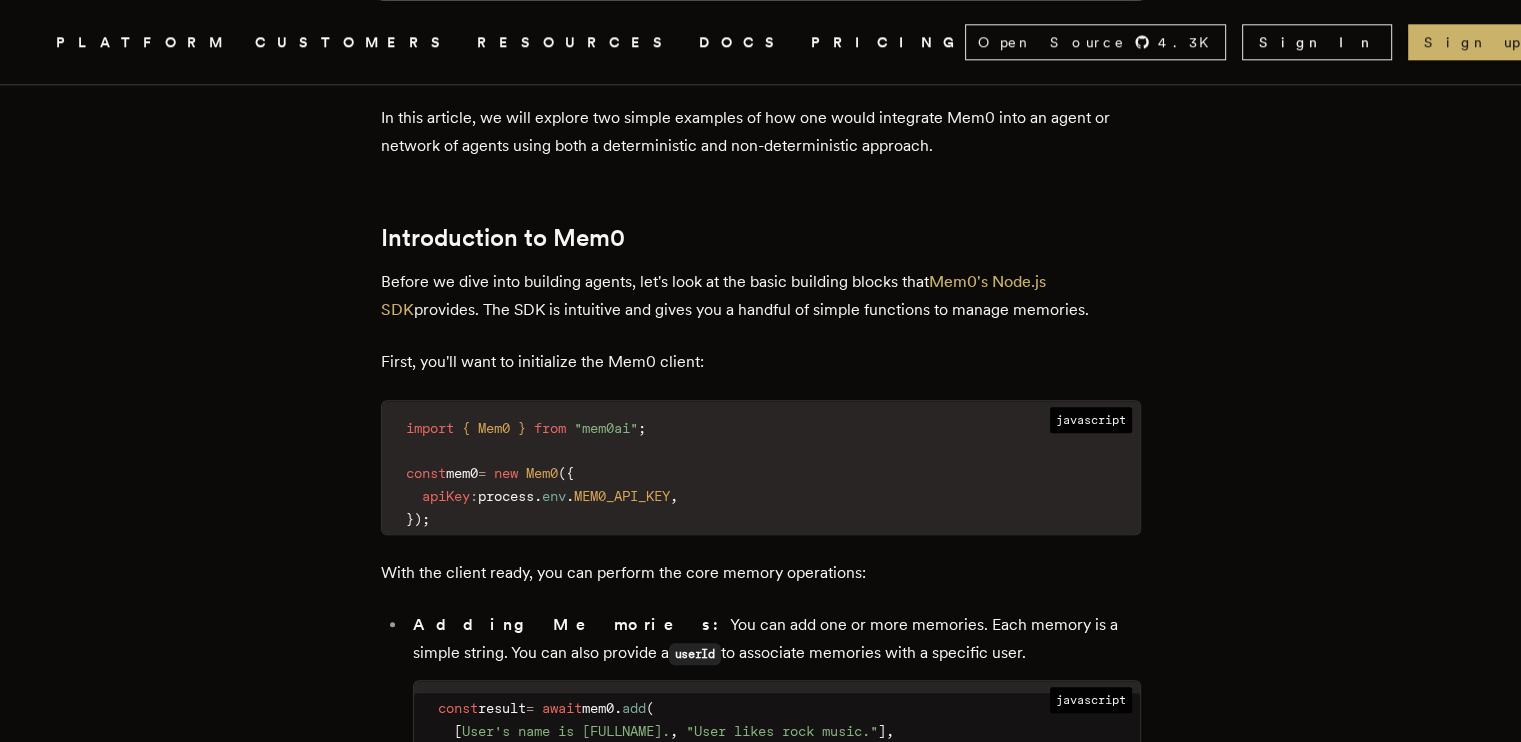 drag, startPoint x: 1121, startPoint y: 421, endPoint x: 1207, endPoint y: 427, distance: 86.209045 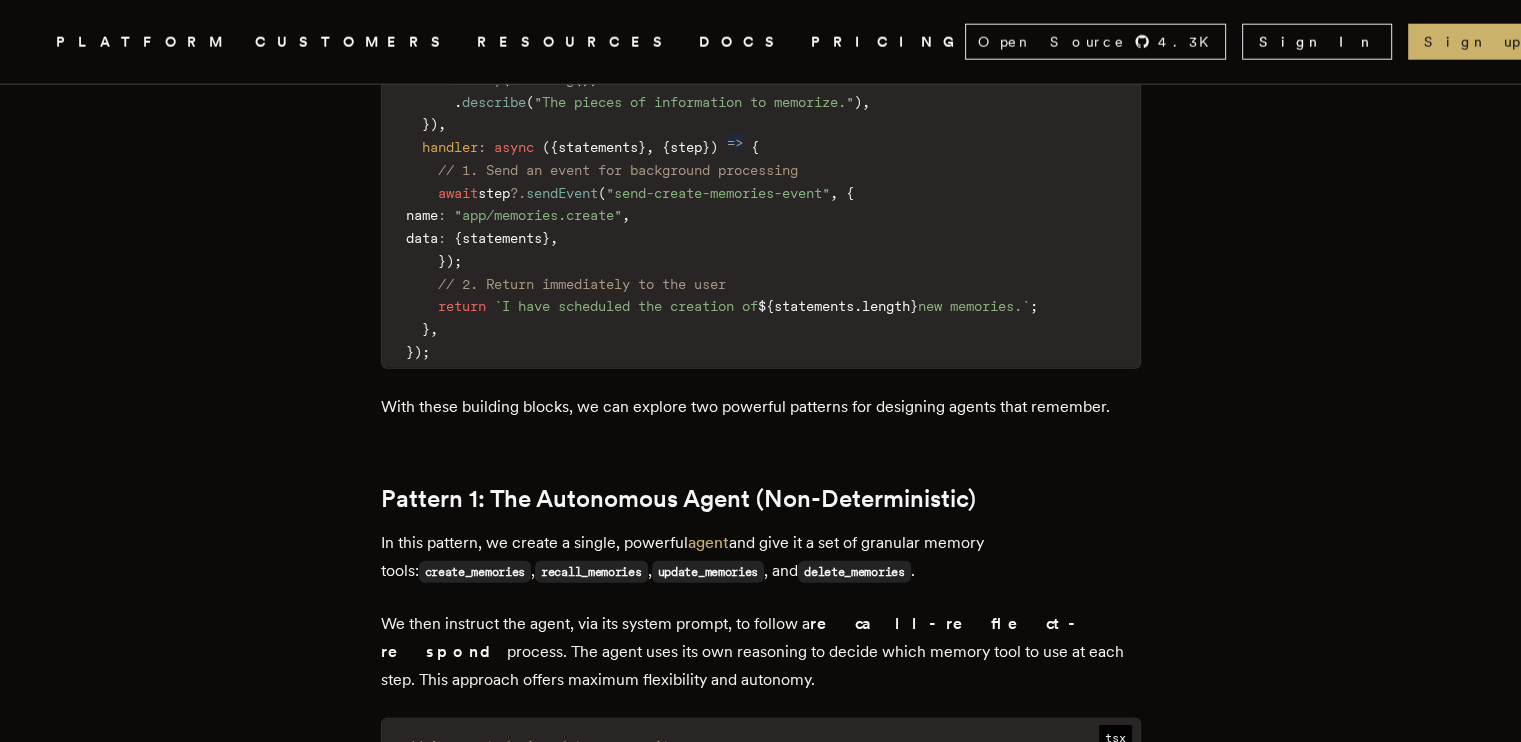 drag, startPoint x: 1208, startPoint y: 366, endPoint x: 1208, endPoint y: 592, distance: 226 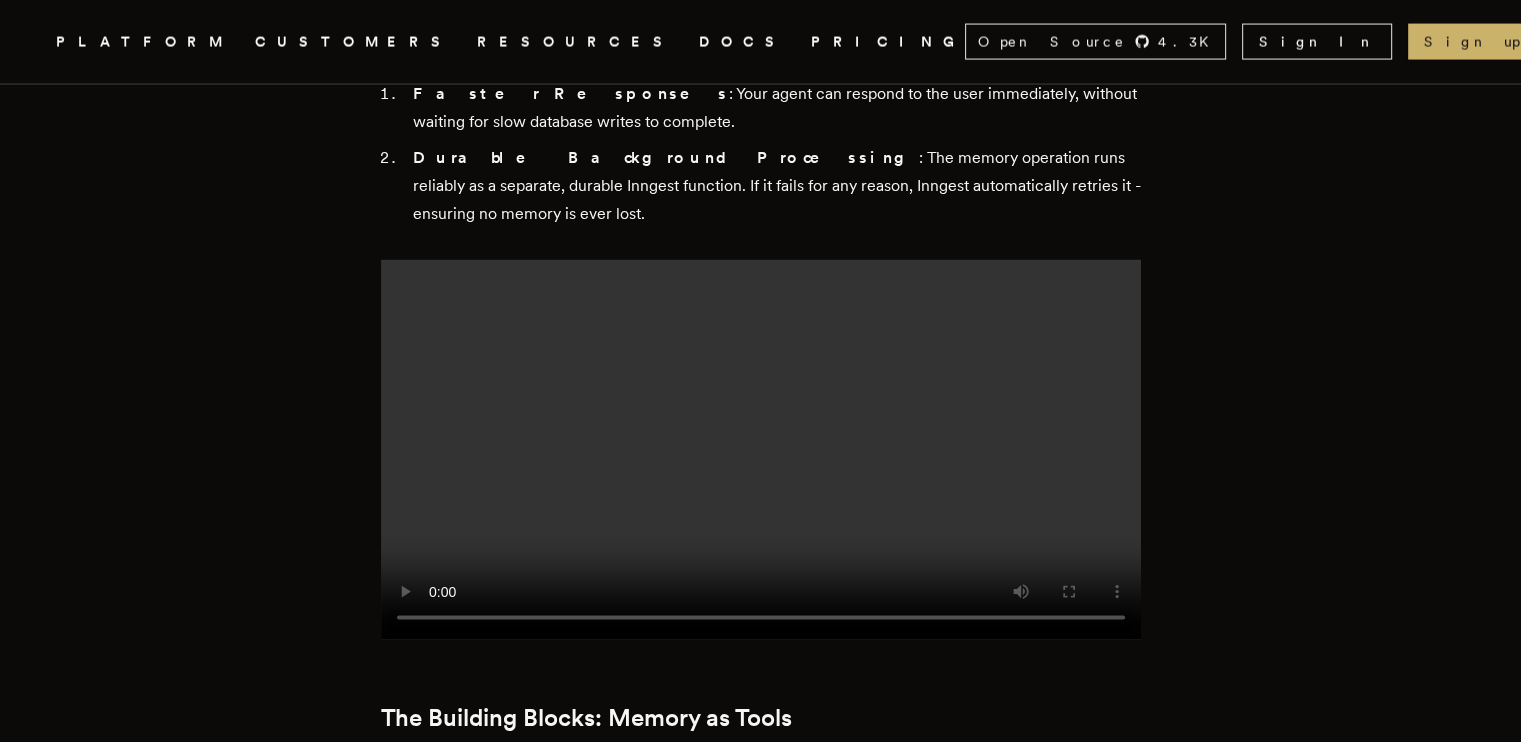scroll, scrollTop: 3795, scrollLeft: 0, axis: vertical 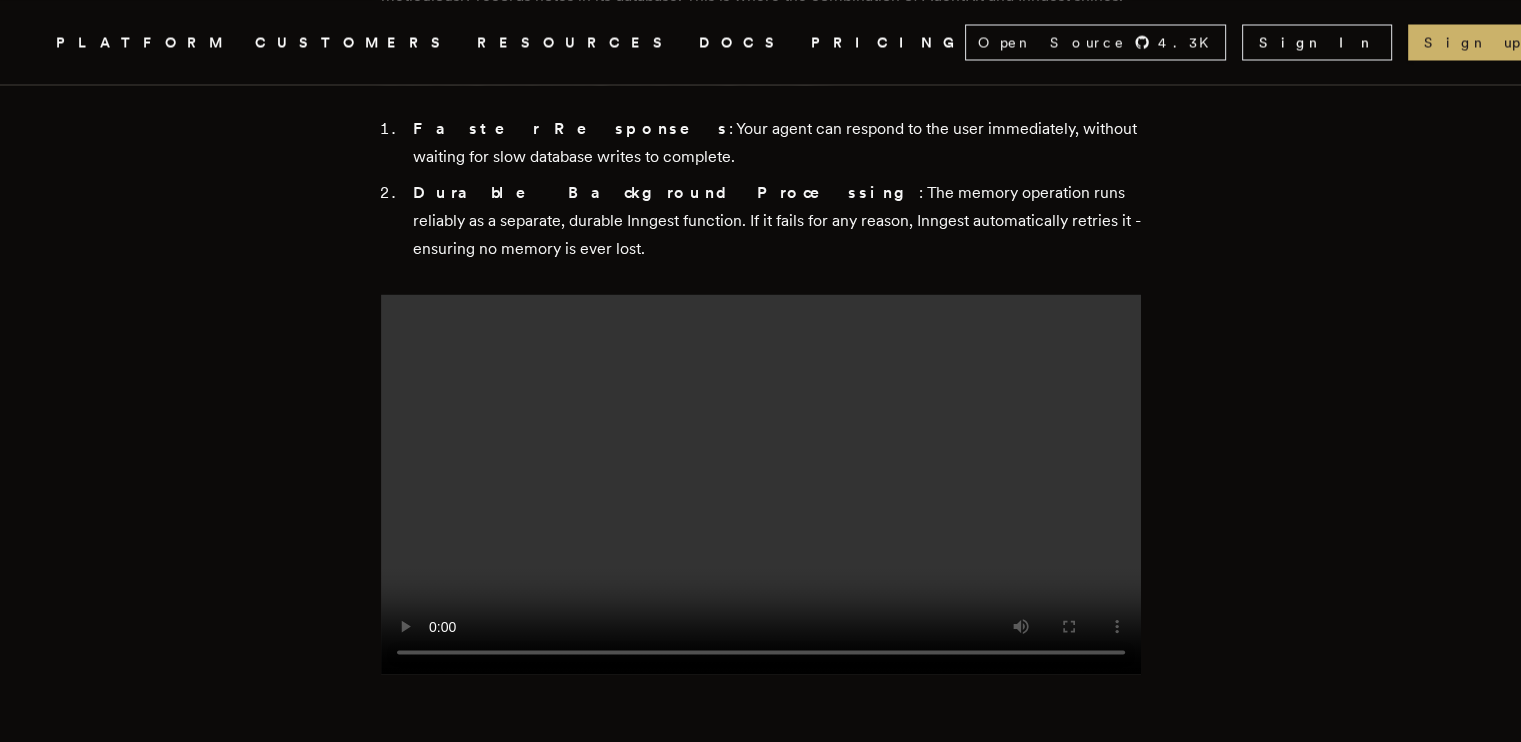 type 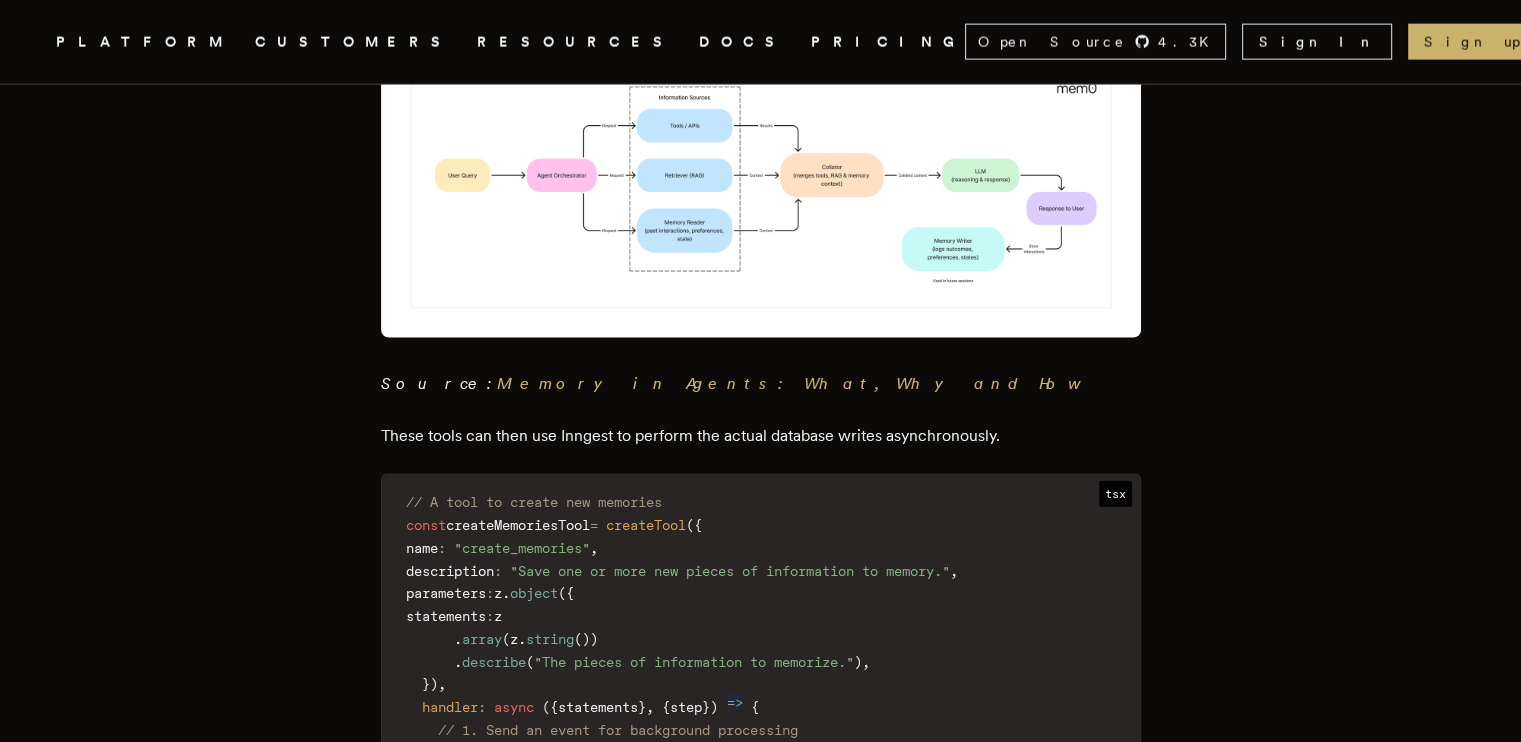 drag, startPoint x: 932, startPoint y: 514, endPoint x: 926, endPoint y: 649, distance: 135.13327 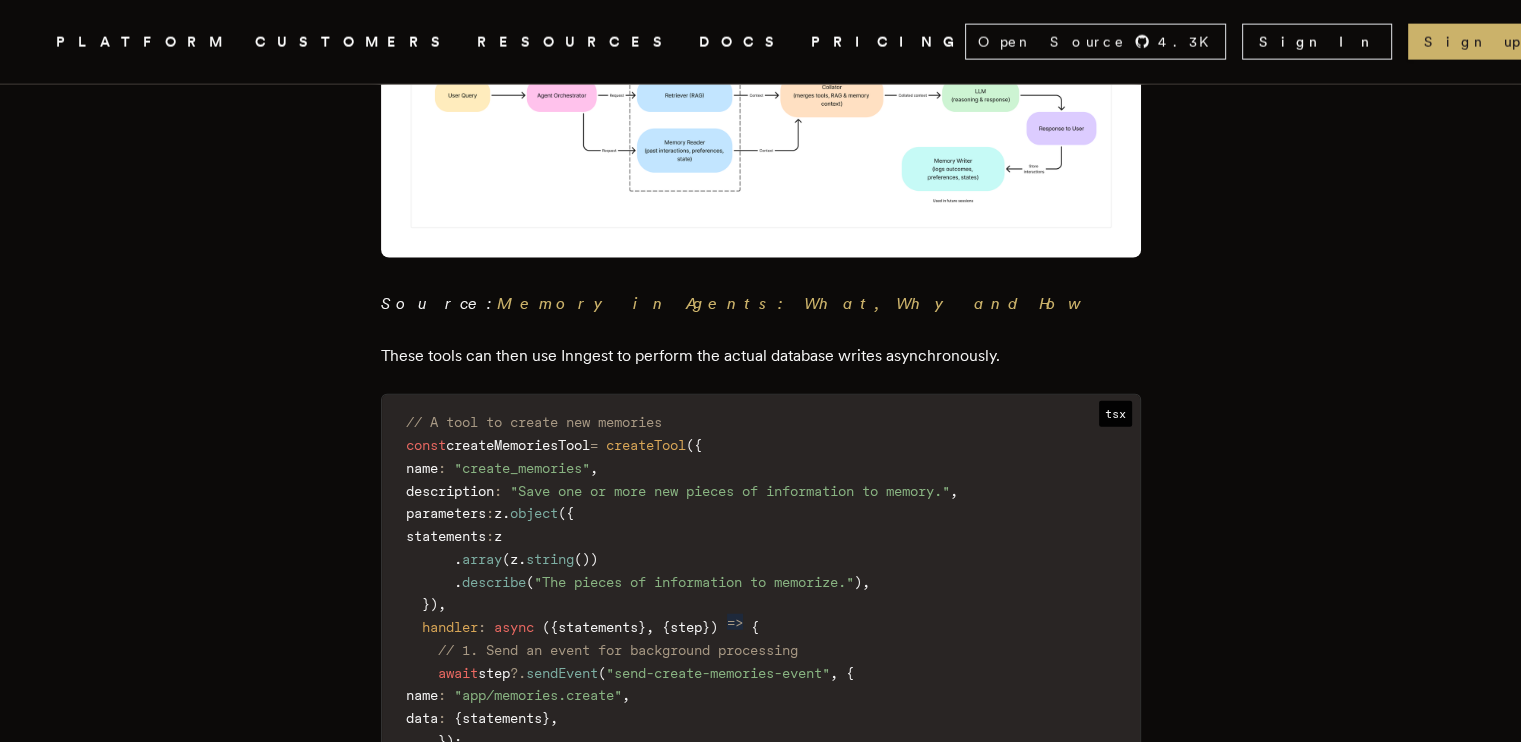 click on "tsx" at bounding box center (1115, 414) 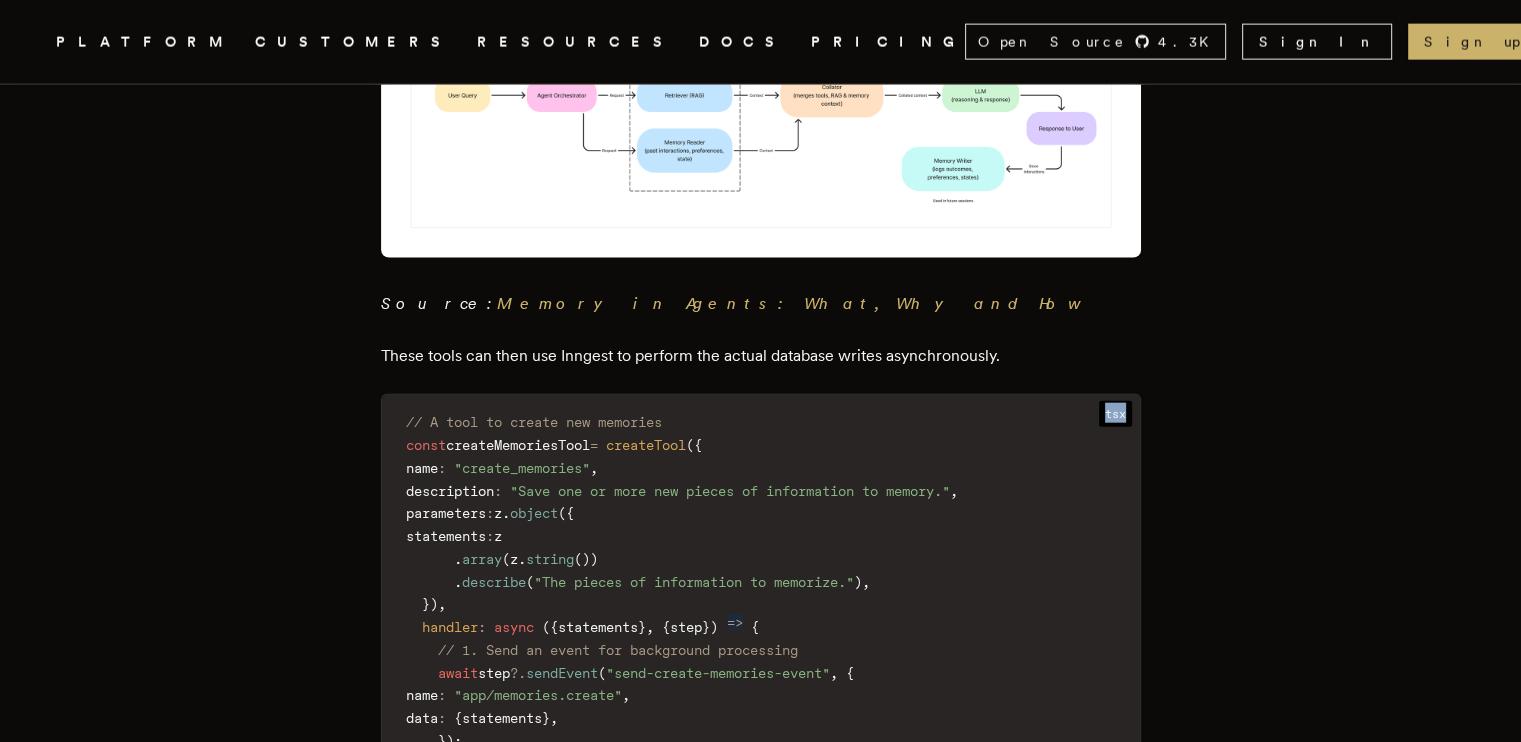 click on "tsx" at bounding box center (1115, 414) 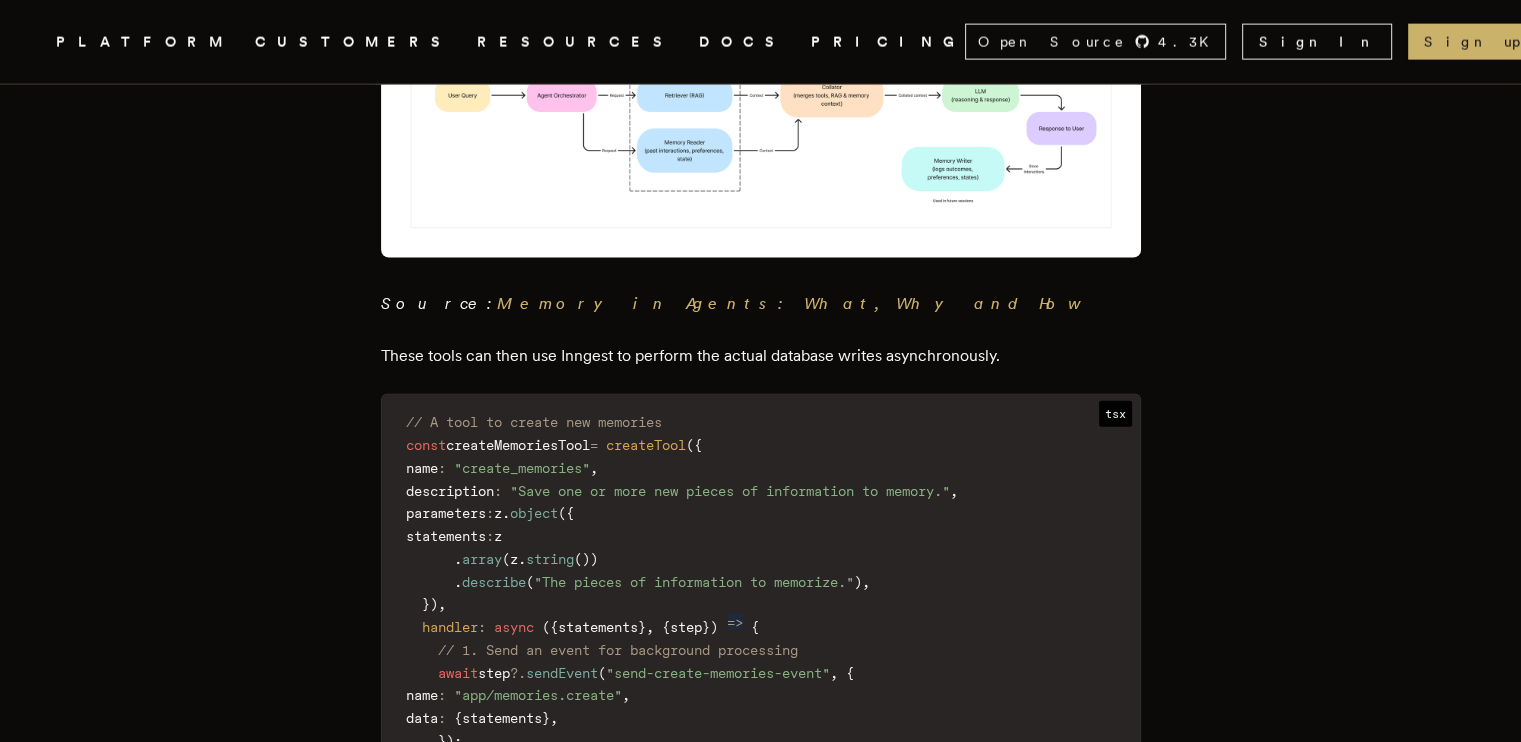 click on "// A tool to create new memories
const  createMemoriesTool  =   createTool ( {
name :   "create_memories" ,
description :   "Save one or more new pieces of information to memory." ,
parameters :  z . object ( {
statements :  z
. array ( z . string ( ) )
. describe ( "The pieces of information to memorize." ) ,
} ) ,
handler :   async   ( {  statements  } ,   {  step  } )   =>   {
// 1. Send an event for background processing
await  step ?. sendEvent ( "send-create-memories-event" ,   {
name :   "app/memories.create" ,
data :   {  statements  } ,
} ) ;
// 2. Return immediately to the user
return   ` I have scheduled the creation of  ${ statements . length }  new memories. ` ;
} ,
} ) ;" at bounding box center [761, 627] 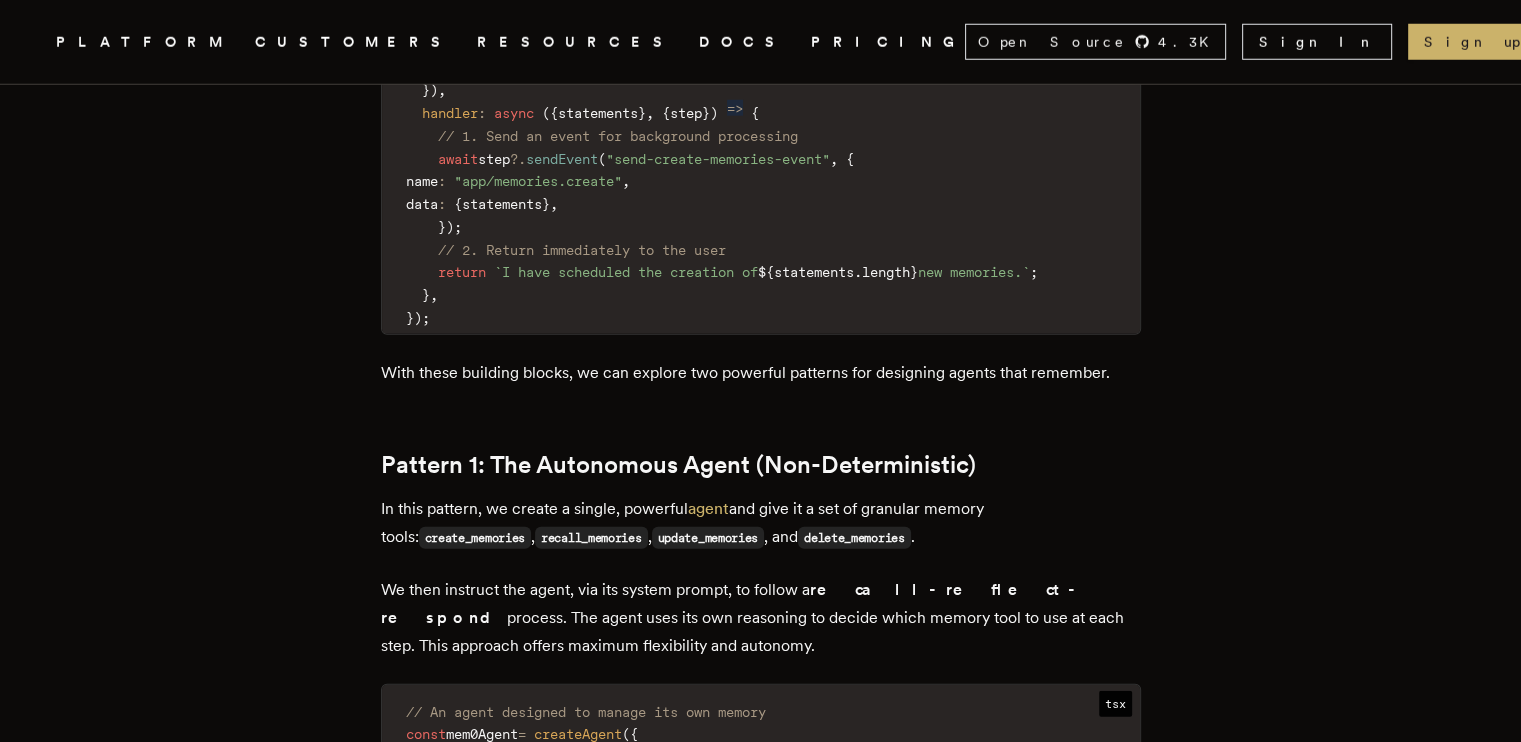 drag, startPoint x: 851, startPoint y: 354, endPoint x: 830, endPoint y: 453, distance: 101.20277 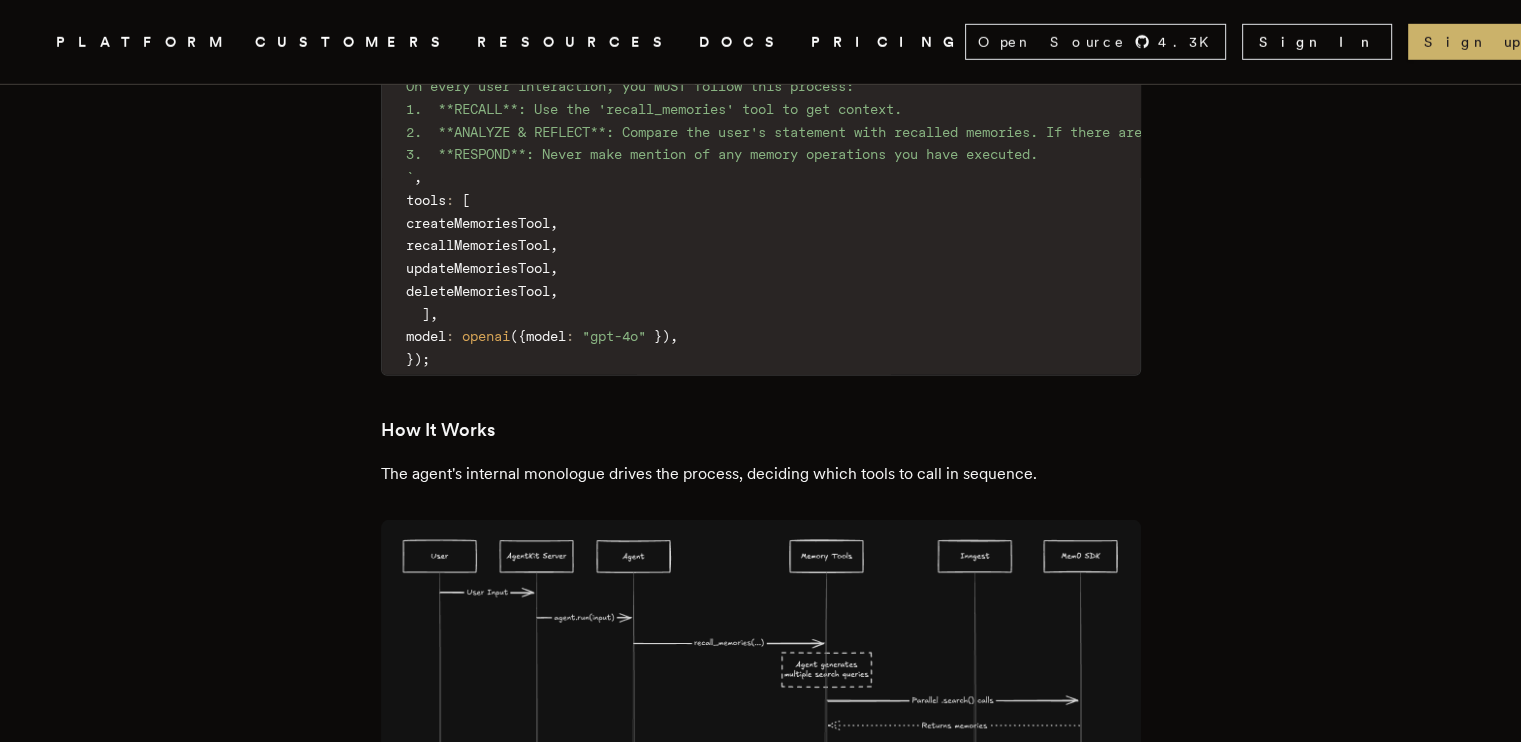 drag, startPoint x: 818, startPoint y: 409, endPoint x: 814, endPoint y: 542, distance: 133.06013 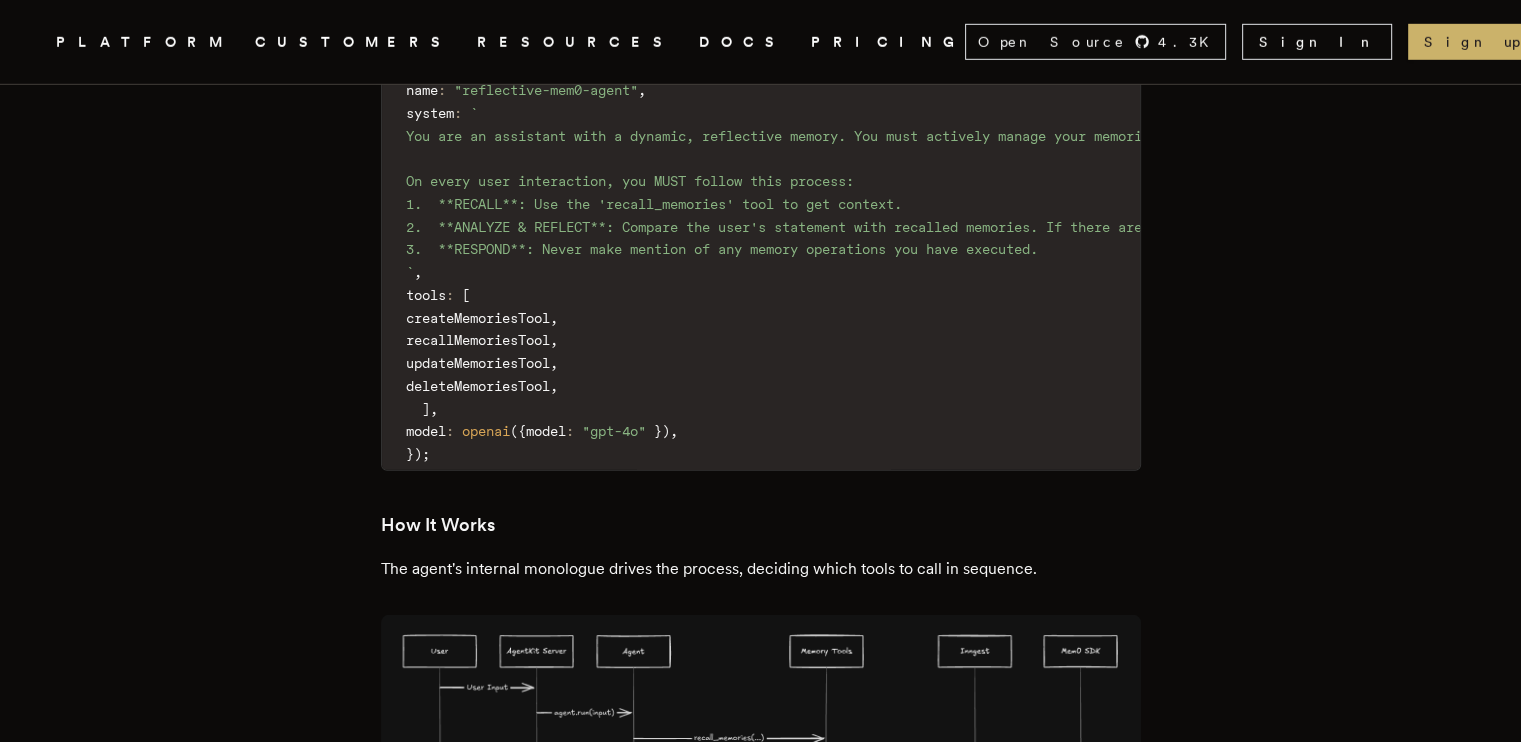 scroll, scrollTop: 5733, scrollLeft: 0, axis: vertical 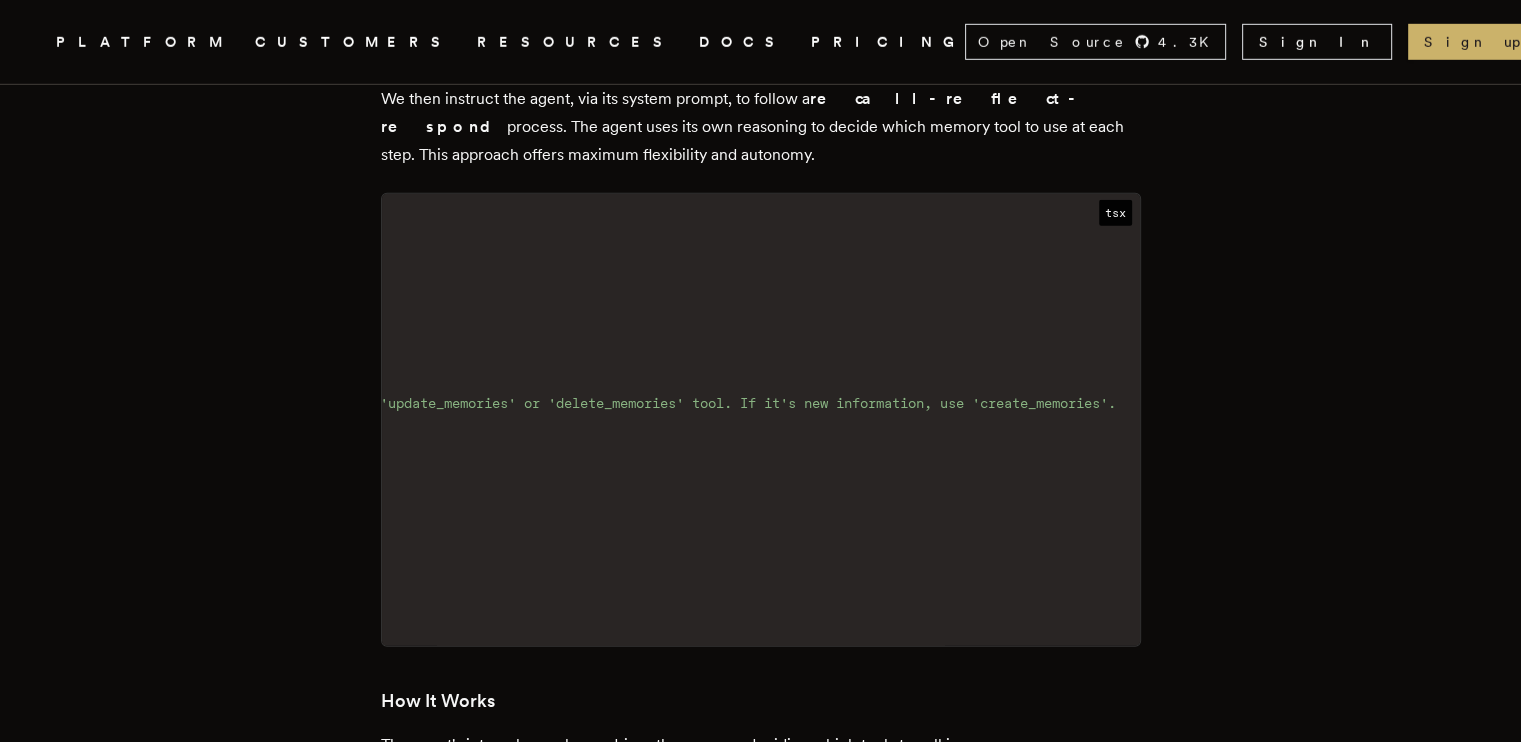 click on "We've all been there. You're deep in a conversation with a chatbot and you have to repeat yourself.
The agent you were just talking to has forgotten your name, what you asked for earlier in the conversation and any preferences you've ever shared.
It feels clunky, impersonal and frankly - not very intelligent.
What if your AI assistants could remember?
What if they could recall past interactions, learn your preferences and maintain context across days, weeks or even months?
This is the power of long-term memory, and it's the key to transforming a simple chatbot into a truly personalized
and context-aware companion. With  AgentKit  and  Mem0 ,
you can build sophisticated agents that do exactly that. Let's dive into how!
What is Memory for Agents
Similarly, Retrieval-Augmented Generation (RAG) is often confused with memory.
RAG is  a powerful technique
Source:  Memory in Agents: What, Why and How
Introduction to Mem0
Mem0's Node.js SDK
First, you'll want to initialize the Mem0 client:
{" at bounding box center (761, -536) 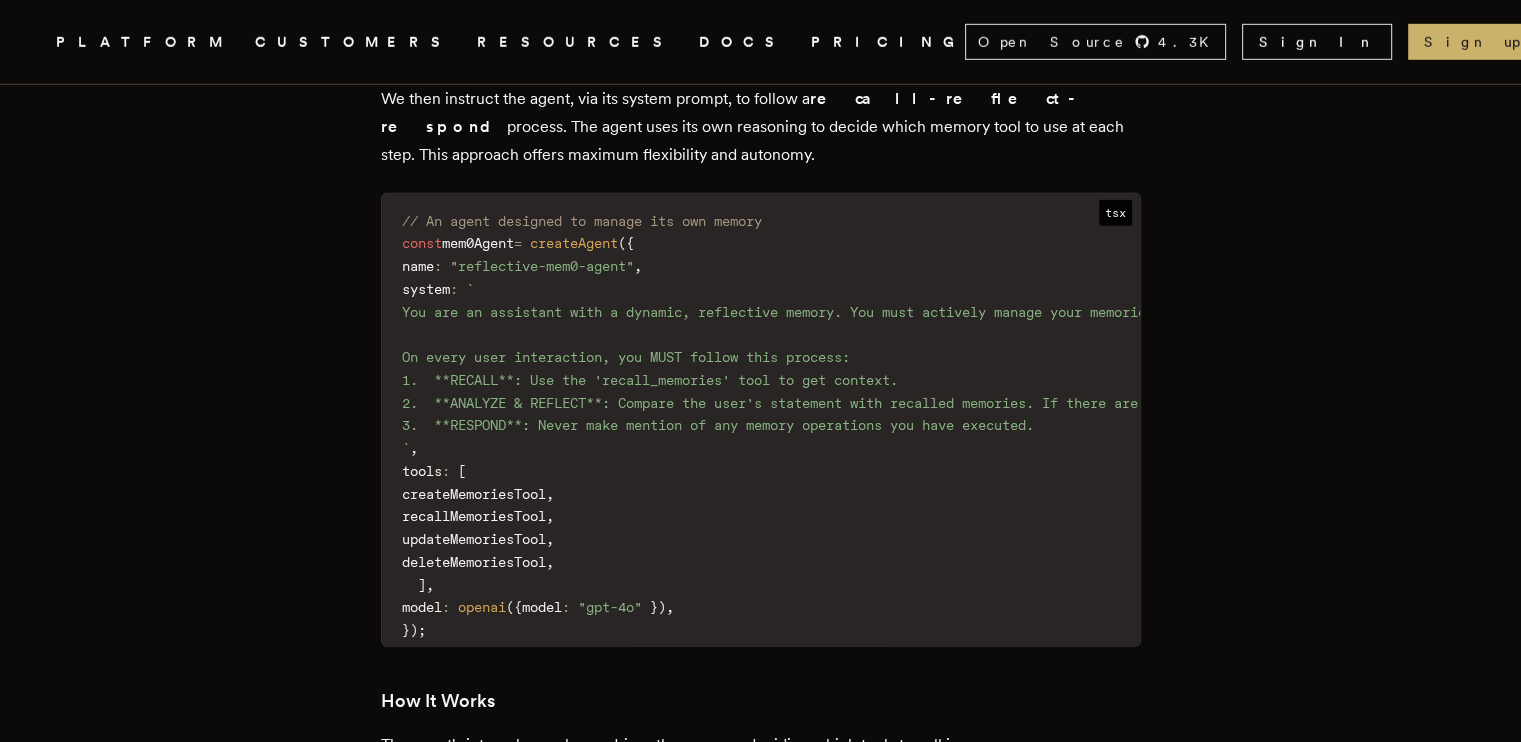 scroll, scrollTop: 0, scrollLeft: 0, axis: both 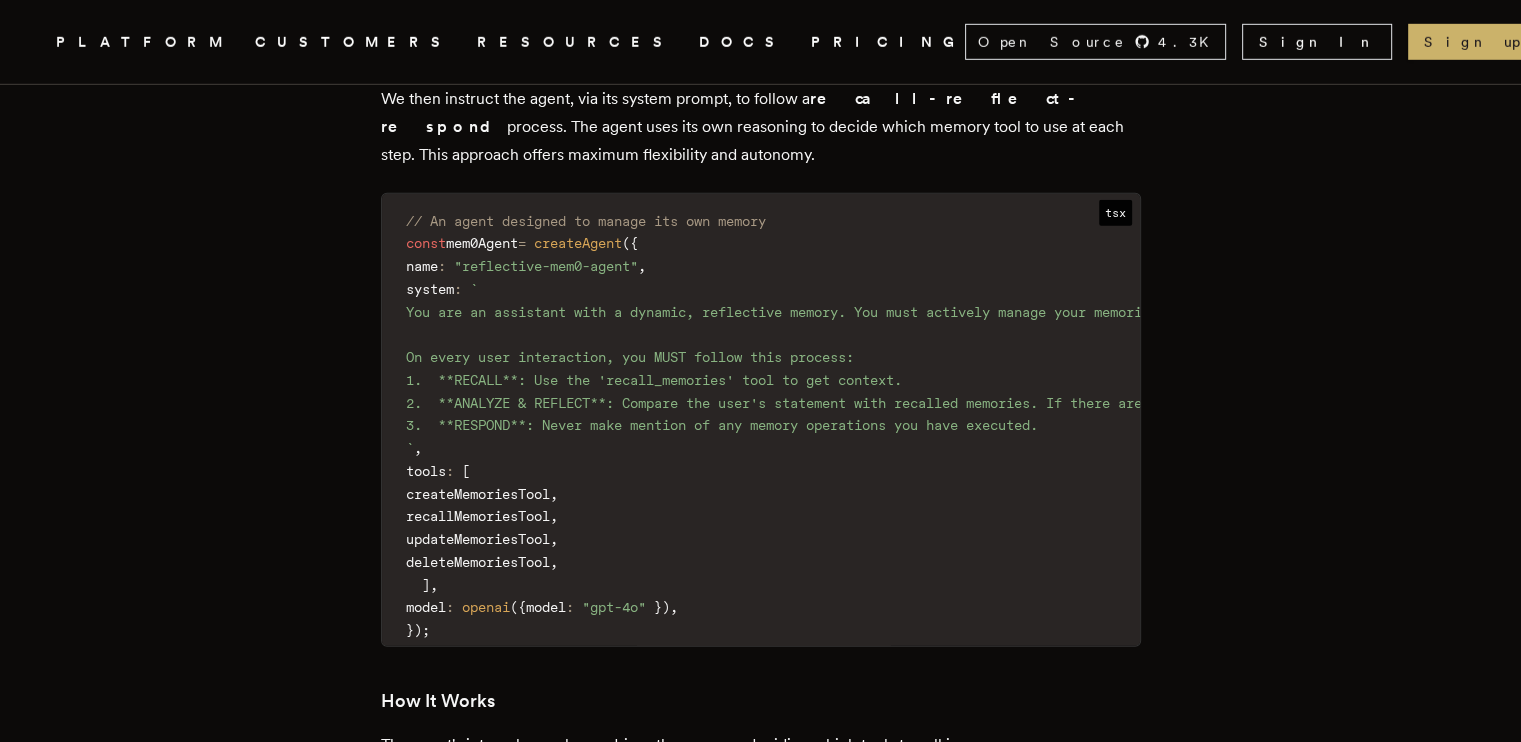 drag, startPoint x: 1105, startPoint y: 602, endPoint x: 629, endPoint y: 639, distance: 477.43585 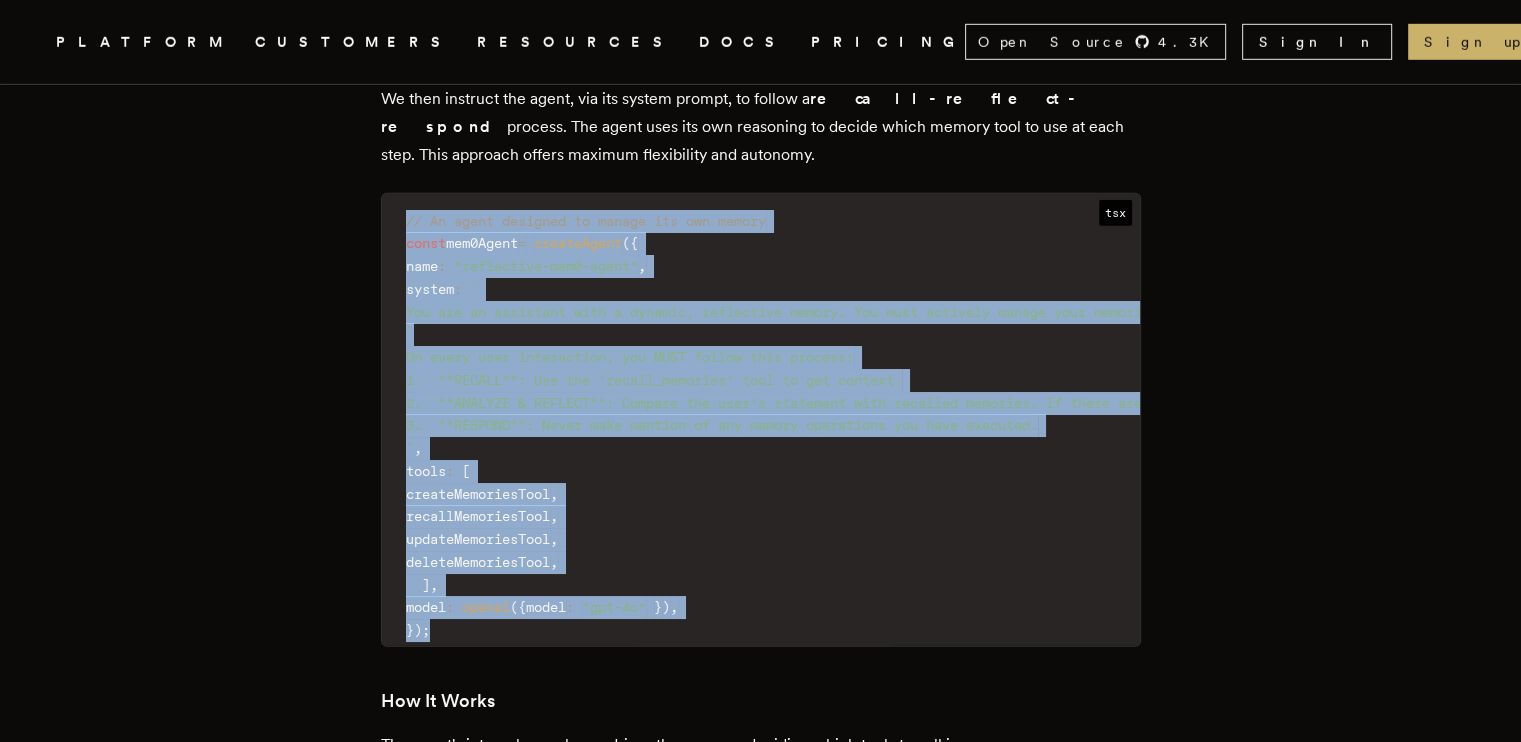 drag, startPoint x: 434, startPoint y: 583, endPoint x: 392, endPoint y: 154, distance: 431.05106 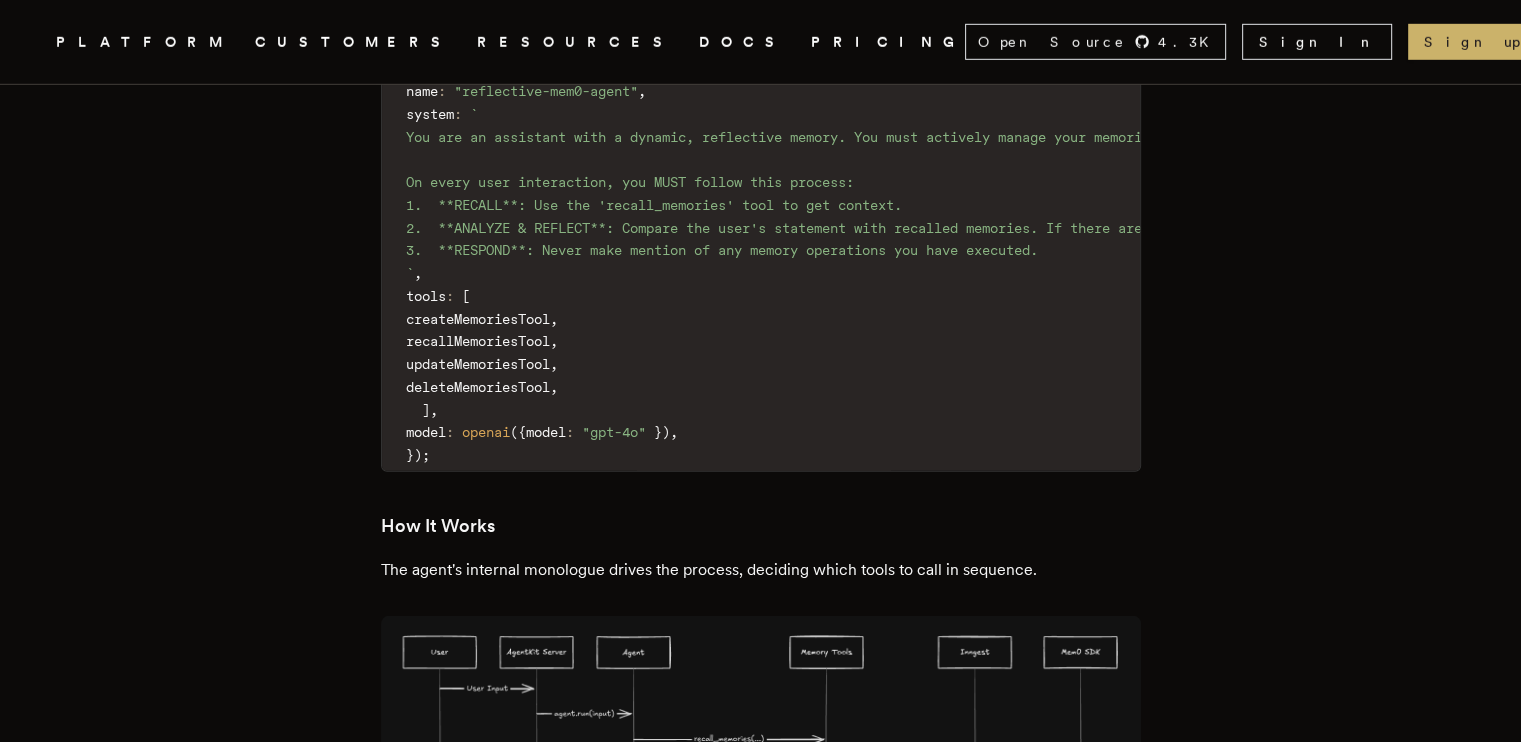 scroll, scrollTop: 6433, scrollLeft: 0, axis: vertical 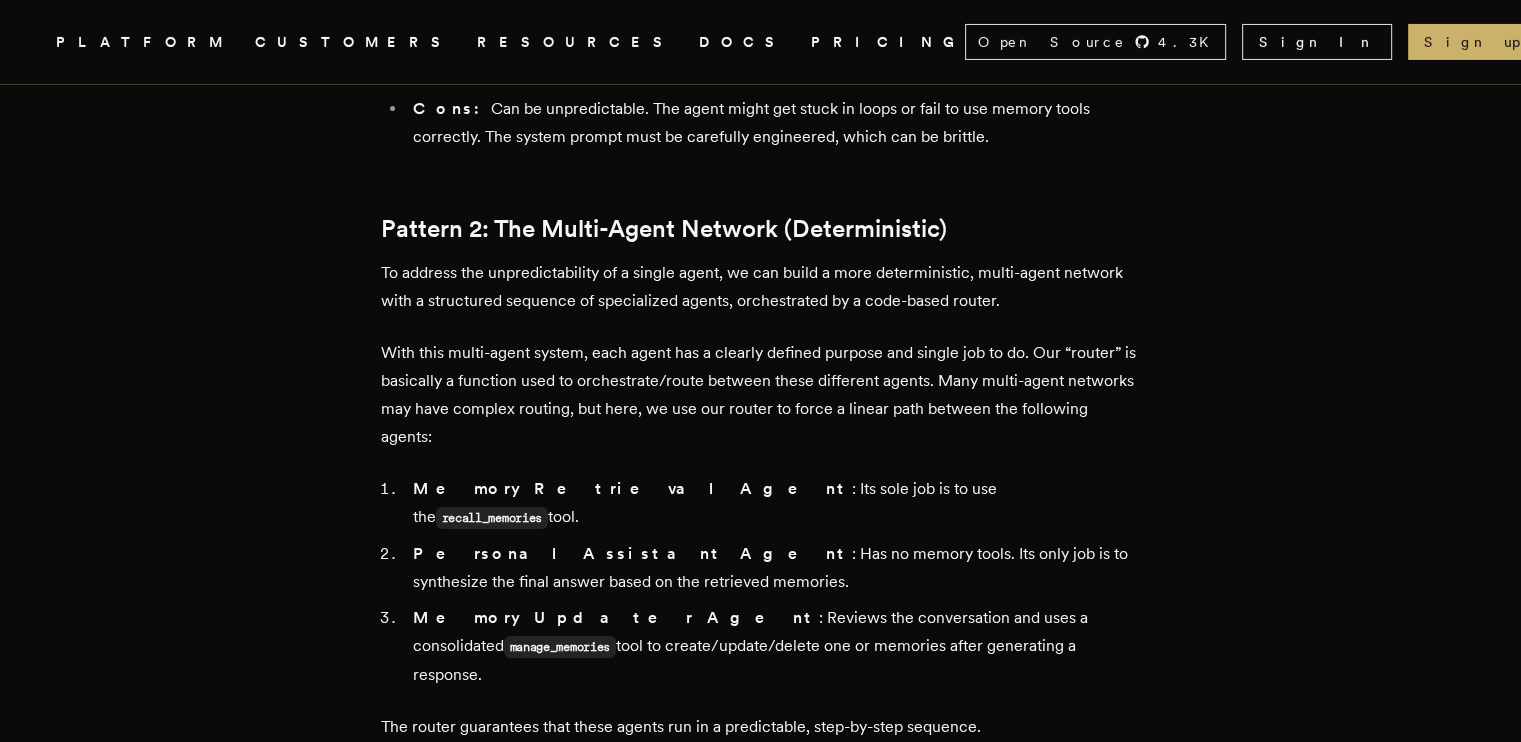 drag, startPoint x: 844, startPoint y: 426, endPoint x: 856, endPoint y: 545, distance: 119.60351 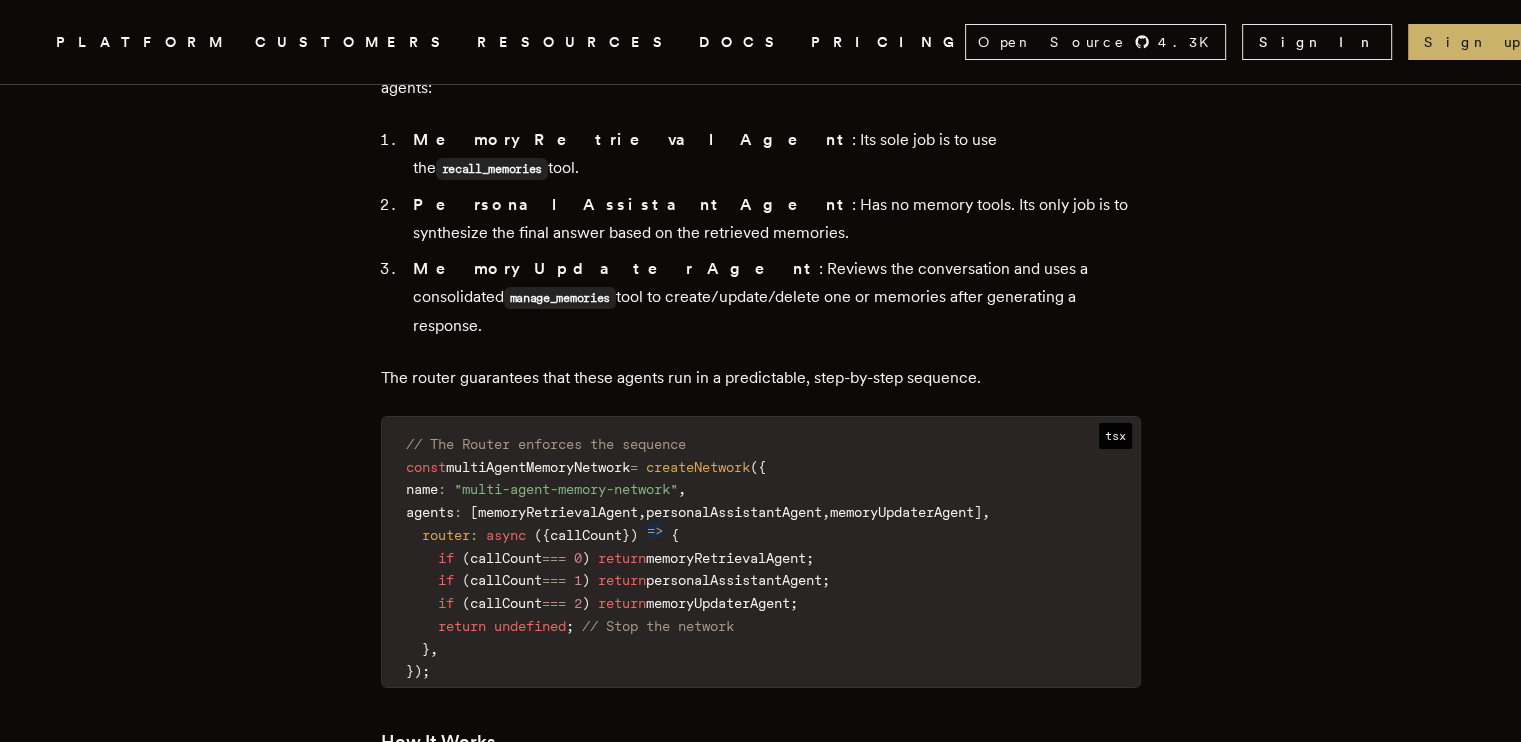 scroll, scrollTop: 7551, scrollLeft: 0, axis: vertical 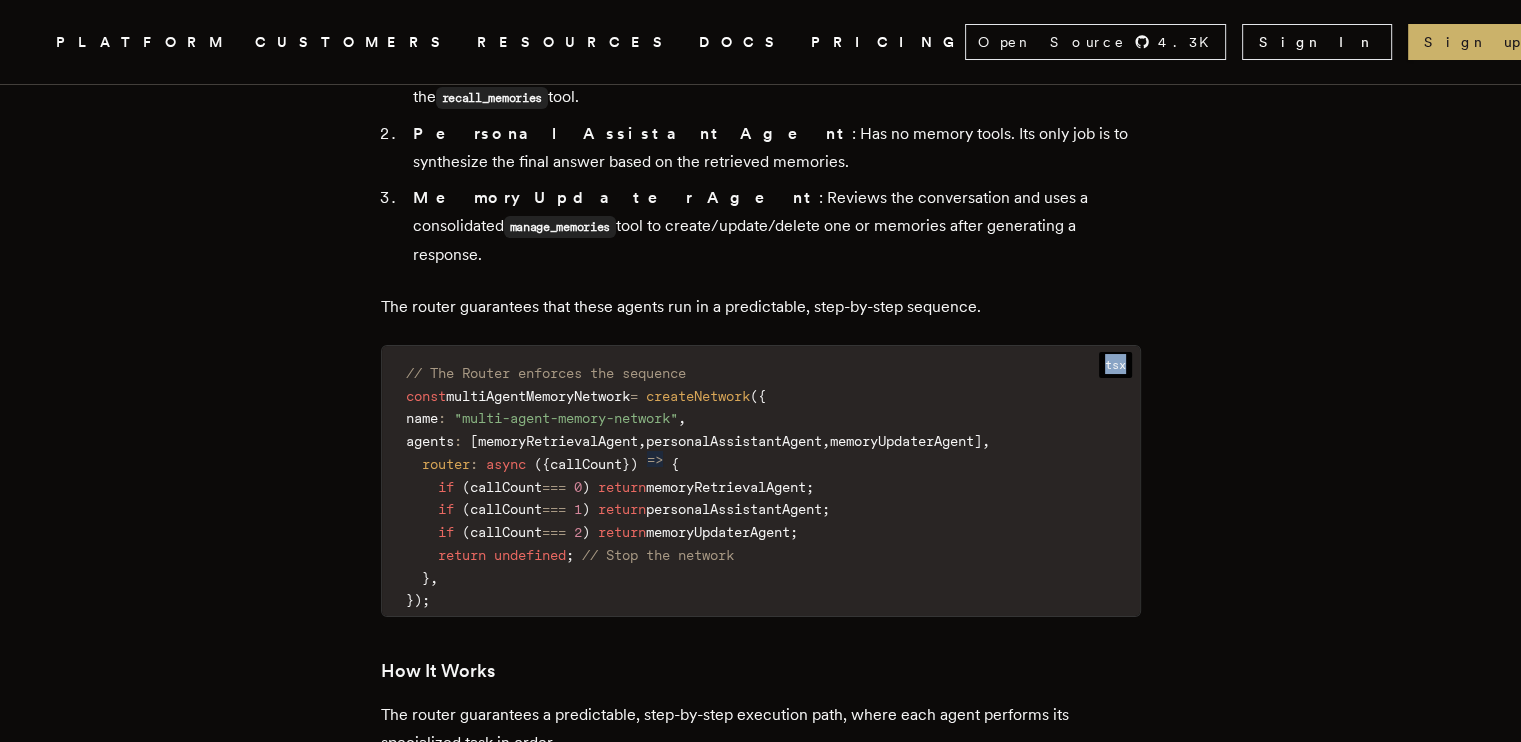 drag, startPoint x: 1091, startPoint y: 251, endPoint x: 1121, endPoint y: 258, distance: 30.805843 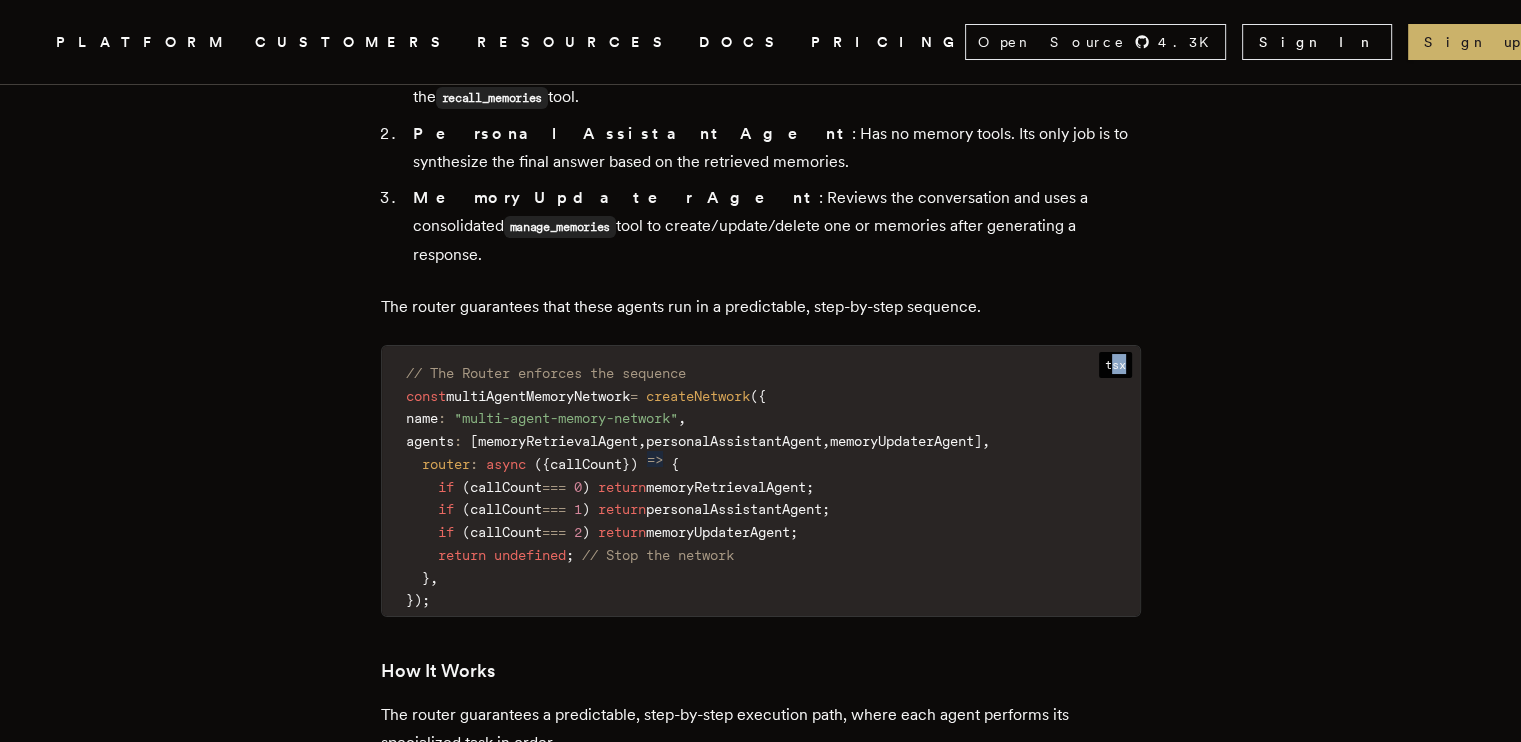 drag, startPoint x: 1115, startPoint y: 255, endPoint x: 1104, endPoint y: 257, distance: 11.18034 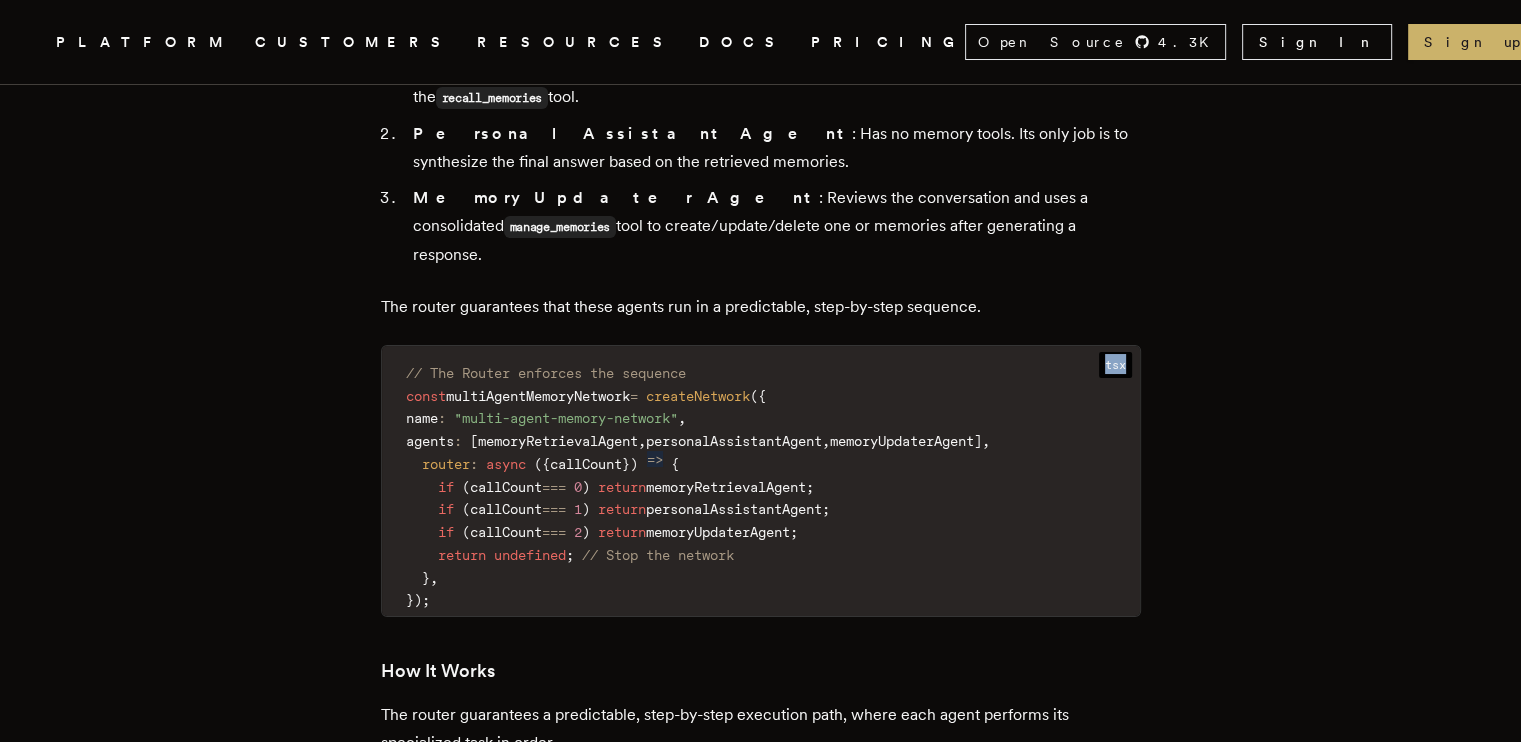 click on "tsx" at bounding box center (1115, 365) 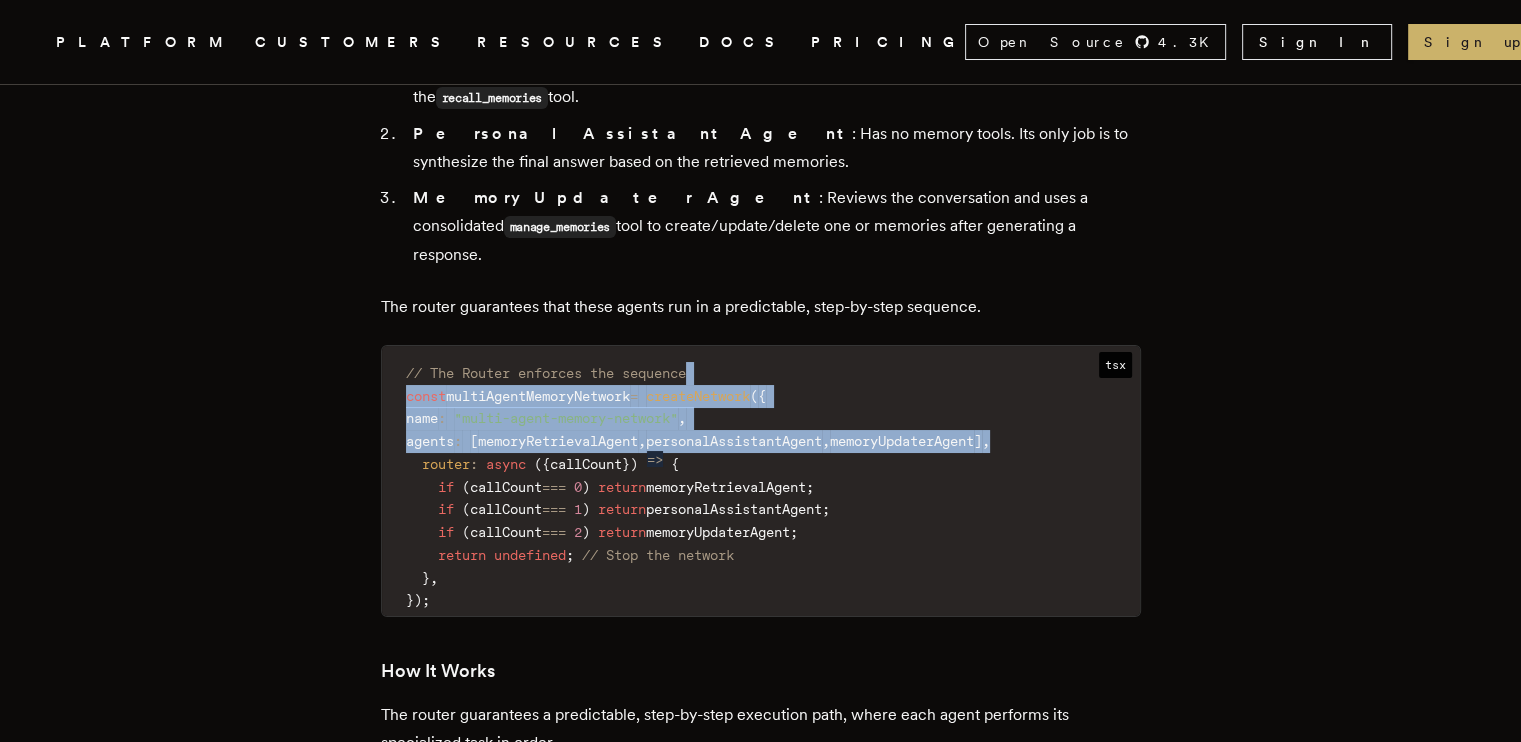drag, startPoint x: 1104, startPoint y: 331, endPoint x: 1102, endPoint y: 297, distance: 34.058773 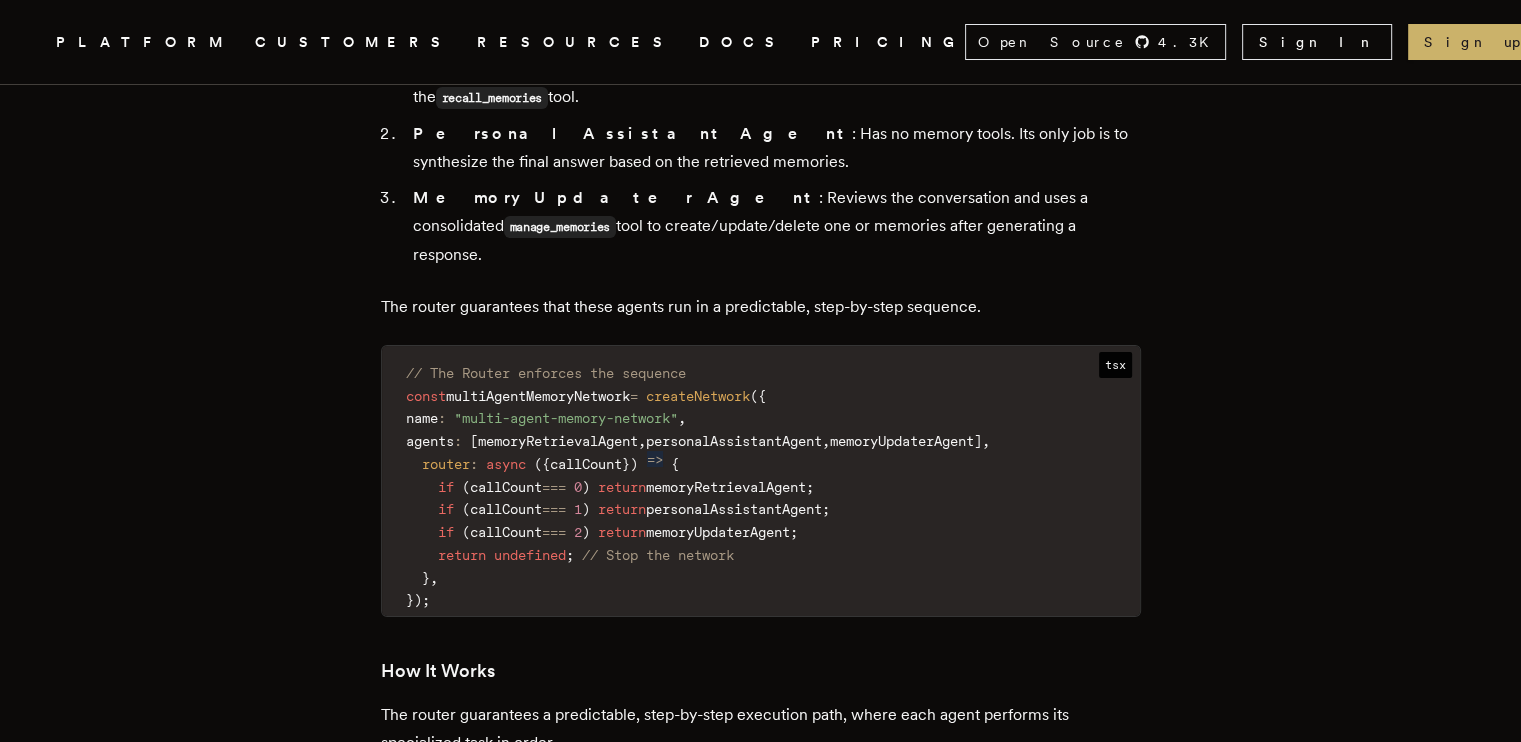 click on "tsx" at bounding box center (1115, 365) 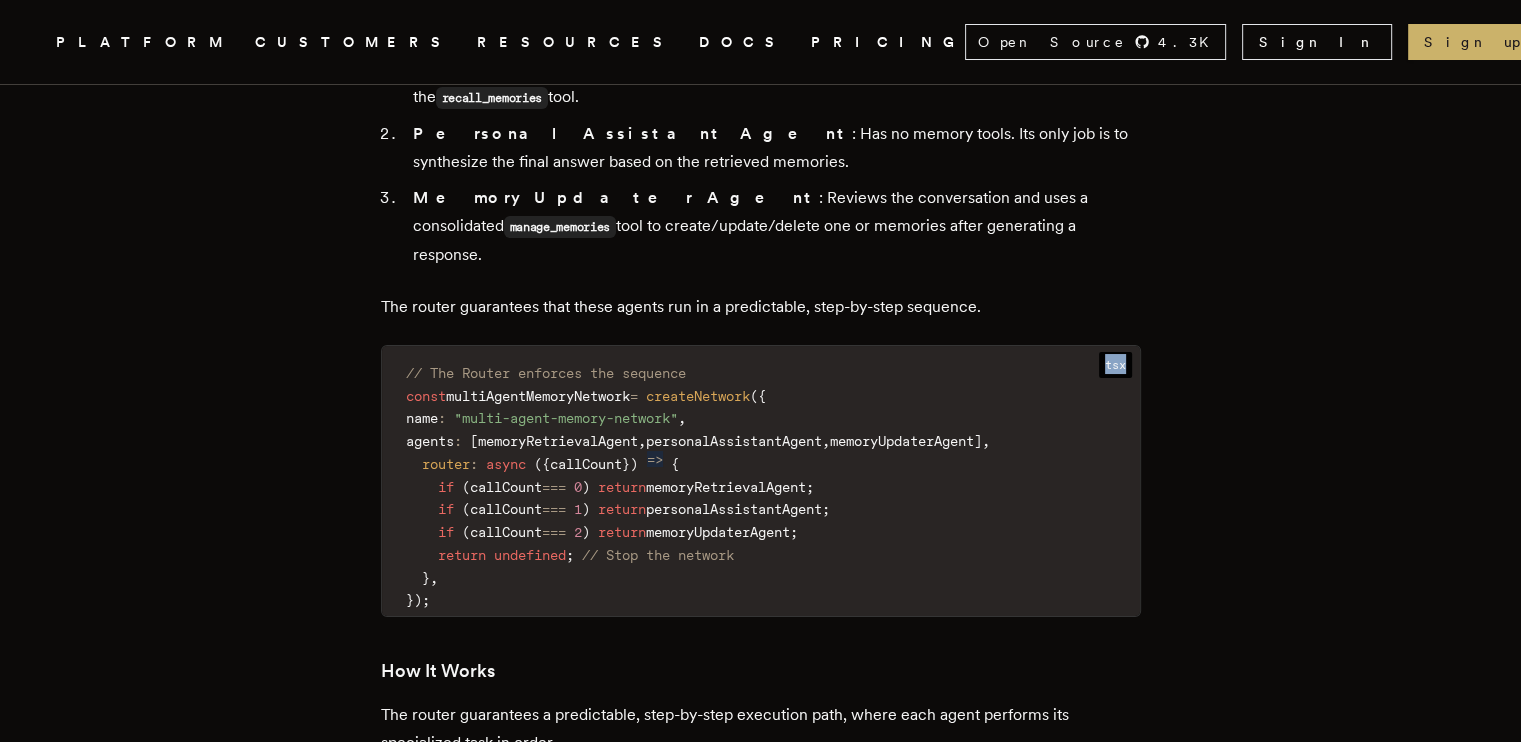 click on "tsx" at bounding box center [1115, 365] 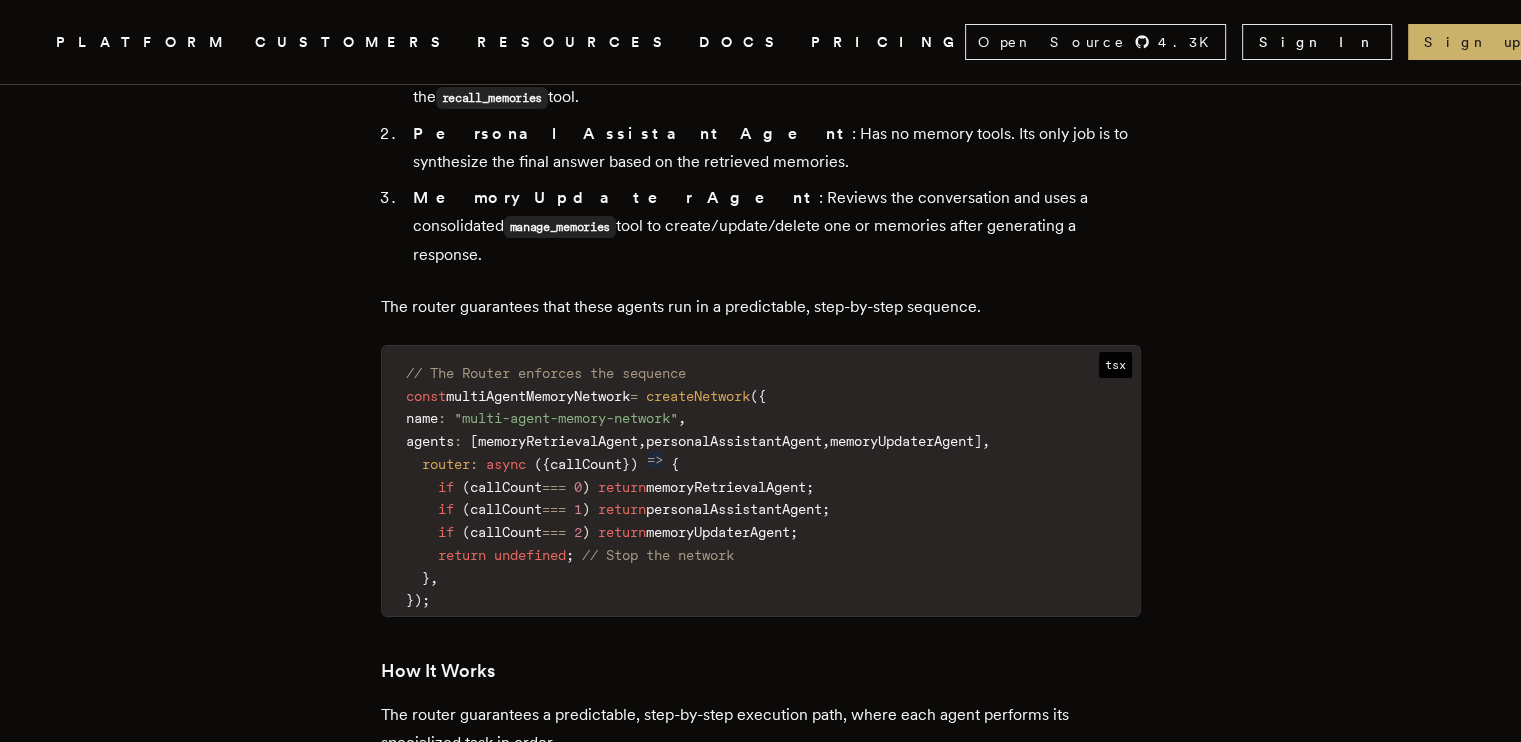 click on "// The Router enforces the sequence
const  multiAgentMemoryNetwork  =   createNetwork ( {
name :   "multi-agent-memory-network" ,
agents :   [ memoryRetrievalAgent ,  personalAssistantAgent ,  memoryUpdaterAgent ] ,
router :   async   ( {  callCount  } )   =>   {
if   ( callCount  ===   0 )   return  memoryRetrievalAgent ;
if   ( callCount  ===   1 )   return  personalAssistantAgent ;
if   ( callCount  ===   2 )   return  memoryUpdaterAgent ;
return   undefined ;   // Stop the network
} ,
} ) ;" at bounding box center [761, 487] 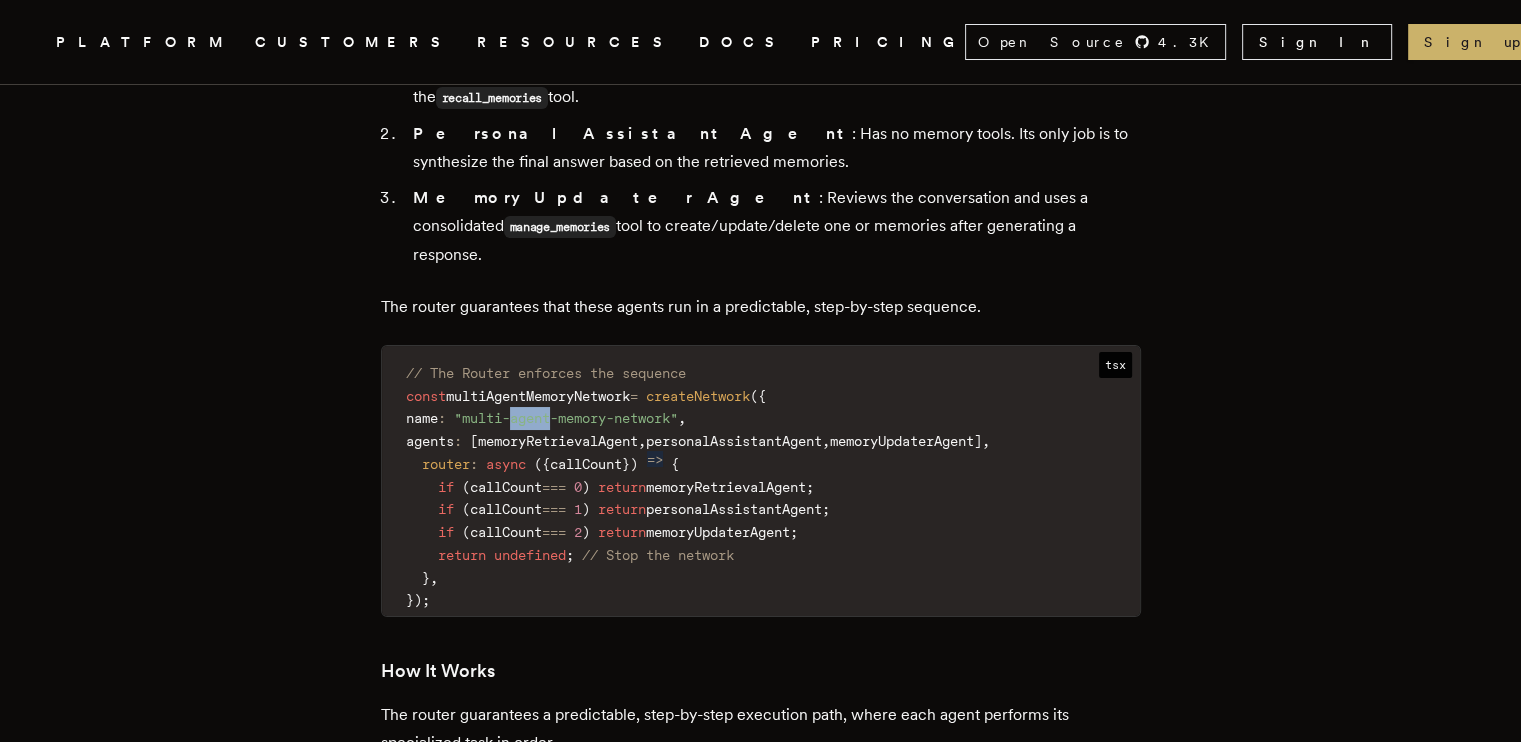 click on ""multi-agent-memory-network"" at bounding box center [566, 418] 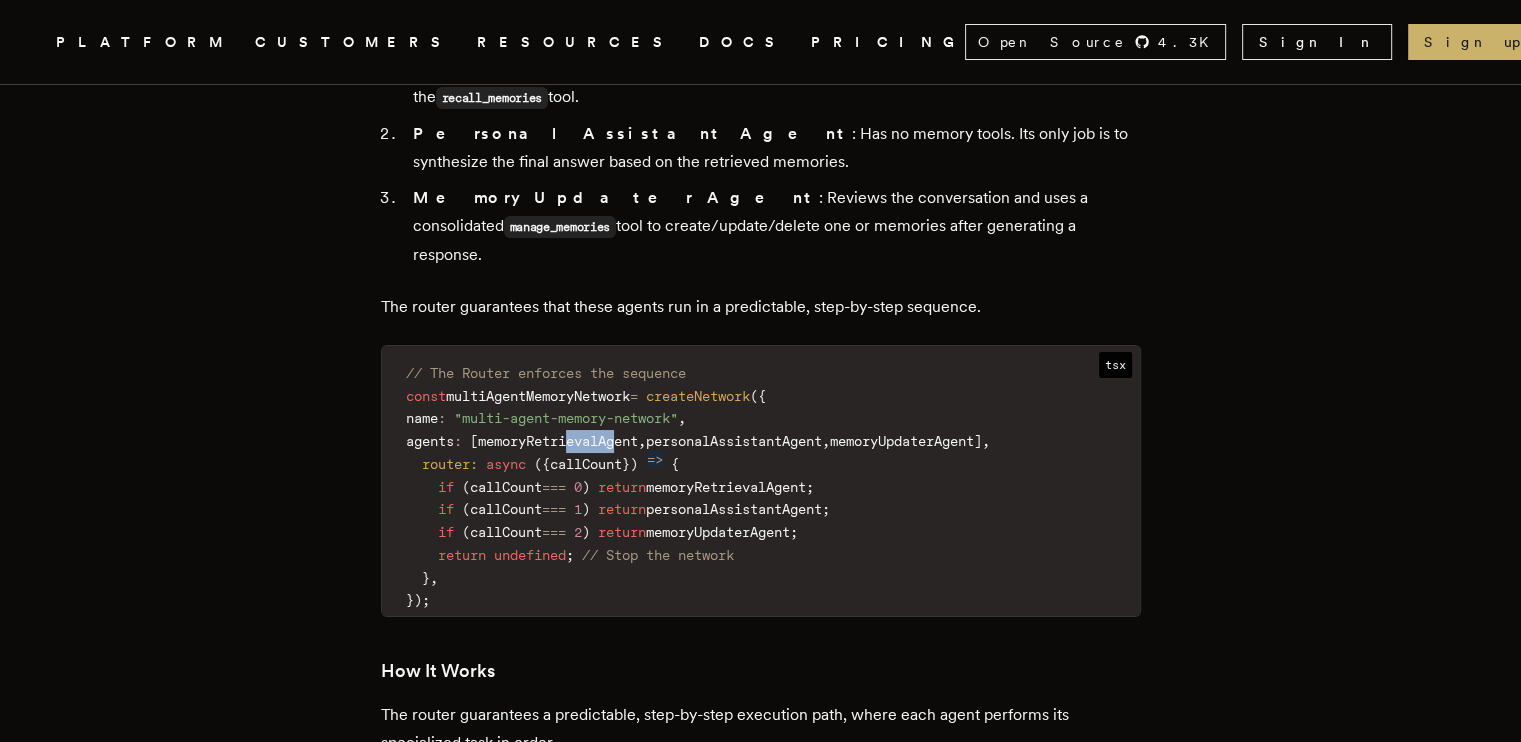 drag, startPoint x: 626, startPoint y: 333, endPoint x: 669, endPoint y: 336, distance: 43.104523 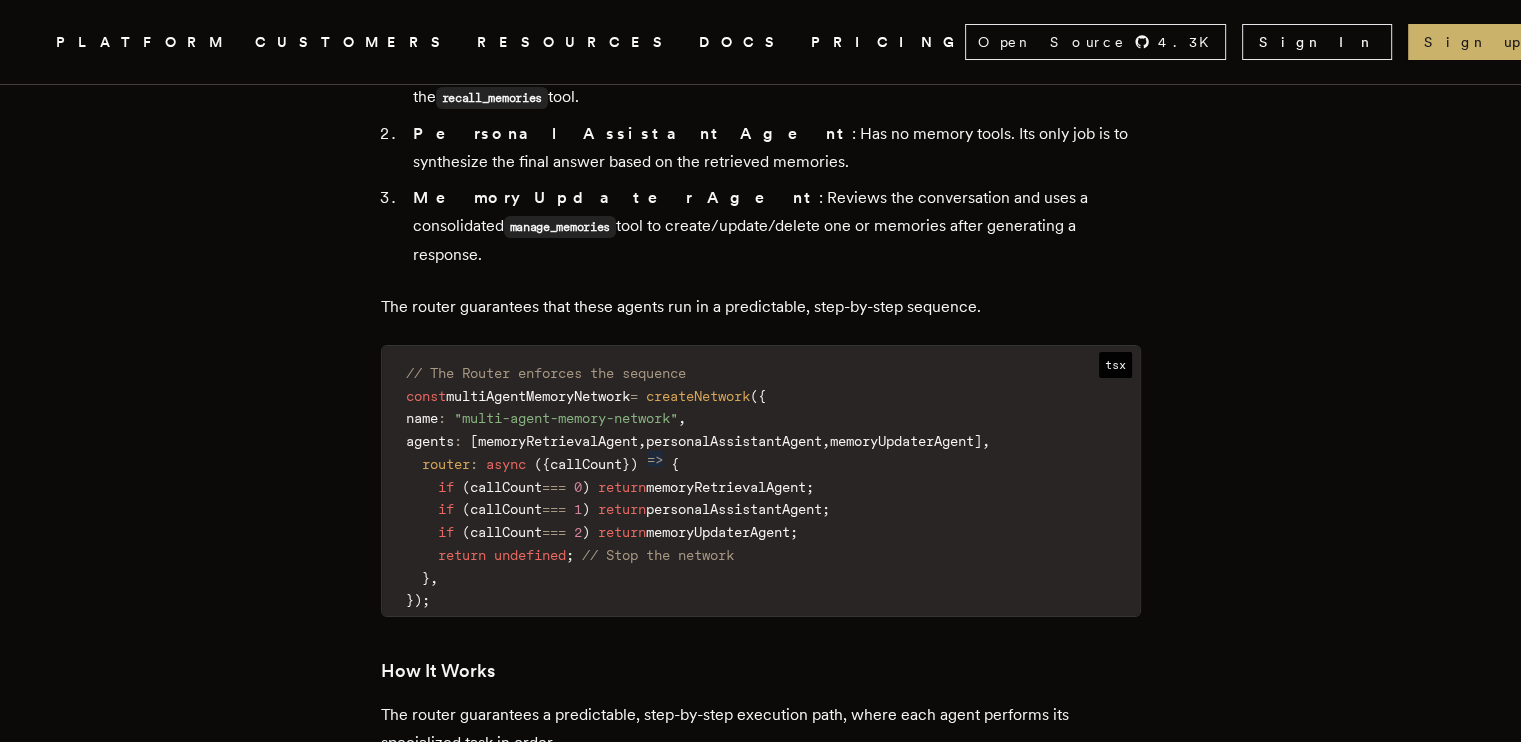 click on "personalAssistantAgent" at bounding box center [734, 441] 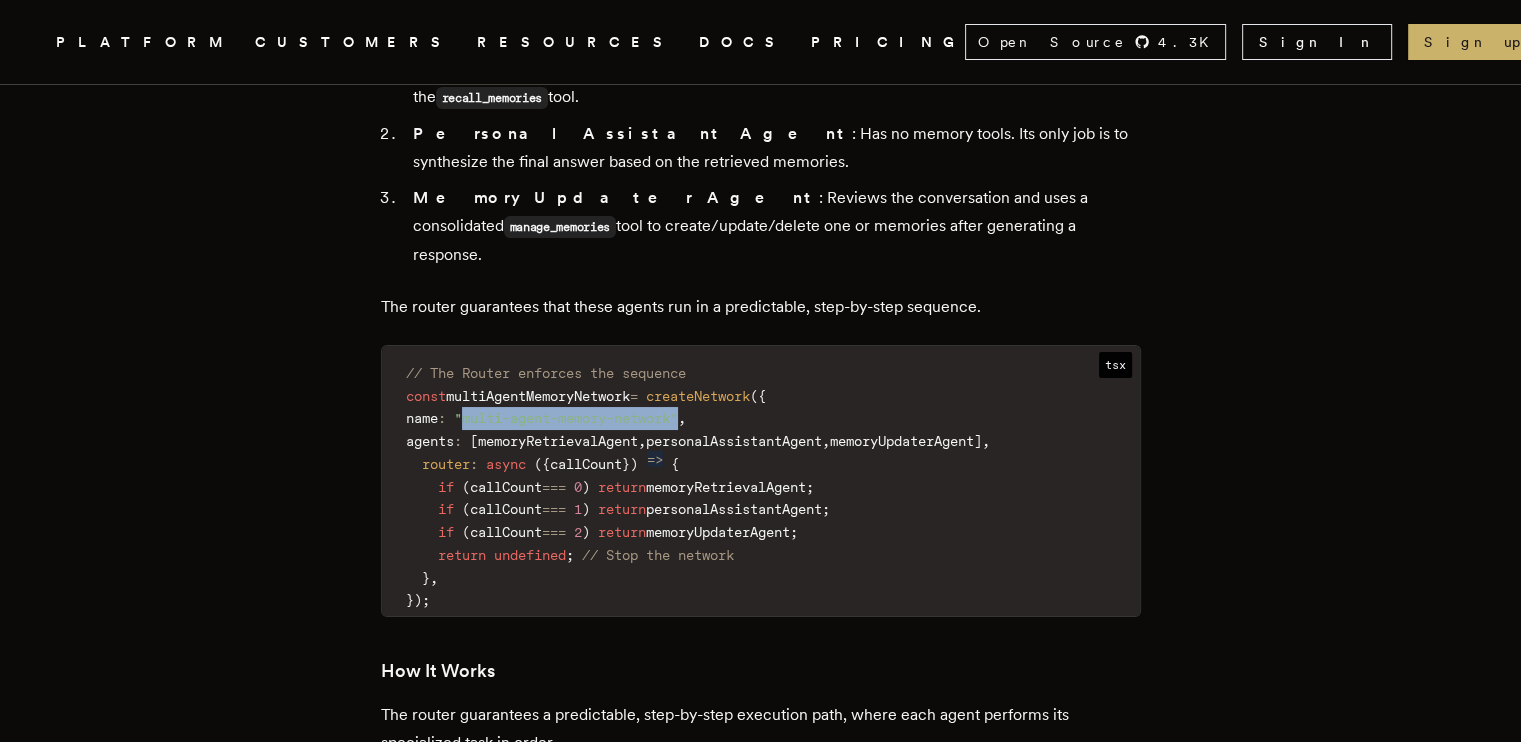 drag, startPoint x: 713, startPoint y: 311, endPoint x: 484, endPoint y: 317, distance: 229.07858 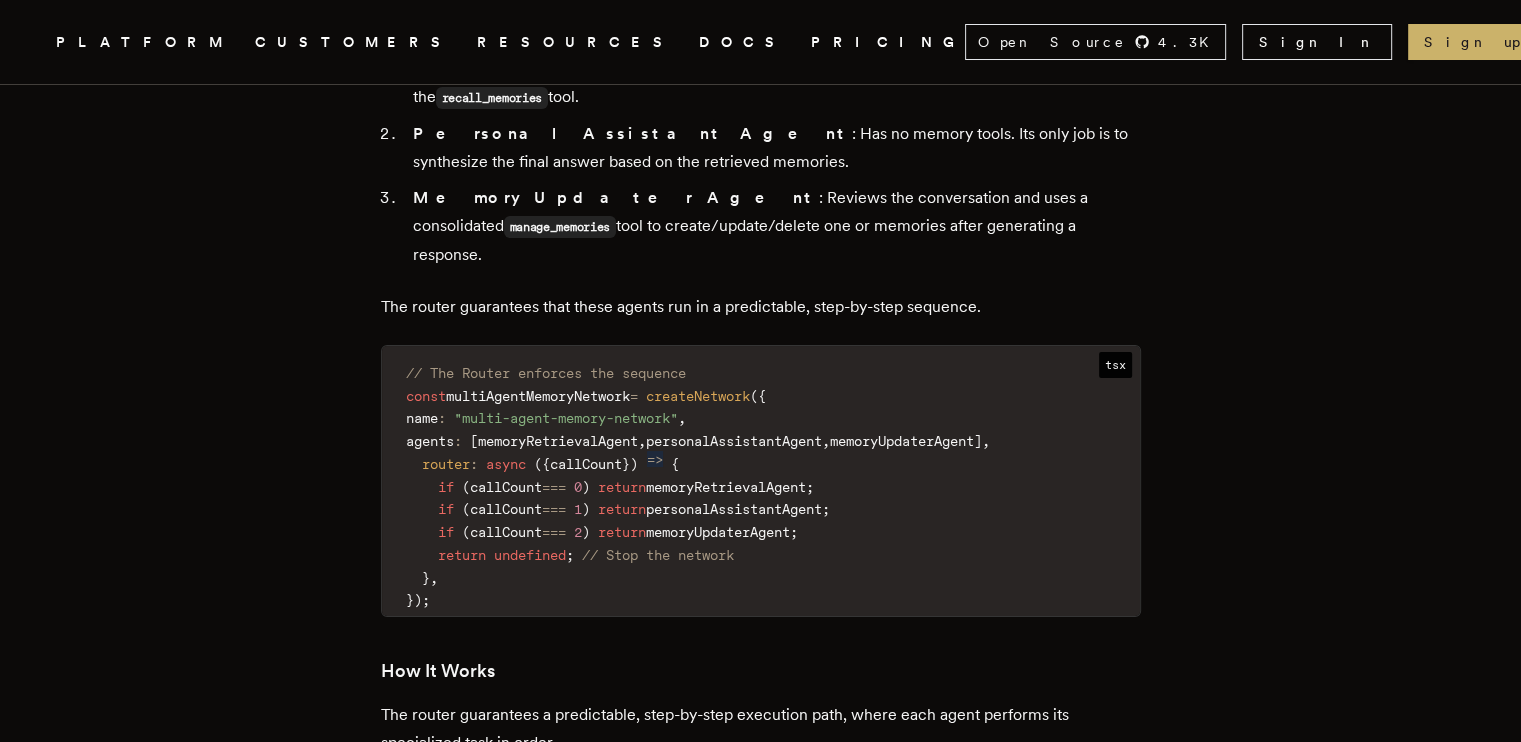 click on ""multi-agent-memory-network"" at bounding box center (566, 418) 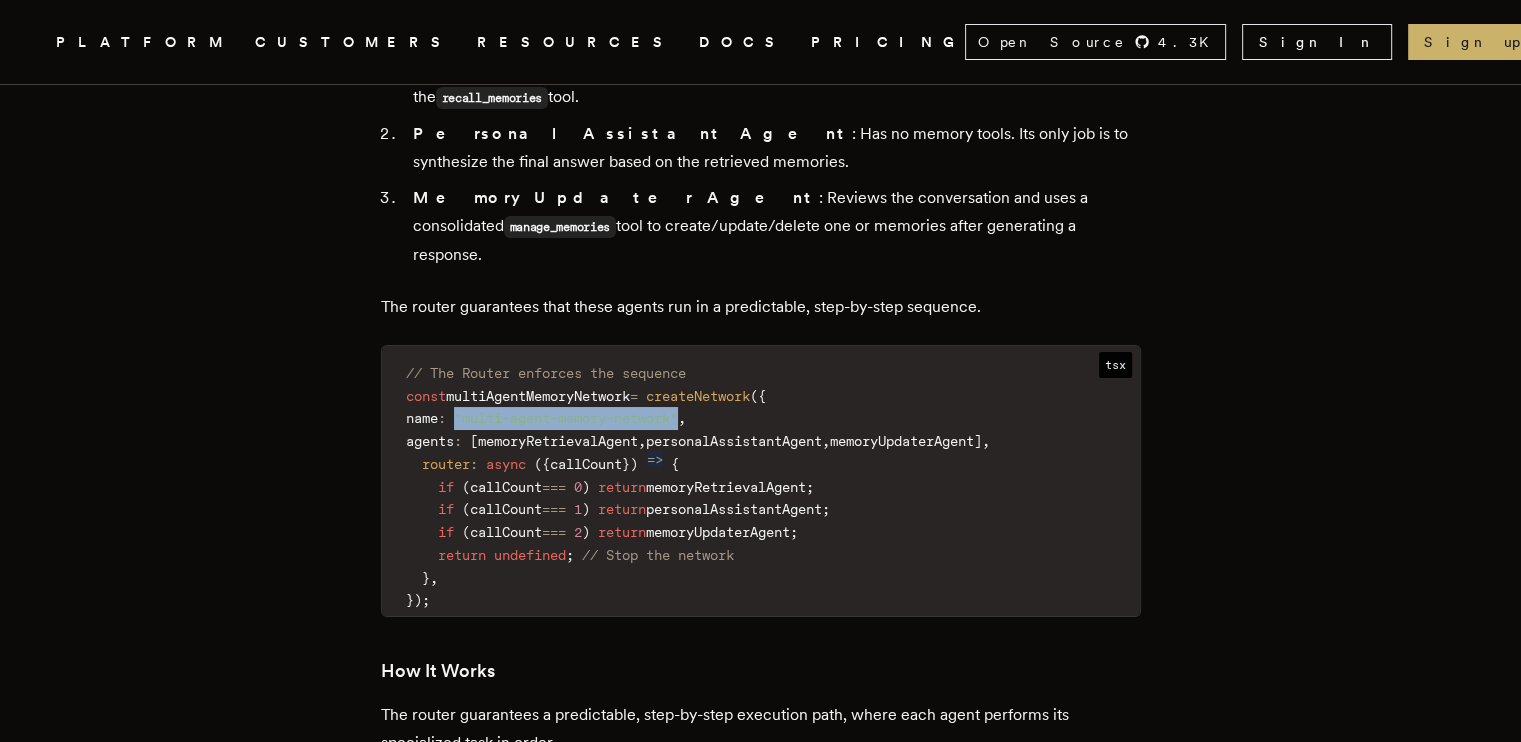 drag, startPoint x: 506, startPoint y: 308, endPoint x: 704, endPoint y: 303, distance: 198.06313 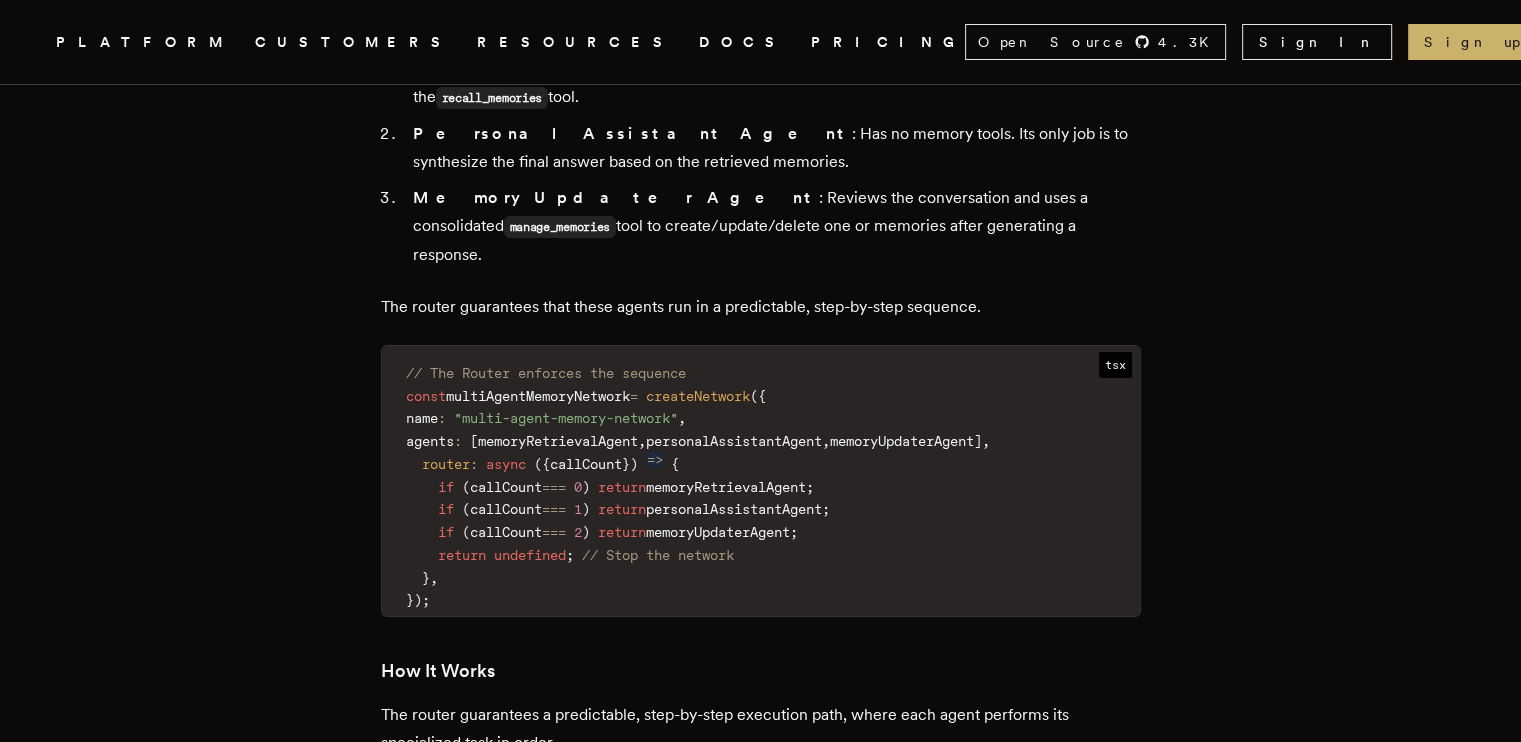 click on "memoryRetrievalAgent" at bounding box center [558, 441] 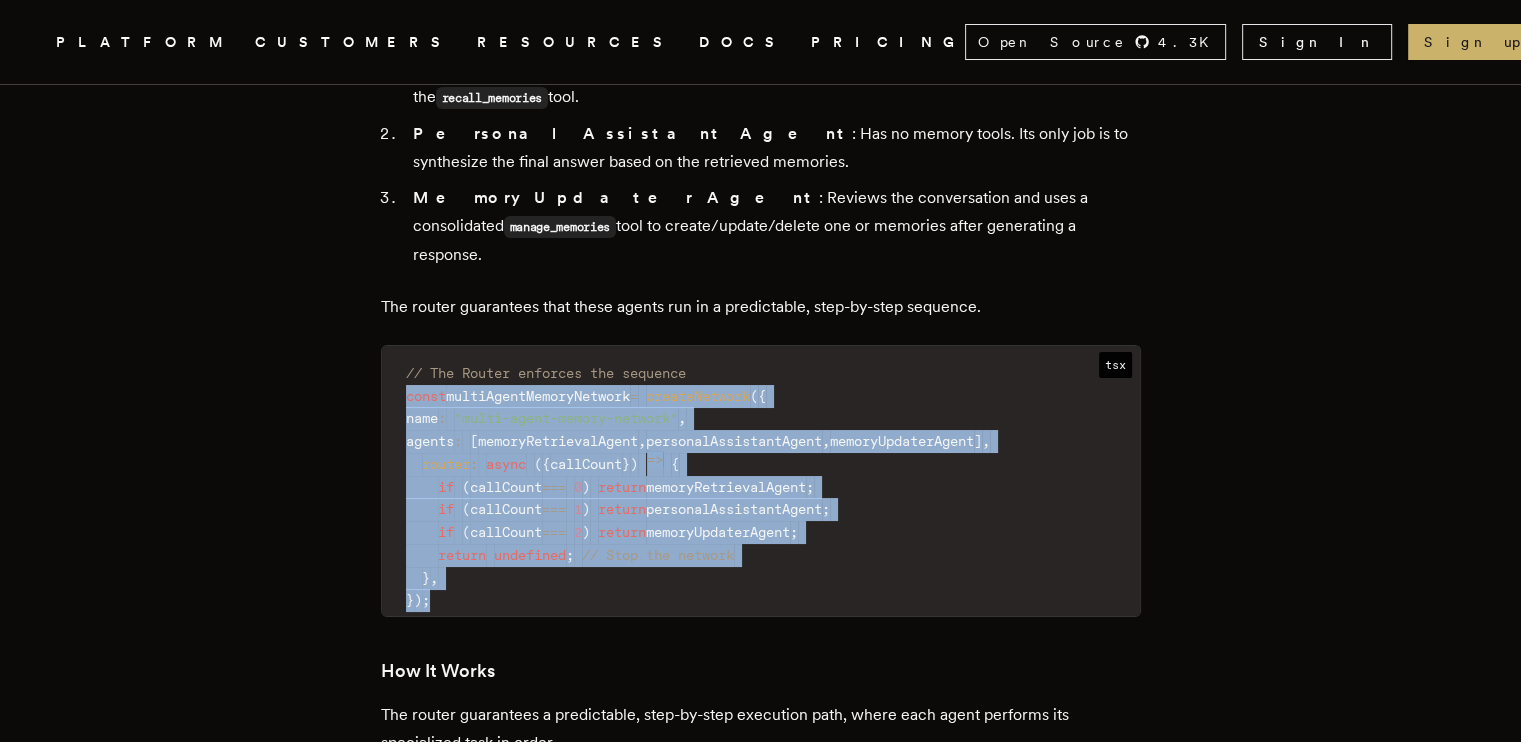 drag, startPoint x: 414, startPoint y: 288, endPoint x: 489, endPoint y: 486, distance: 211.7286 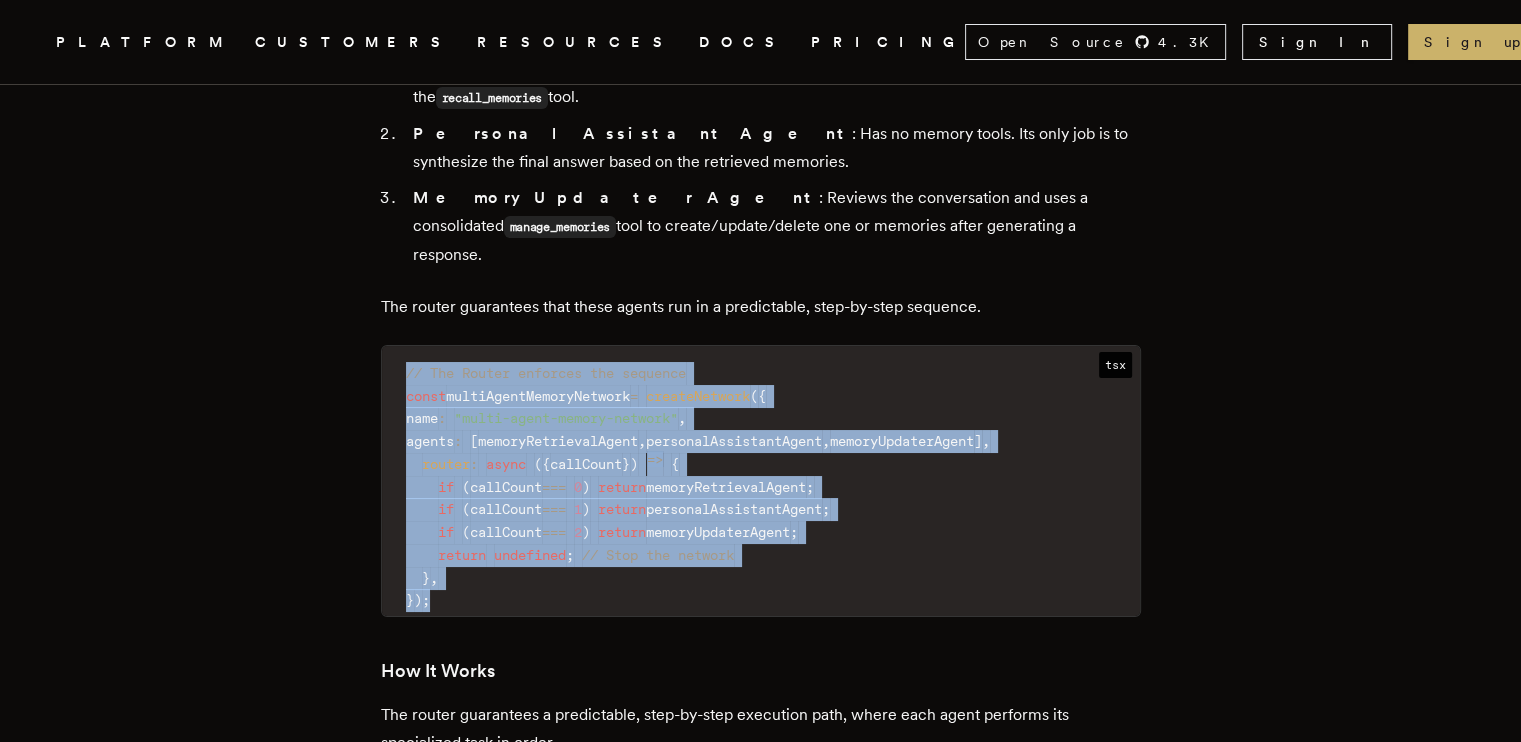 drag, startPoint x: 448, startPoint y: 486, endPoint x: 415, endPoint y: 269, distance: 219.49487 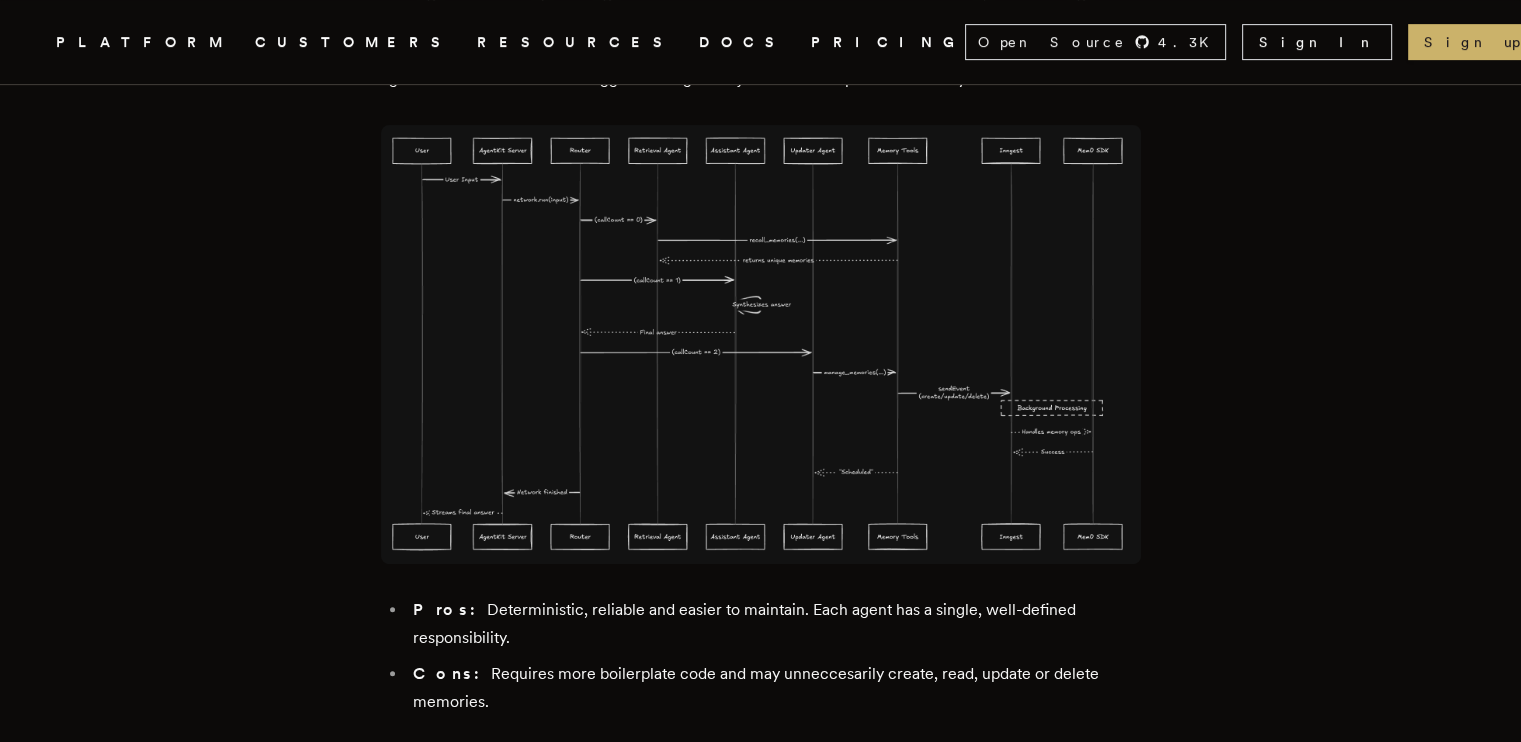 scroll, scrollTop: 9051, scrollLeft: 0, axis: vertical 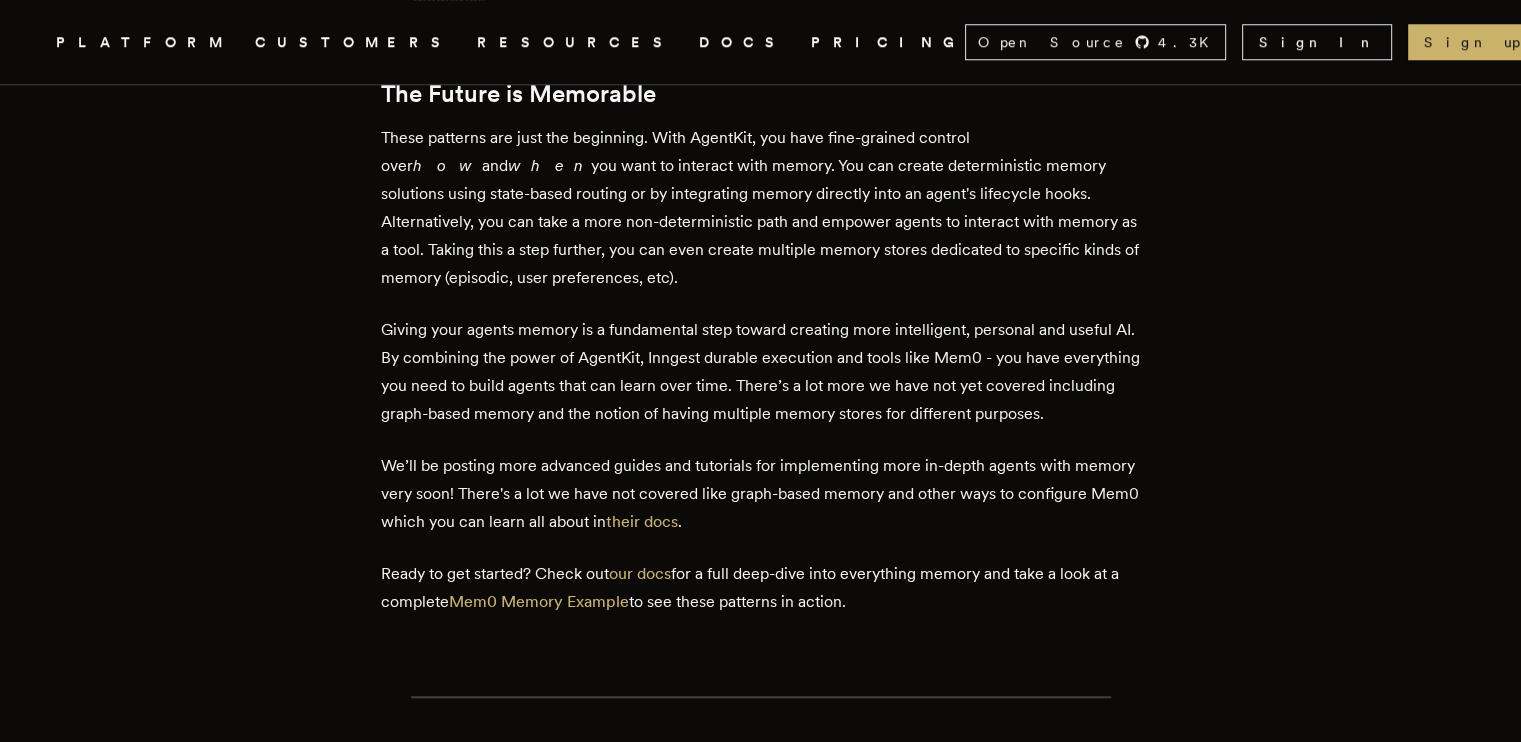 click on "We’ve all been there. You're deep in a conversation with a chatbot and you have to repeat yourself.There's a lot we have not covered like graph-based memory and other ways to configure Mem0 which you can learn all about in  their docs ." at bounding box center [761, 494] 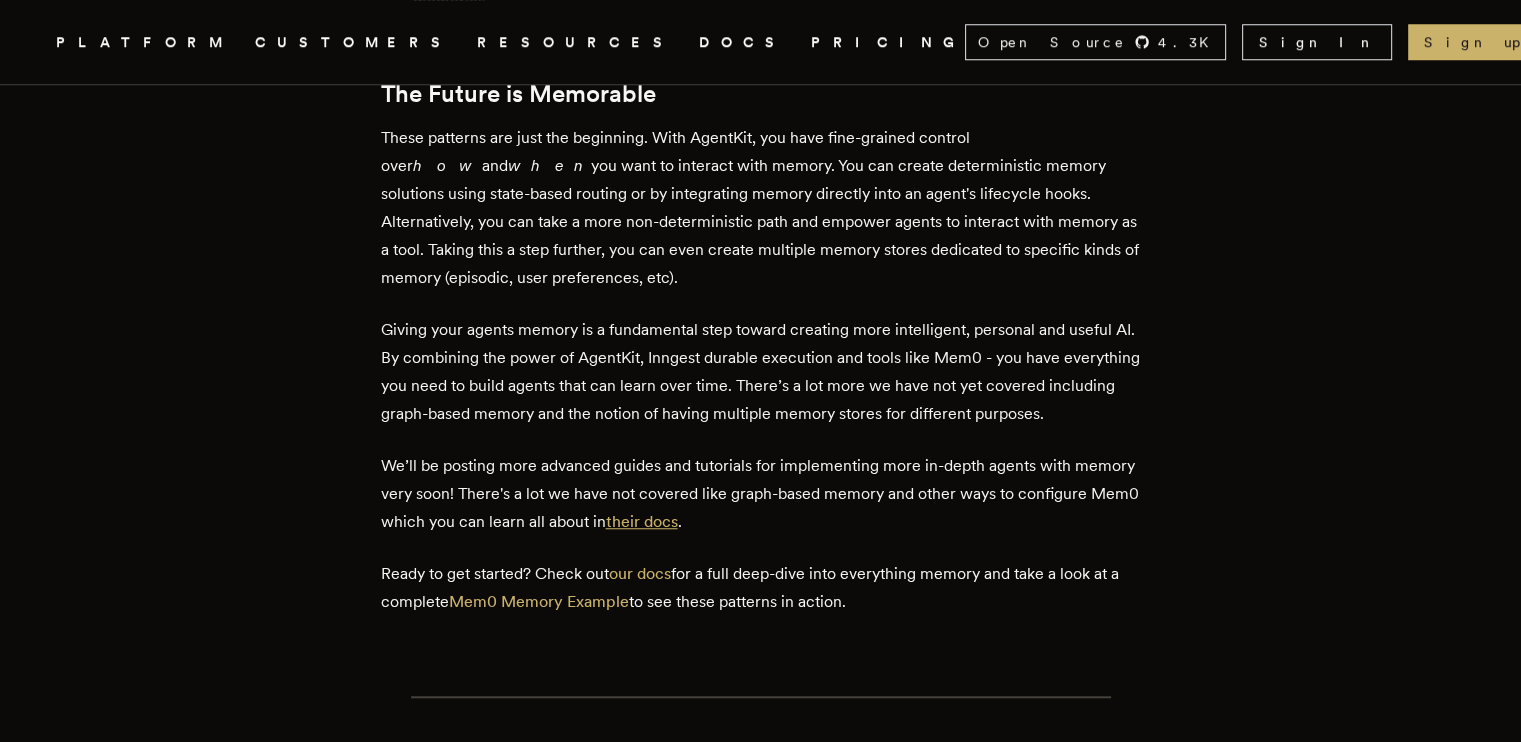 click on "their docs" at bounding box center (642, 521) 